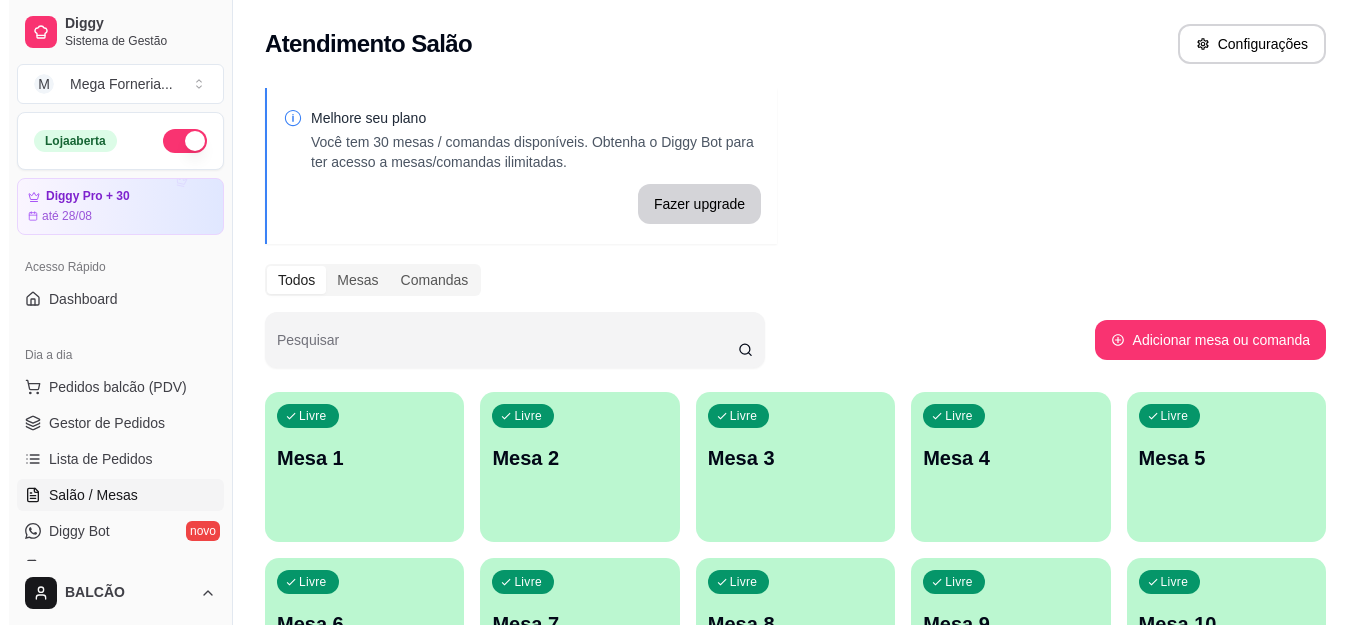 scroll, scrollTop: 0, scrollLeft: 0, axis: both 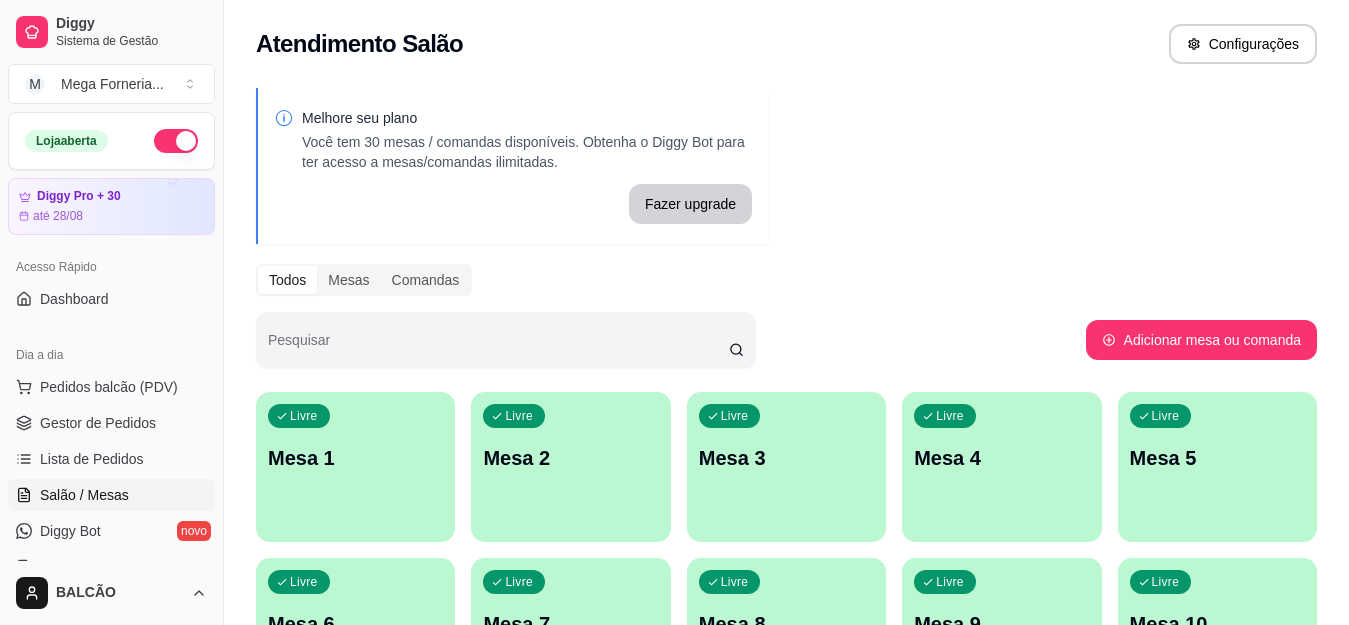 click on "Livre Mesa 1" at bounding box center (355, 455) 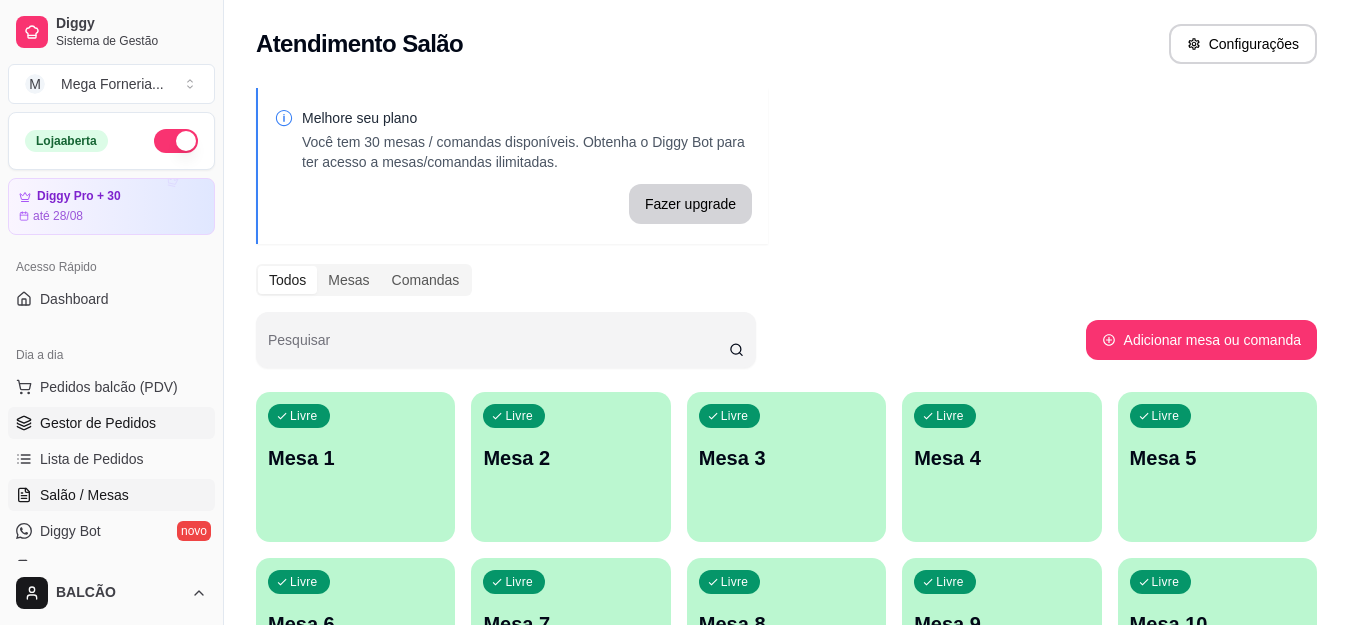 click on "Gestor de Pedidos" at bounding box center (98, 423) 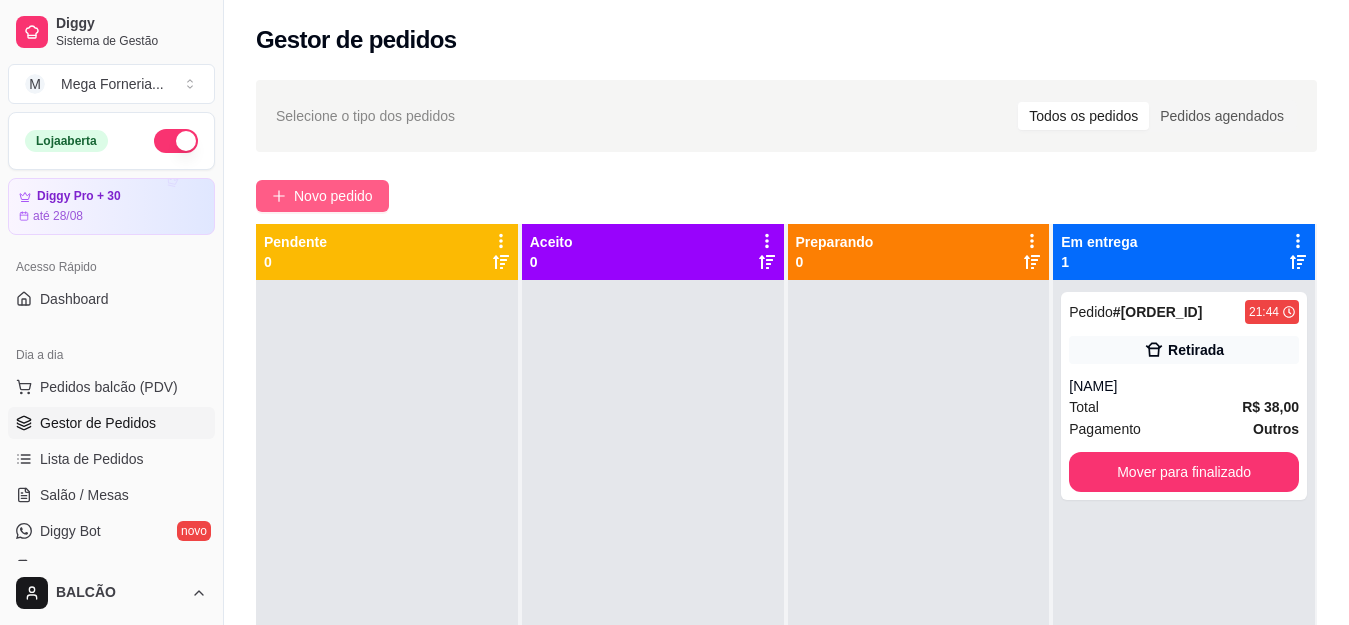 click on "Novo pedido" at bounding box center (322, 196) 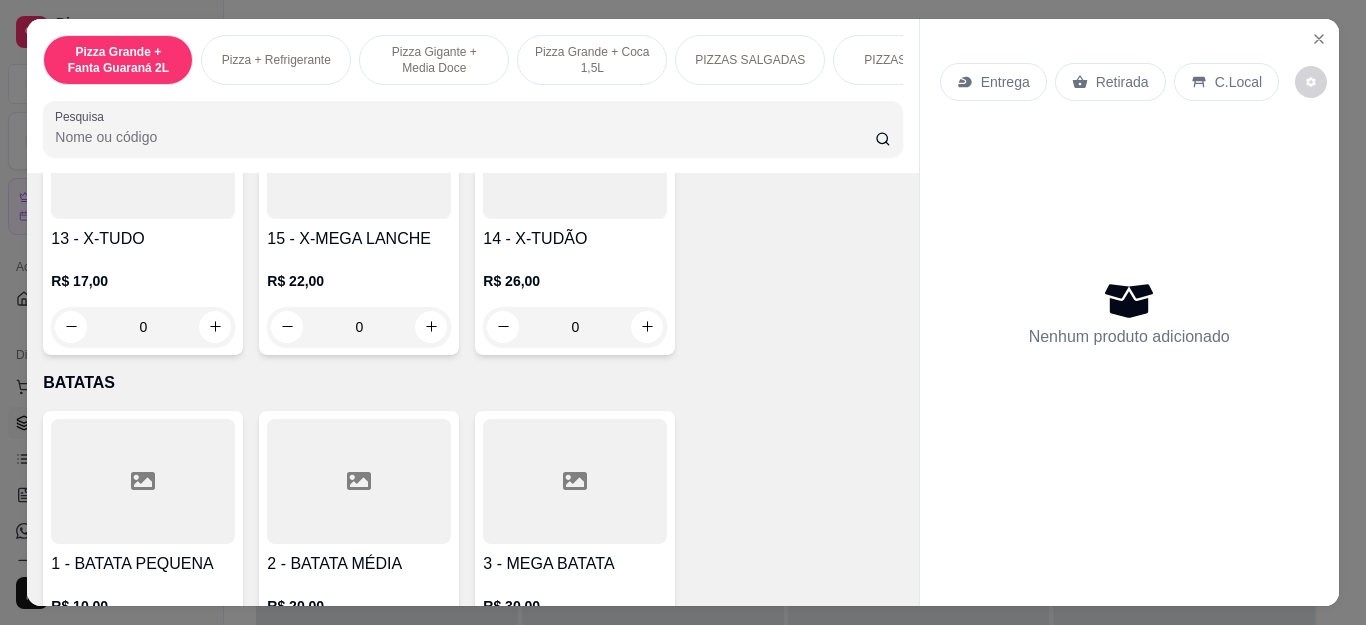 scroll, scrollTop: 3400, scrollLeft: 0, axis: vertical 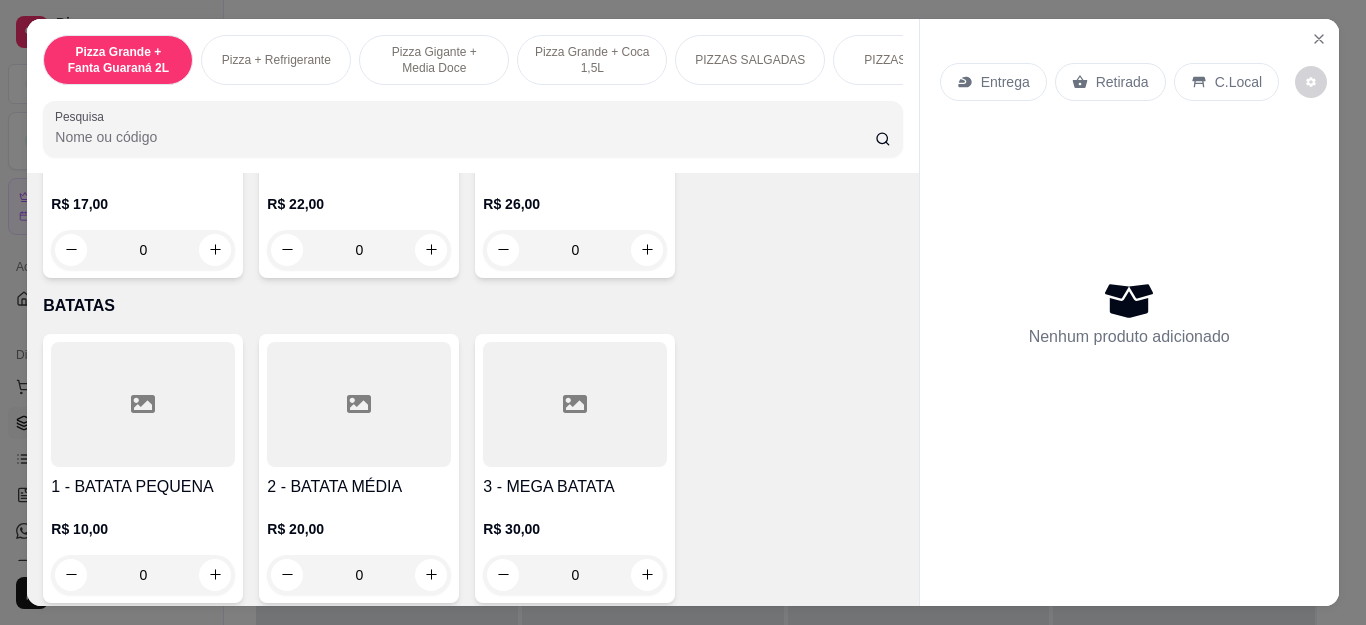 click on "0" at bounding box center (575, -35) 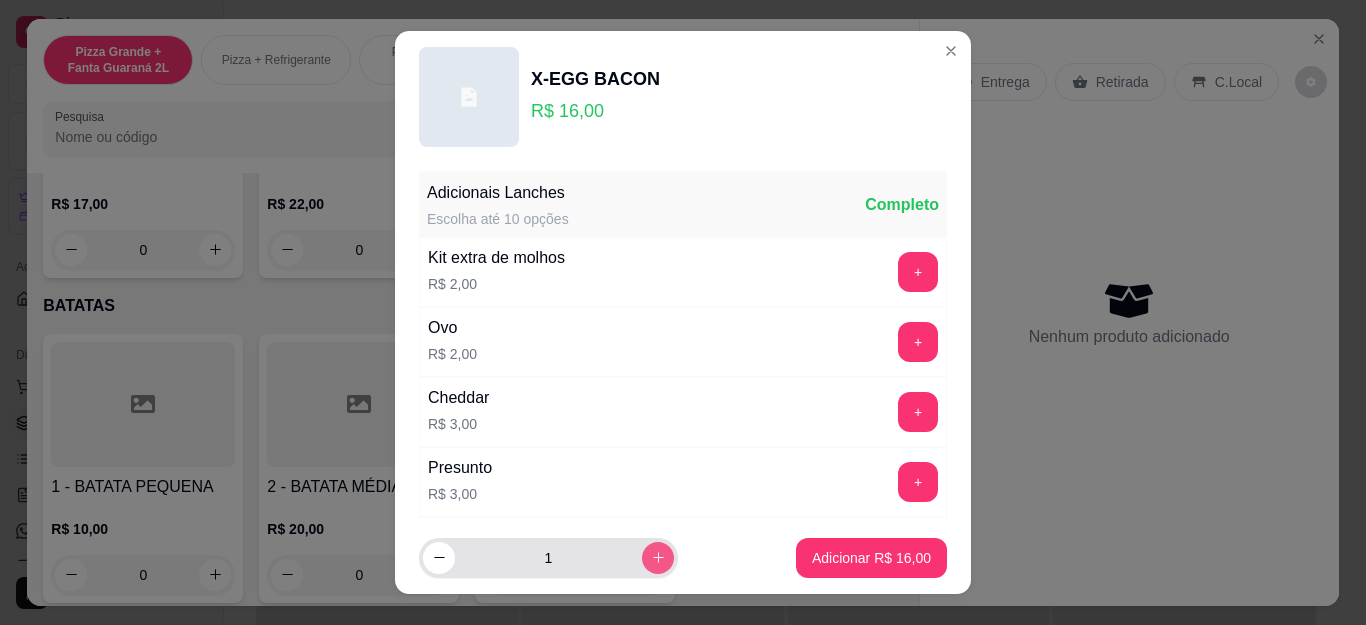 click 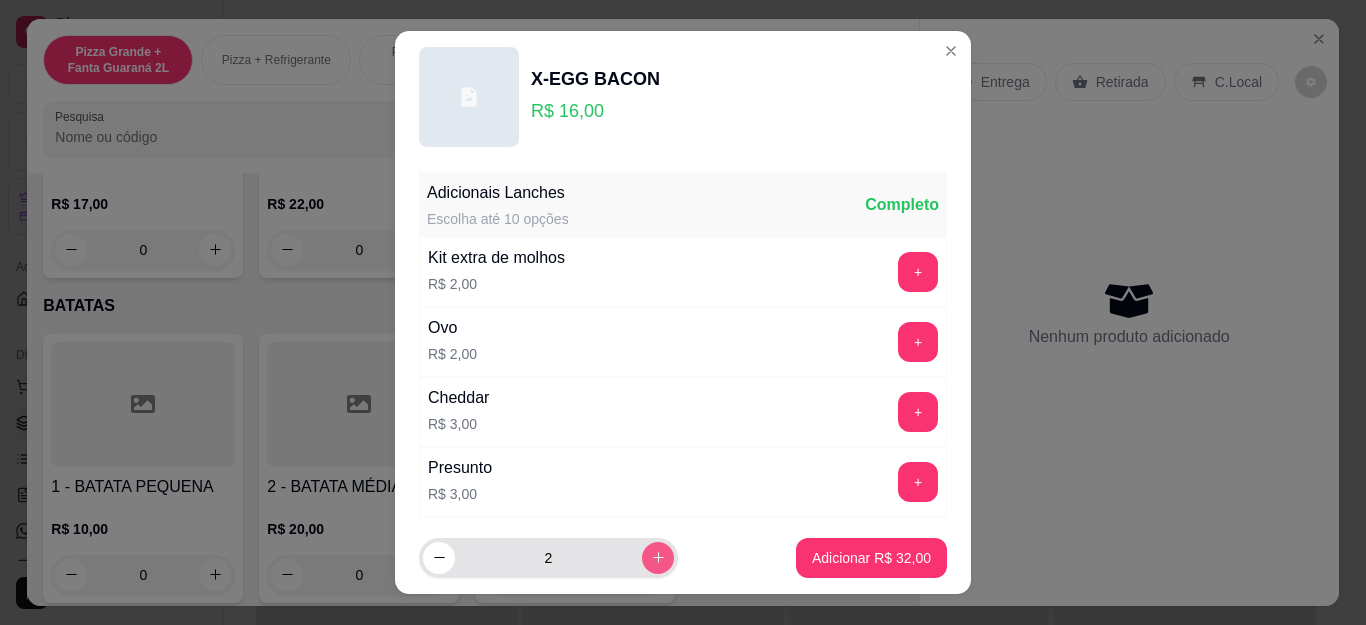 type on "2" 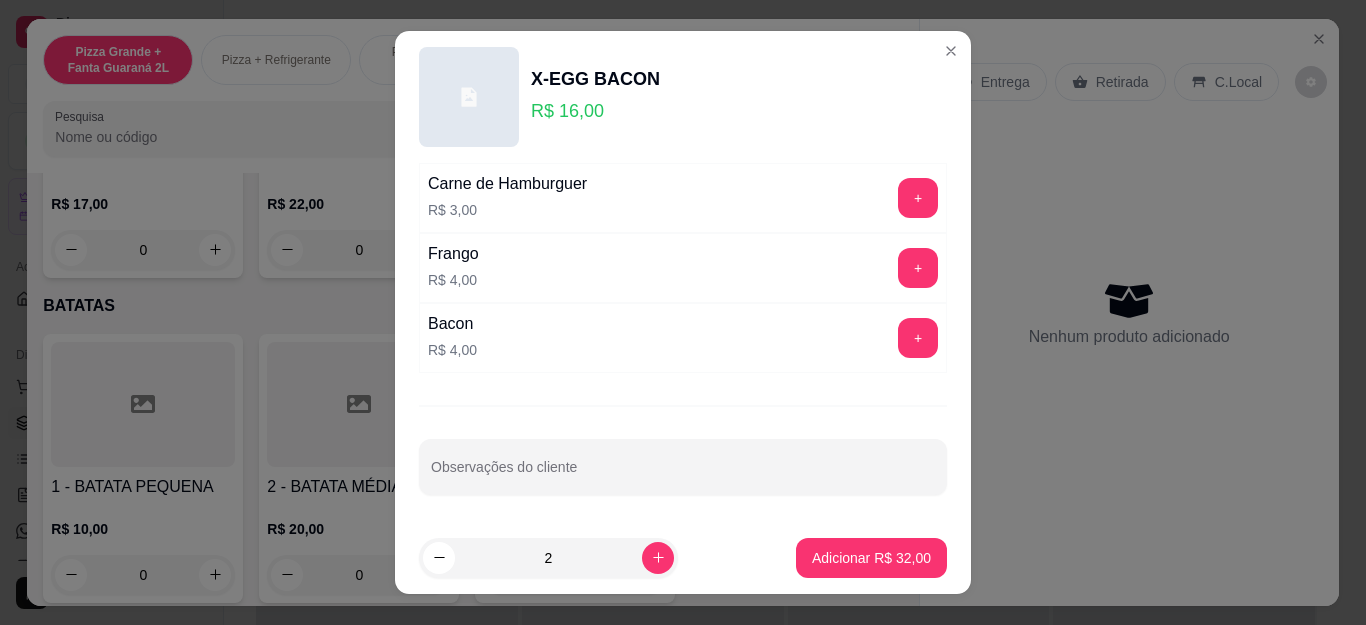 scroll, scrollTop: 495, scrollLeft: 0, axis: vertical 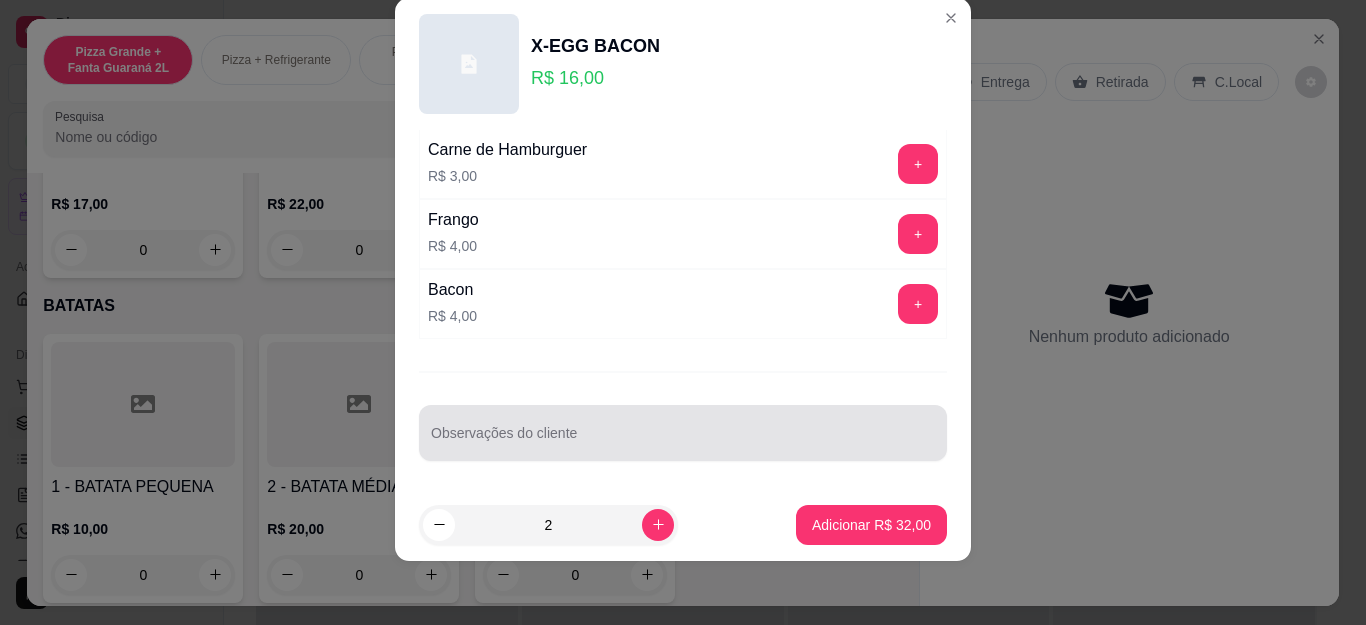 click on "Observações do cliente" at bounding box center [683, 441] 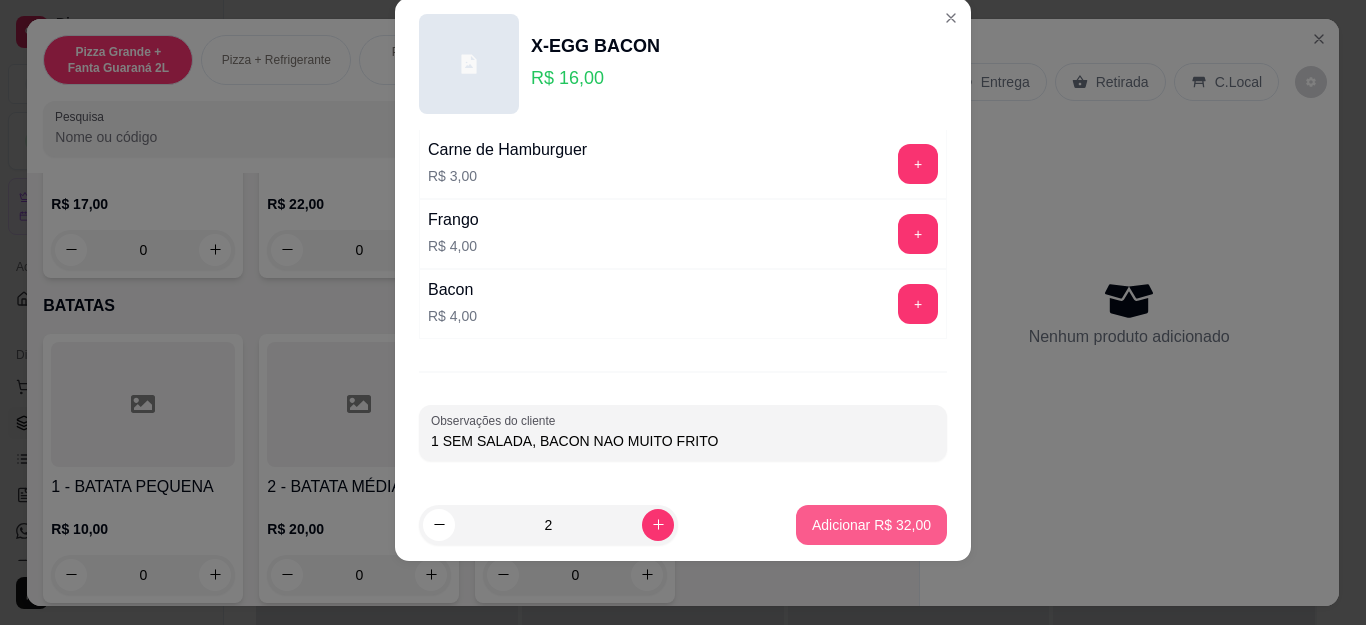 type on "1 SEM SALADA, BACON NAO MUITO FRITO" 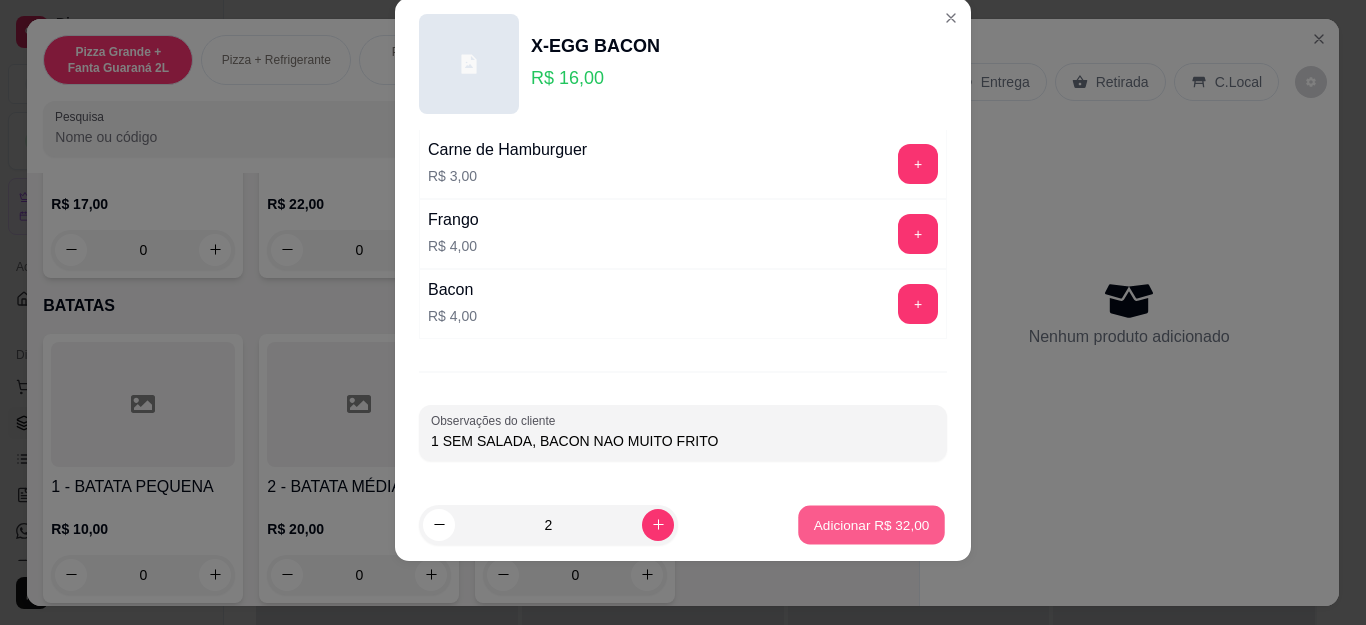 click on "Adicionar   R$ 32,00" at bounding box center [872, 524] 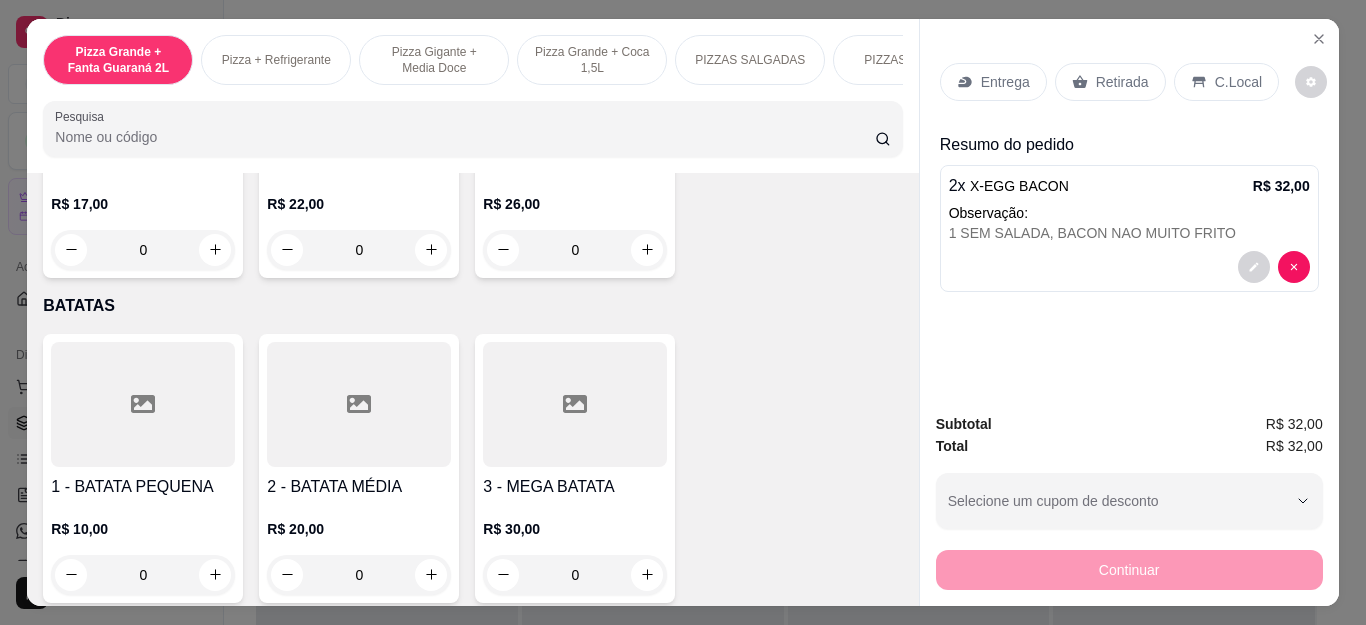click on "C.Local" at bounding box center [1238, 82] 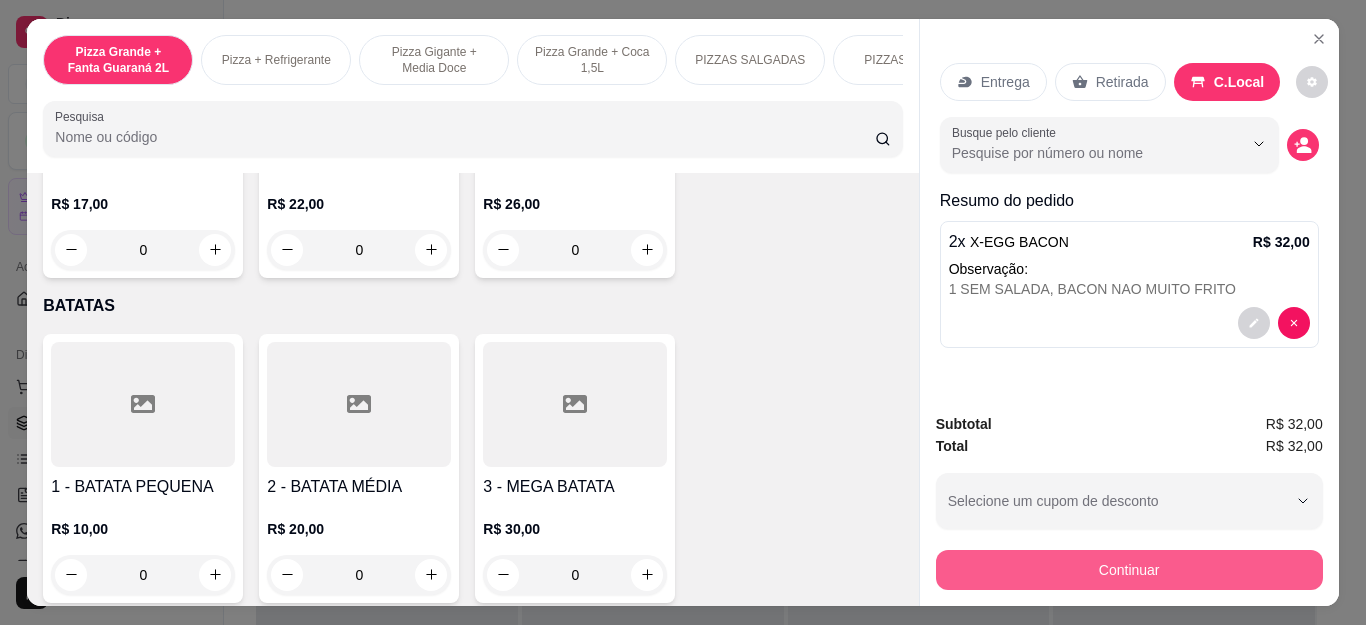 click on "Continuar" at bounding box center (1129, 570) 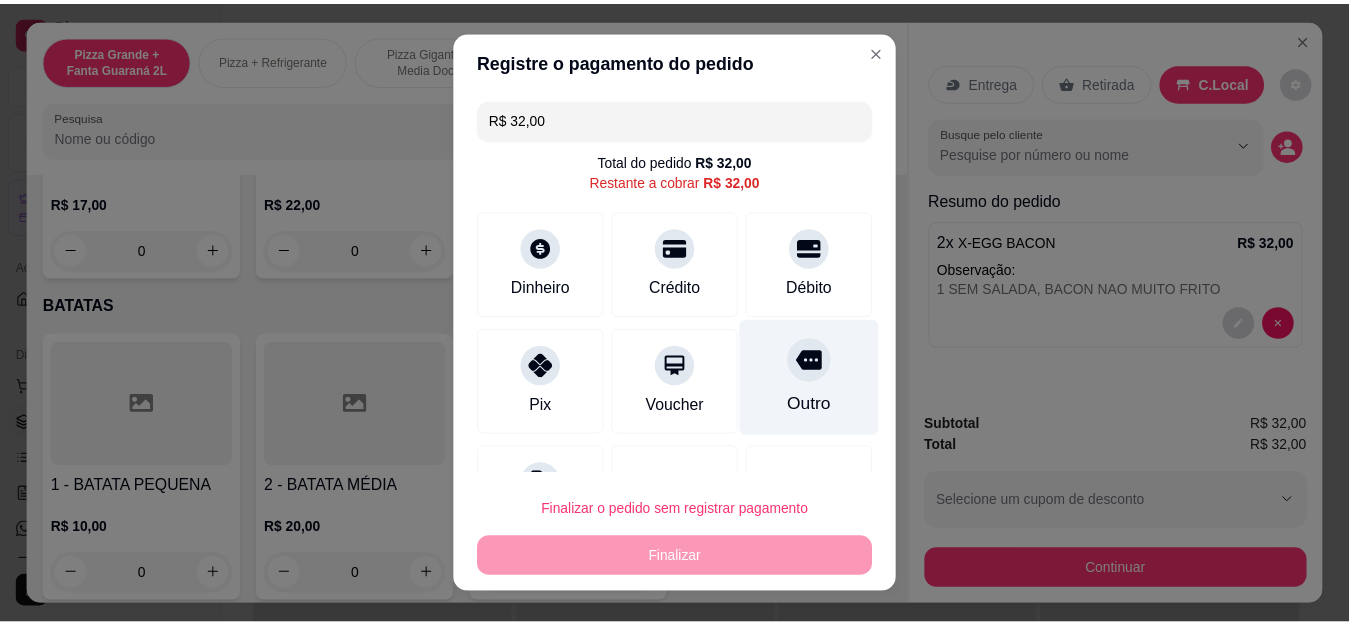 scroll, scrollTop: 87, scrollLeft: 0, axis: vertical 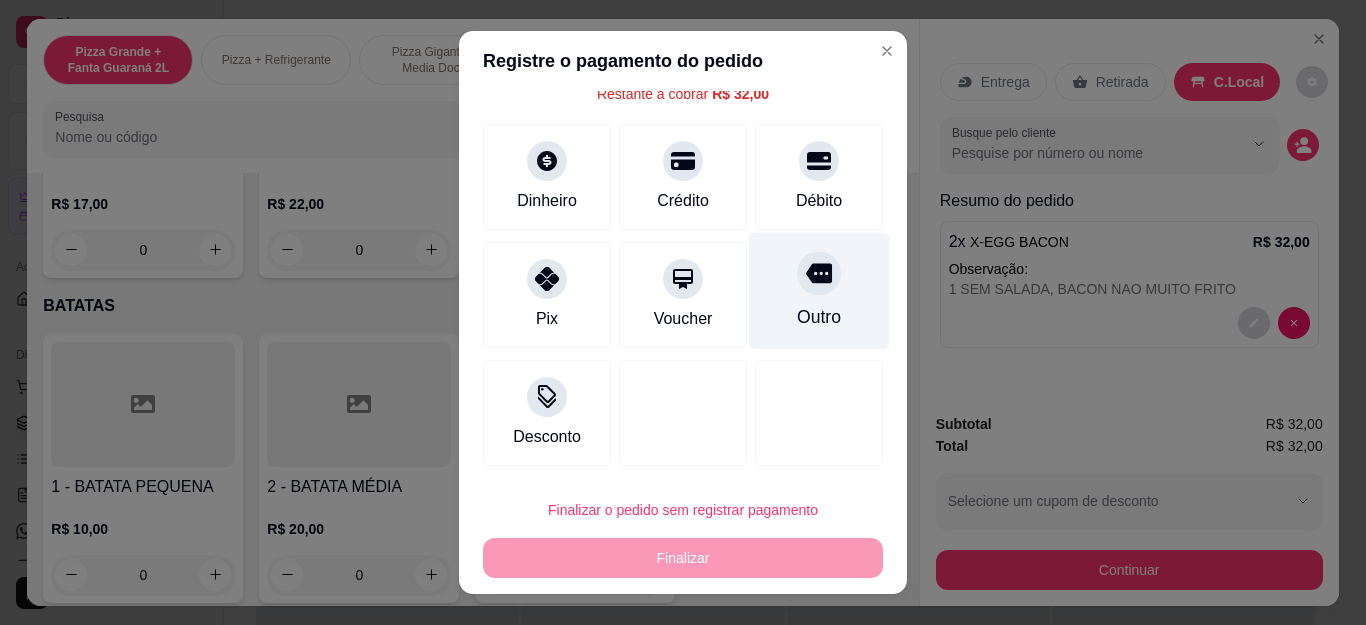 click on "Outro" at bounding box center (819, 291) 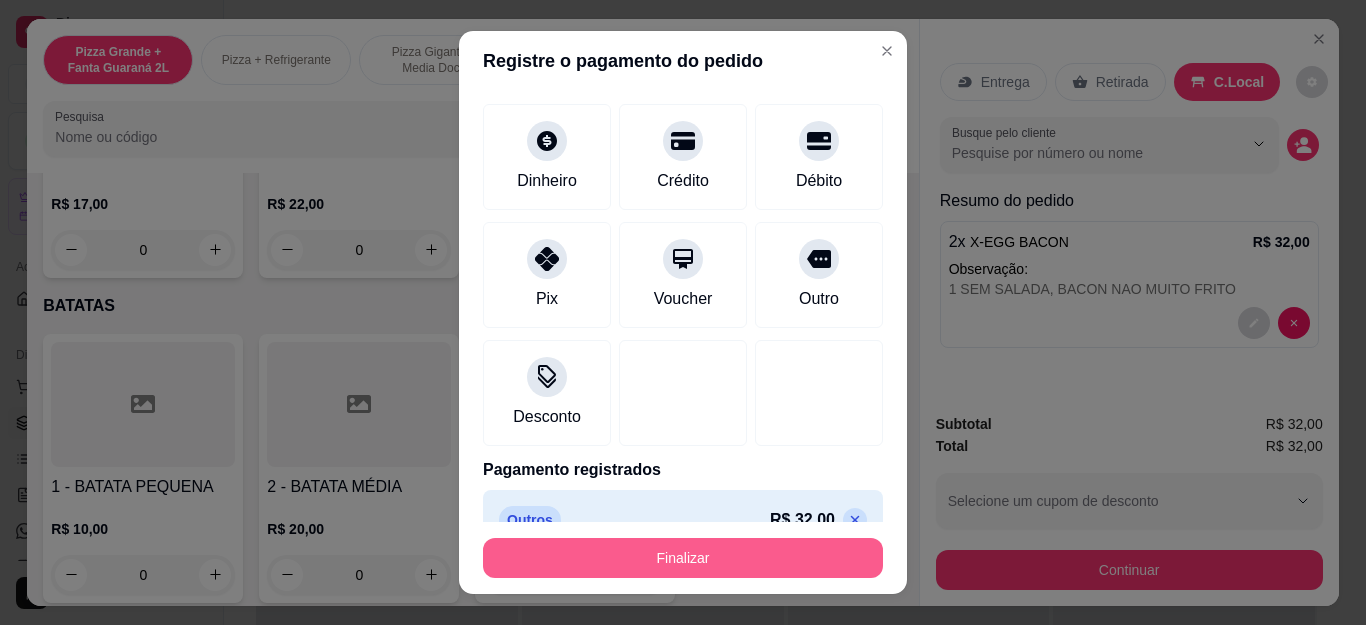 click on "Finalizar" at bounding box center (683, 558) 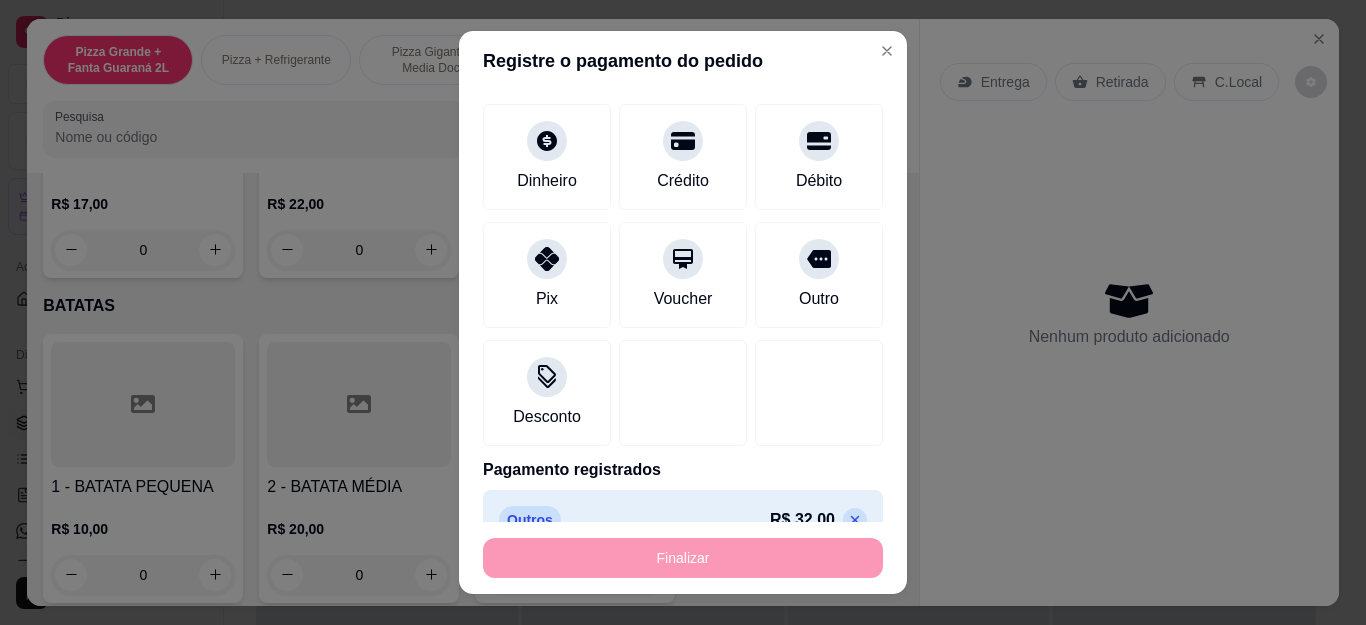 type on "-R$ 32,00" 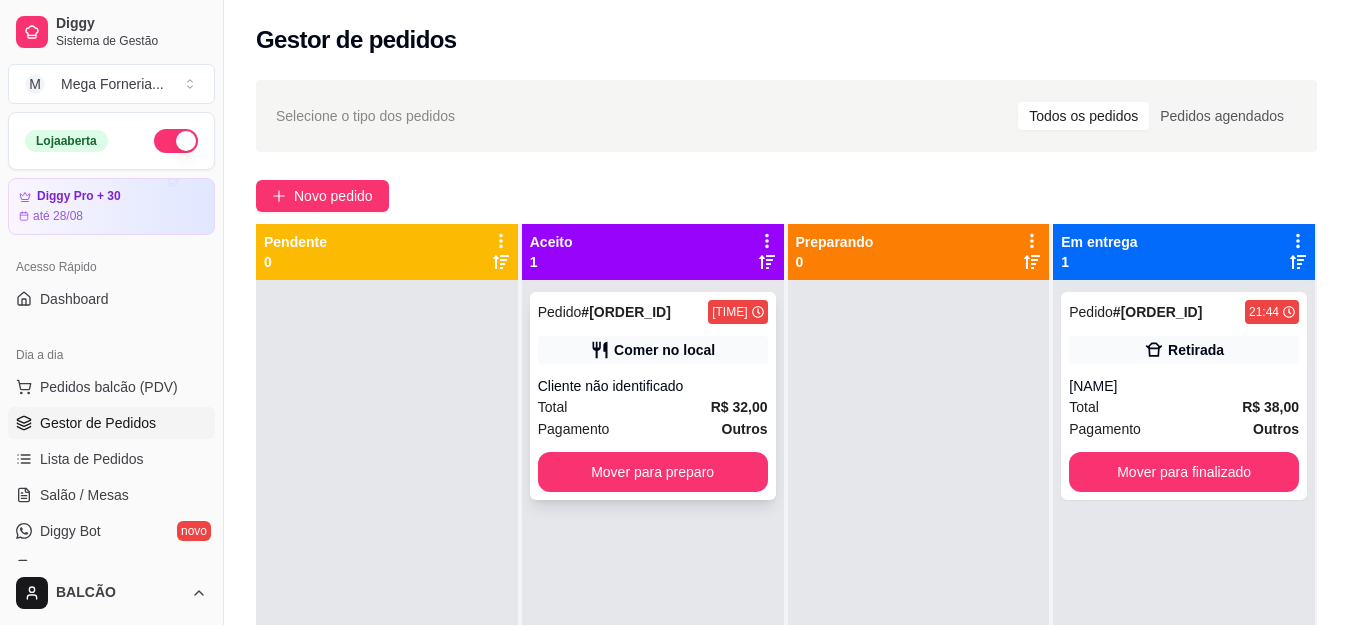 click on "Comer no local" at bounding box center [653, 350] 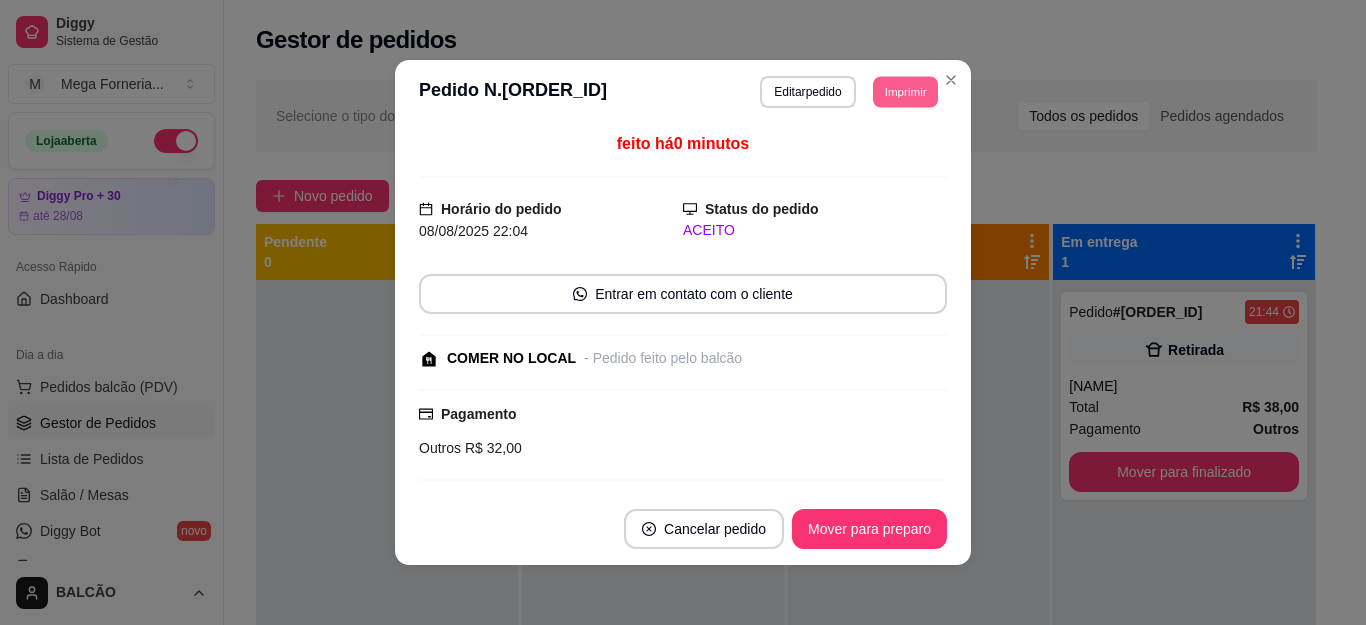click on "Imprimir" at bounding box center (905, 91) 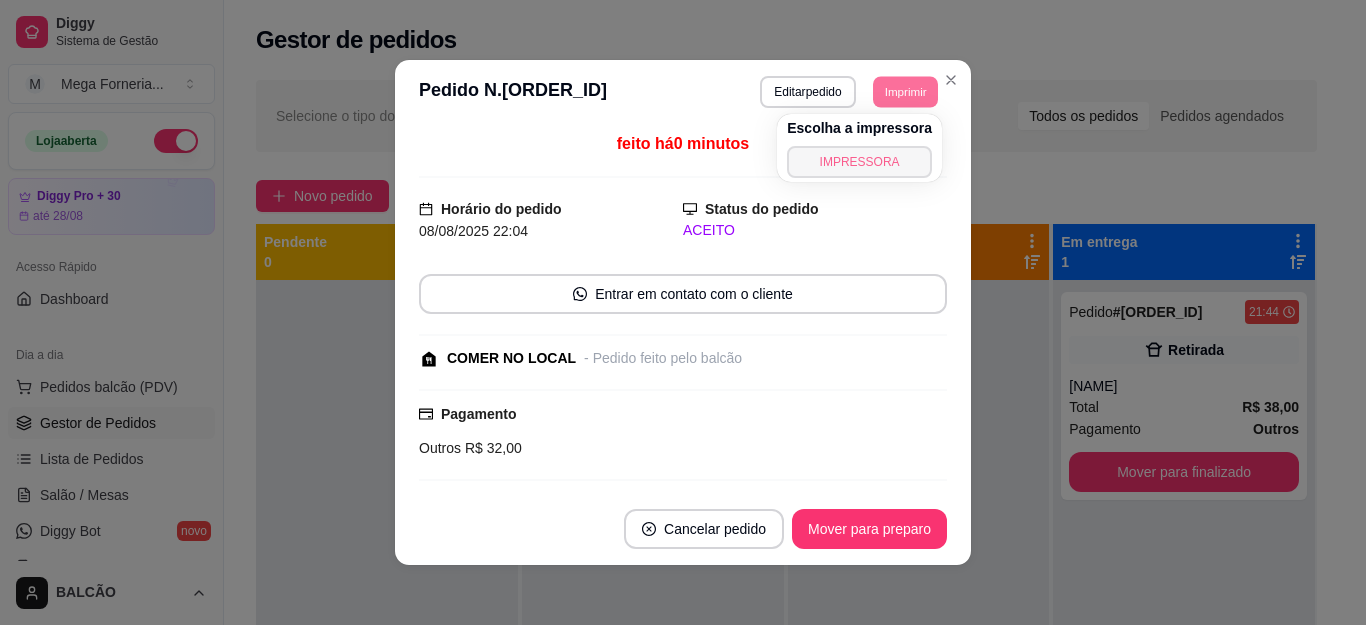 click on "IMPRESSORA" at bounding box center (859, 162) 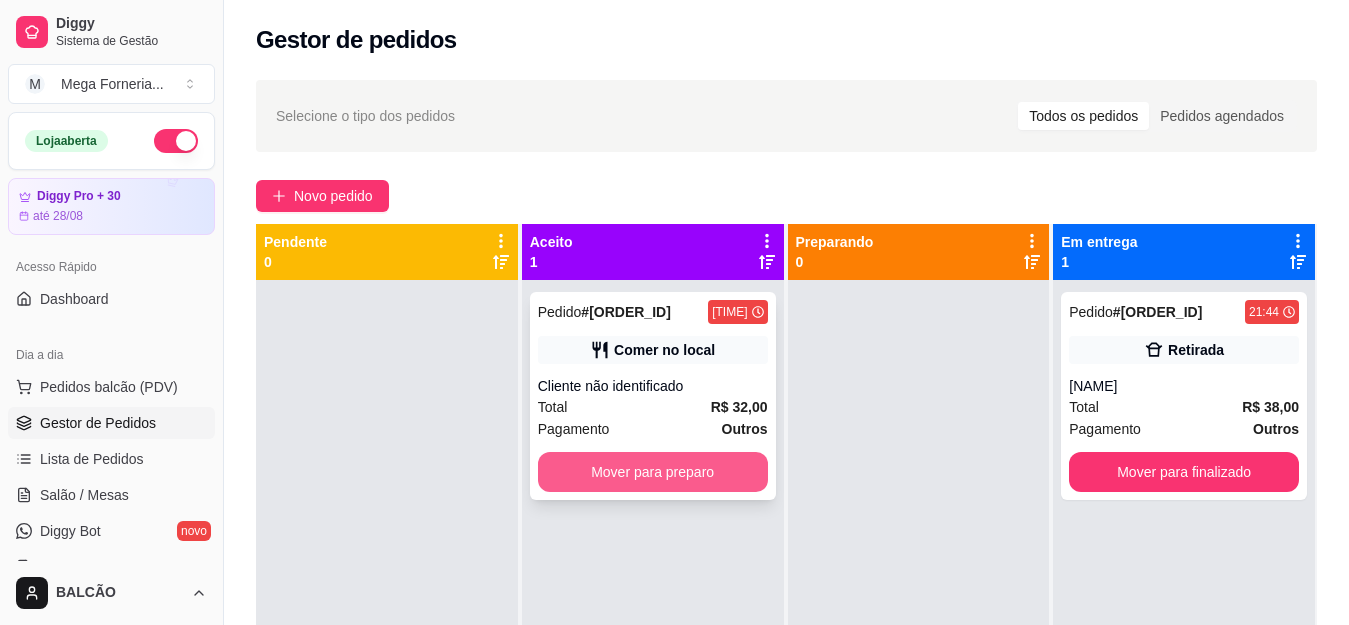 click on "Mover para preparo" at bounding box center (653, 472) 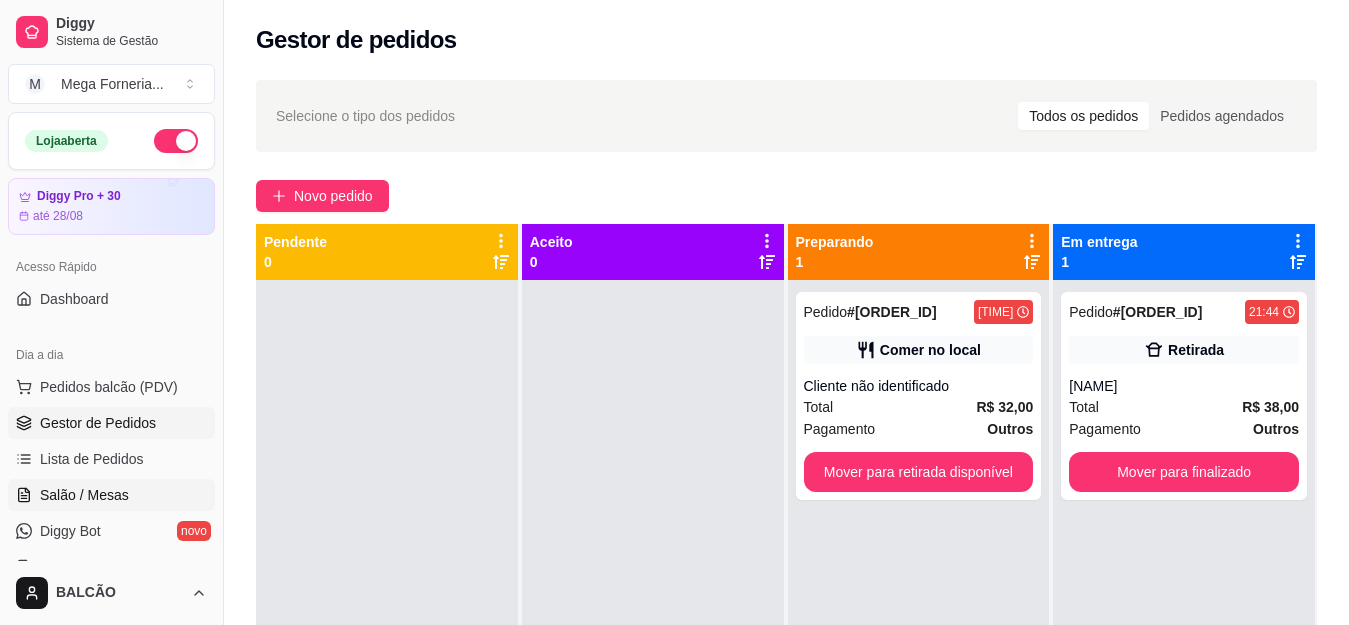 click on "Salão / Mesas" at bounding box center [111, 495] 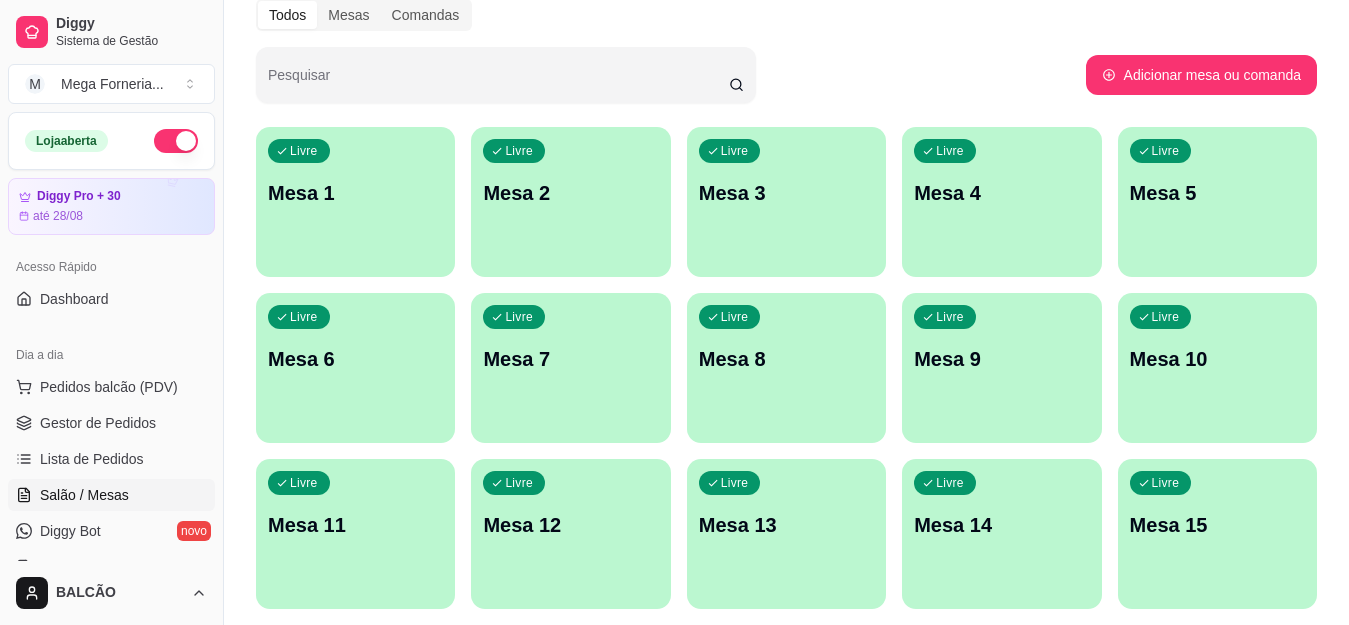 scroll, scrollTop: 230, scrollLeft: 0, axis: vertical 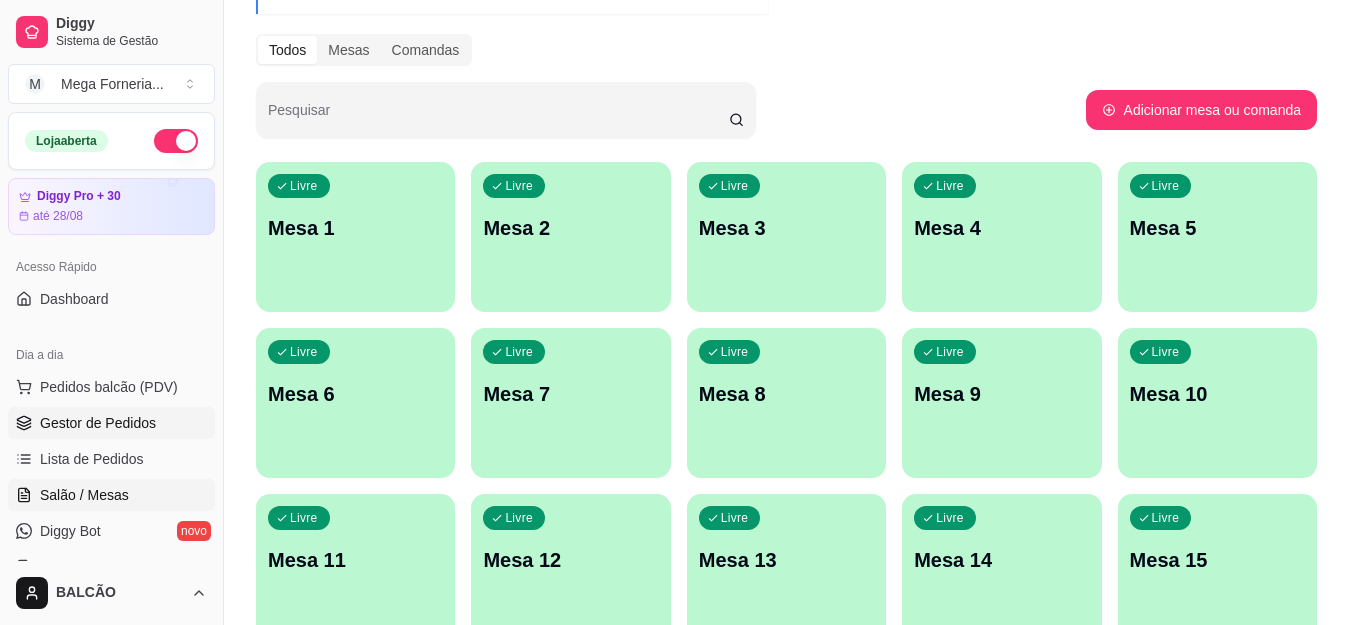 click on "Gestor de Pedidos" at bounding box center [98, 423] 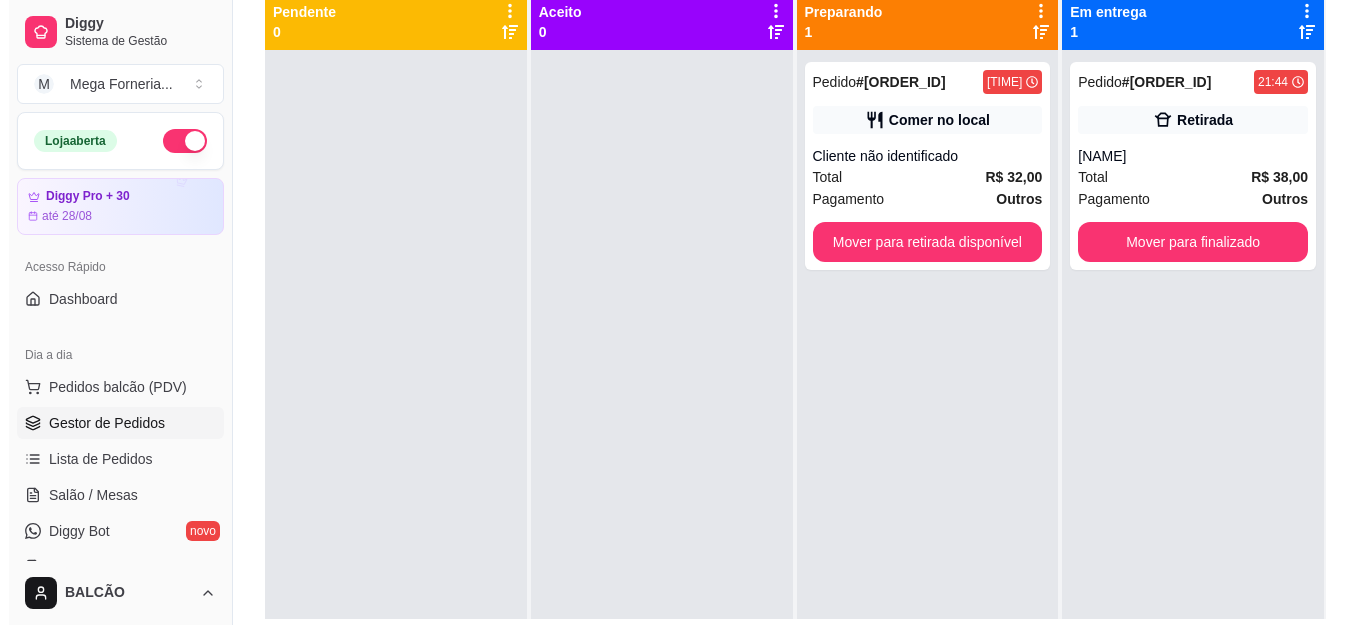 scroll, scrollTop: 0, scrollLeft: 0, axis: both 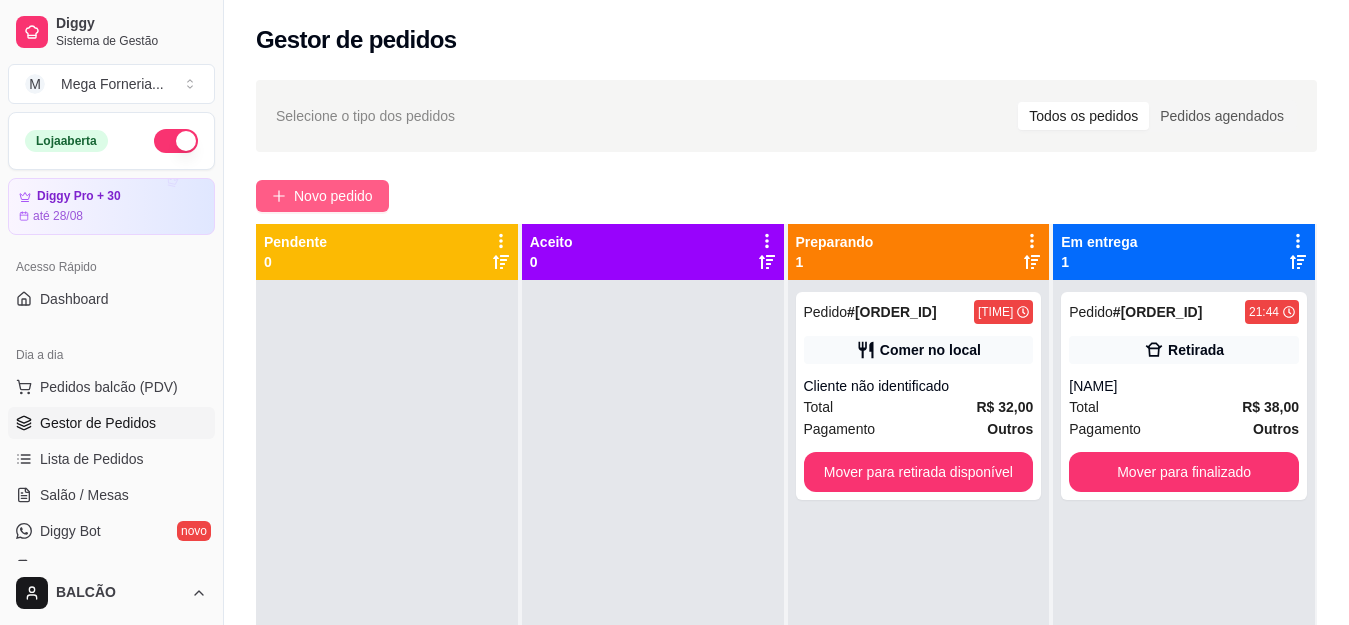 click on "Novo pedido" at bounding box center (333, 196) 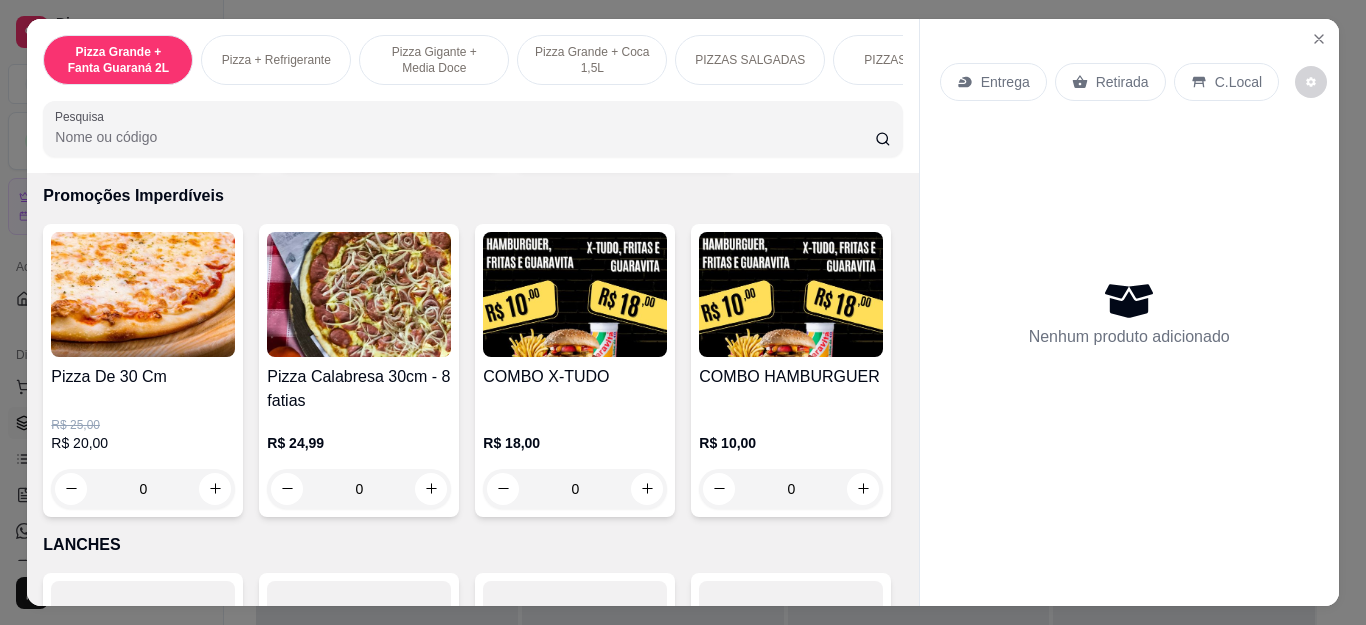 scroll, scrollTop: 2000, scrollLeft: 0, axis: vertical 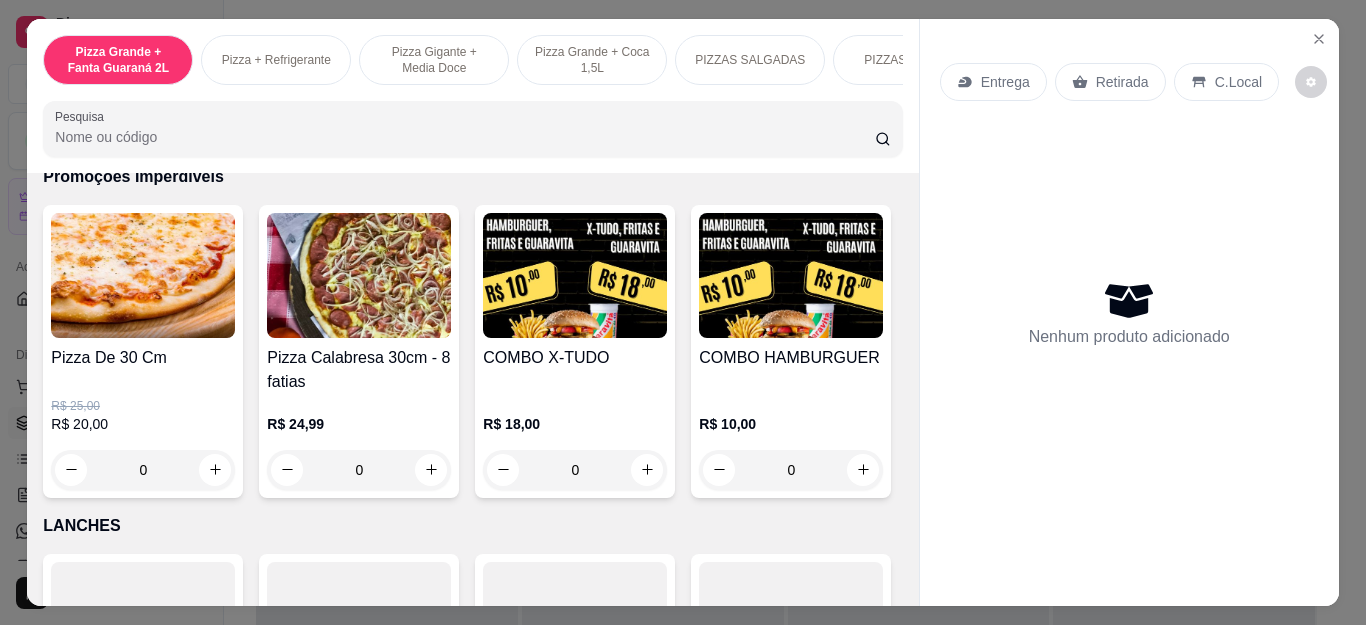 click on "0" at bounding box center (575, 470) 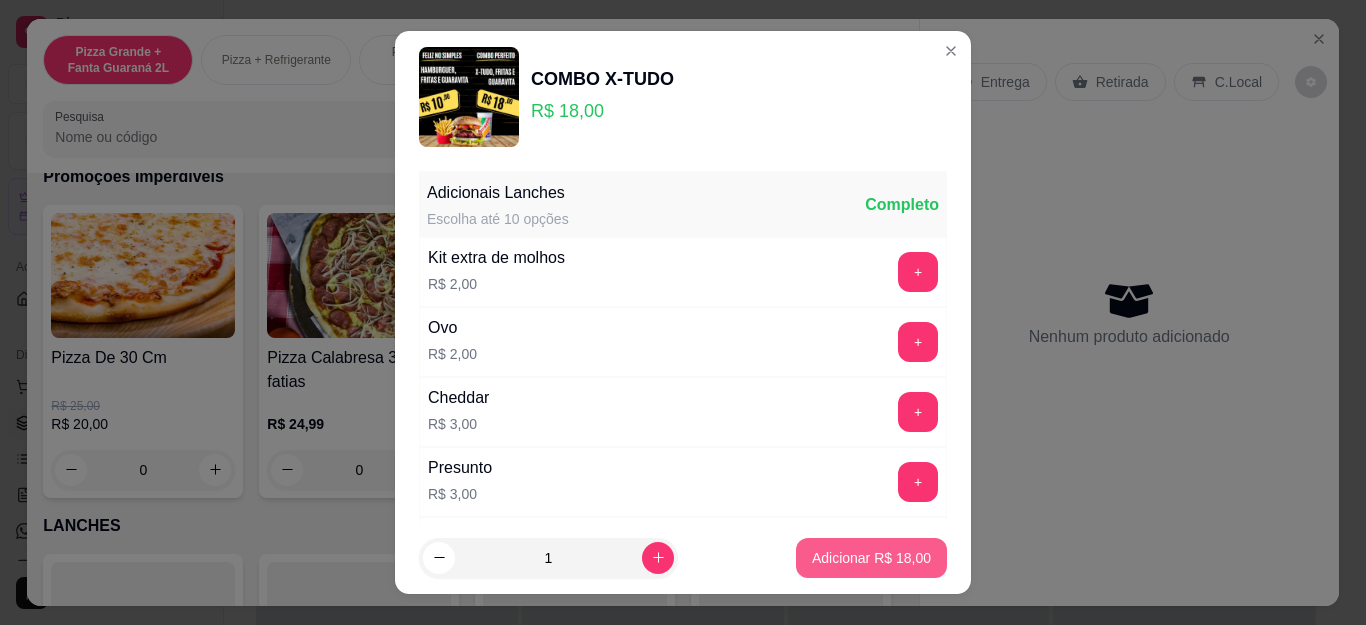 click on "Adicionar   R$ 18,00" at bounding box center (871, 558) 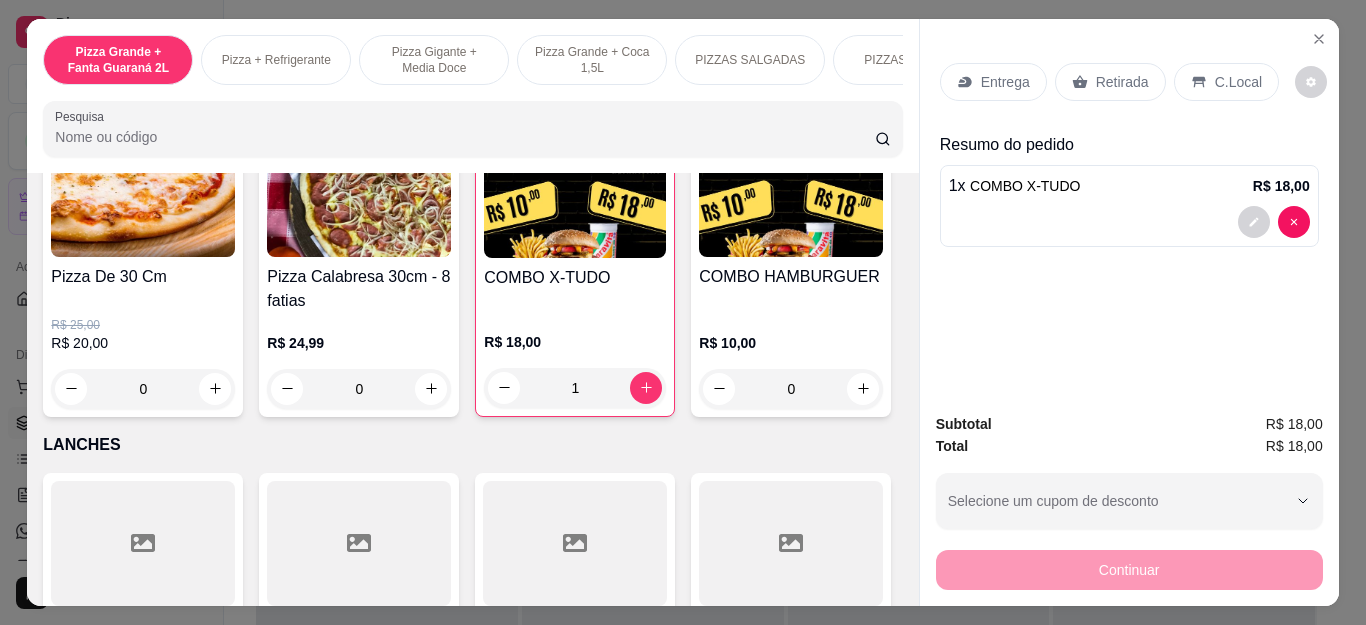 scroll, scrollTop: 2200, scrollLeft: 0, axis: vertical 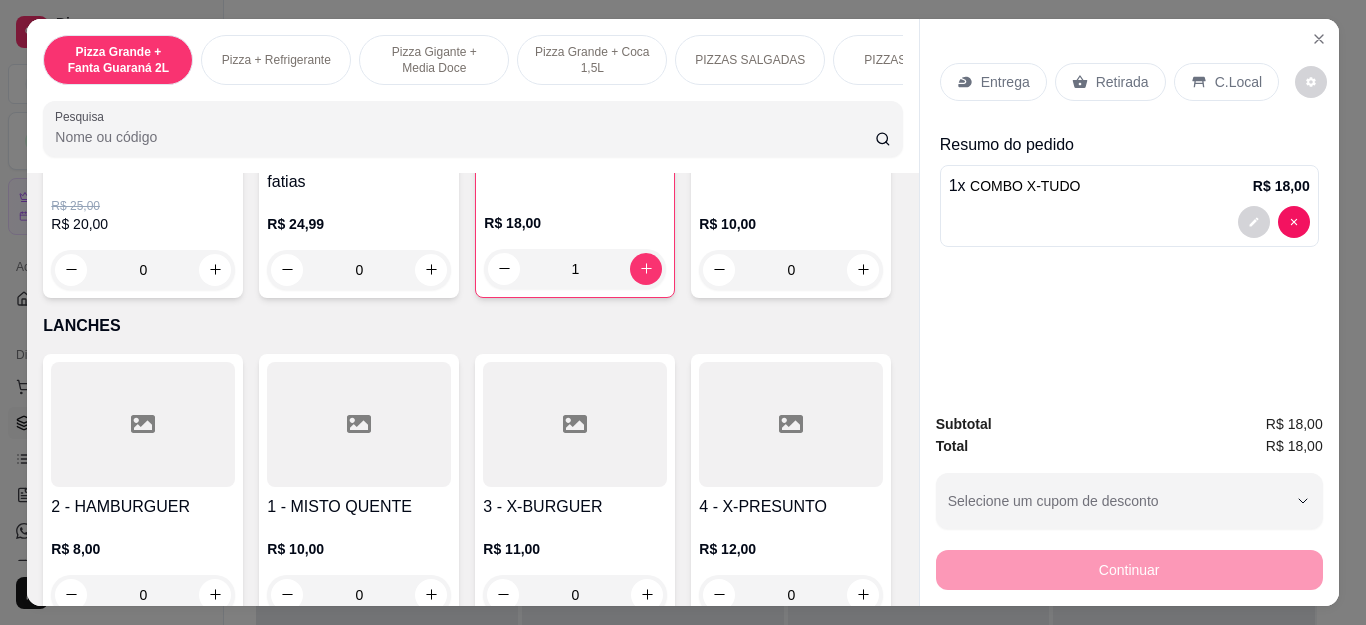 click on "0" at bounding box center [791, 270] 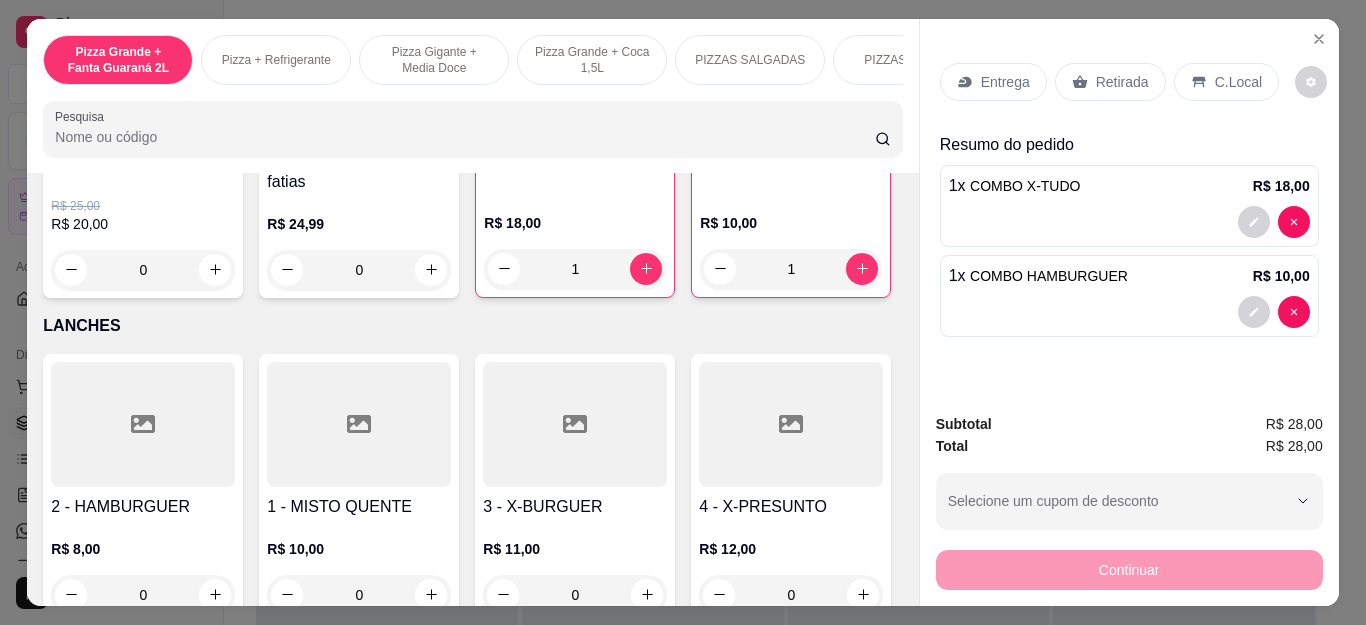 type on "1" 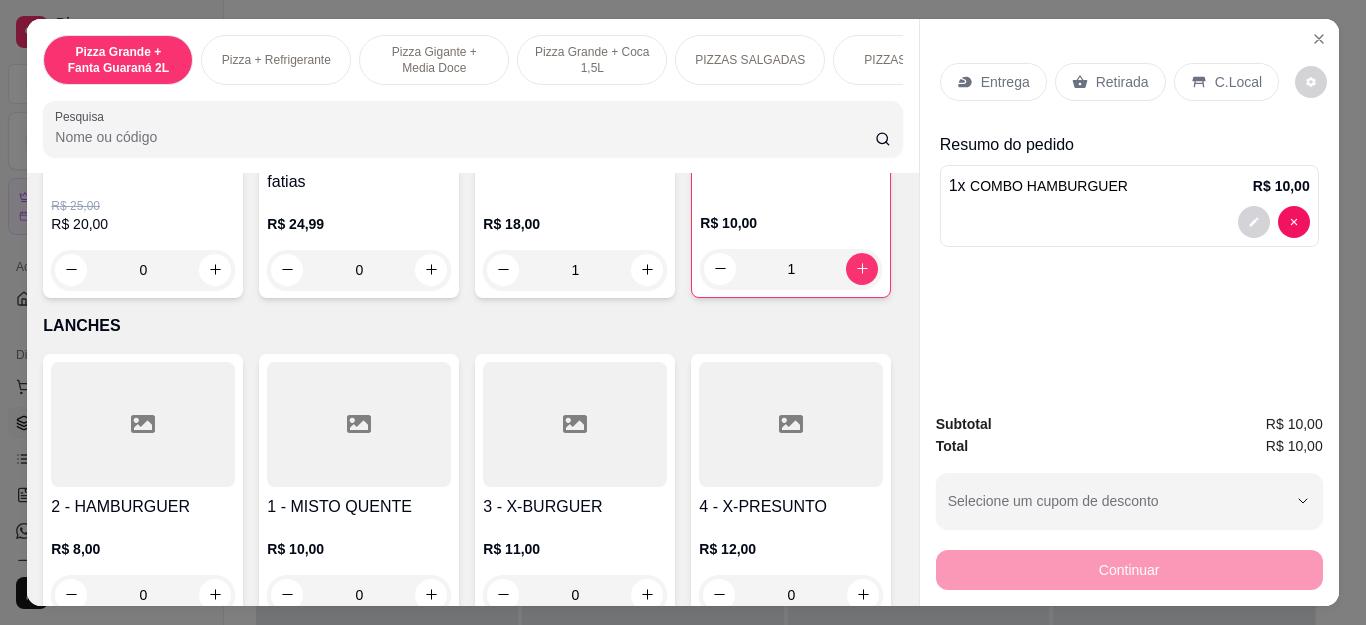 type on "0" 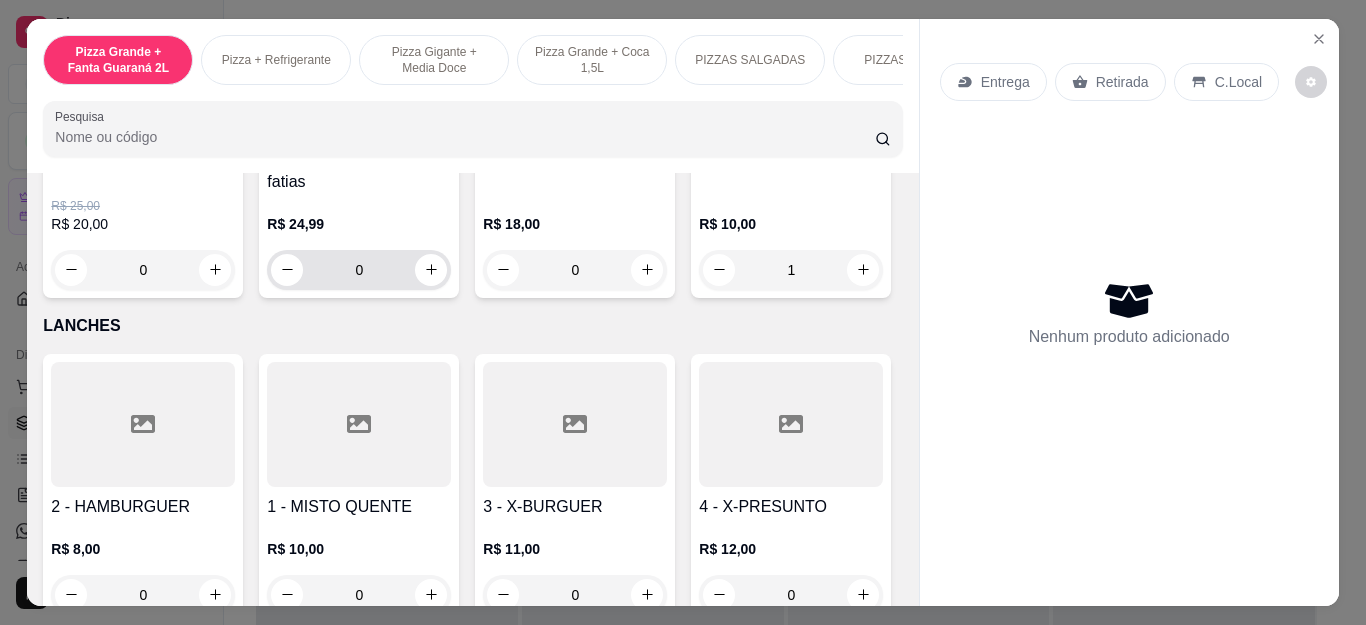 type on "0" 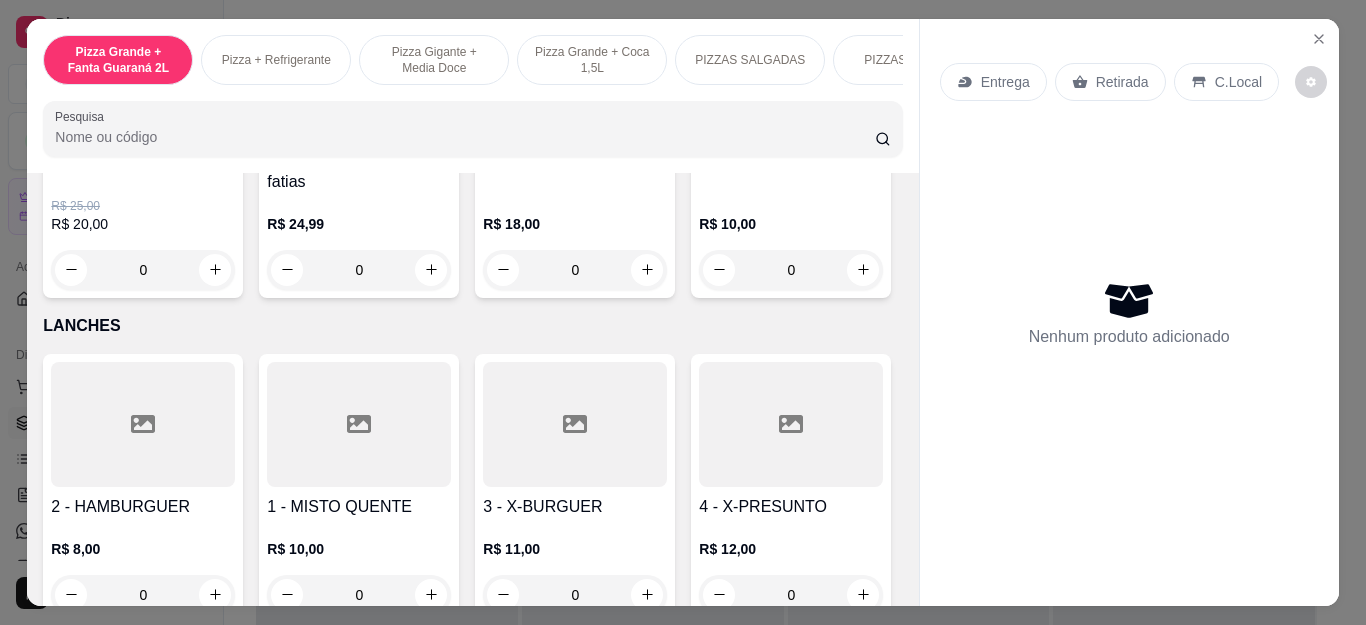 click on "0" at bounding box center (575, 270) 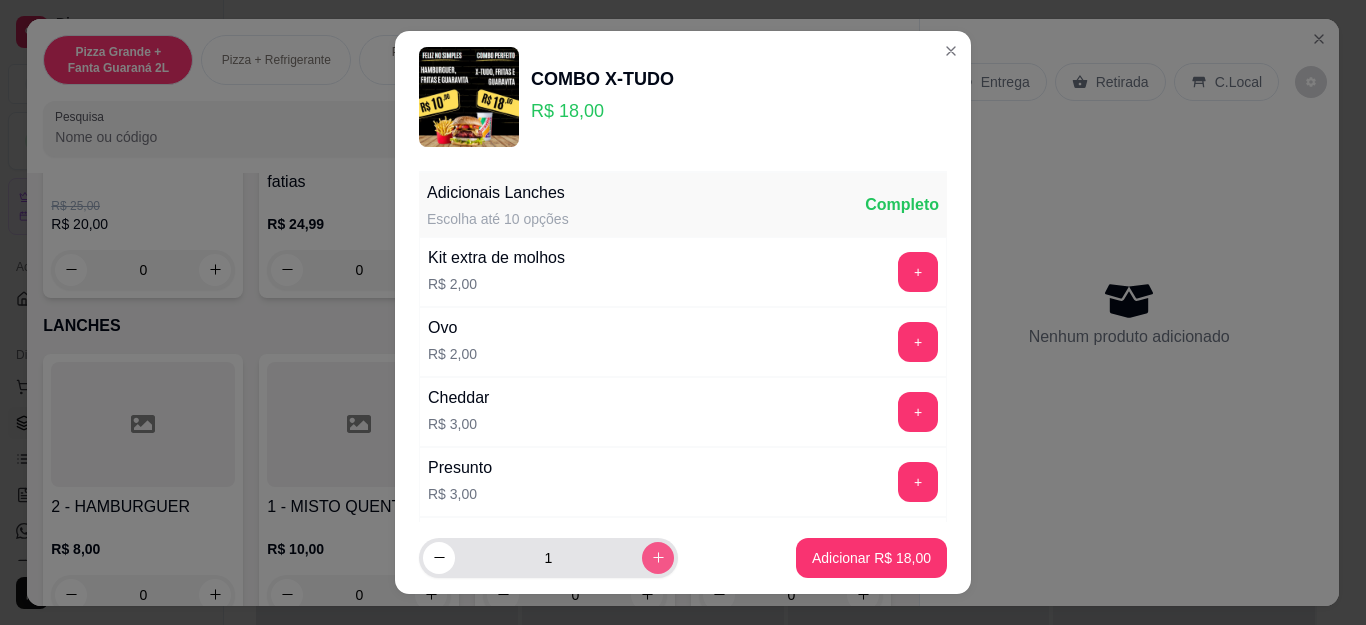 click 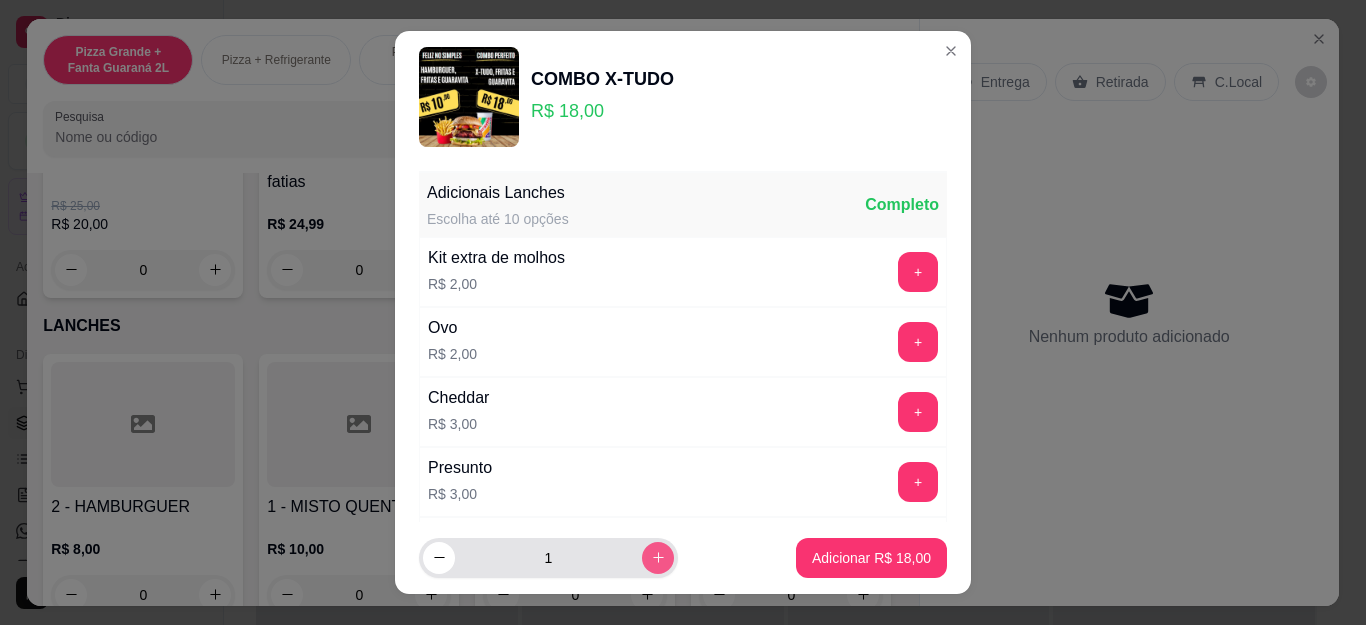type on "2" 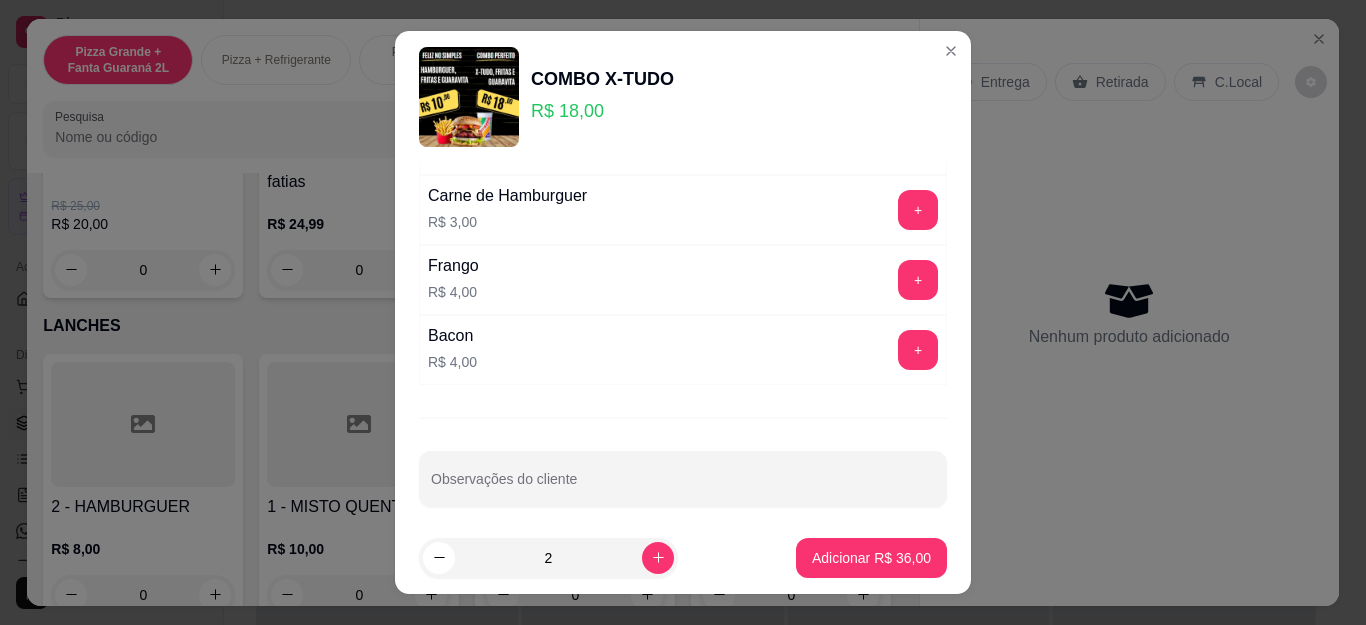 scroll, scrollTop: 495, scrollLeft: 0, axis: vertical 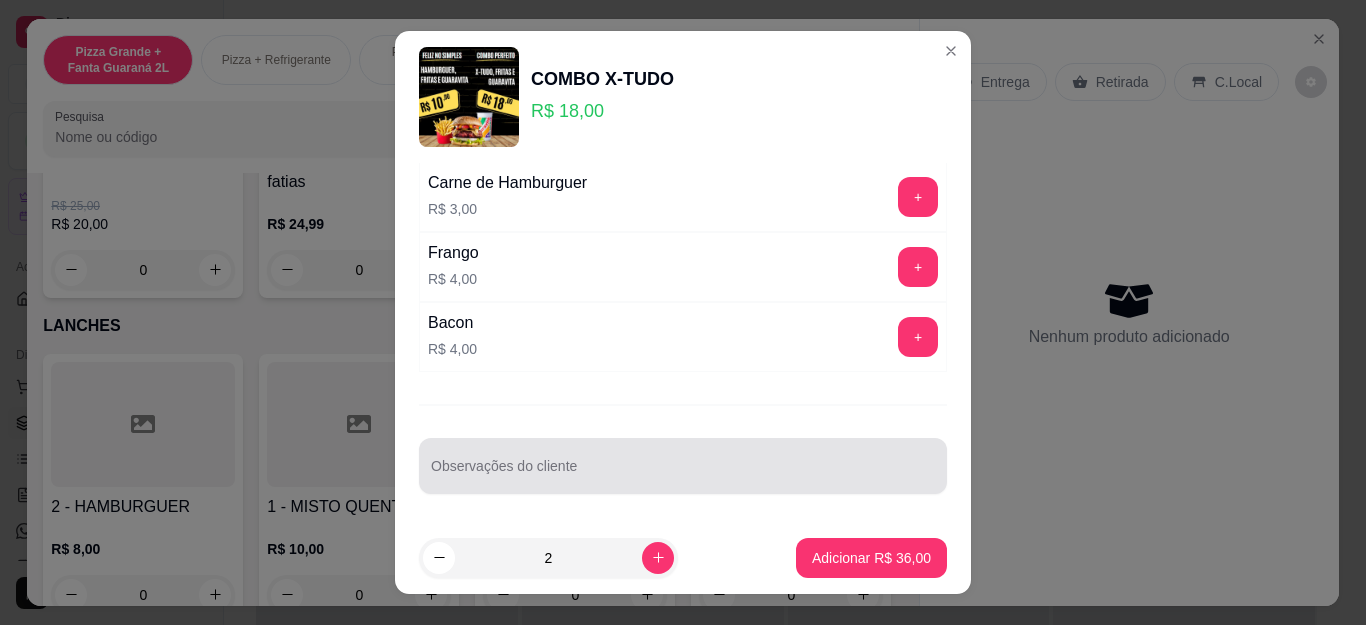 click on "Observações do cliente" at bounding box center (683, 474) 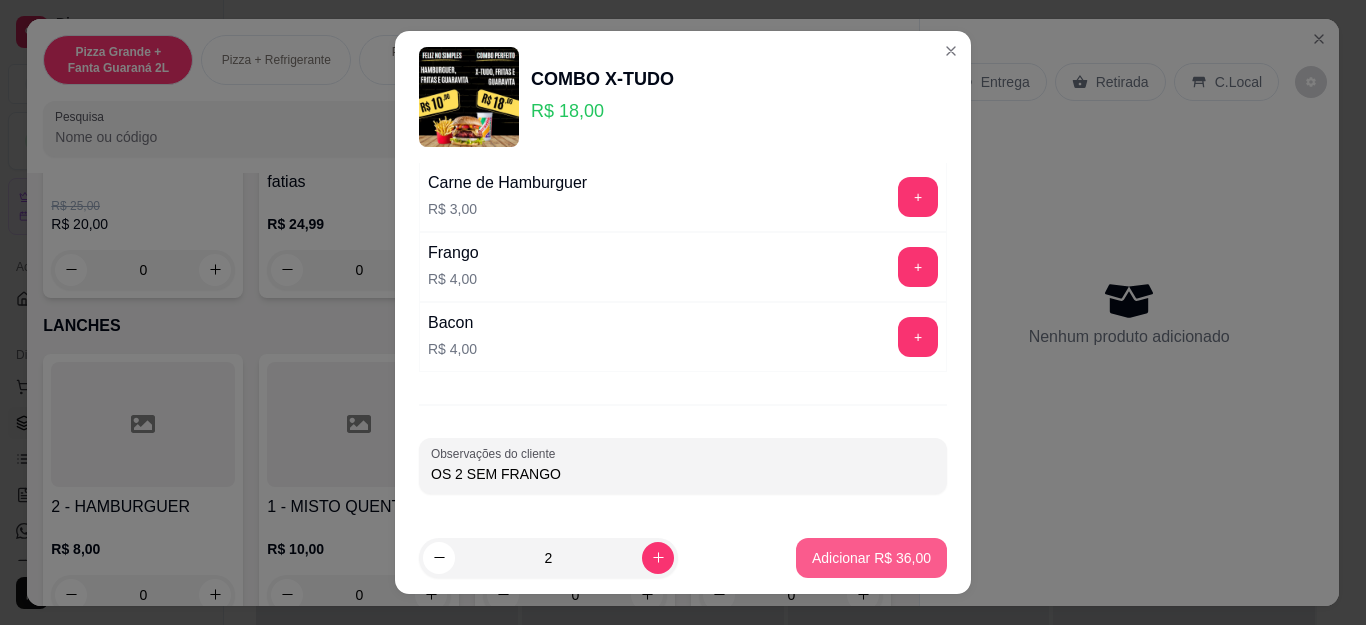 type on "OS 2 SEM FRANGO" 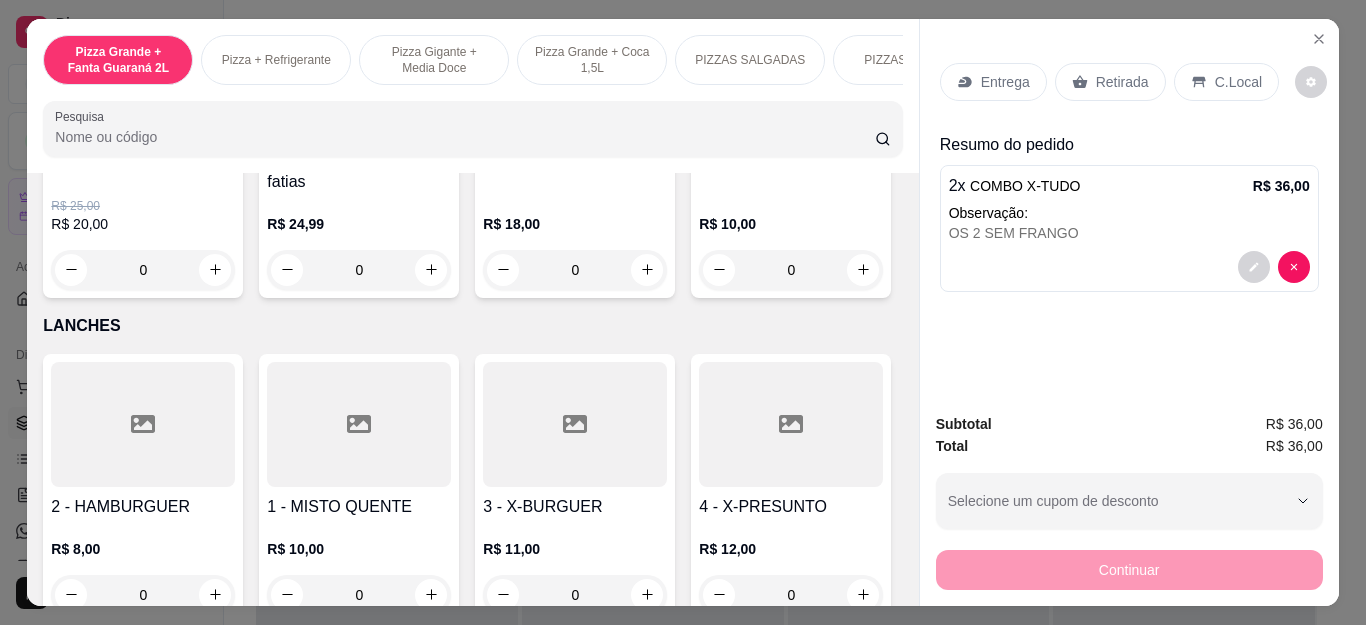 click on "Entrega" at bounding box center [1005, 82] 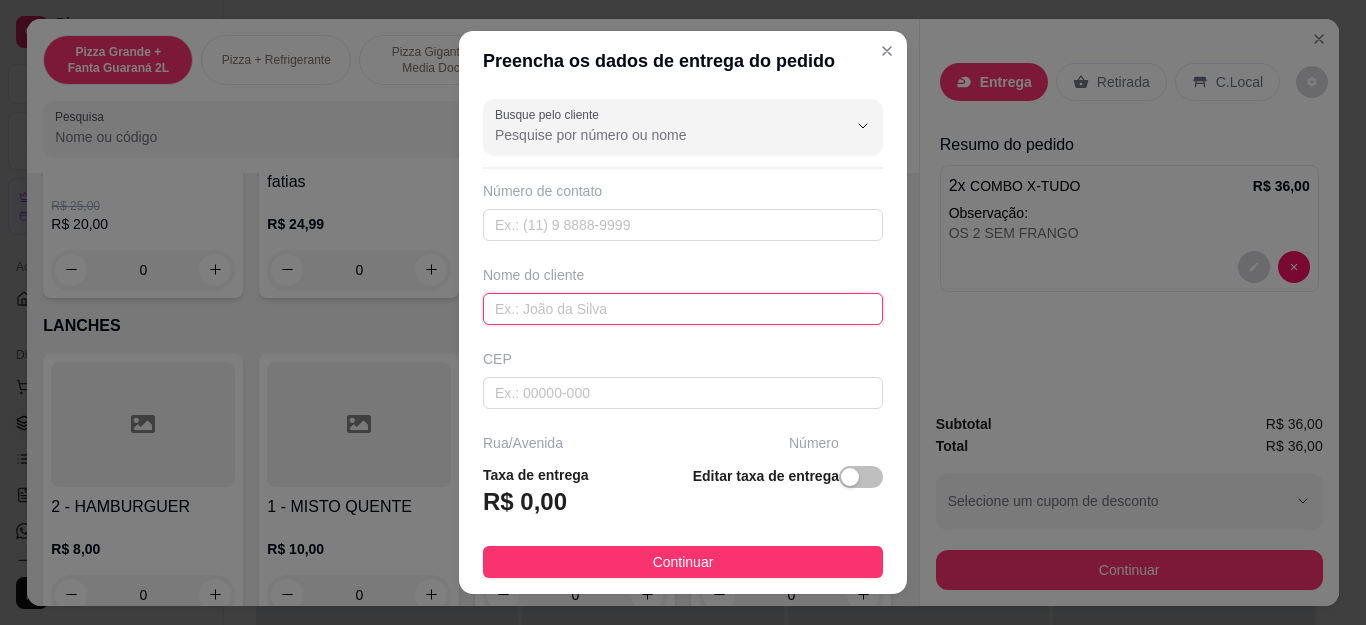 click at bounding box center [683, 309] 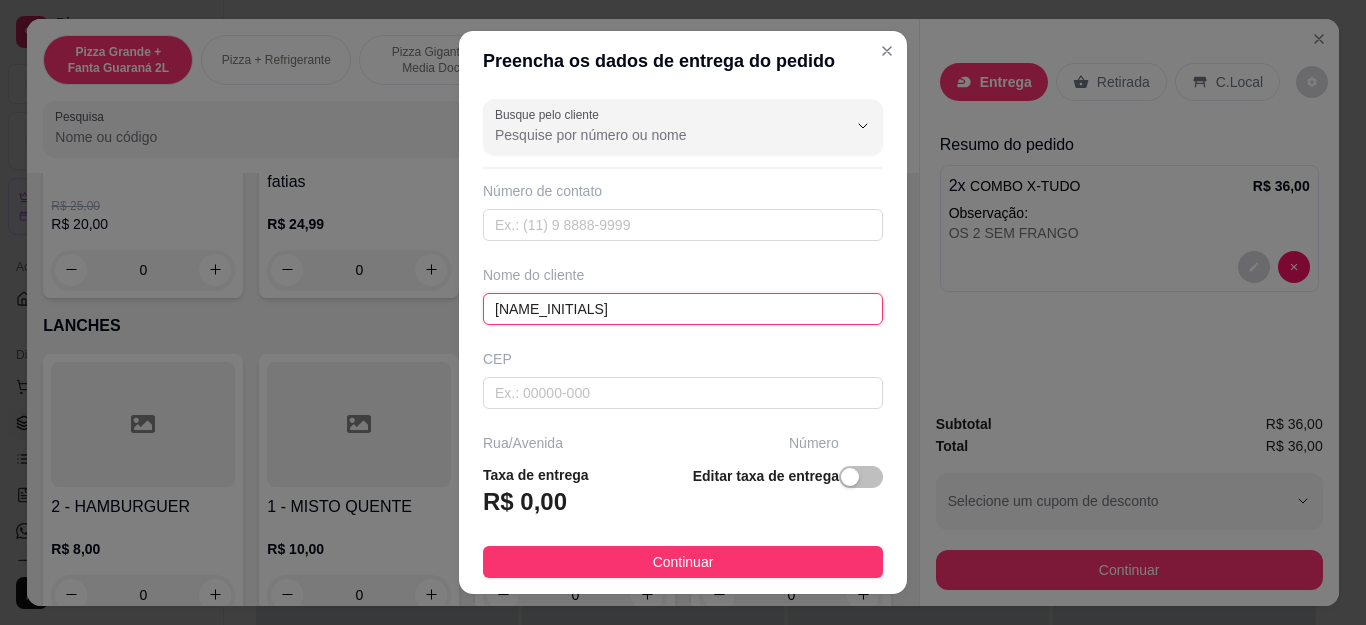 type on "j" 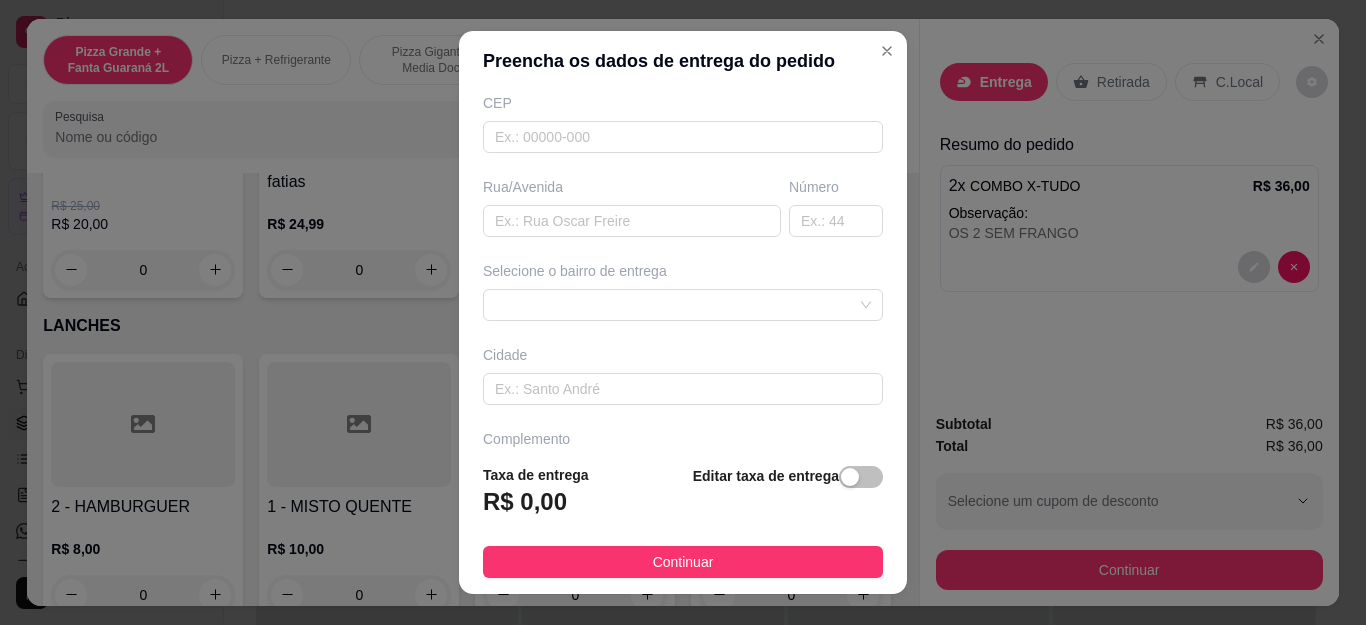scroll, scrollTop: 300, scrollLeft: 0, axis: vertical 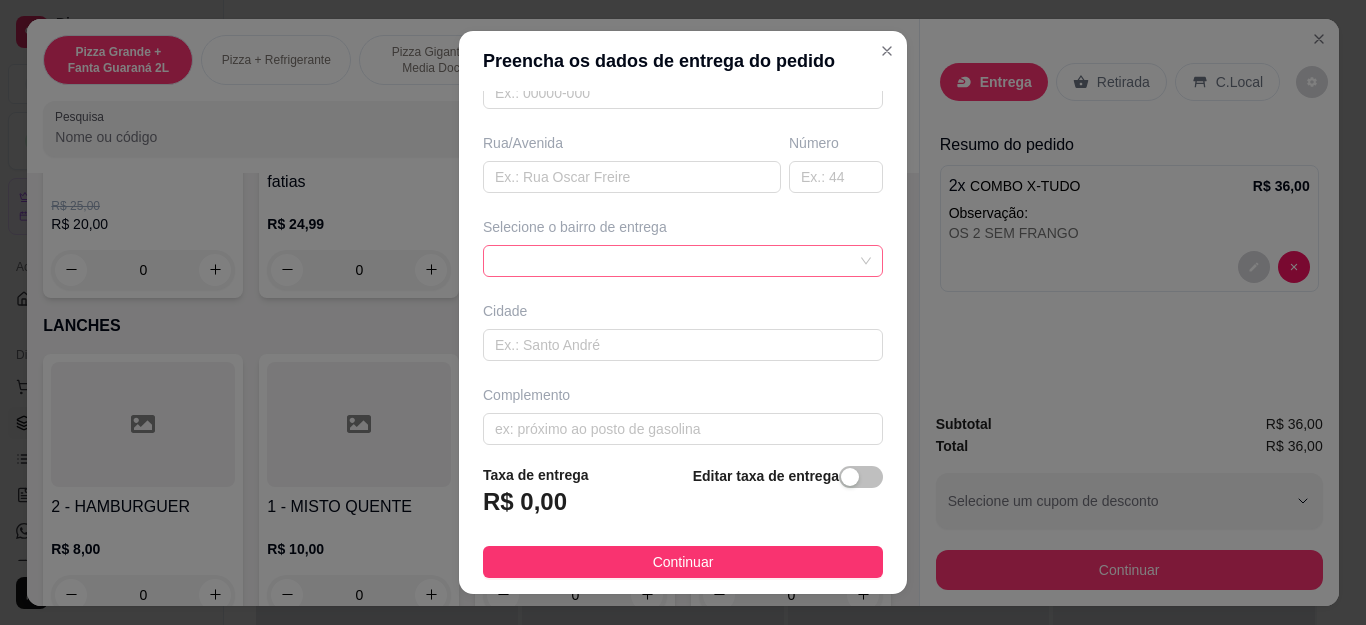 click at bounding box center [683, 261] 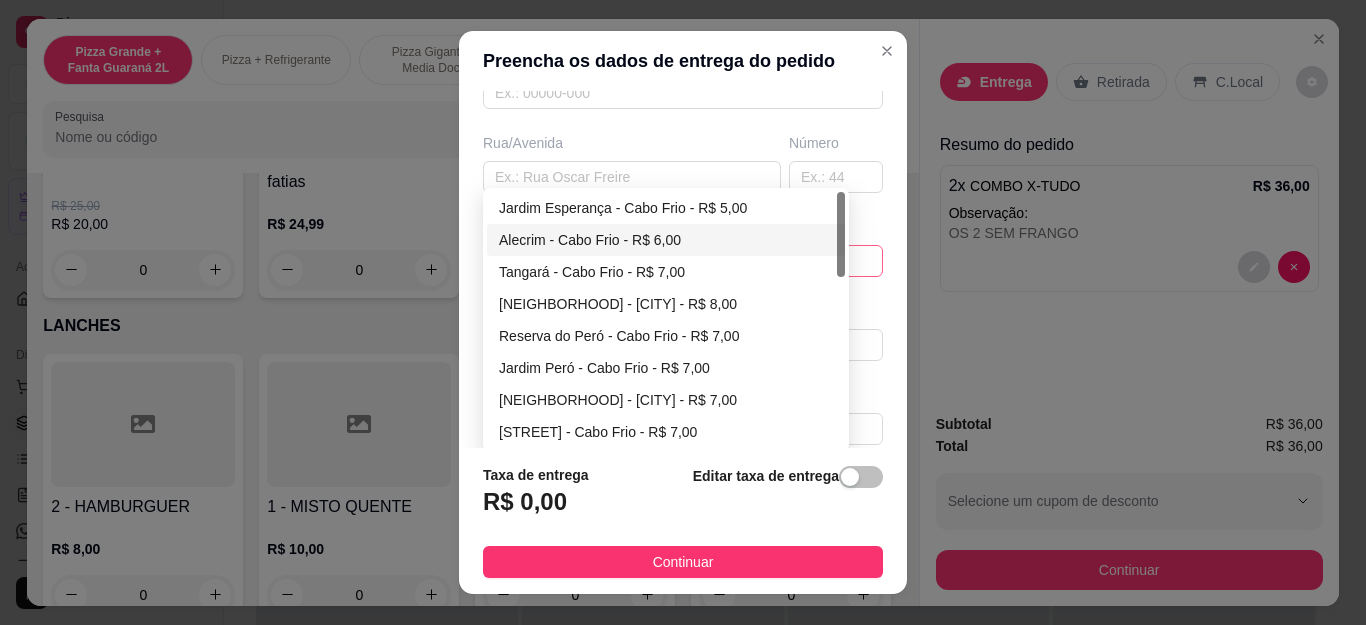 click on "Jardim Esperança - Cabo Frio -  R$ 5,00" at bounding box center (666, 208) 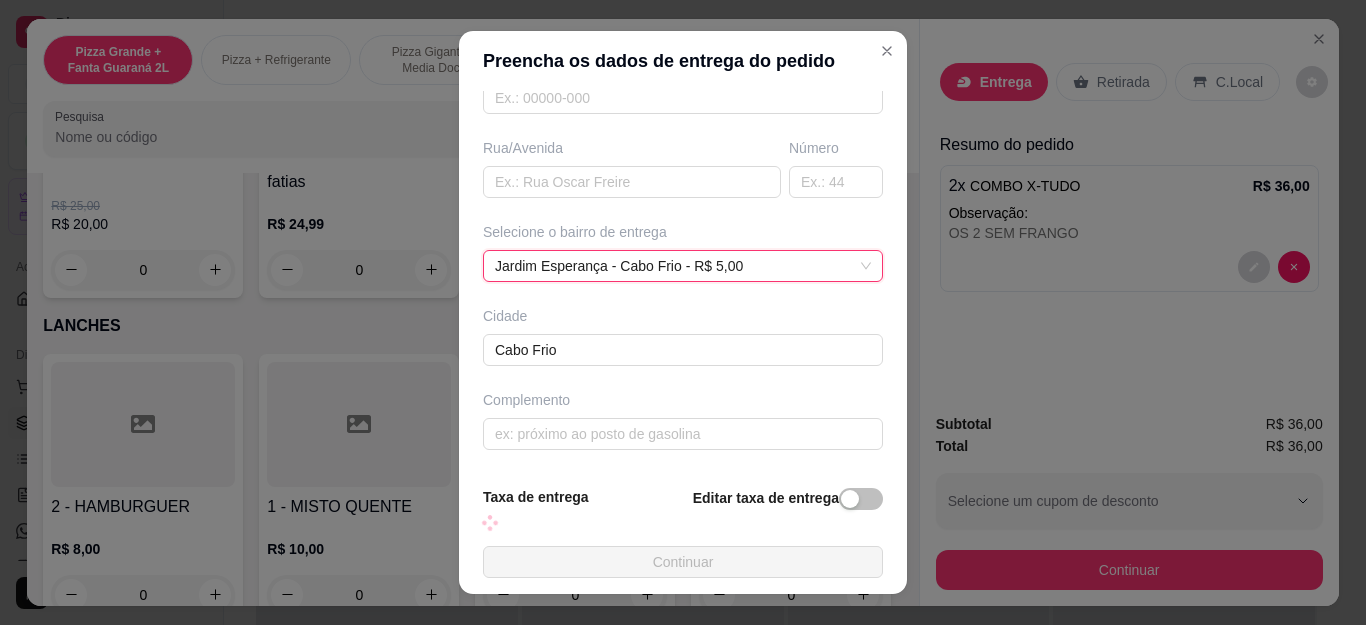 scroll, scrollTop: 300, scrollLeft: 0, axis: vertical 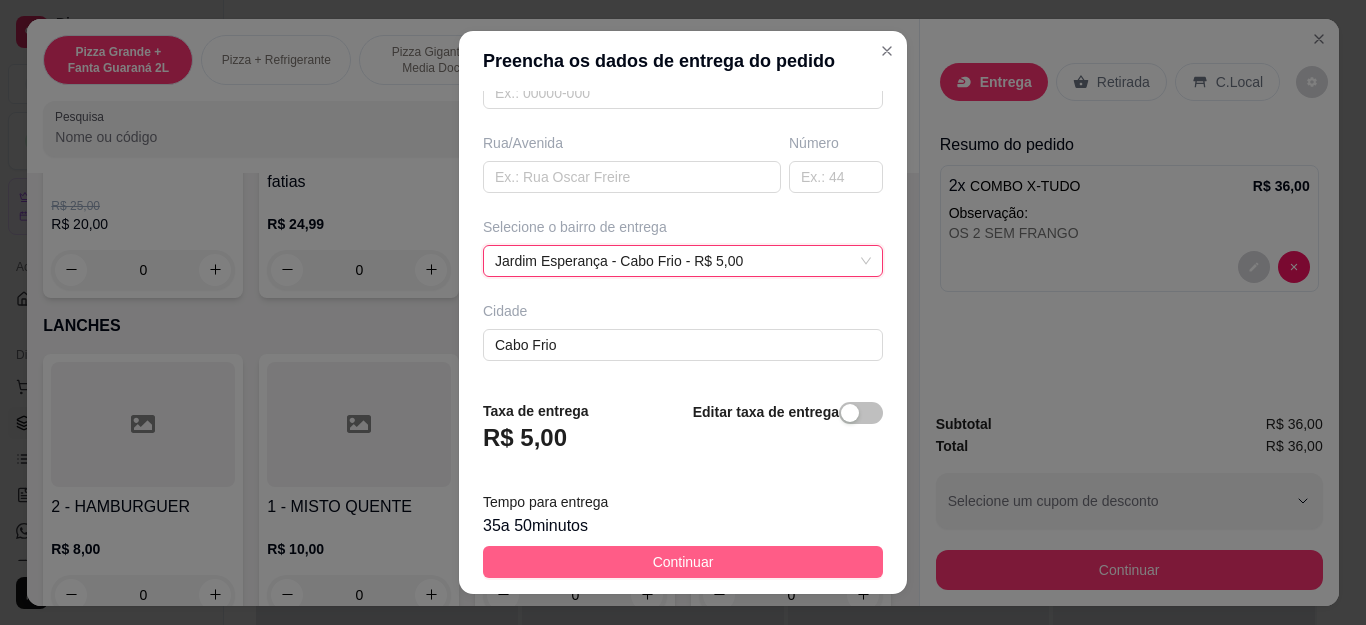 click on "Continuar" at bounding box center (683, 562) 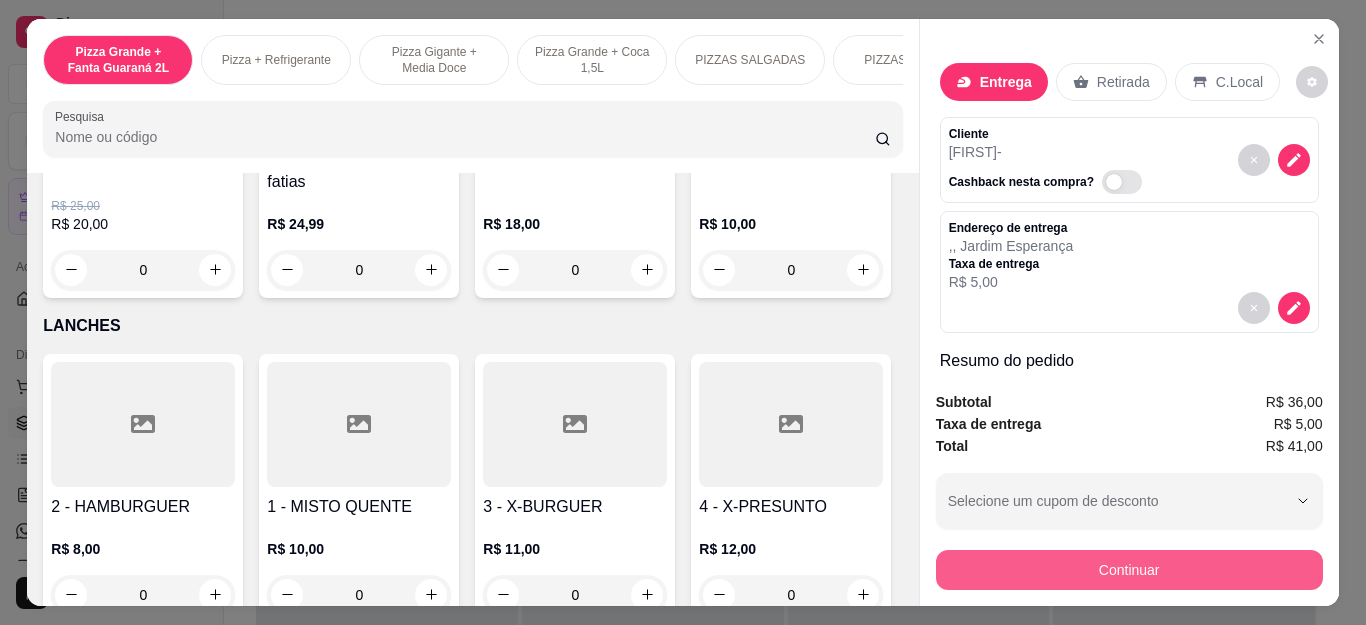 click on "Continuar" at bounding box center [1129, 570] 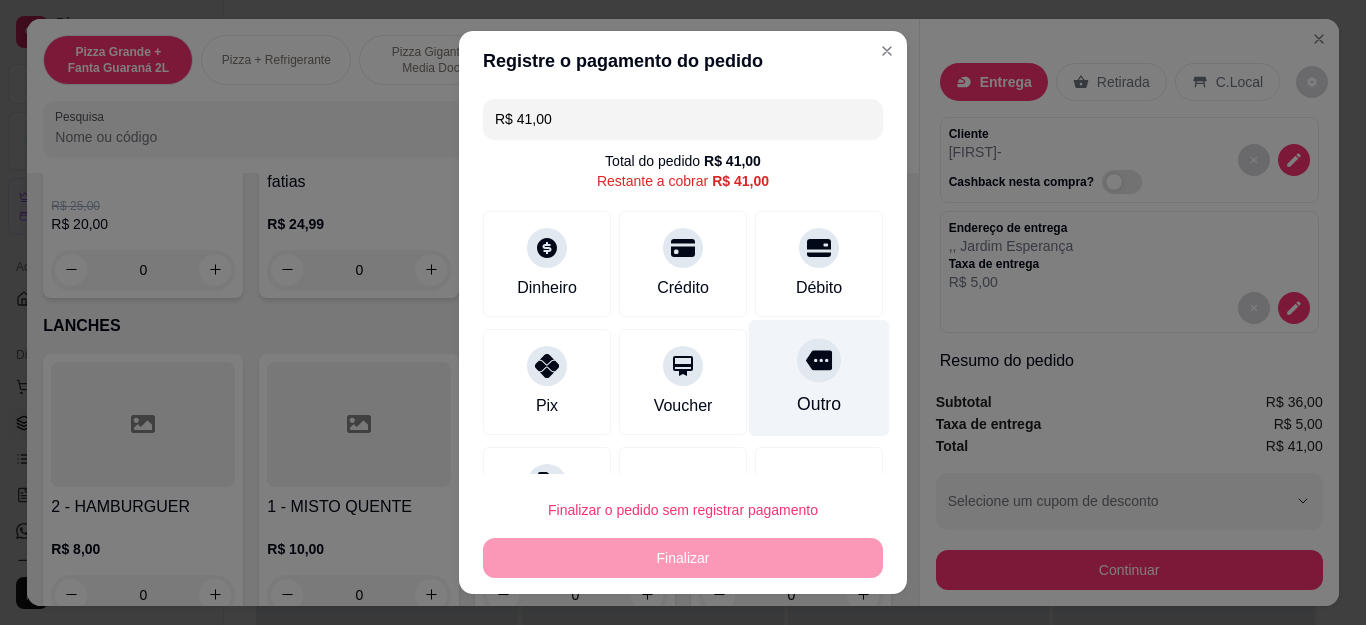 click on "Outro" at bounding box center [819, 378] 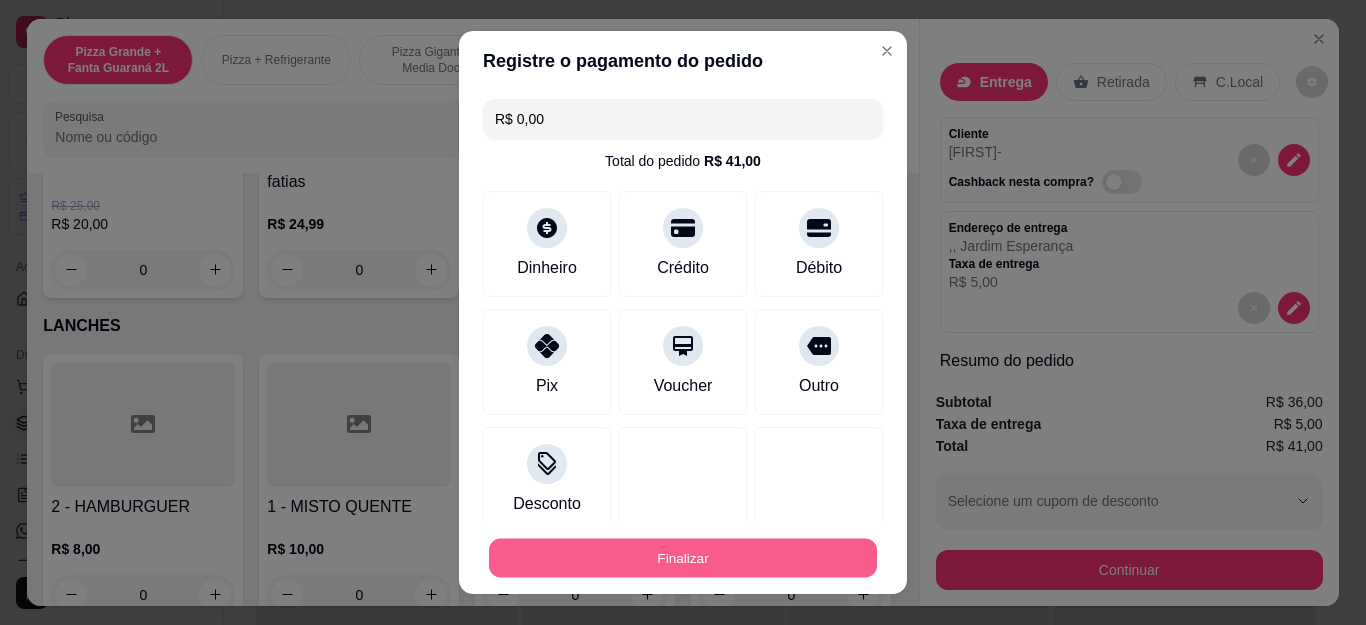 click on "Finalizar" at bounding box center (683, 557) 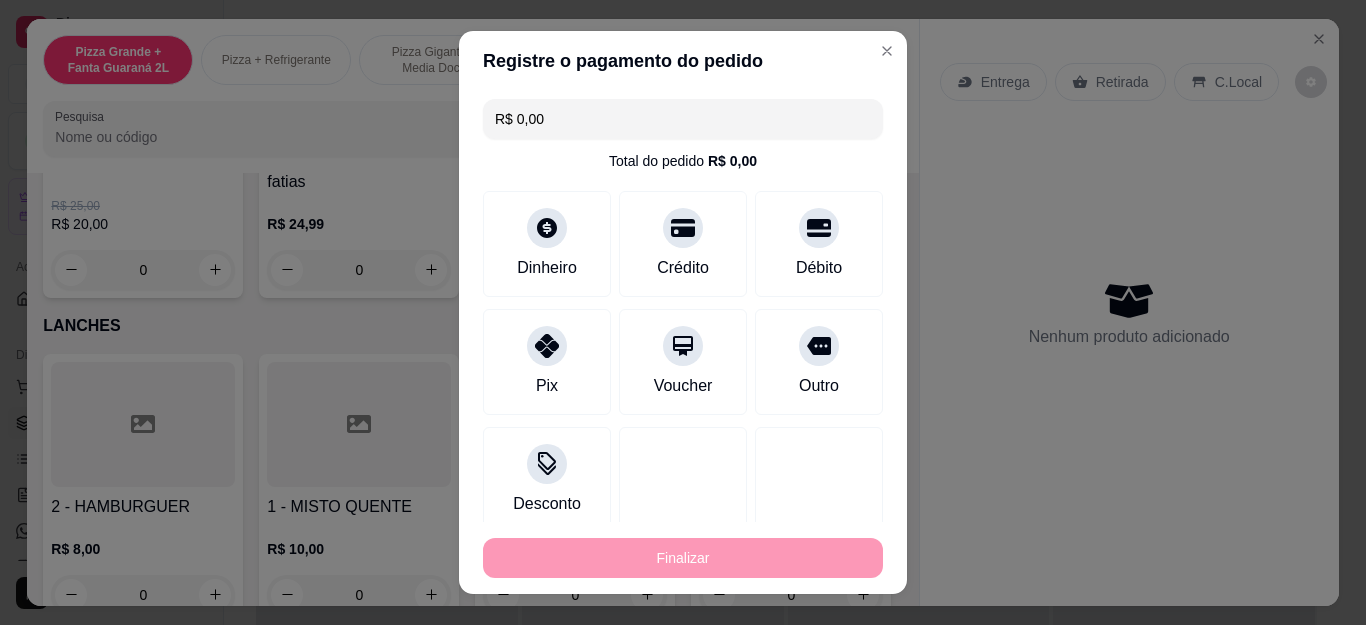 type on "-R$ 41,00" 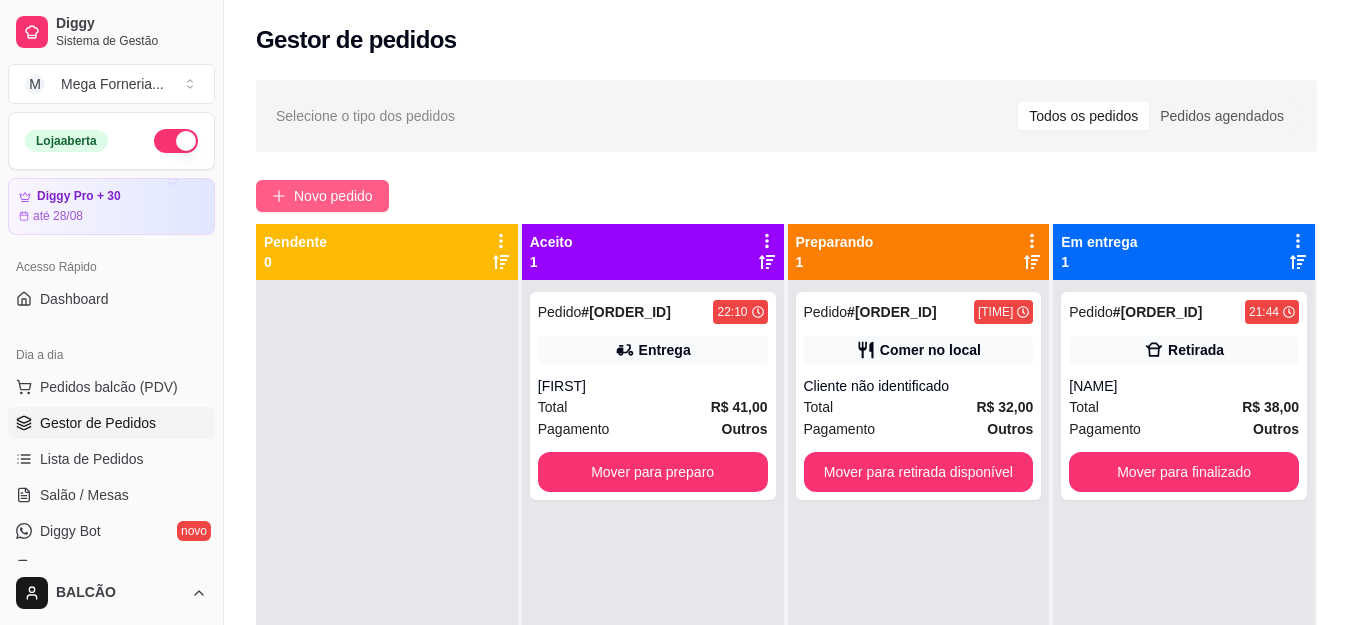 click on "Novo pedido" at bounding box center [333, 196] 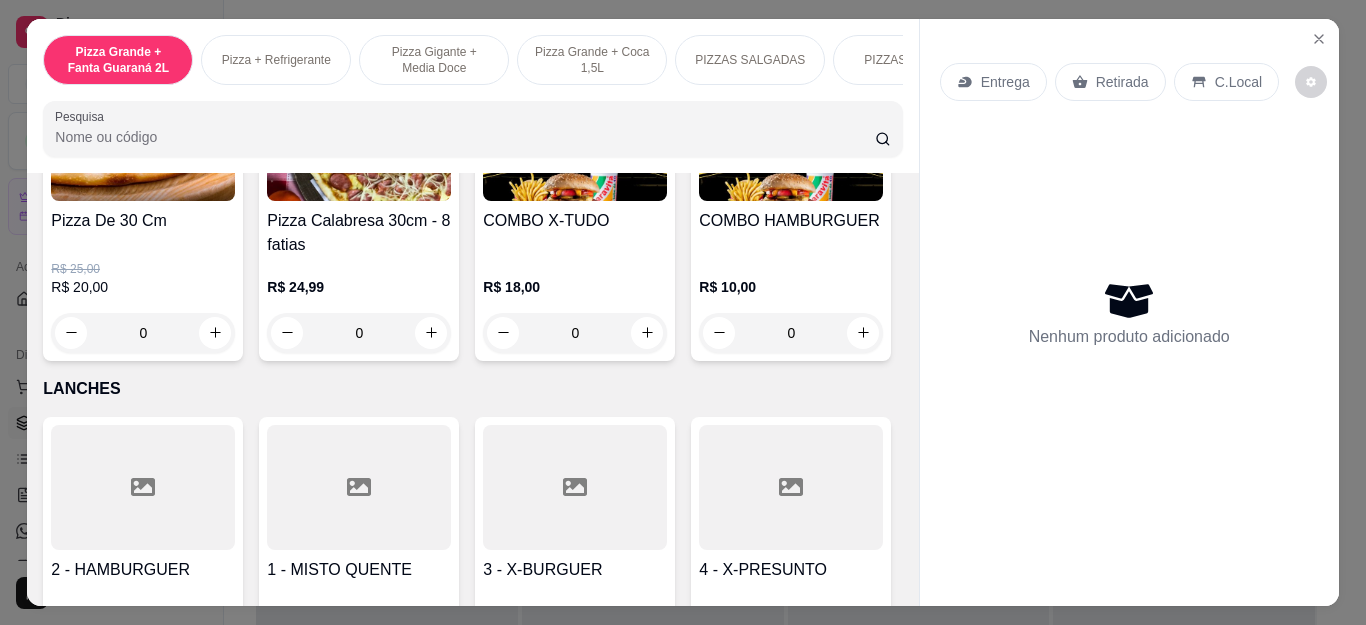 scroll, scrollTop: 2000, scrollLeft: 0, axis: vertical 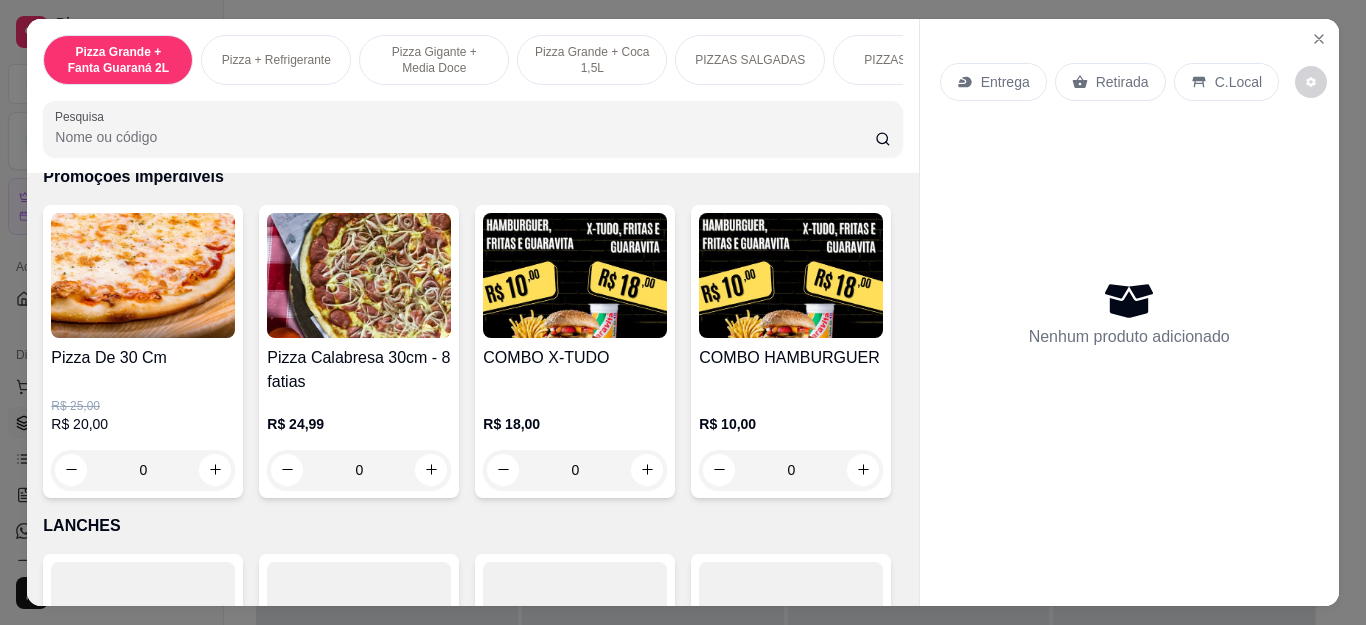 click on "0" at bounding box center [575, 470] 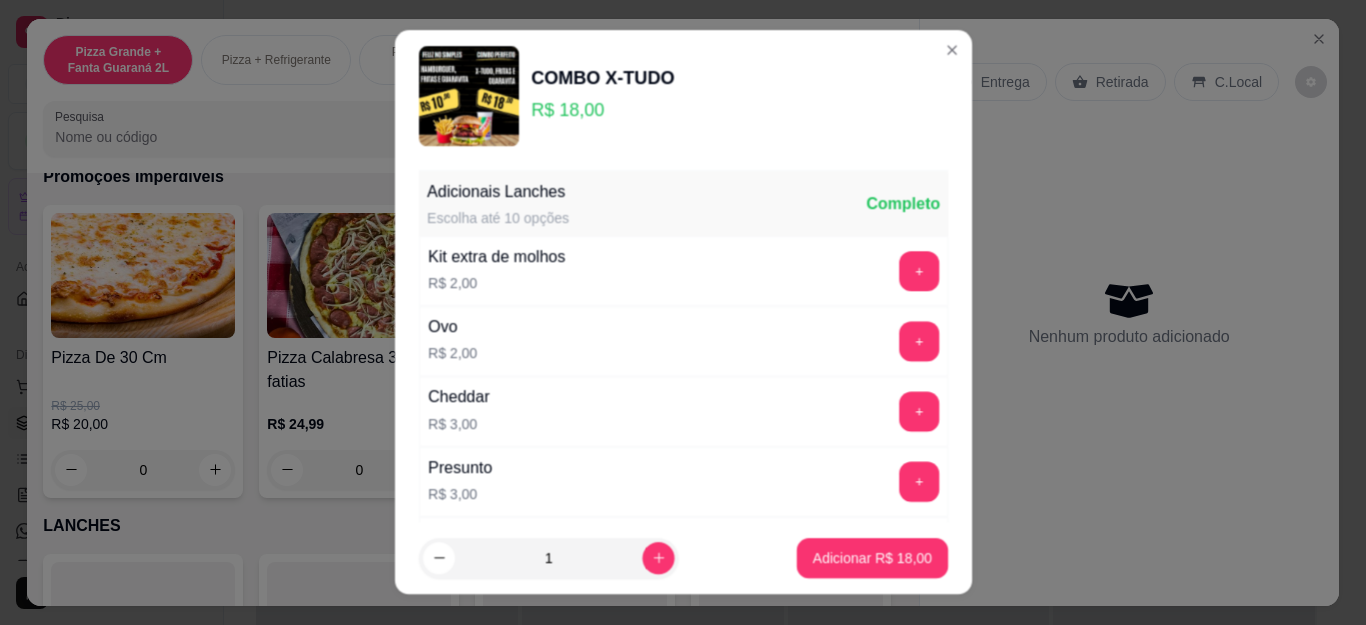scroll, scrollTop: 33, scrollLeft: 0, axis: vertical 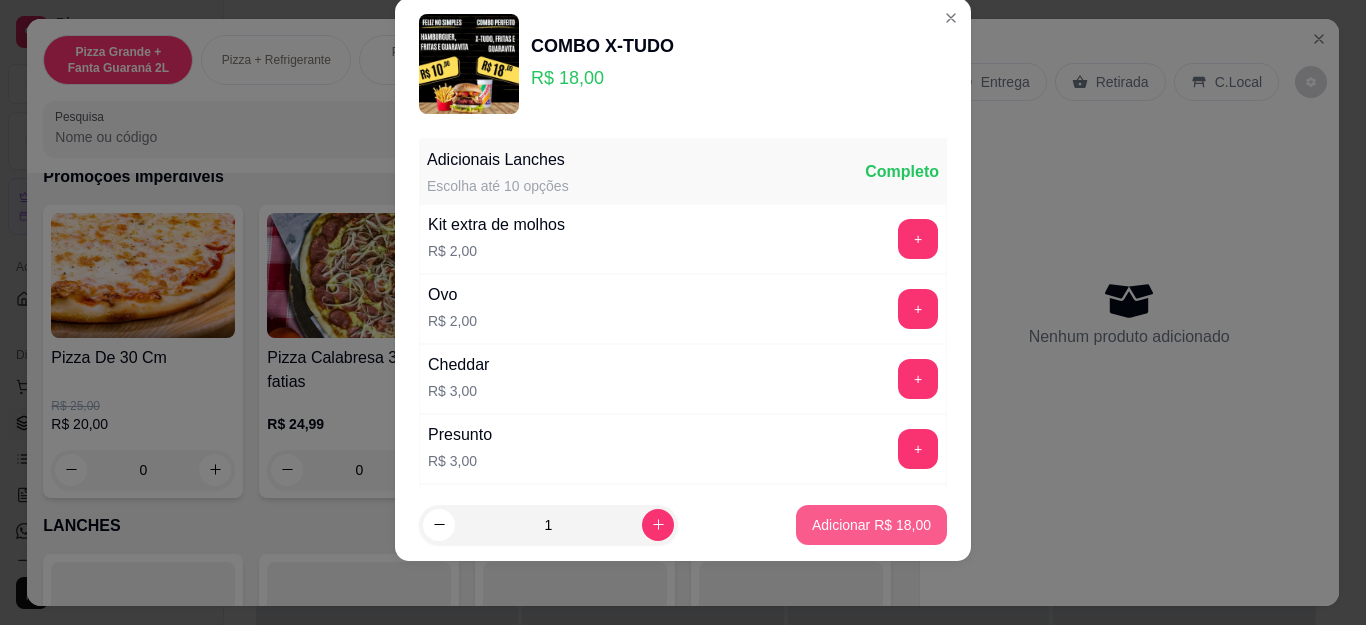 click on "Adicionar   R$ 18,00" at bounding box center [871, 525] 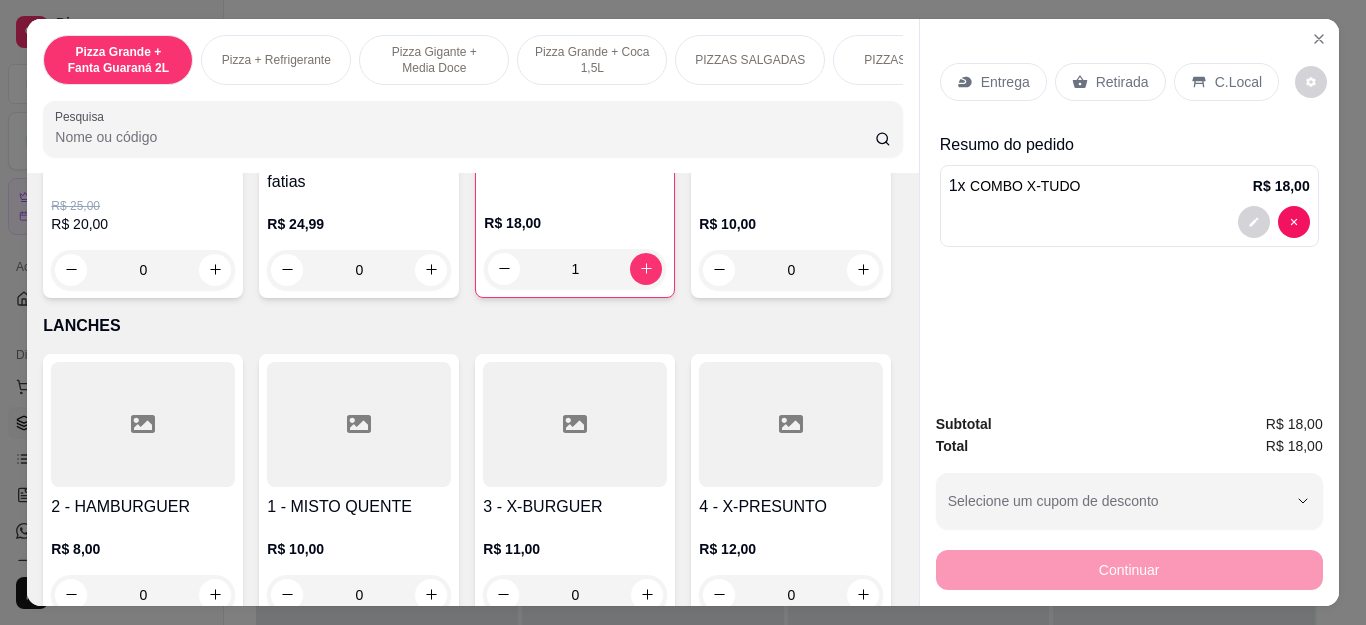 scroll, scrollTop: 2300, scrollLeft: 0, axis: vertical 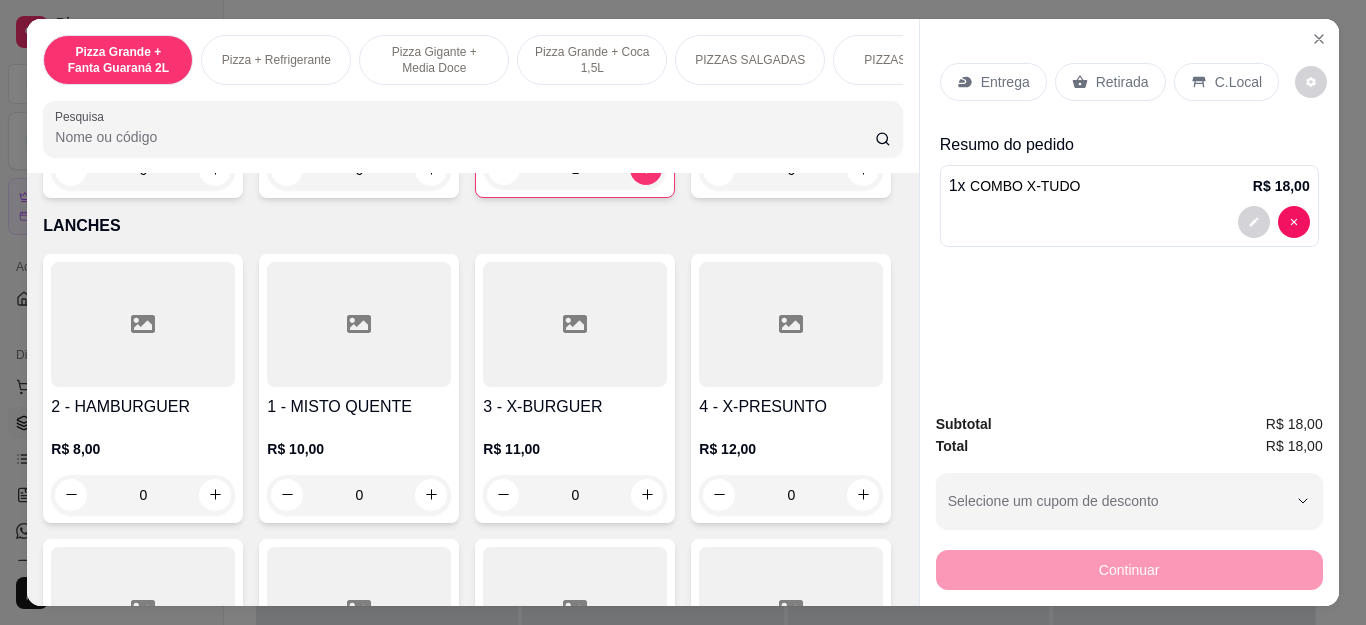 click on "0" at bounding box center [791, 170] 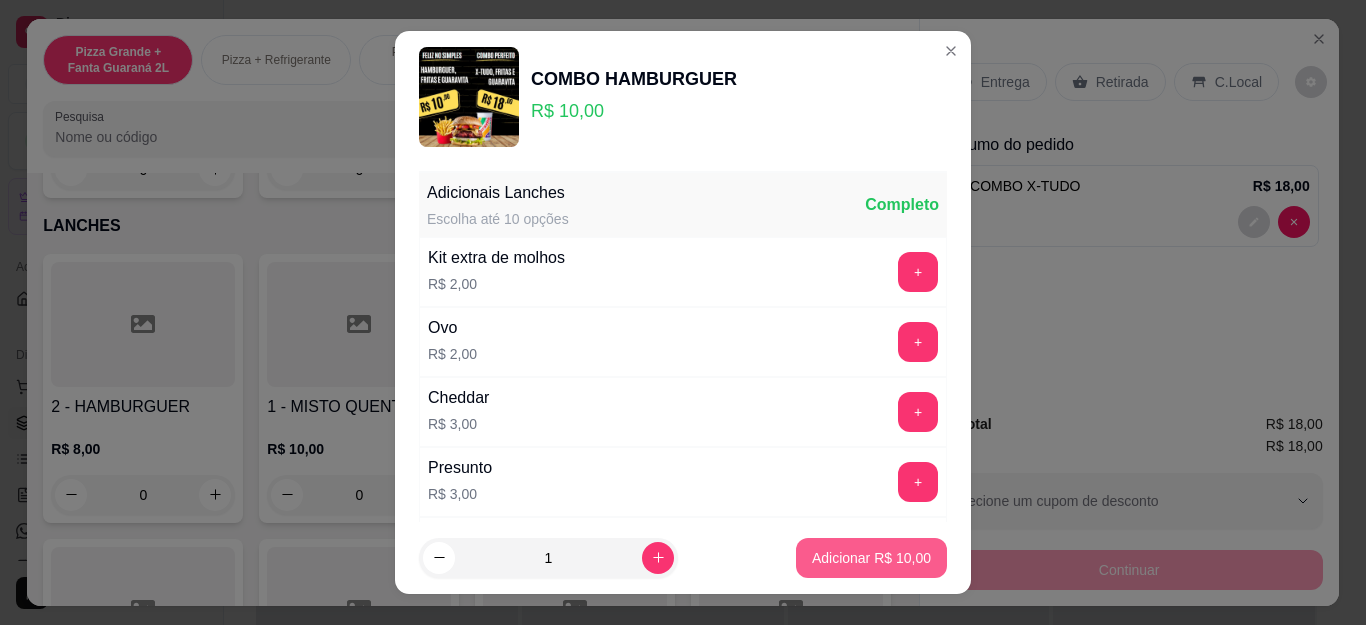 click on "Adicionar   R$ 10,00" at bounding box center [871, 558] 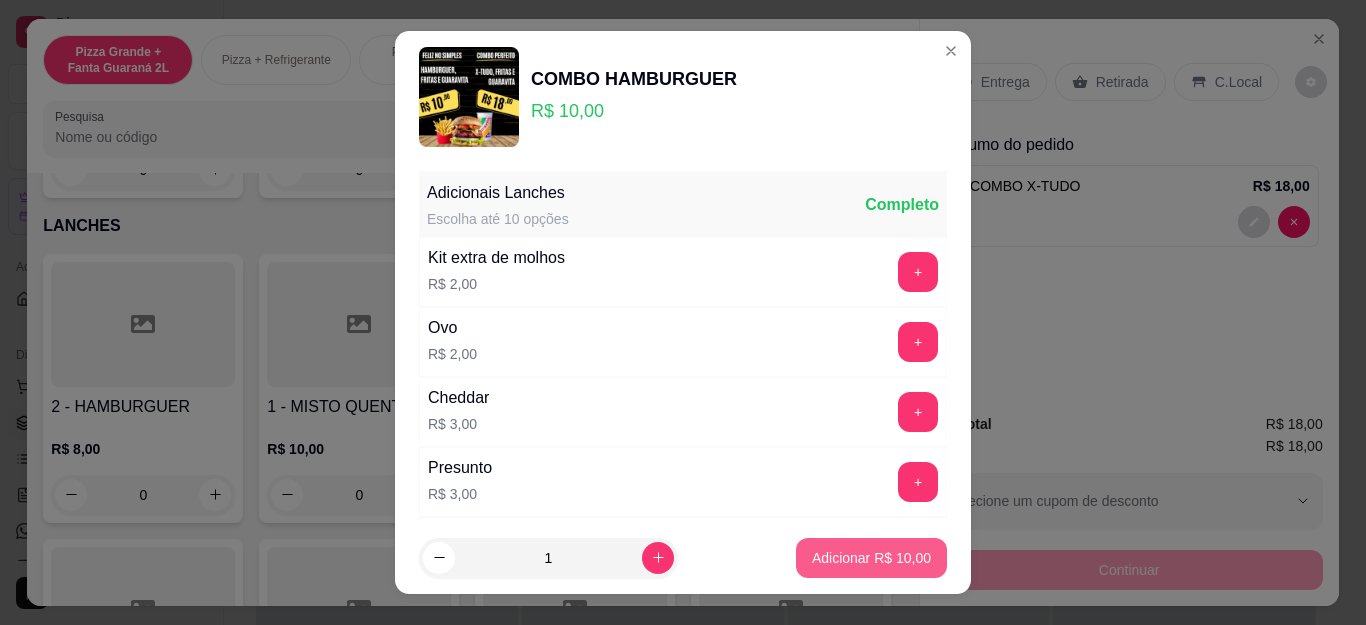 type on "1" 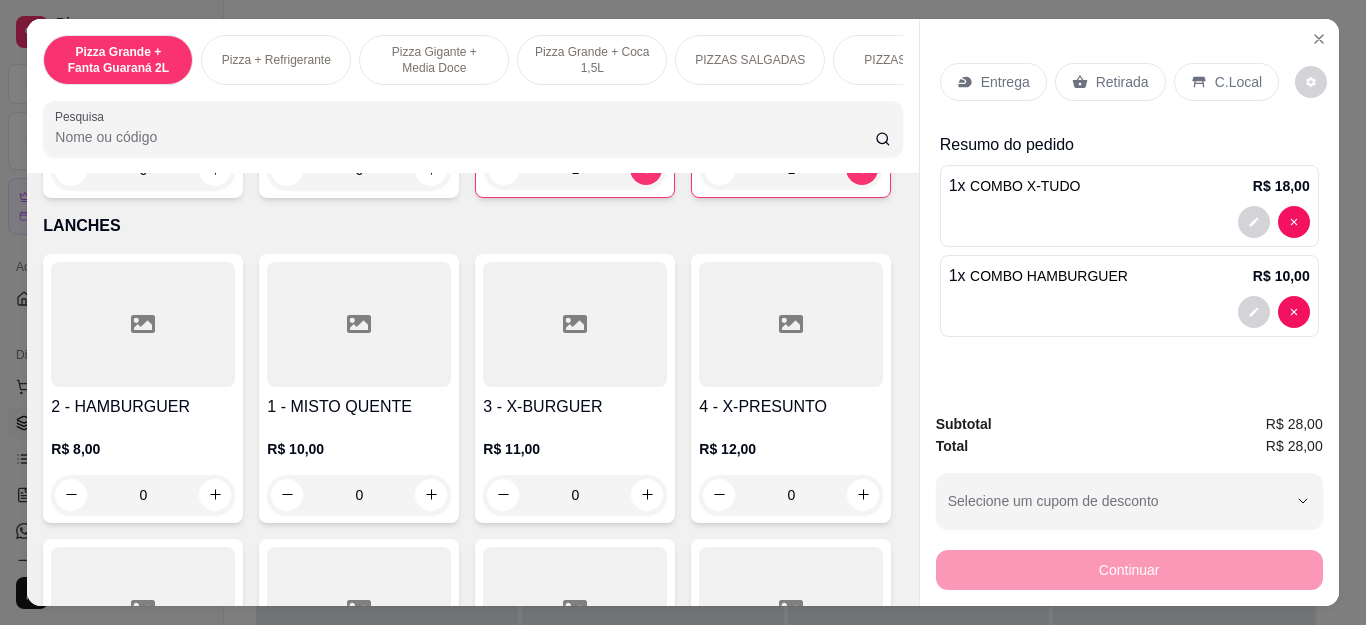 click on "Entrega" at bounding box center (993, 82) 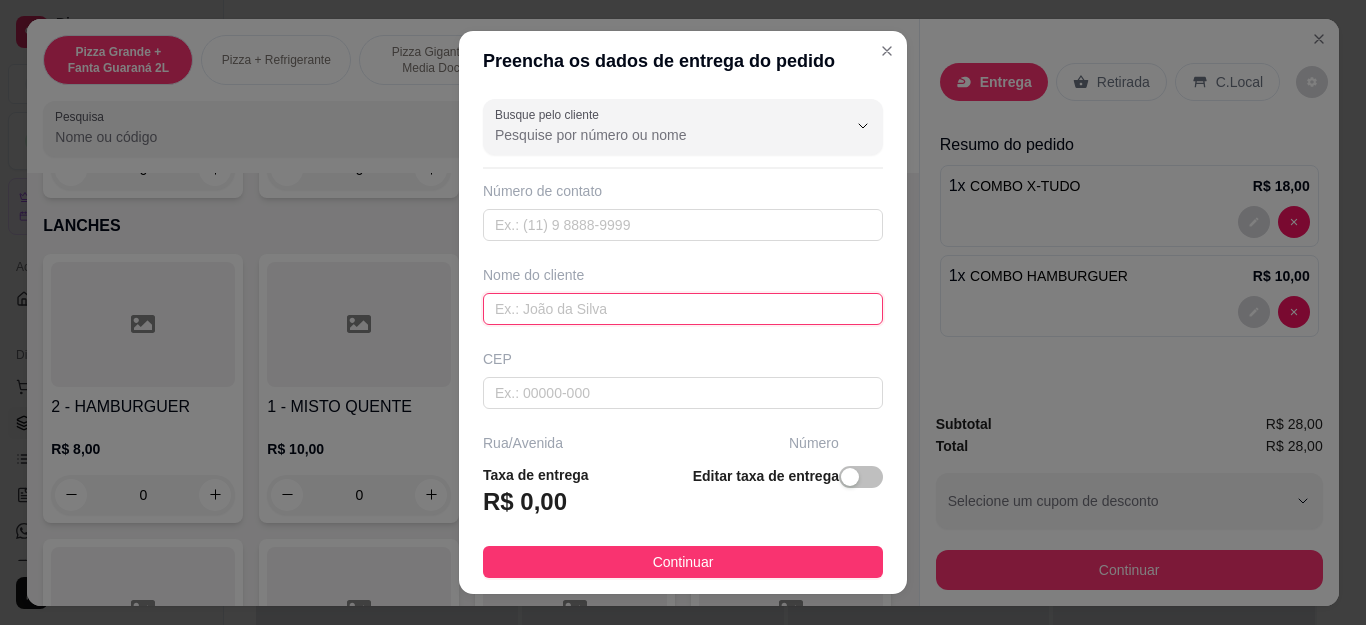 click at bounding box center [683, 309] 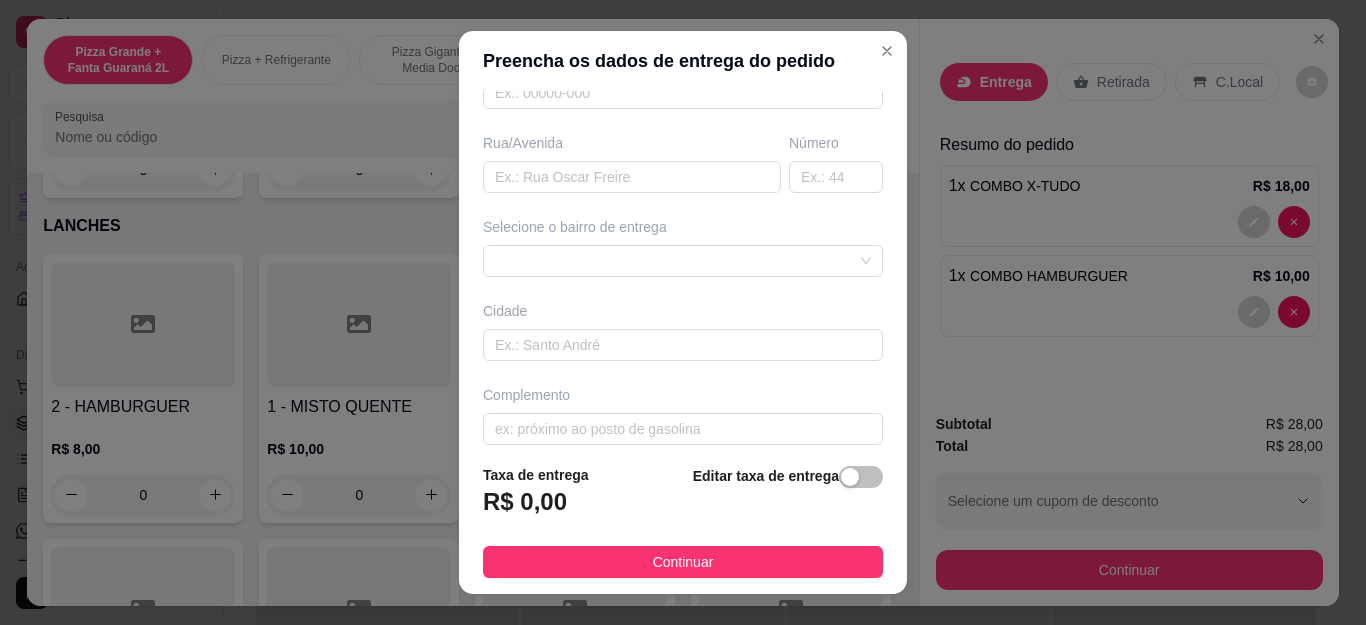 scroll, scrollTop: 317, scrollLeft: 0, axis: vertical 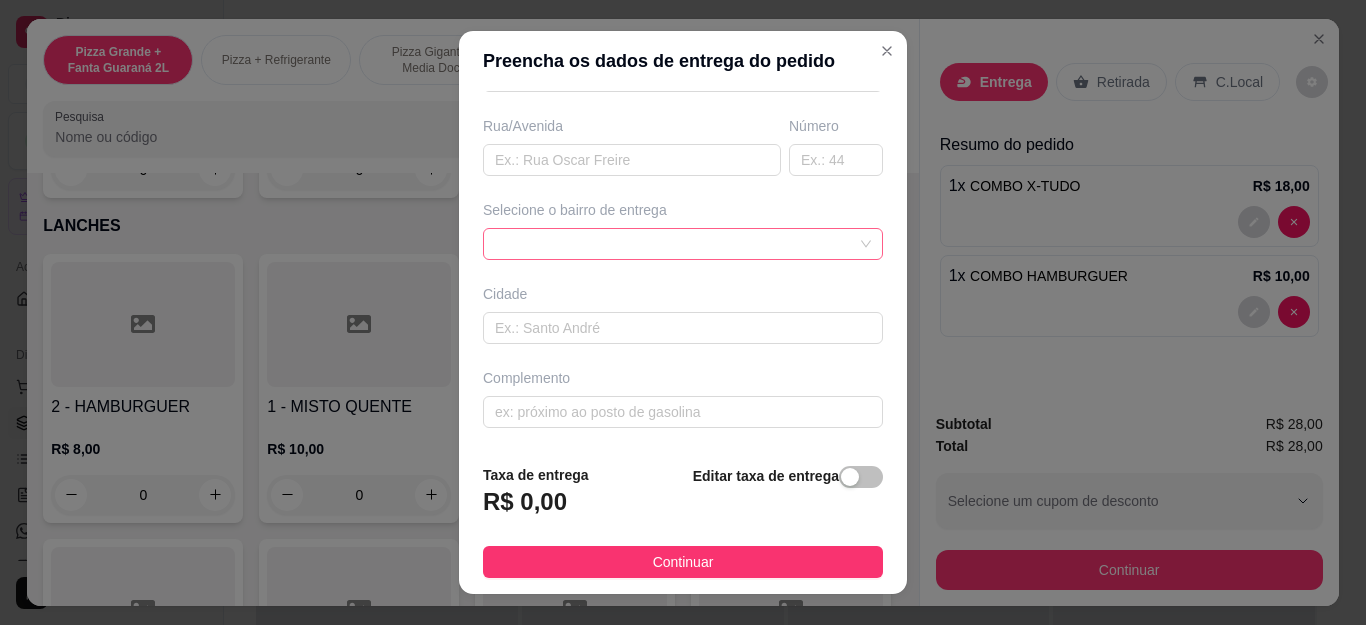 click at bounding box center [683, 244] 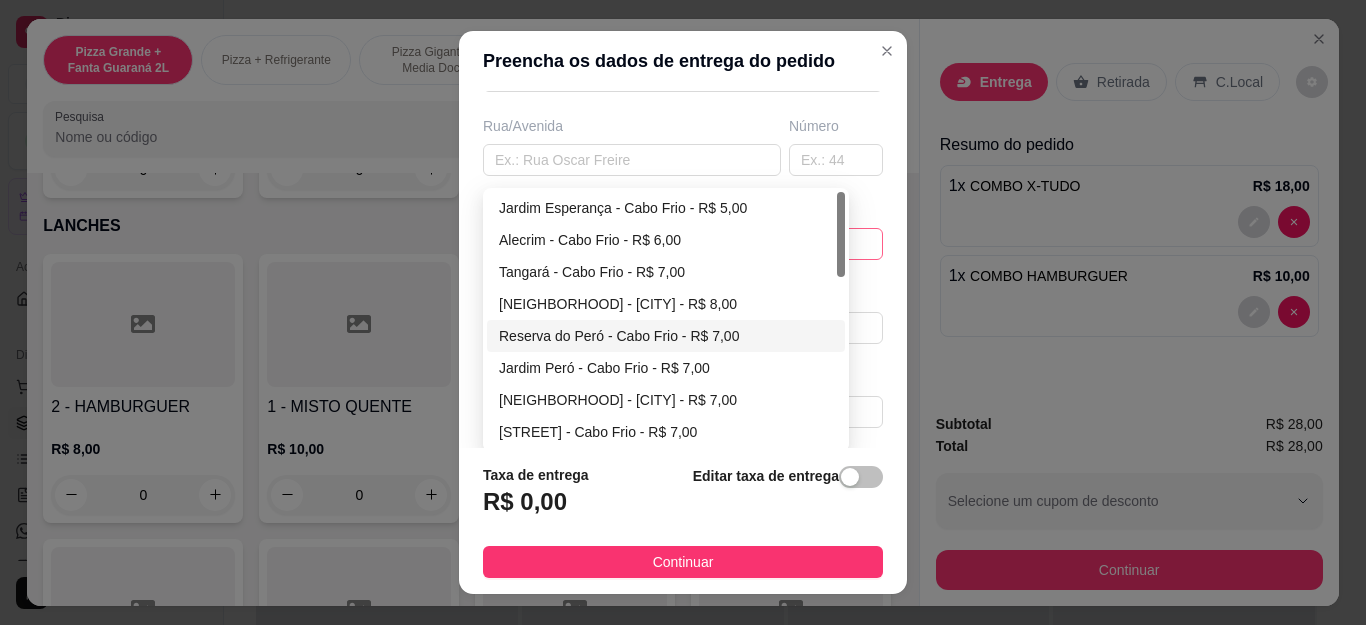 type on "[FIRST]" 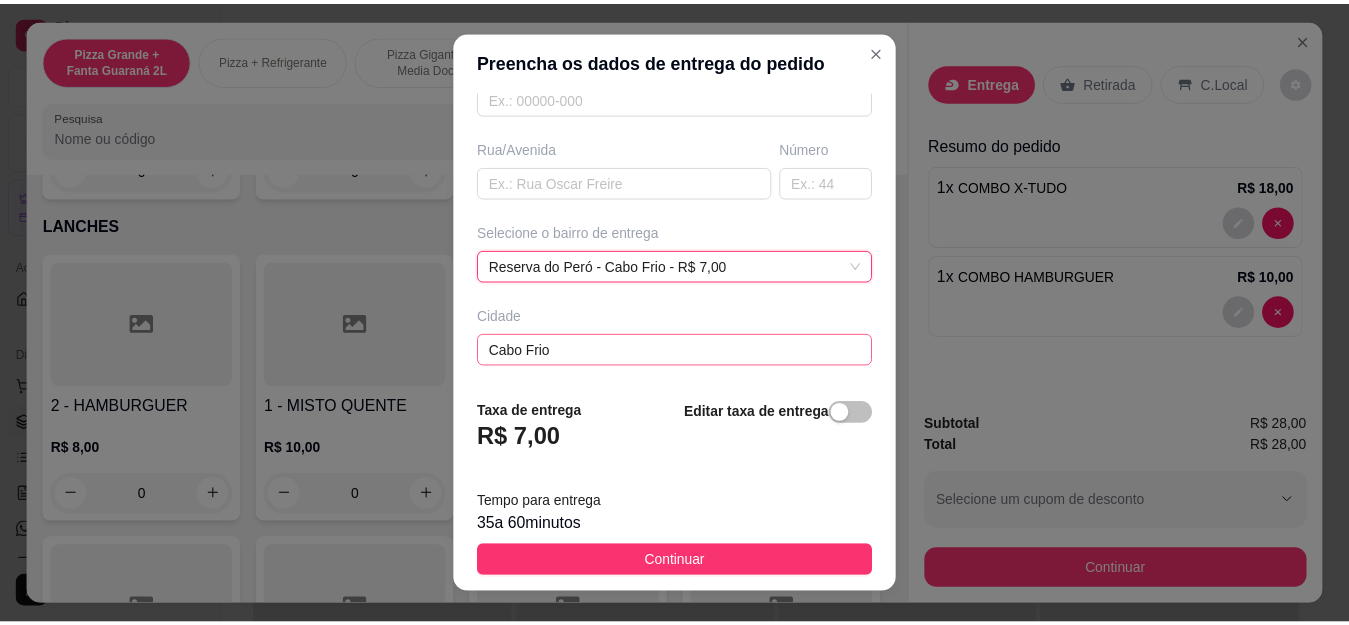 scroll, scrollTop: 317, scrollLeft: 0, axis: vertical 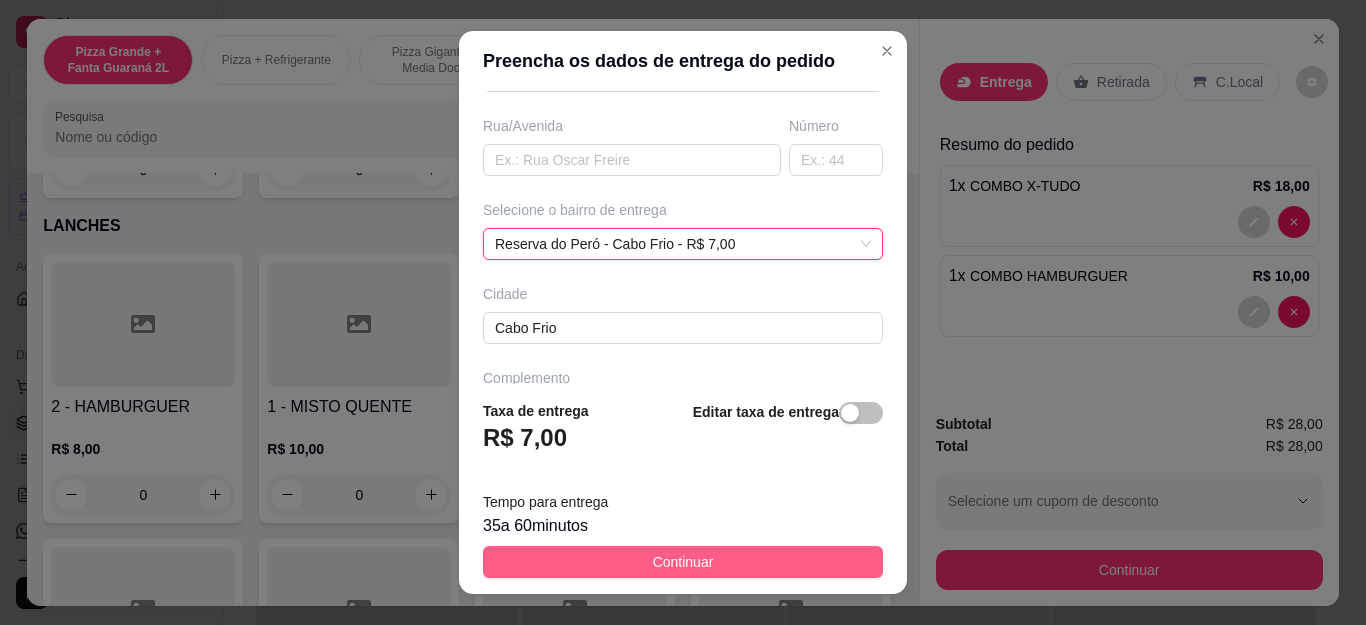 click on "Continuar" at bounding box center (683, 562) 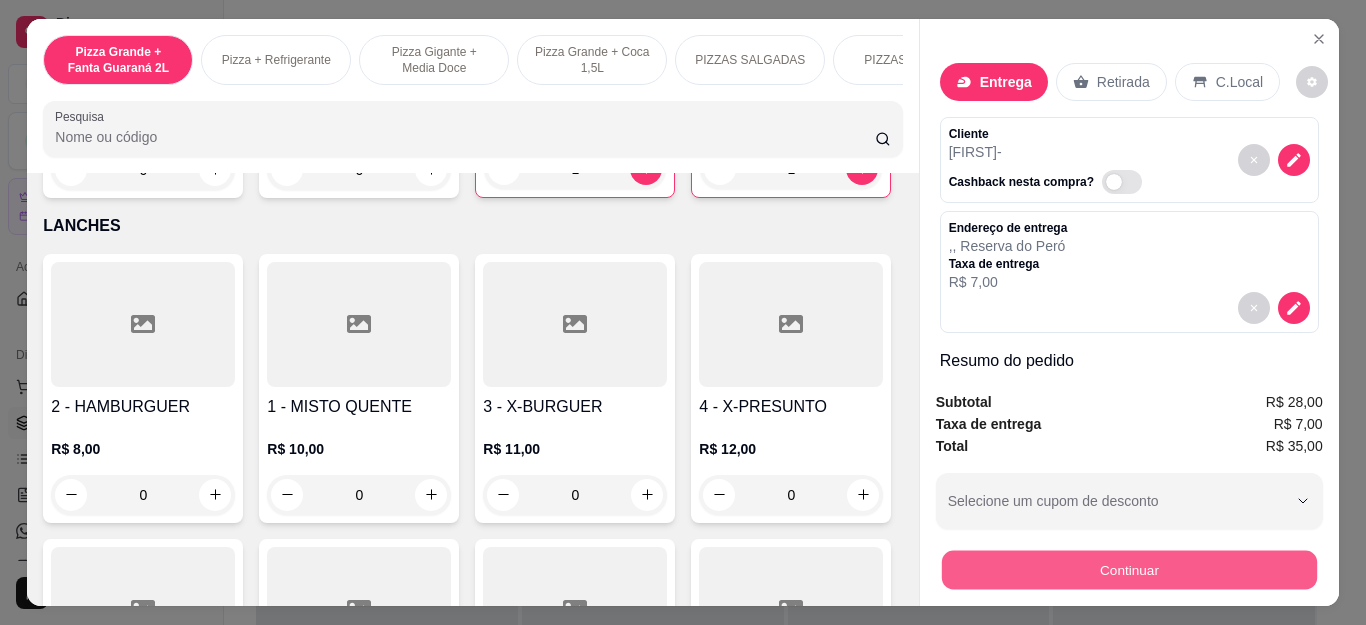 click on "Continuar" at bounding box center (1128, 570) 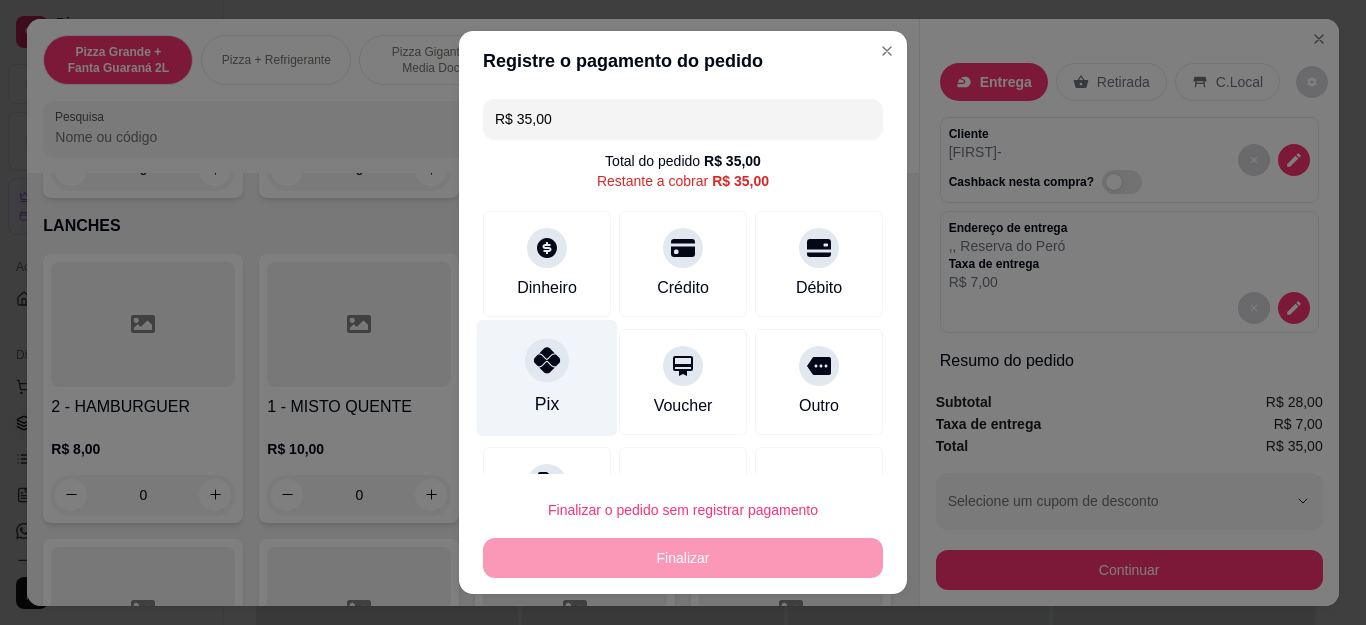 click on "Pix" at bounding box center (547, 378) 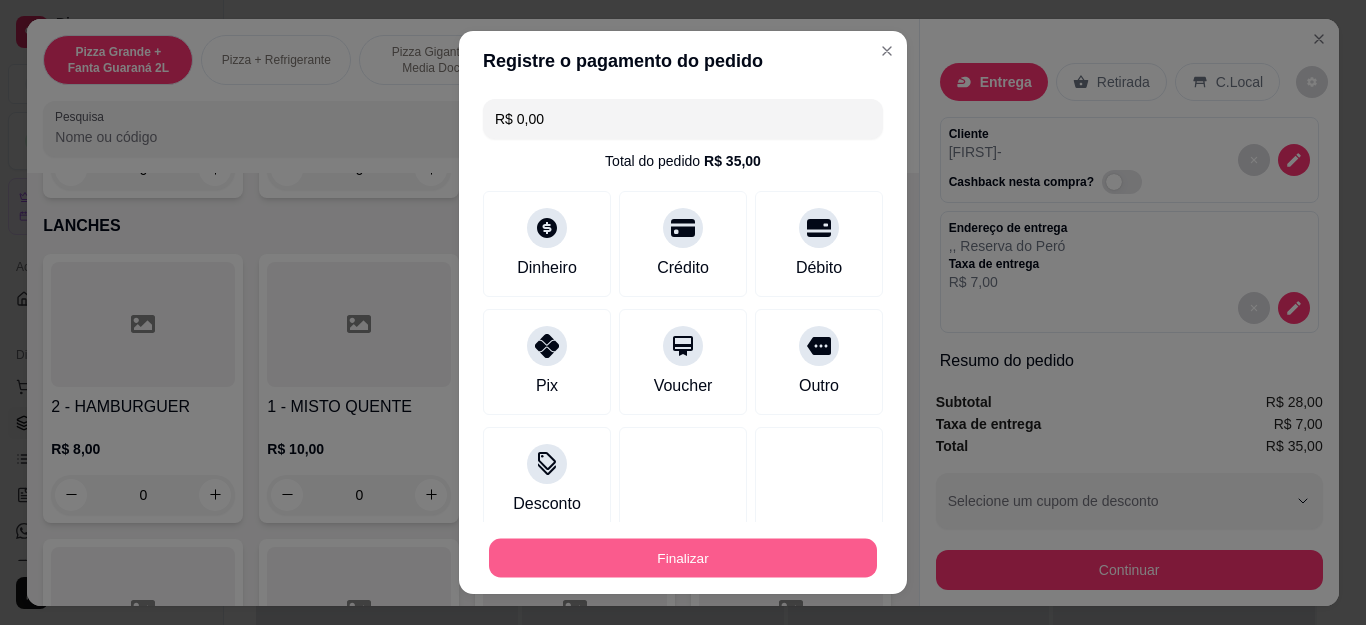 click on "Finalizar" at bounding box center [683, 557] 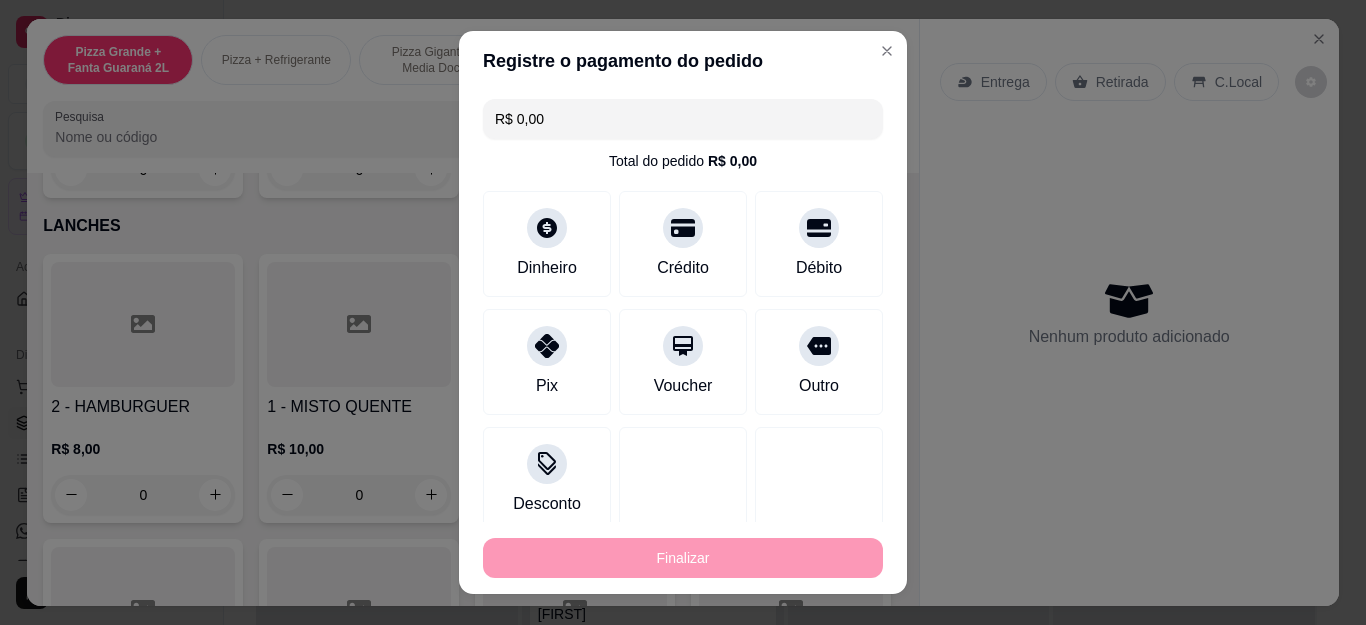 type on "0" 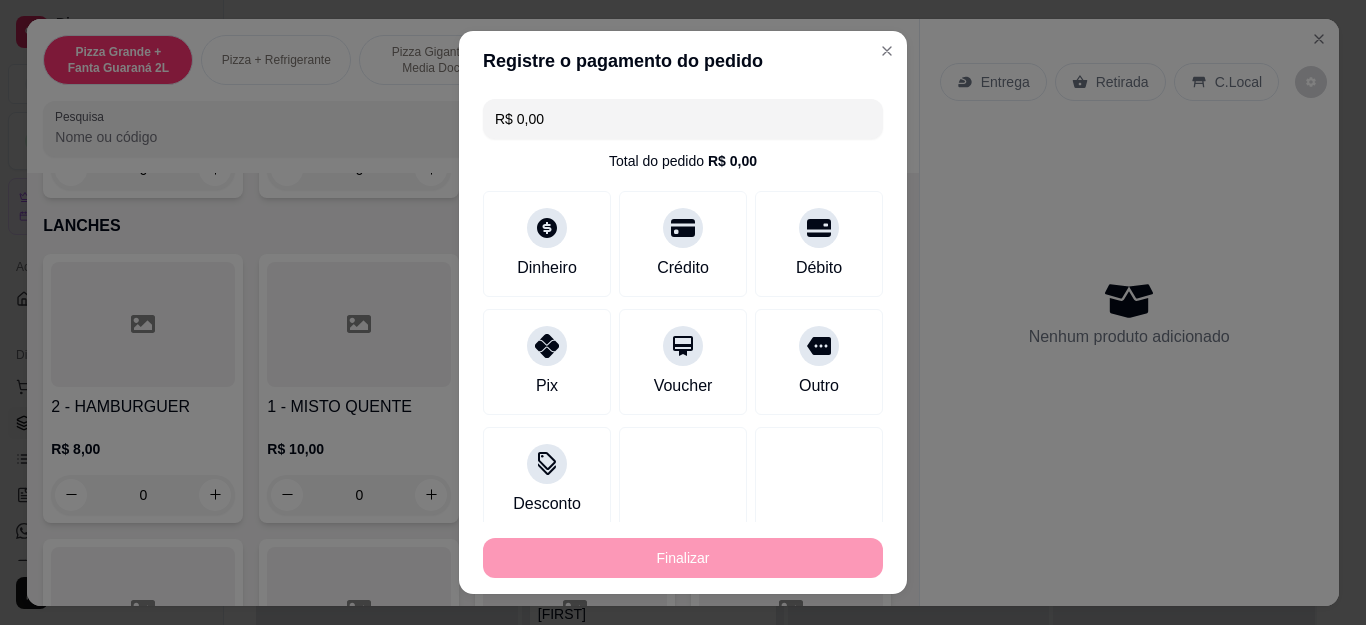 type on "0" 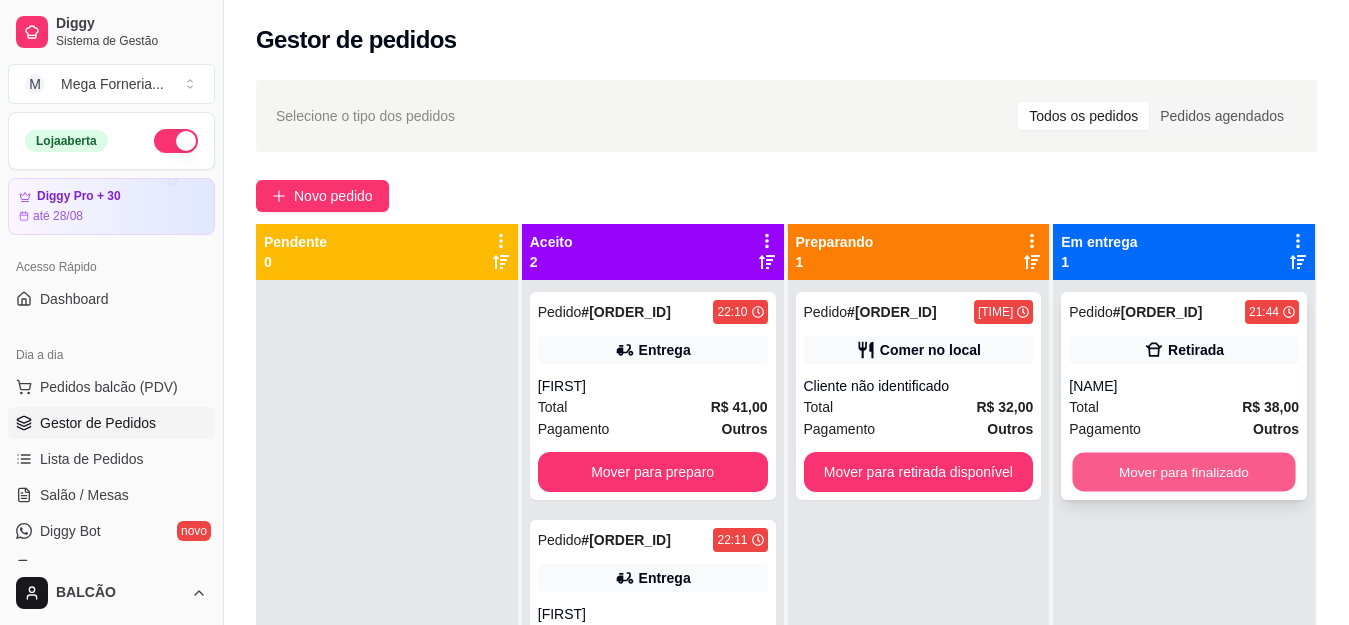 click on "Mover para finalizado" at bounding box center [1184, 472] 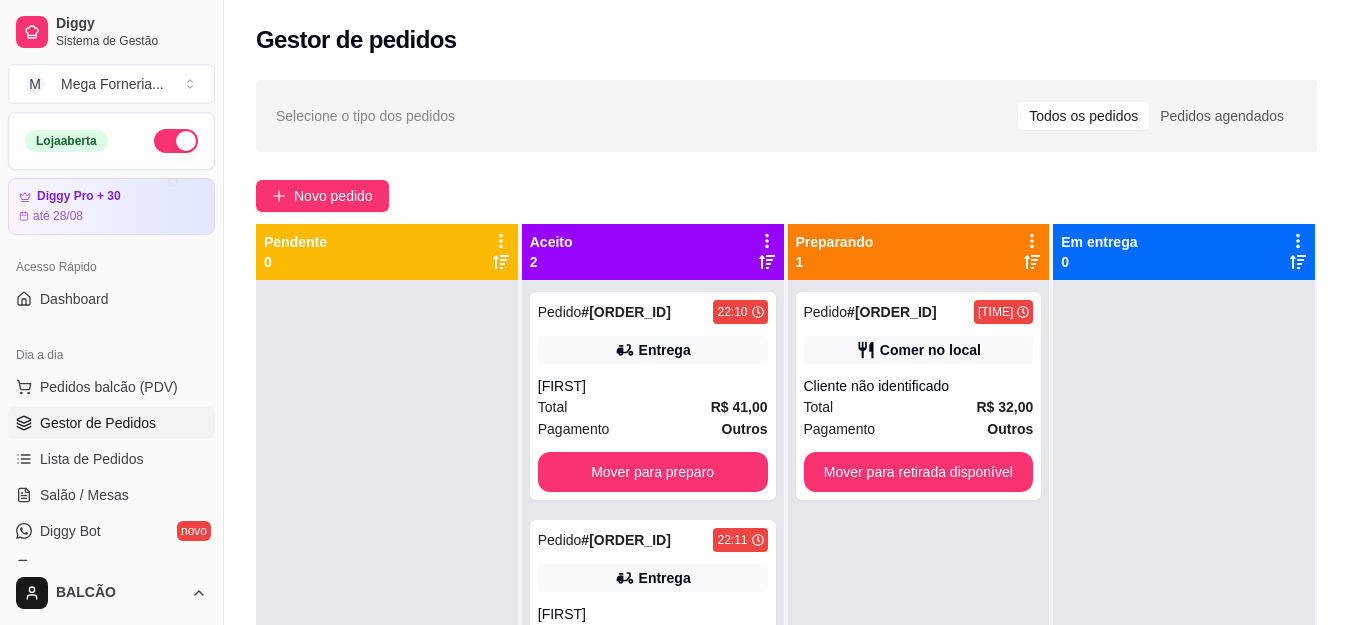 scroll, scrollTop: 56, scrollLeft: 0, axis: vertical 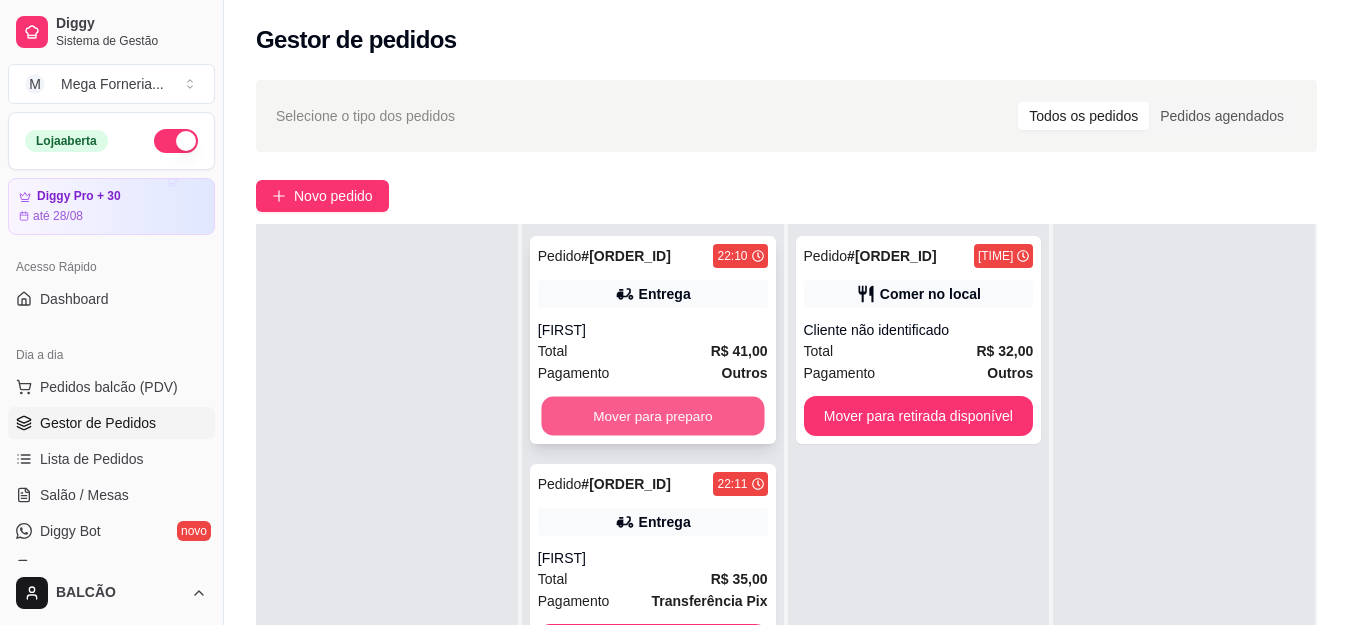 click on "Mover para preparo" at bounding box center [652, 416] 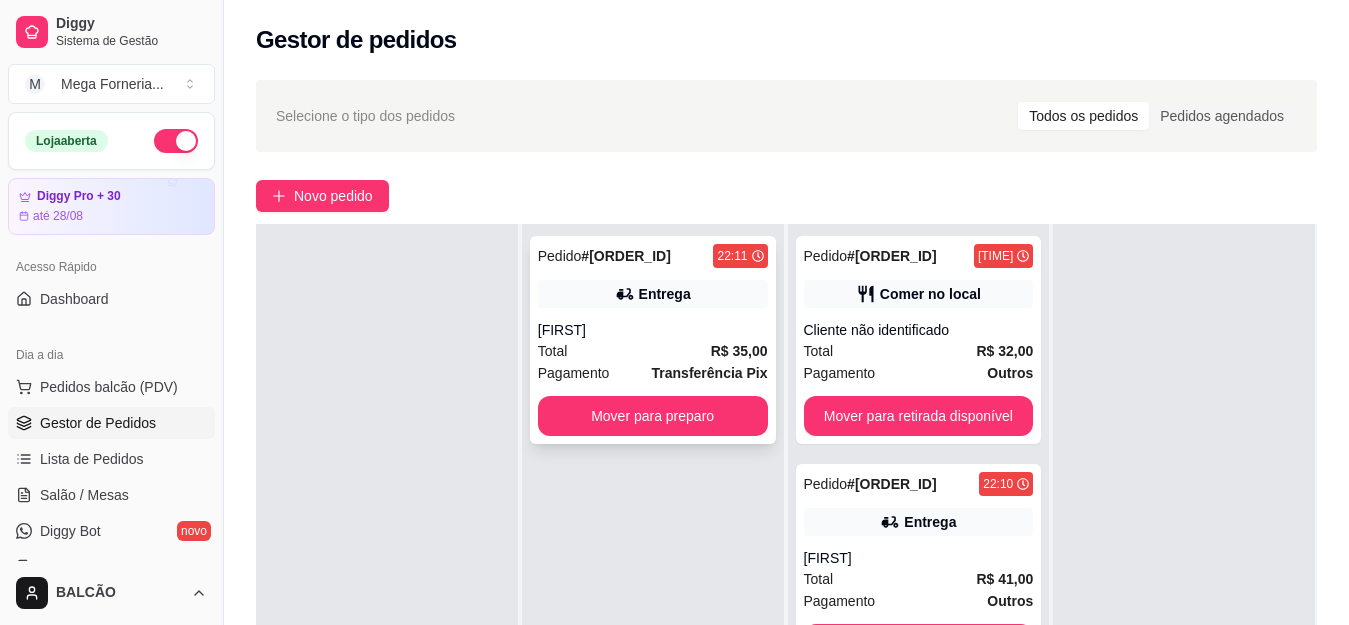 click on "Pedido  # [ORDER_ID] [TIME] Entrega [NAME] Total R$ 35,00 Pagamento Transferência Pix Mover para preparo" at bounding box center (653, 340) 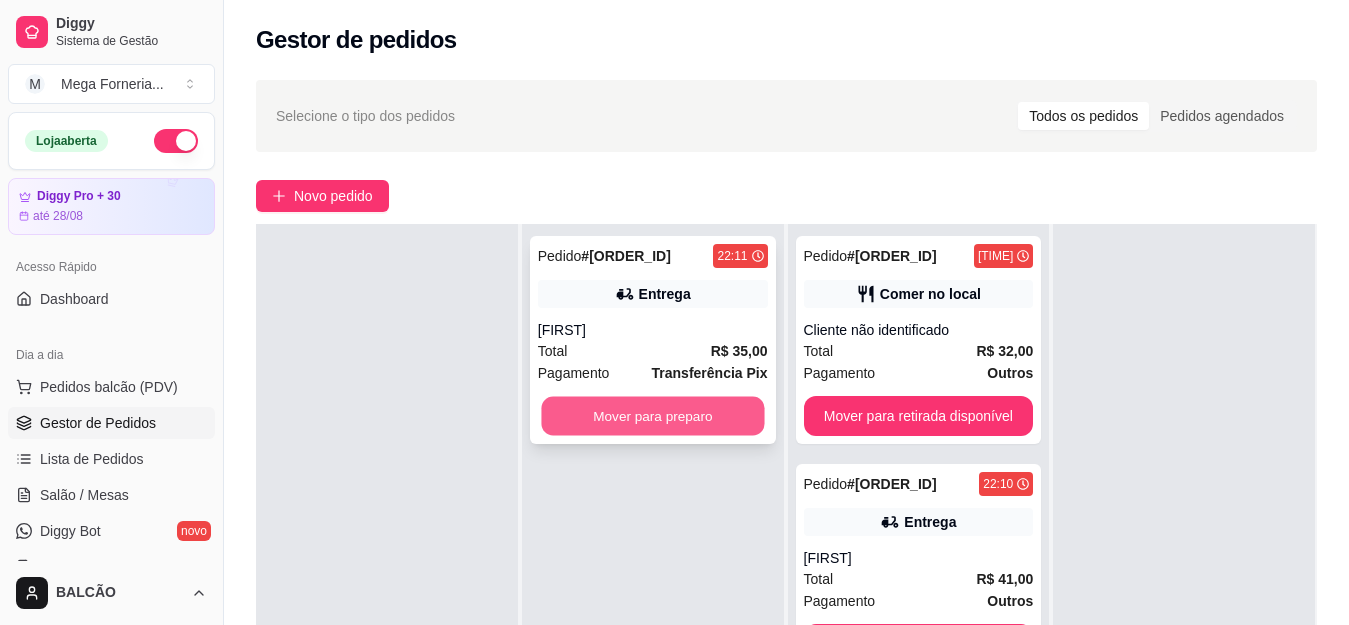 click on "Mover para preparo" at bounding box center [652, 416] 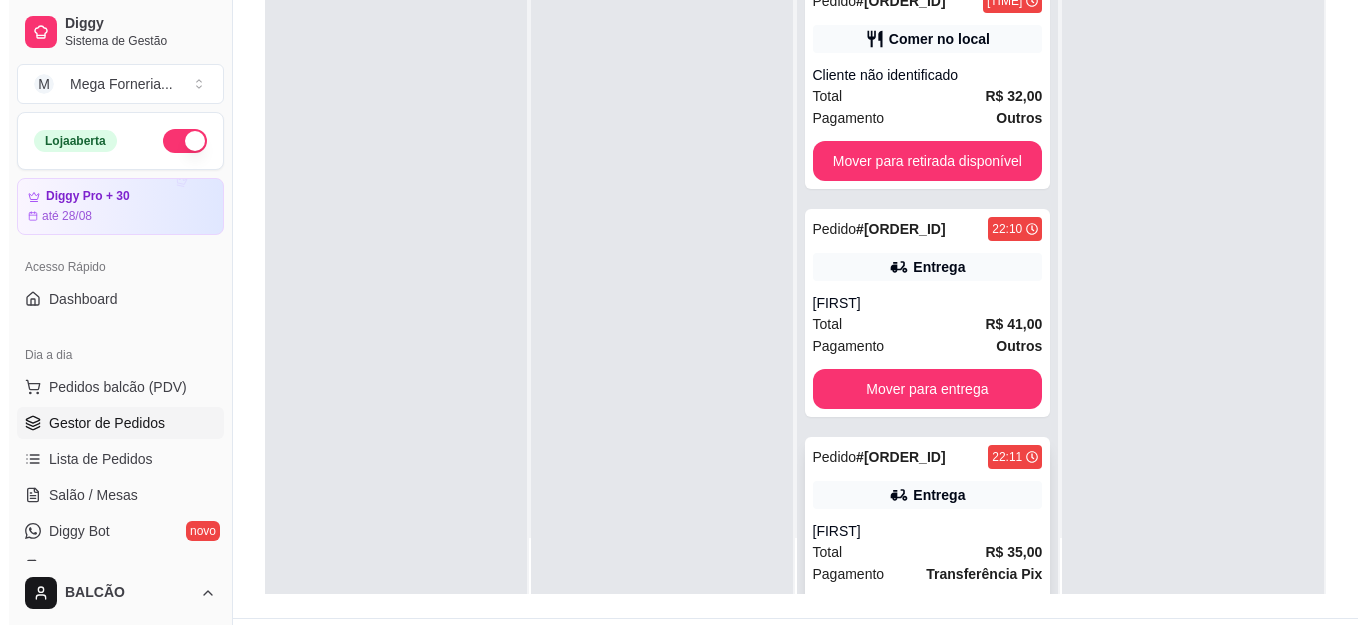 scroll, scrollTop: 300, scrollLeft: 0, axis: vertical 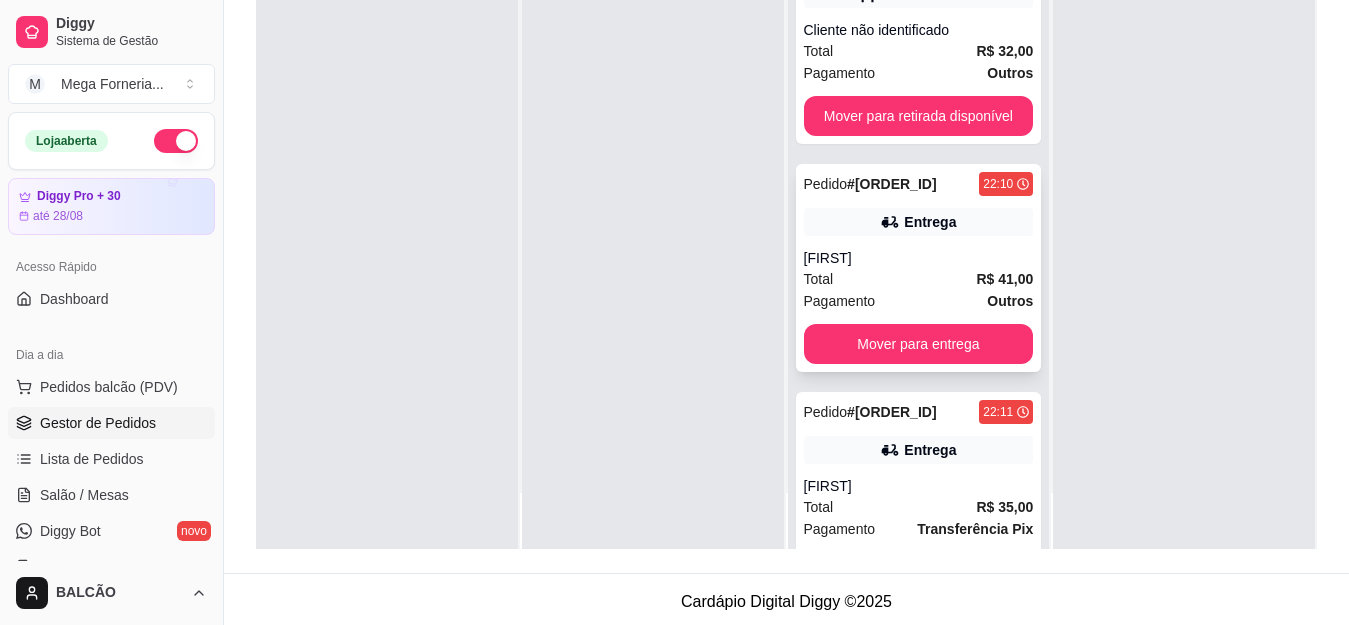 click on "Entrega" at bounding box center (930, 222) 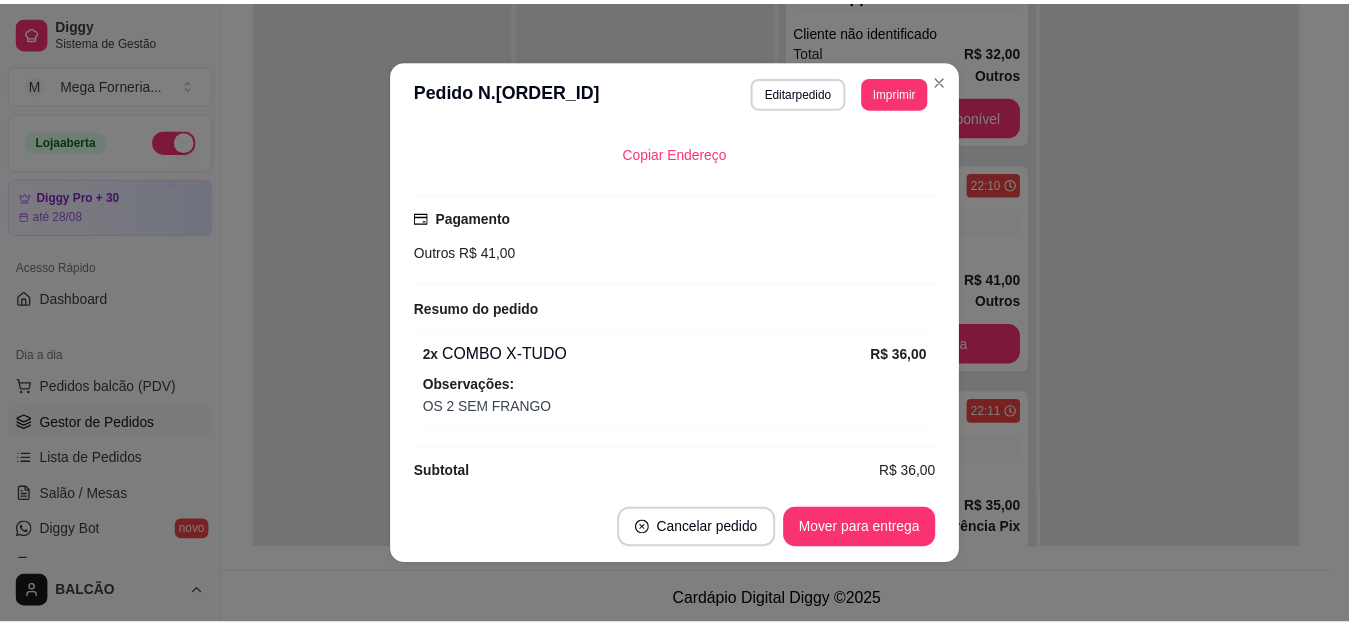 scroll, scrollTop: 400, scrollLeft: 0, axis: vertical 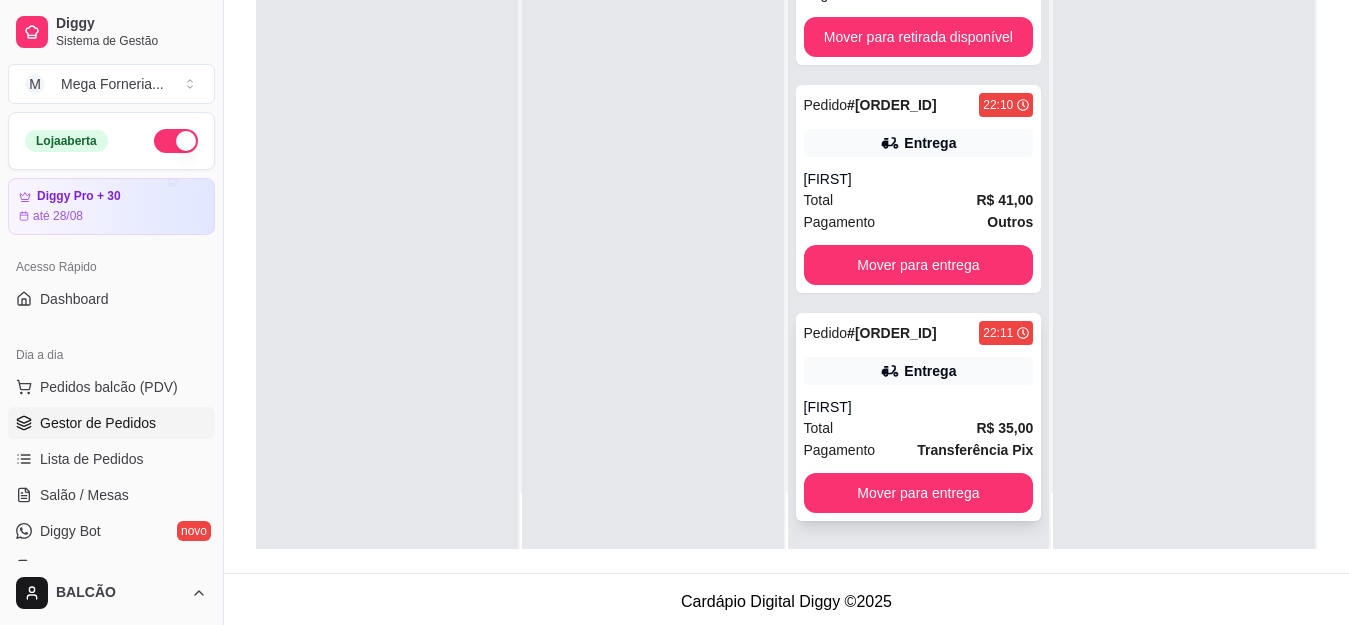 click on "Pedido  # [ORDER_ID] [TIME] Entrega [FIRST] Total R$ 35,00 Pagamento Transferência Pix Mover para entrega" at bounding box center (919, 417) 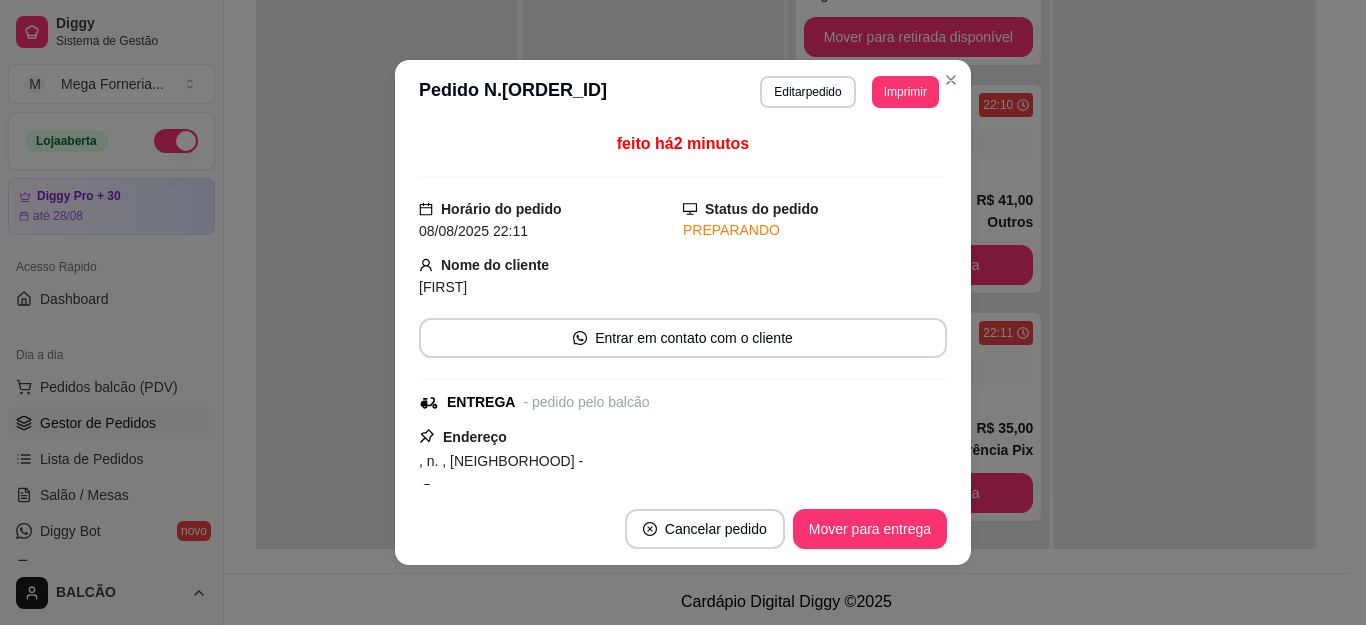 click on "Imprimir" at bounding box center (905, 92) 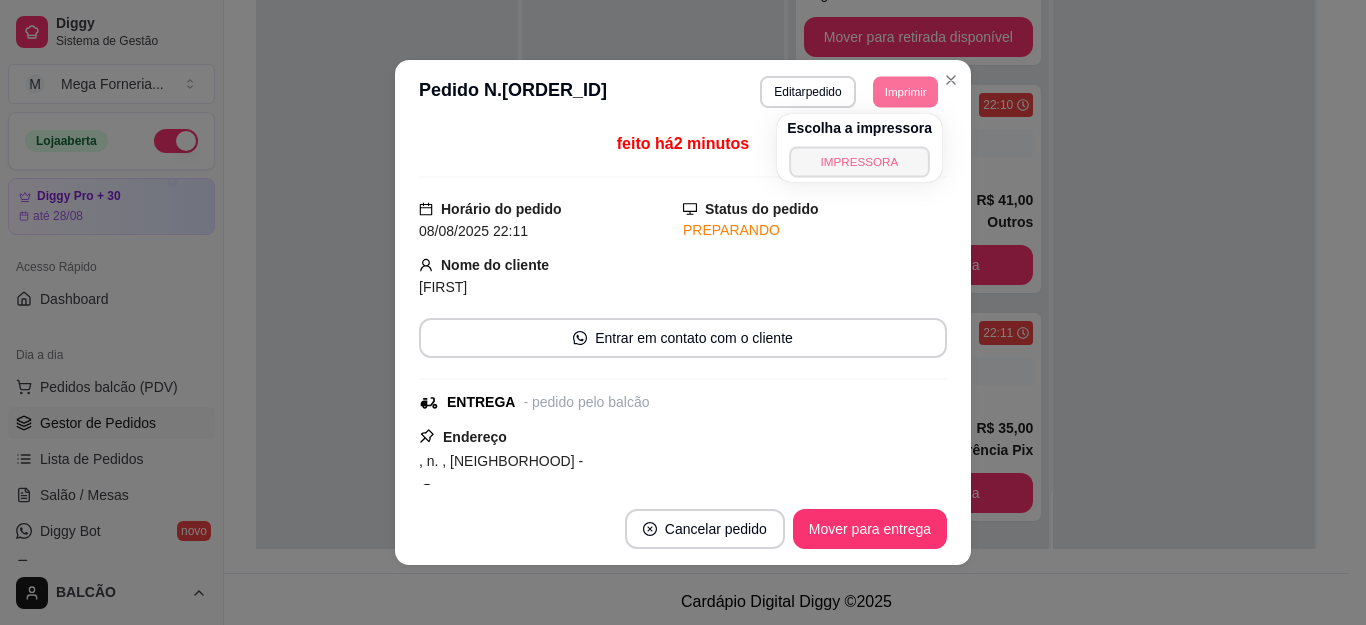 click on "IMPRESSORA" at bounding box center (859, 161) 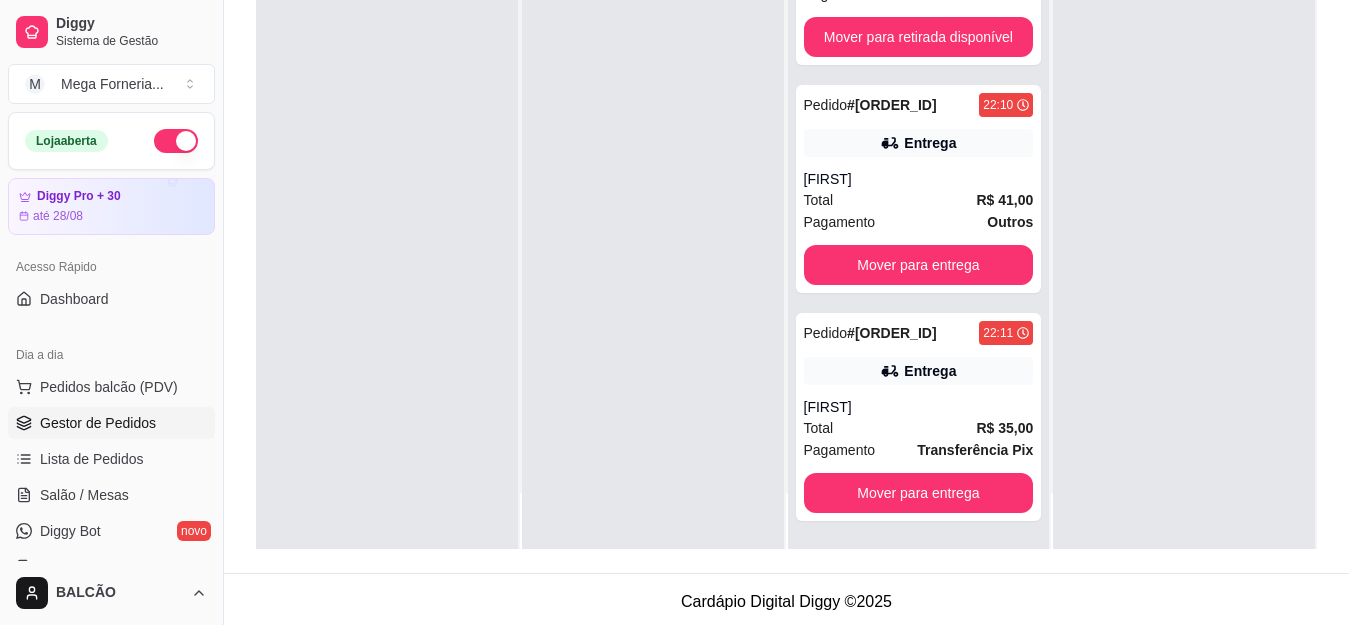 scroll, scrollTop: 0, scrollLeft: 0, axis: both 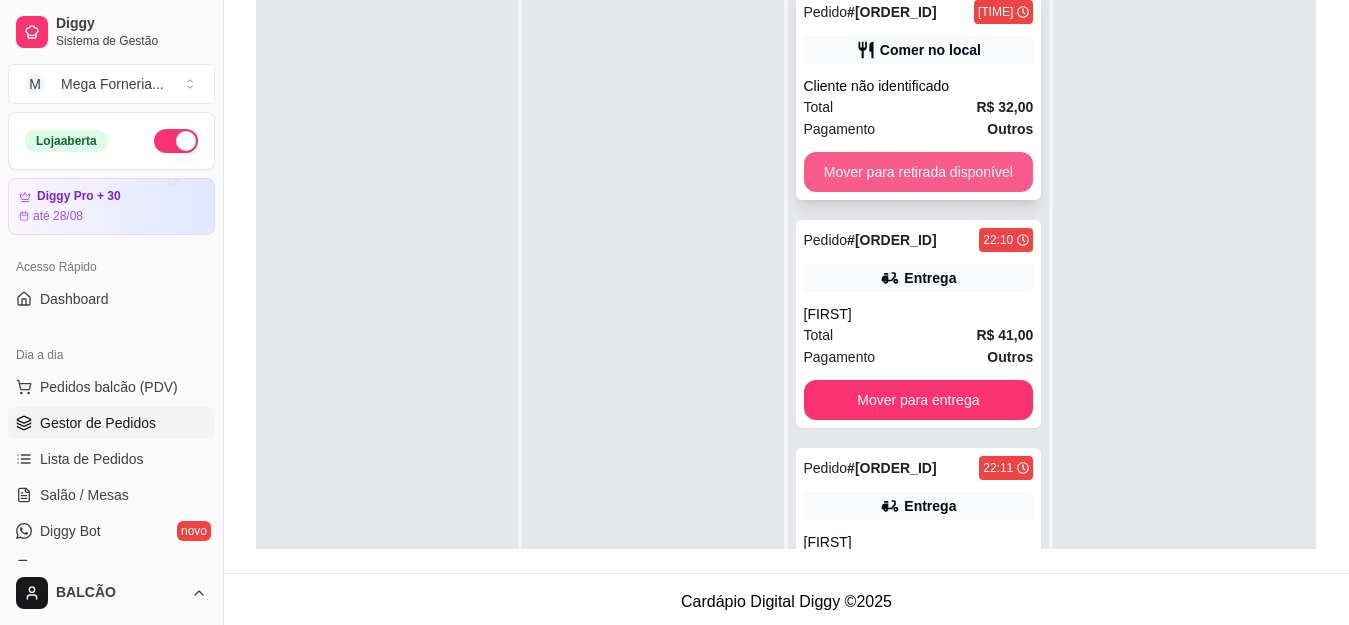 click on "Mover para retirada disponível" at bounding box center (919, 172) 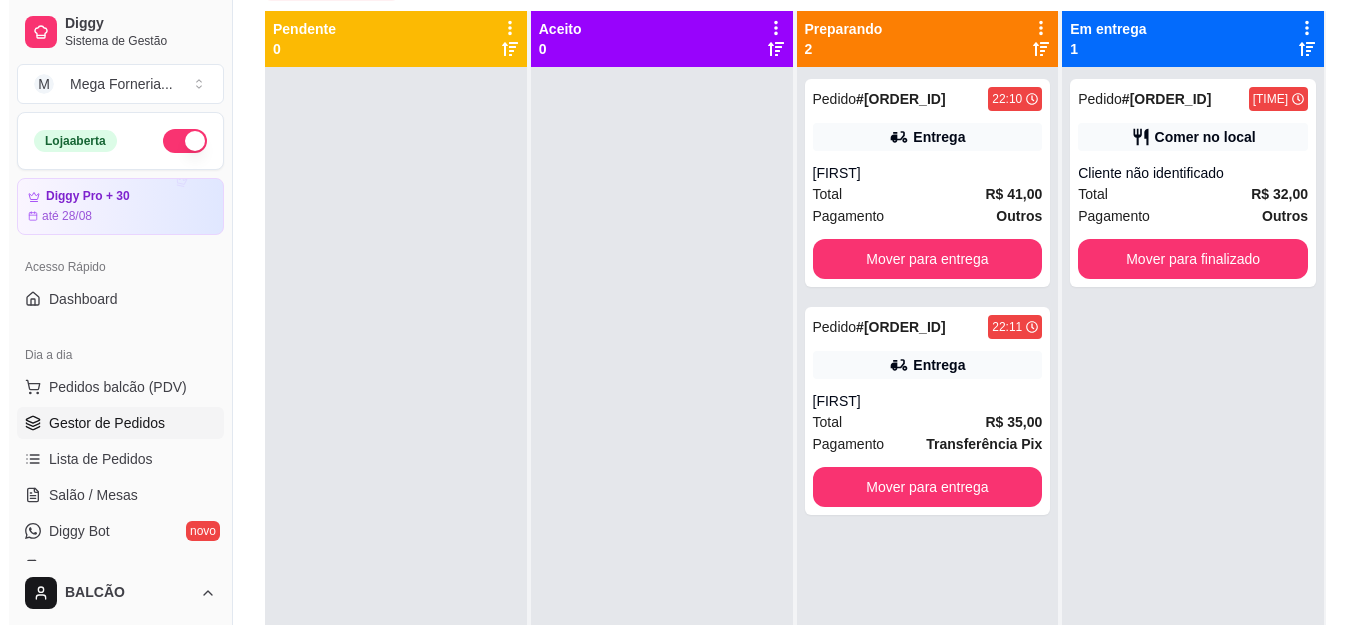 scroll, scrollTop: 100, scrollLeft: 0, axis: vertical 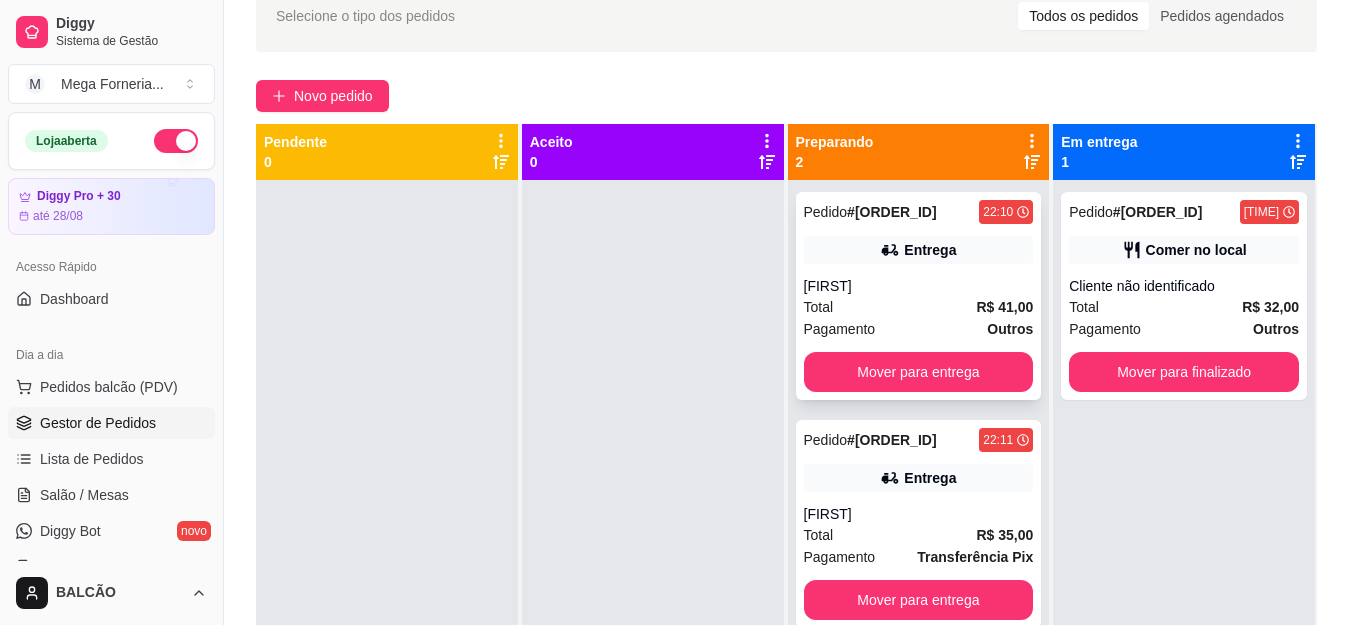 click on "[FIRST]" at bounding box center [919, 286] 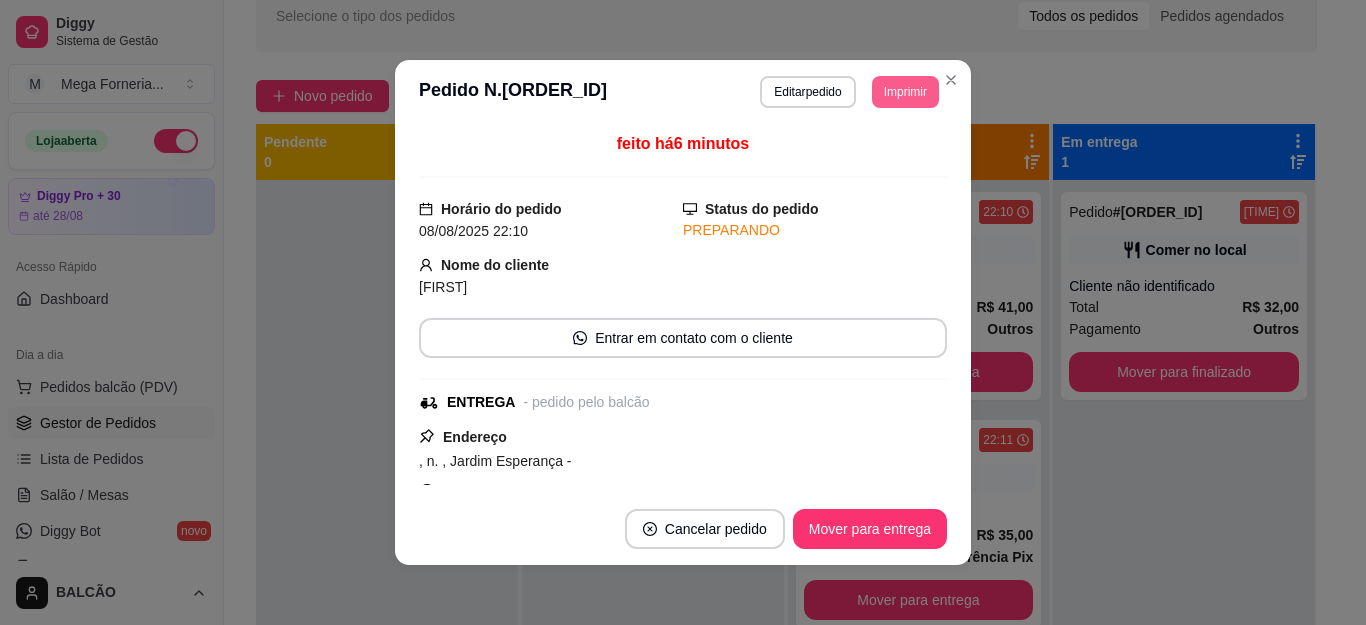 click on "Imprimir" at bounding box center (905, 92) 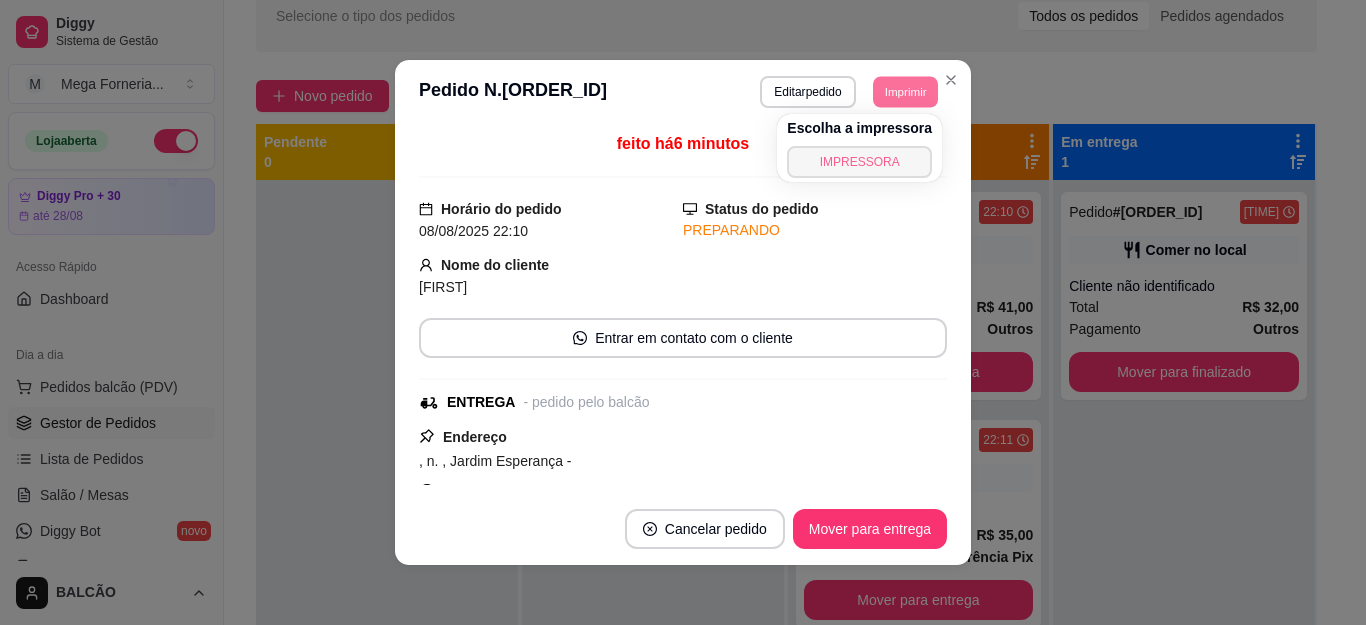 click on "IMPRESSORA" at bounding box center (859, 162) 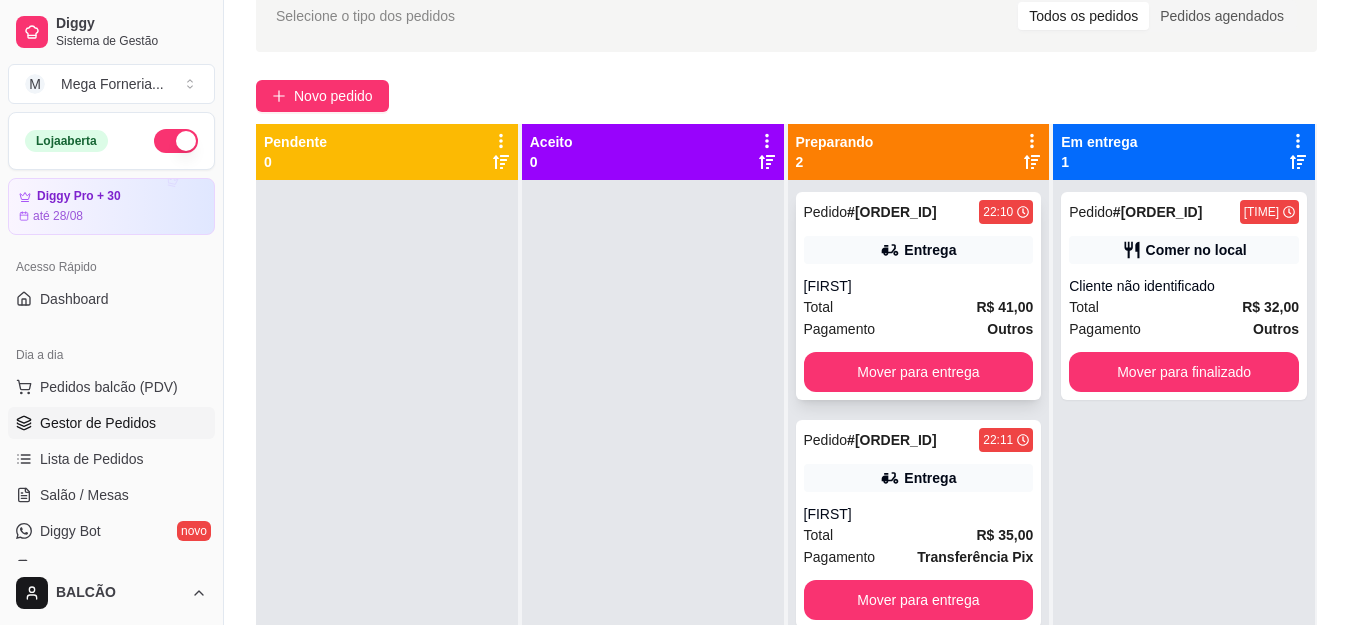click on "[FIRST]" at bounding box center [919, 286] 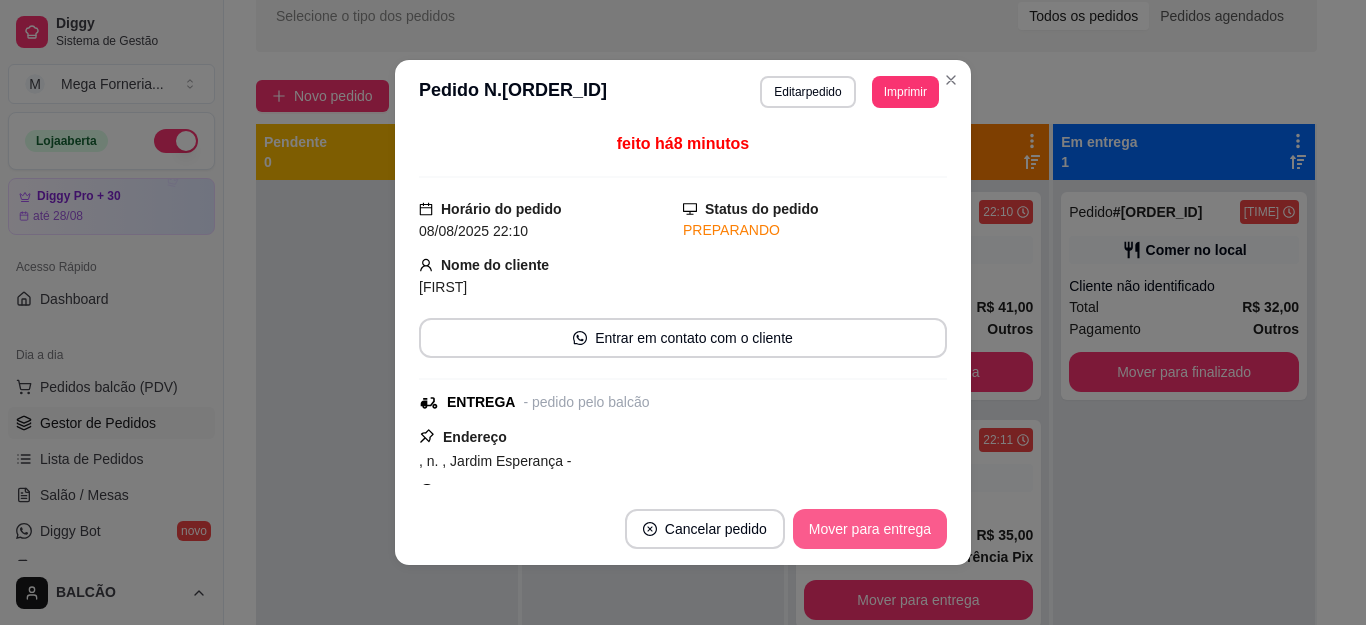 click on "Mover para entrega" at bounding box center (870, 529) 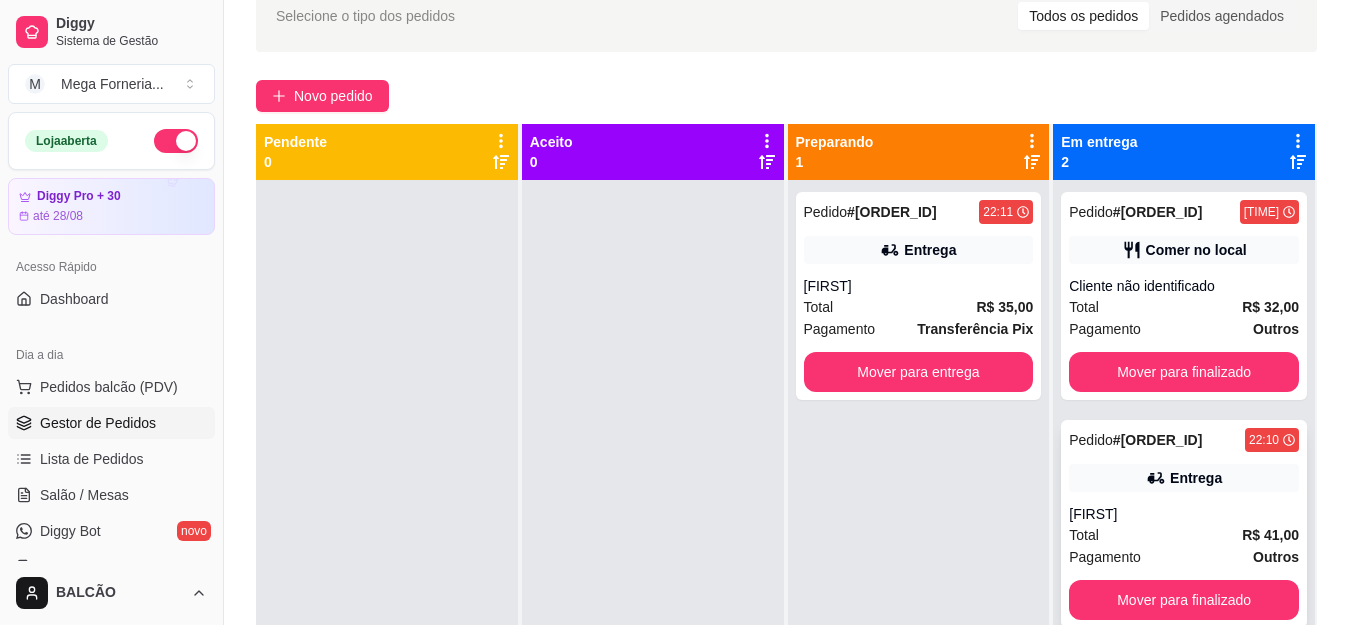 click on "Pedido  # [ORDER_ID] [TIME] Entrega [FIRST] Total R$ 41,00 Pagamento Outros Mover para finalizado" at bounding box center [1184, 524] 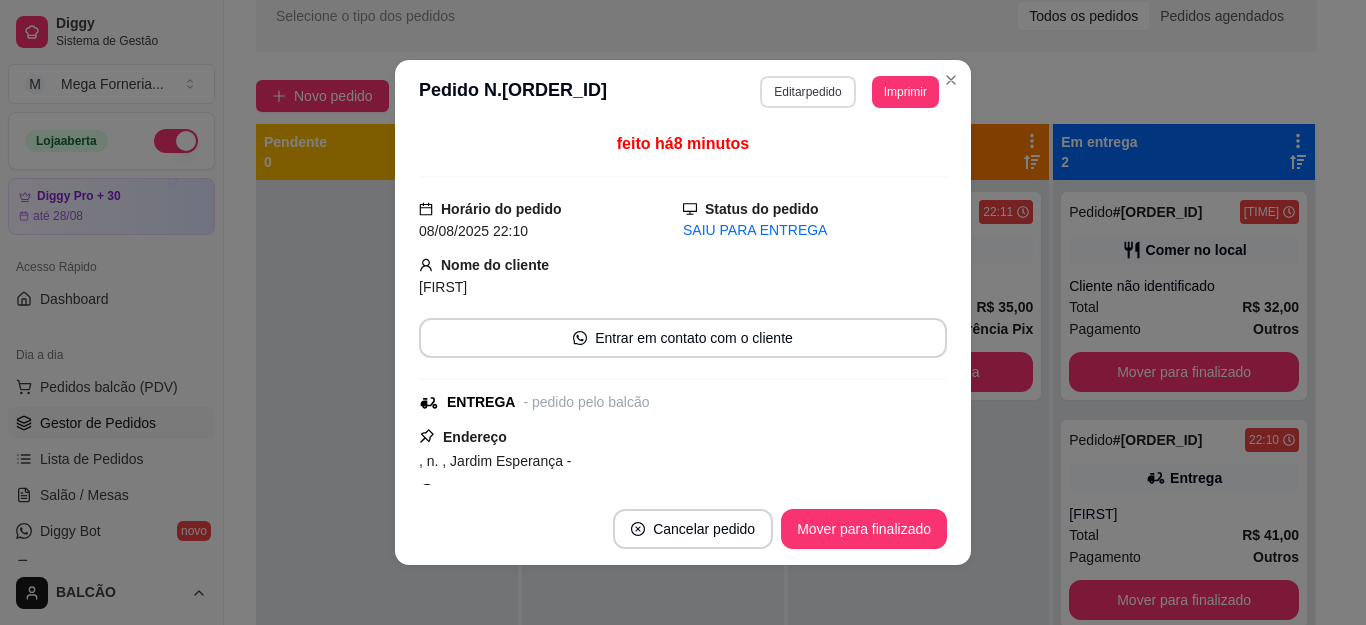 click on "Editar  pedido" at bounding box center (807, 92) 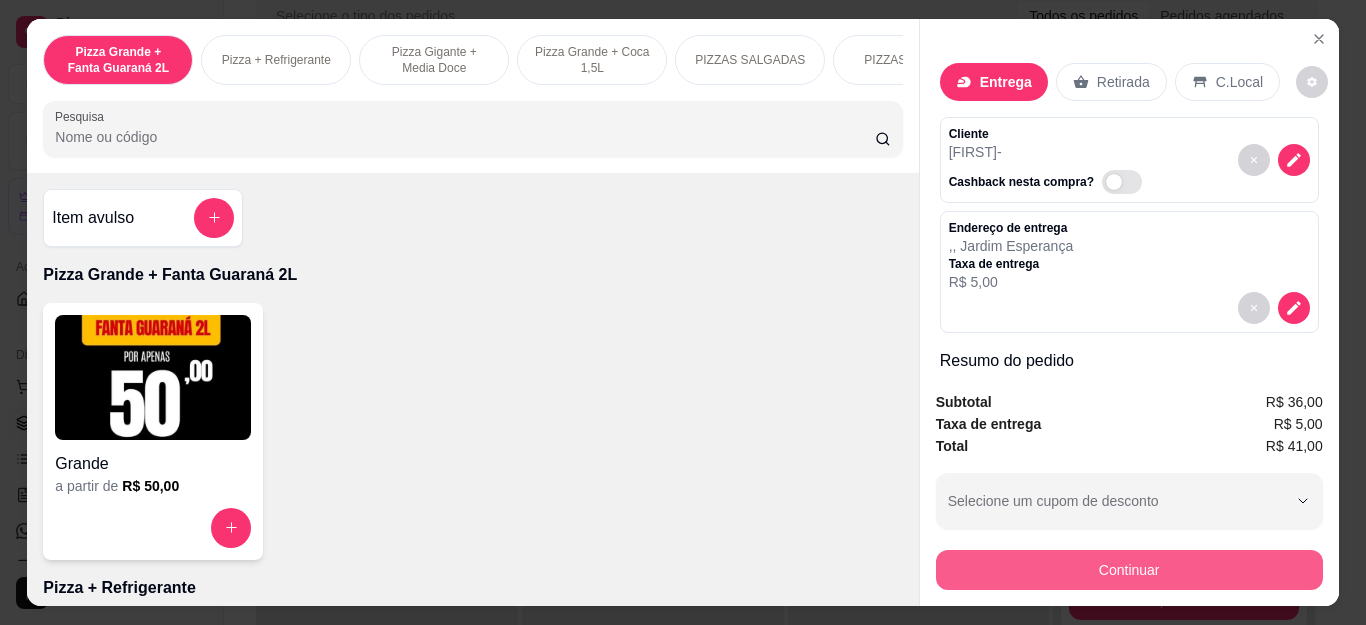 click on "Continuar" at bounding box center (1129, 570) 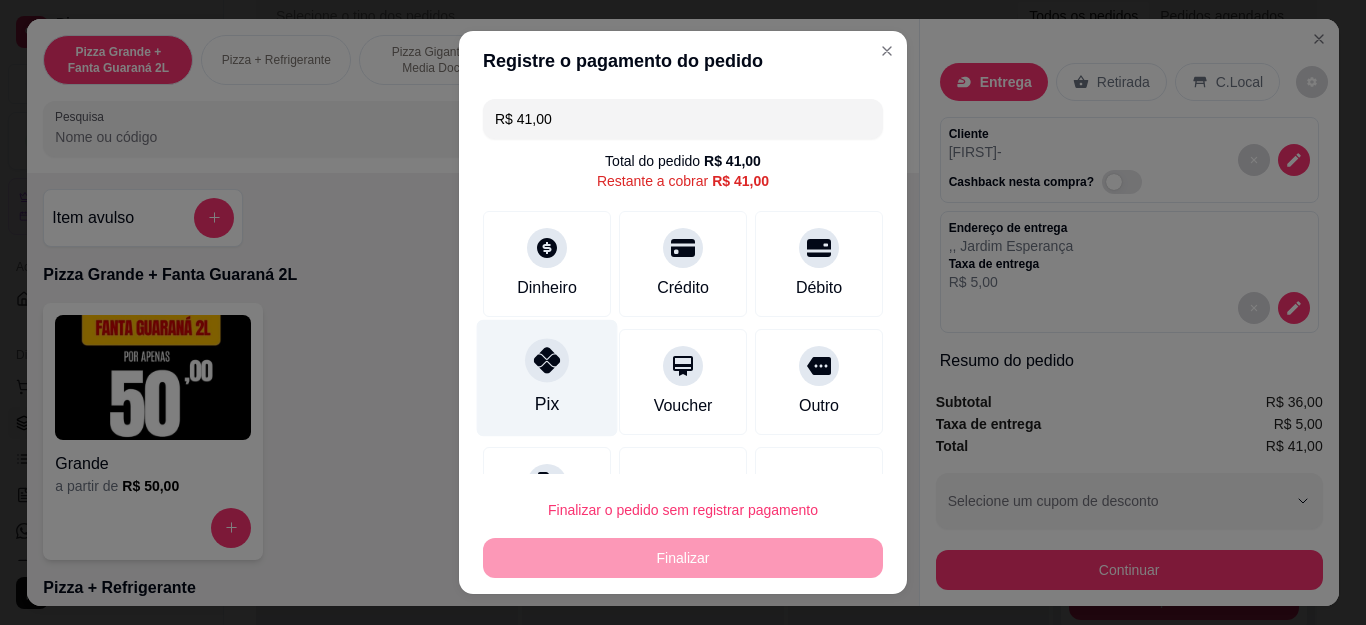 click at bounding box center (547, 361) 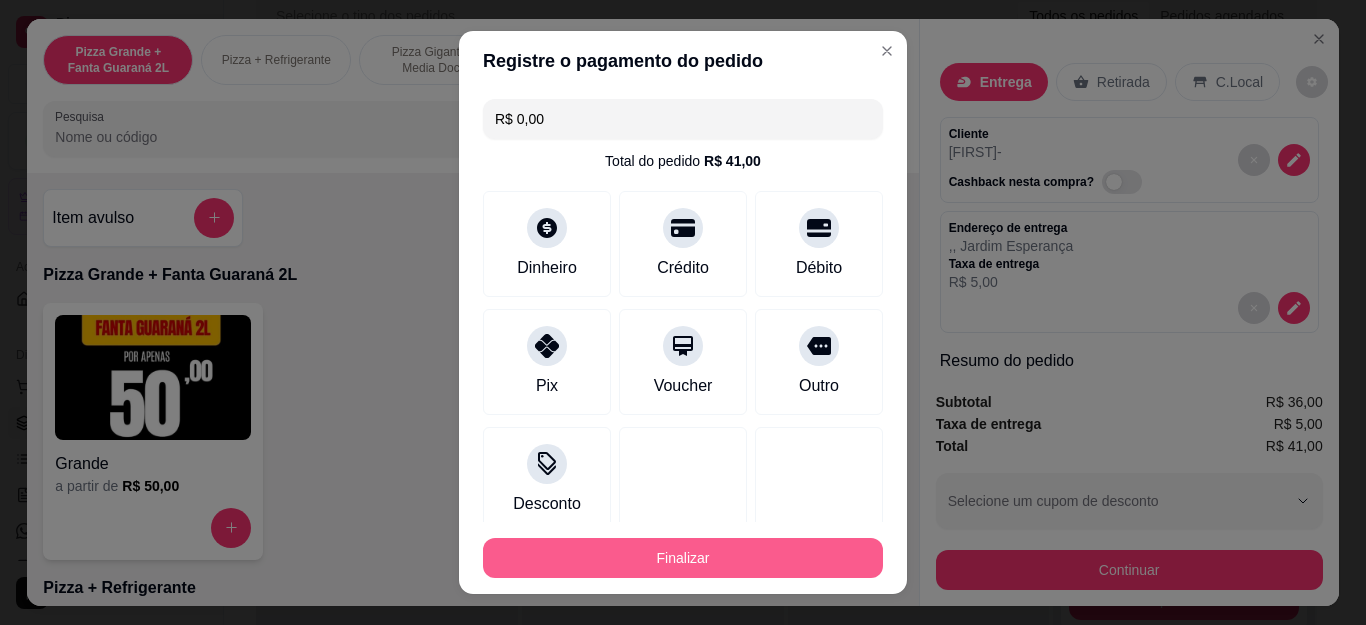 click on "Finalizar" at bounding box center [683, 558] 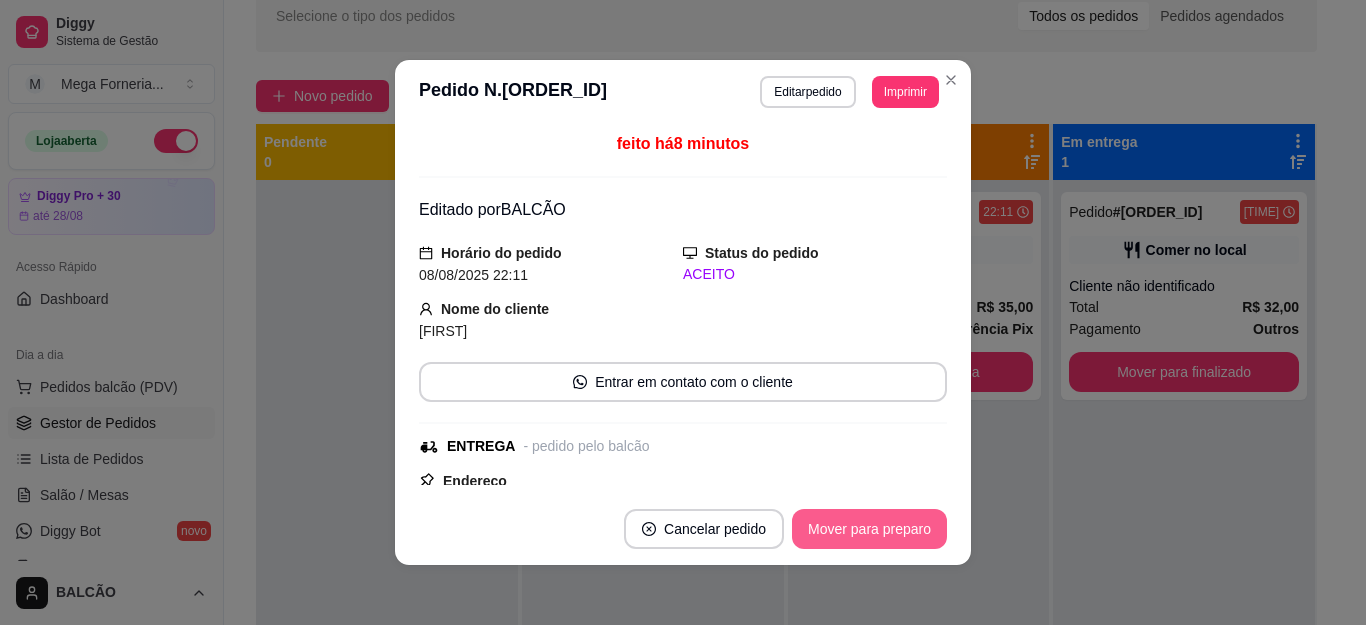 click on "Mover para preparo" at bounding box center [869, 529] 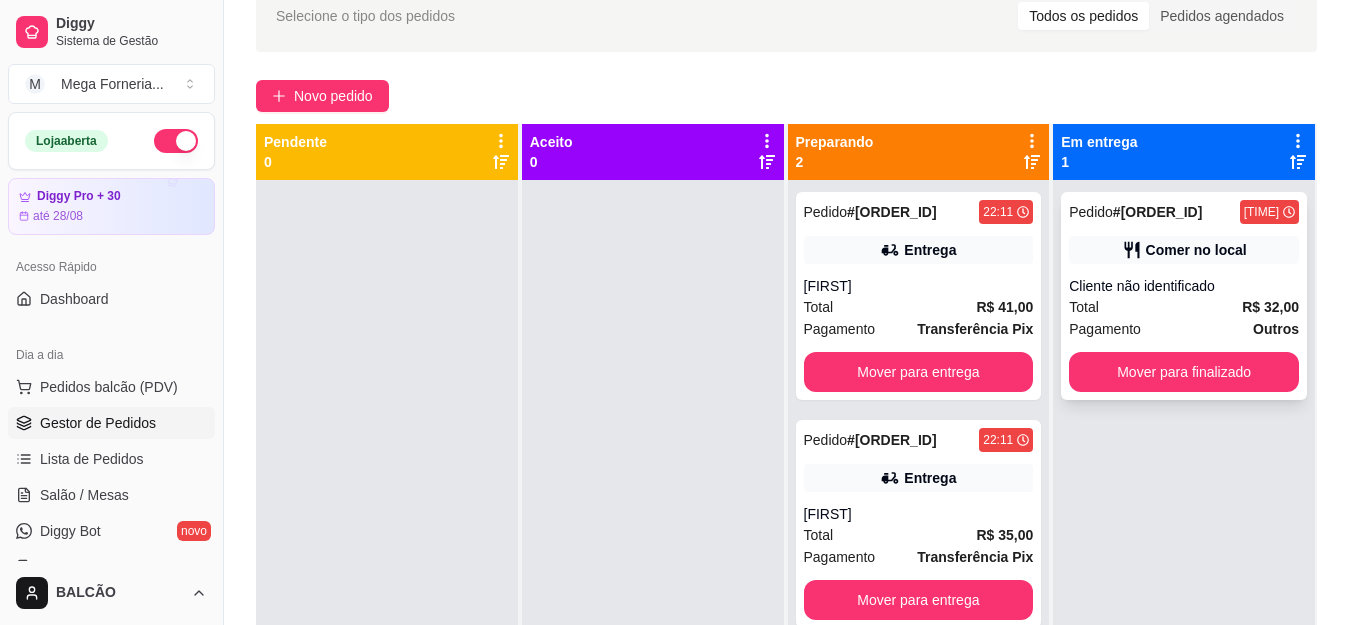 click on "Pedido  # [ORDER_ID] [TIME] Comer no local Cliente não identificado Total R$ 32,00 Pagamento Outros Mover para finalizado" at bounding box center (1184, 296) 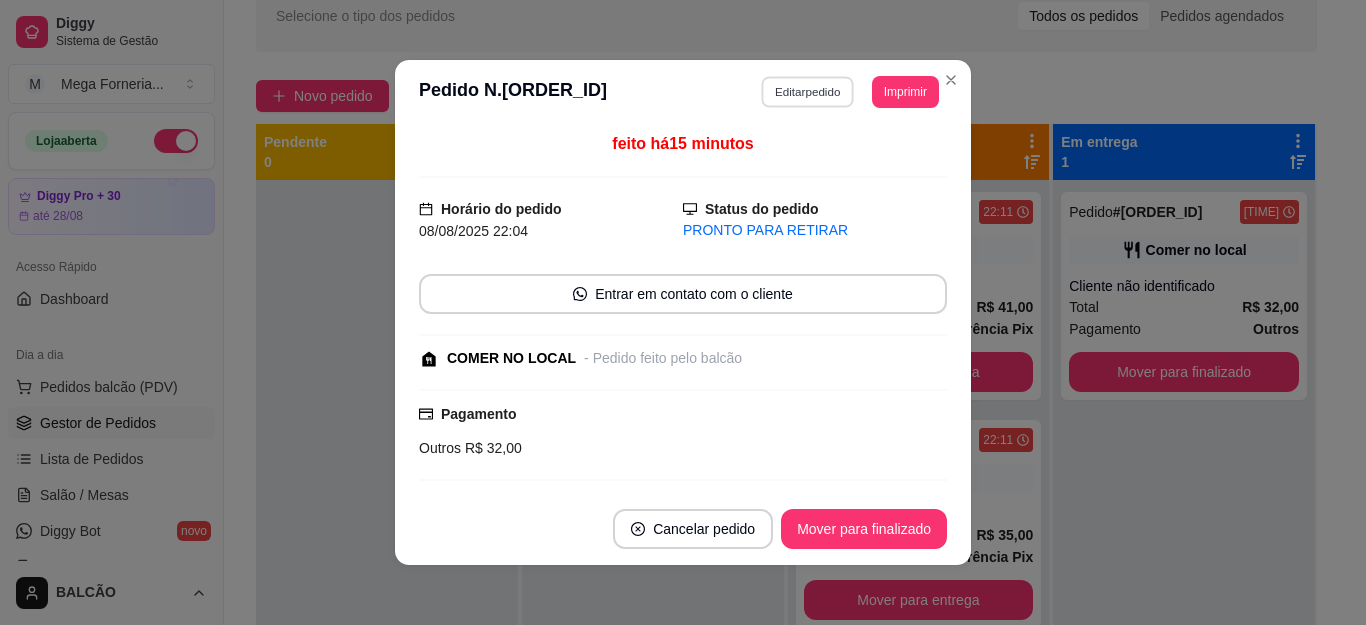 click on "Editar  pedido" at bounding box center (808, 91) 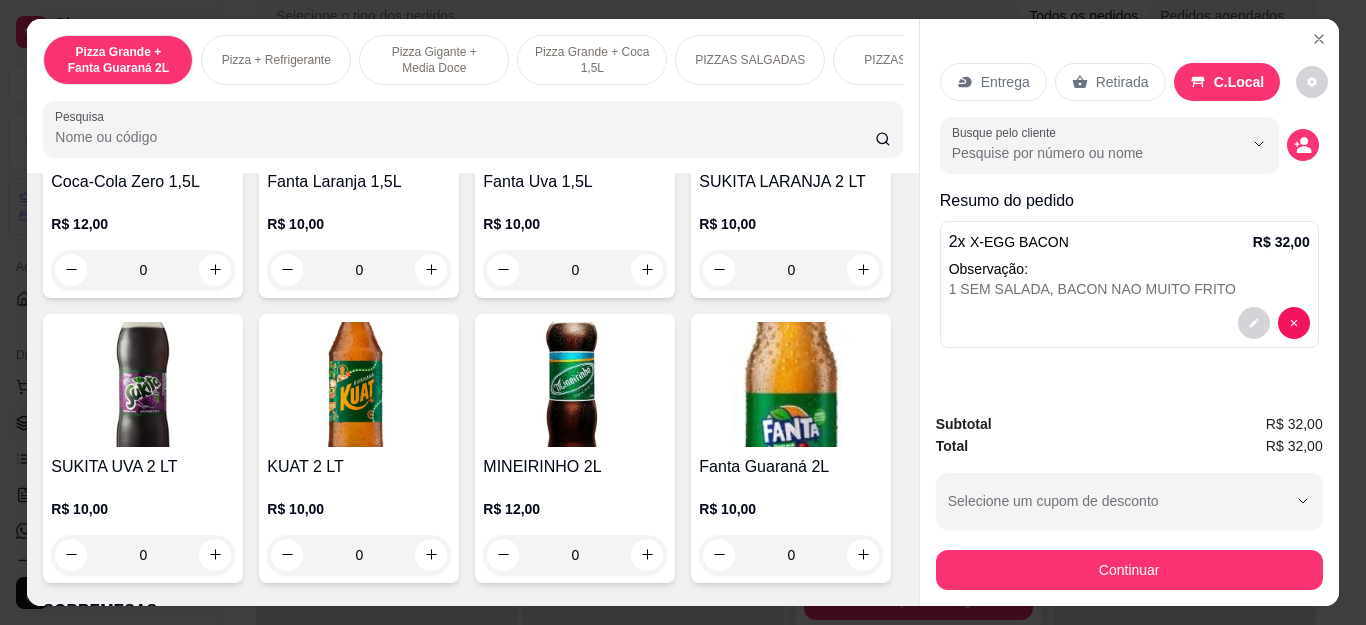 scroll, scrollTop: 4500, scrollLeft: 0, axis: vertical 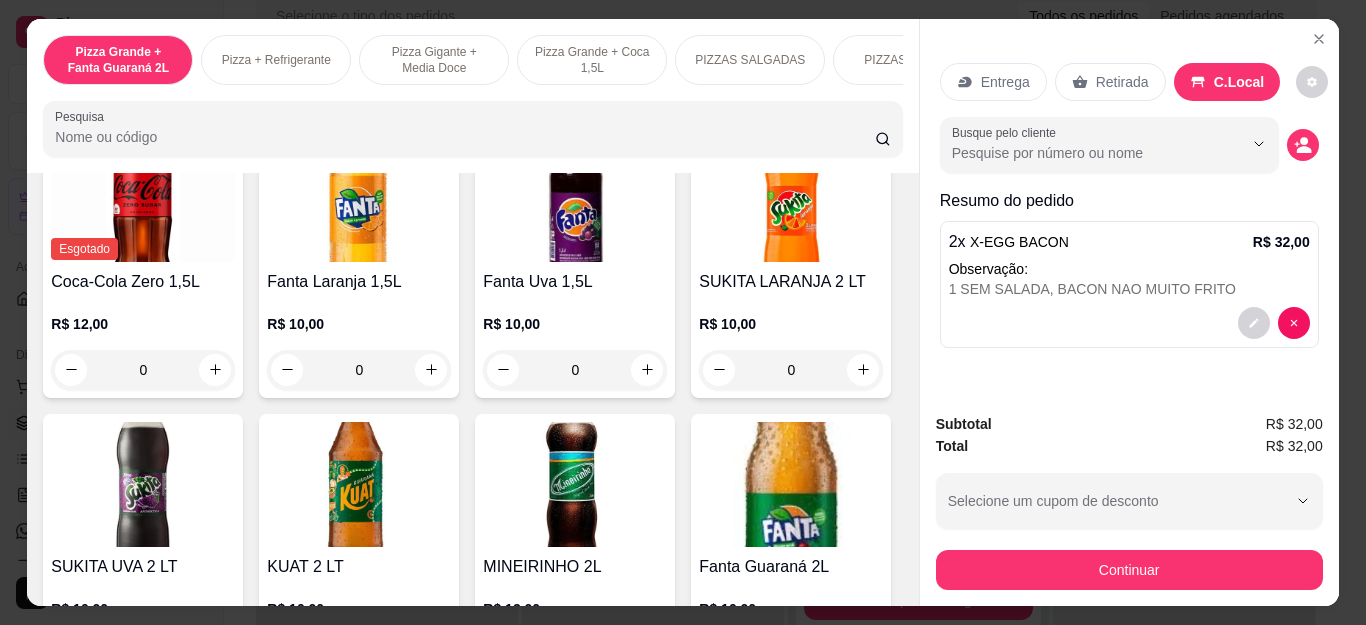 click at bounding box center [215, -200] 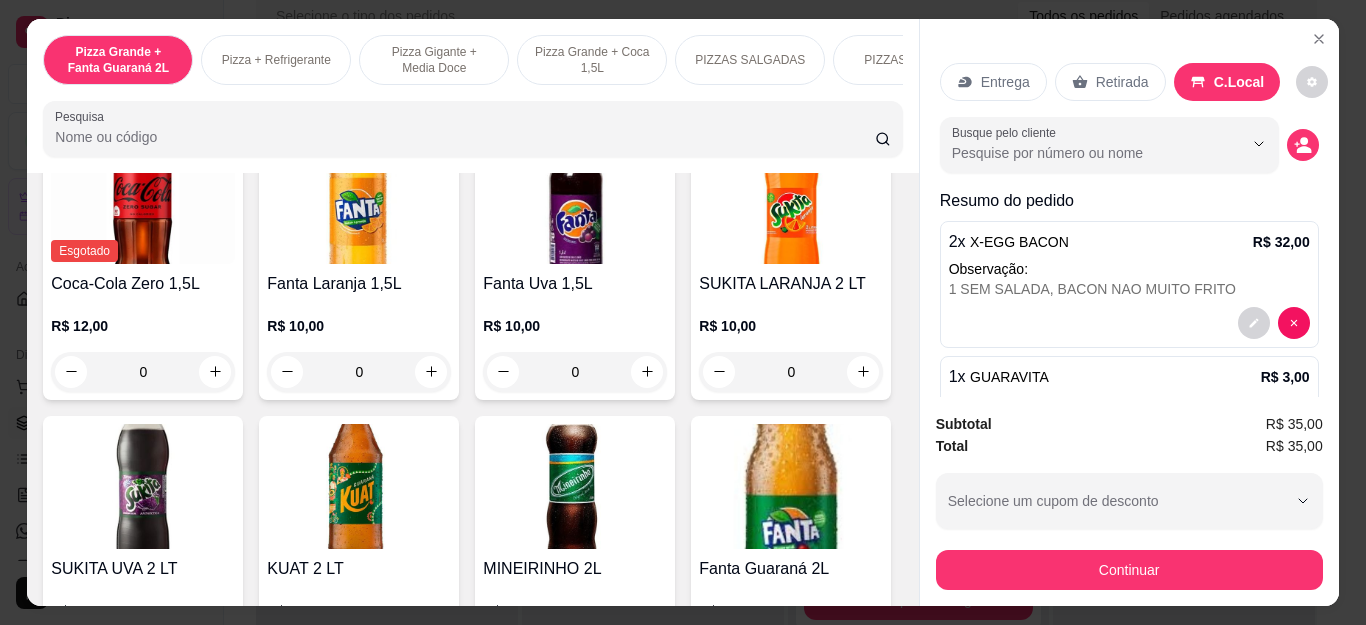 scroll, scrollTop: 4501, scrollLeft: 0, axis: vertical 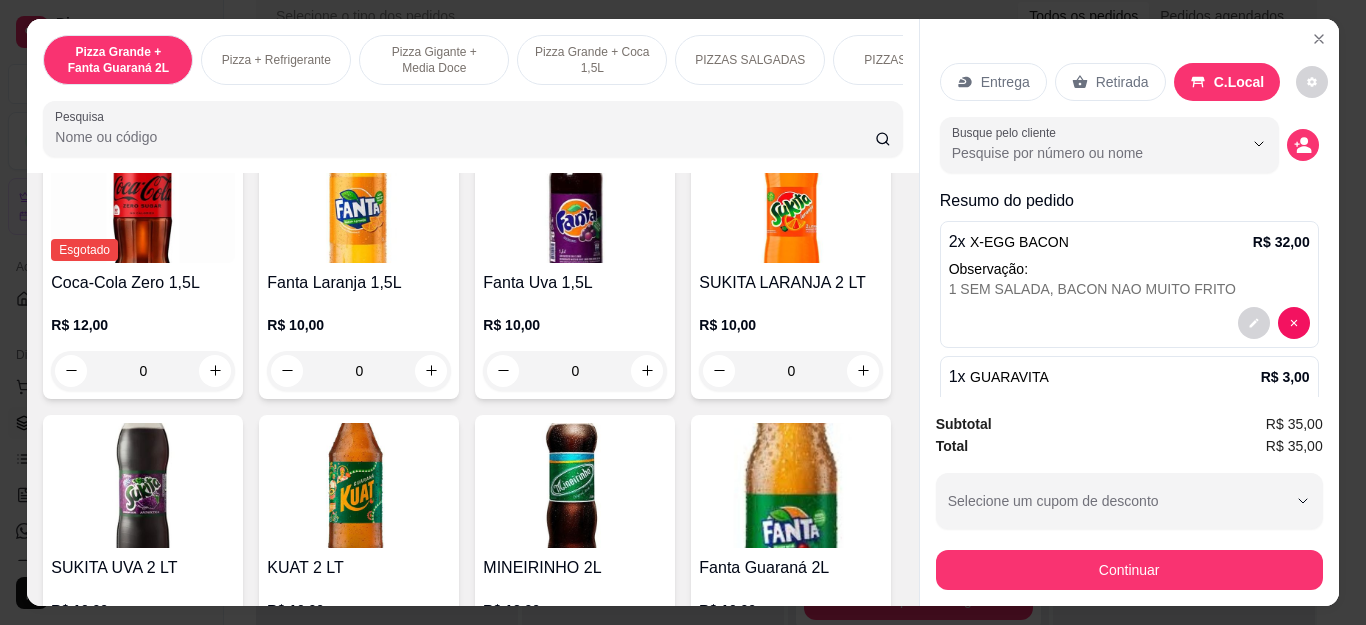 click at bounding box center (214, -200) 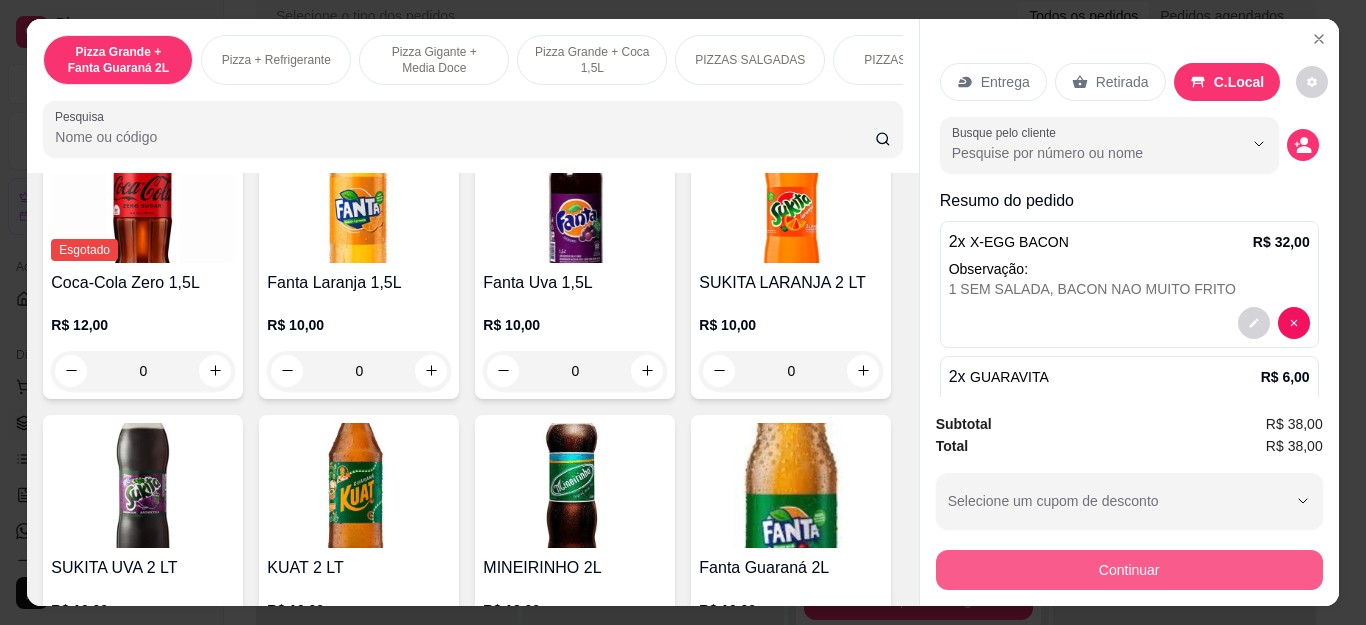 click on "Continuar" at bounding box center [1129, 570] 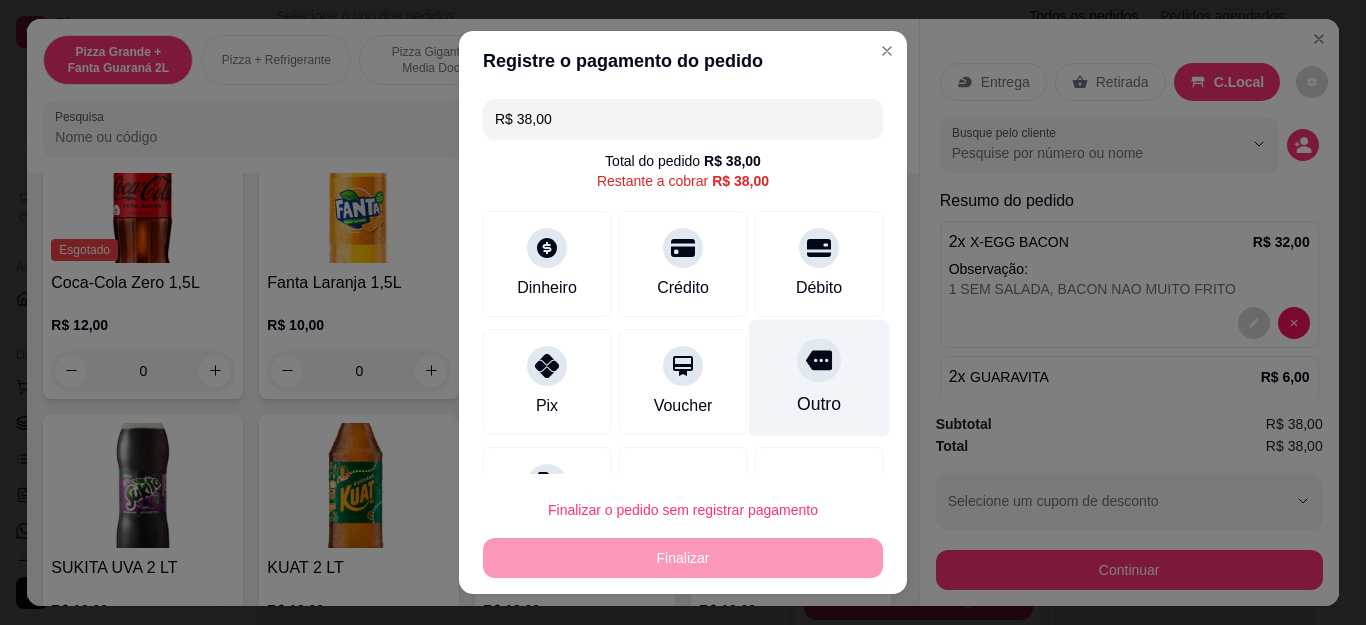 click on "Outro" at bounding box center [819, 378] 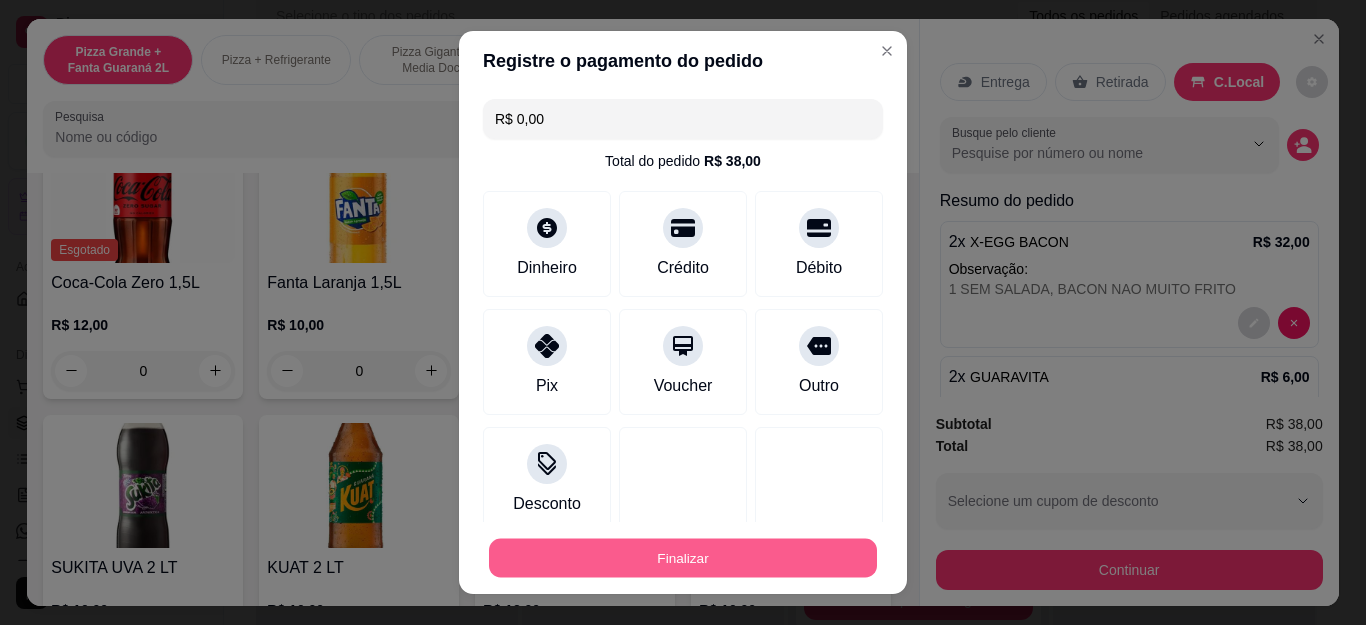 click on "Finalizar" at bounding box center (683, 557) 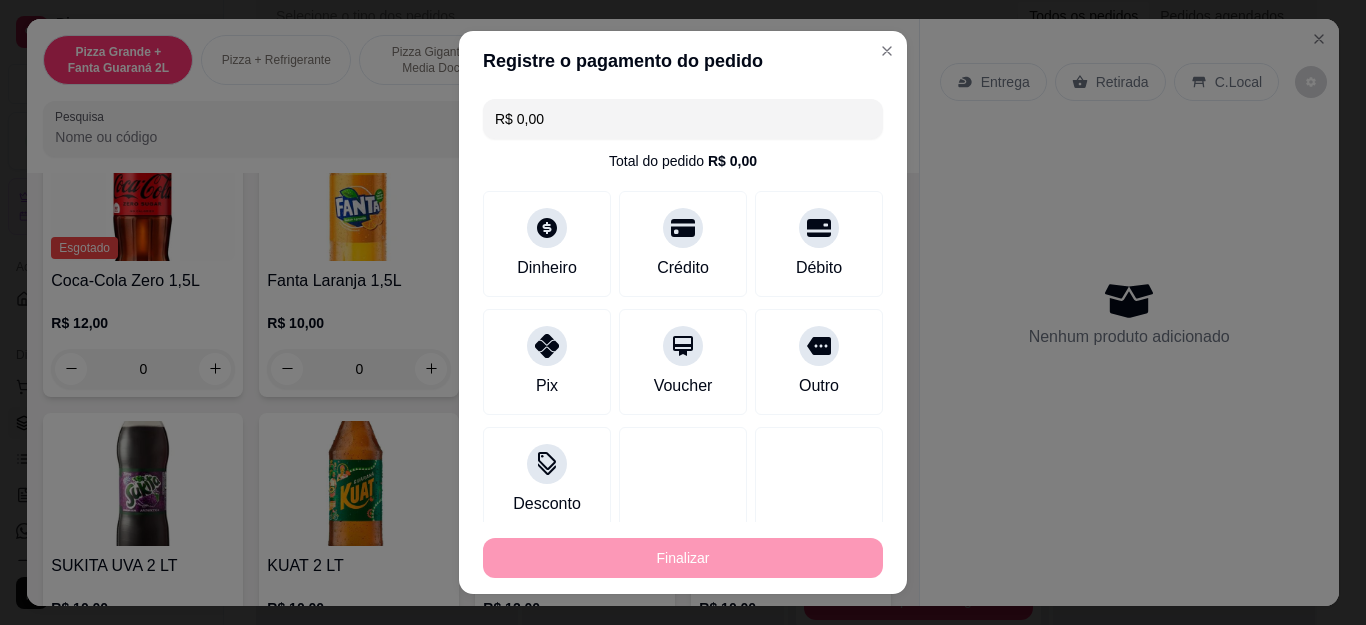 type on "0" 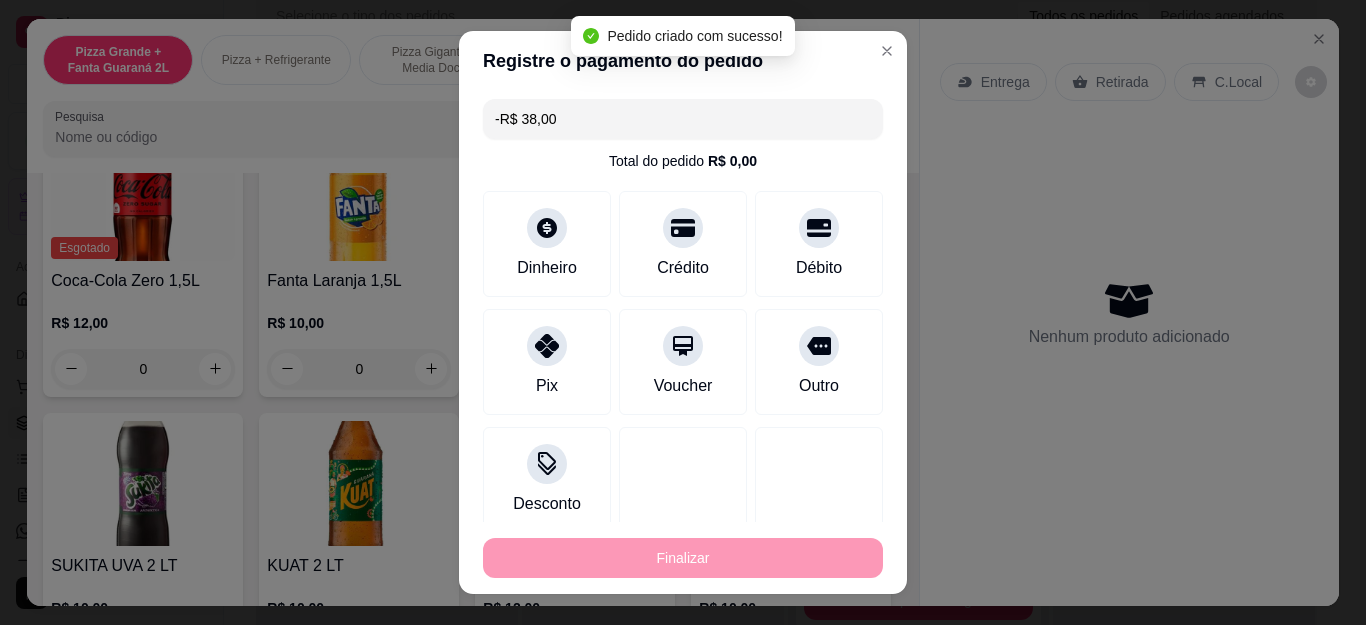 scroll, scrollTop: 4500, scrollLeft: 0, axis: vertical 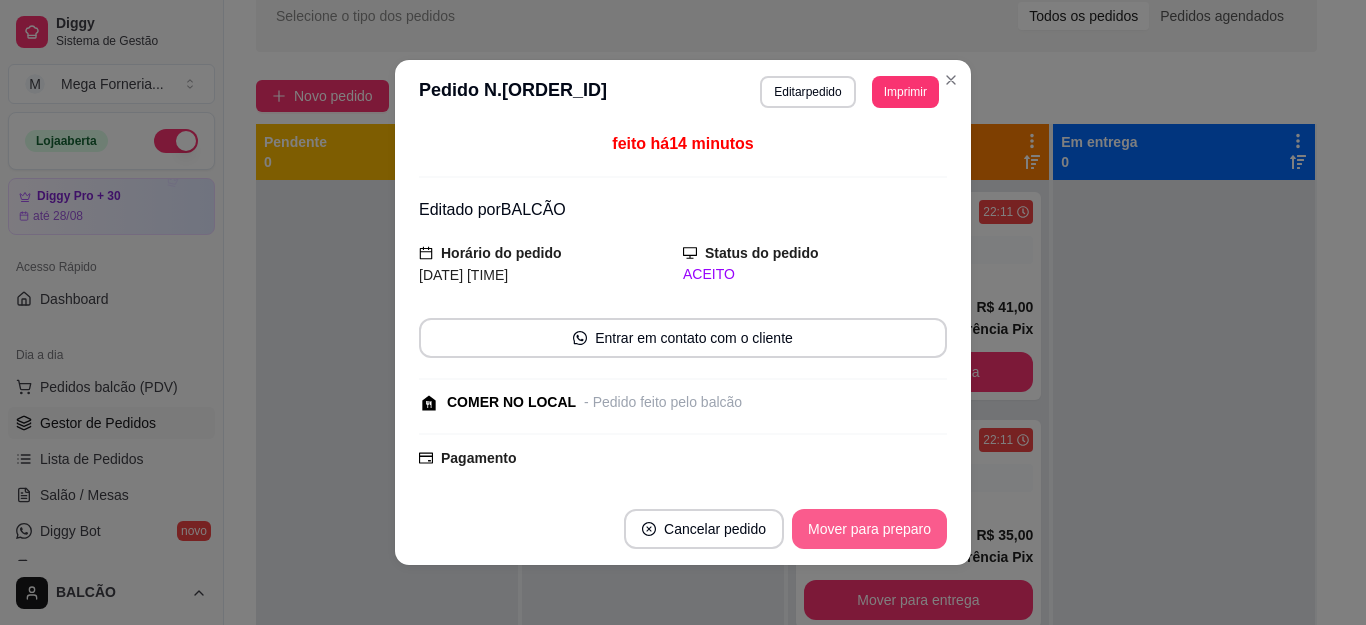 click on "Mover para preparo" at bounding box center [869, 529] 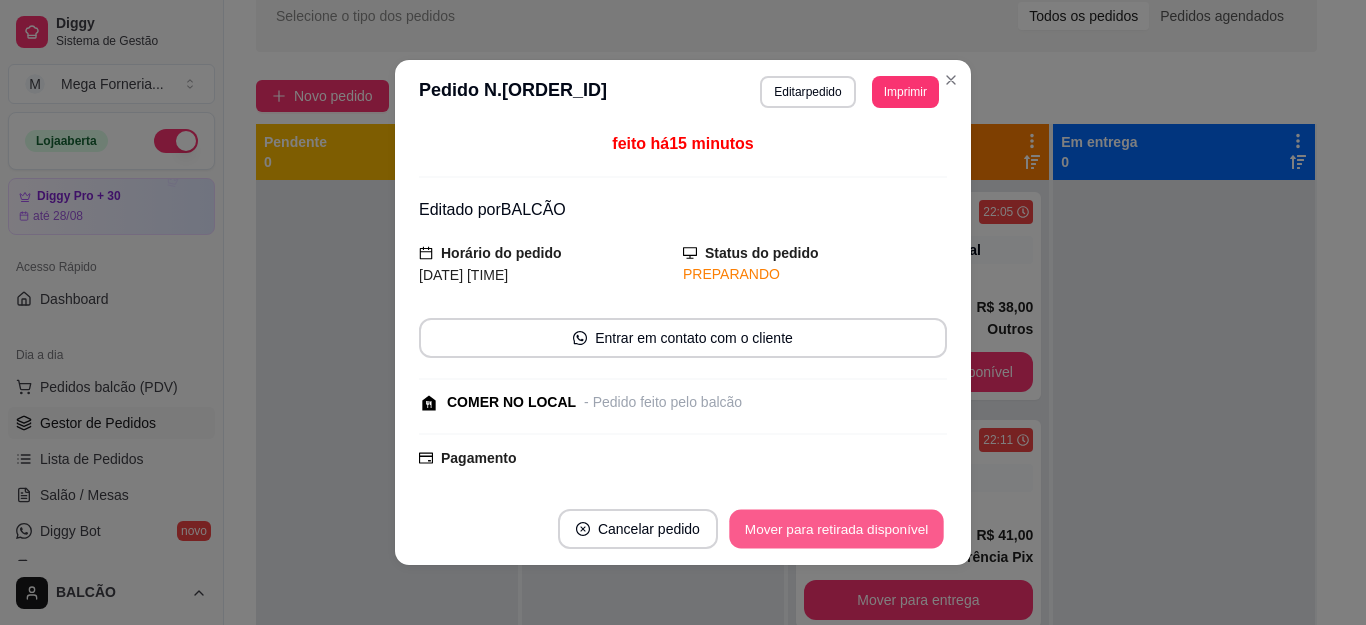 click on "Mover para retirada disponível" at bounding box center [836, 529] 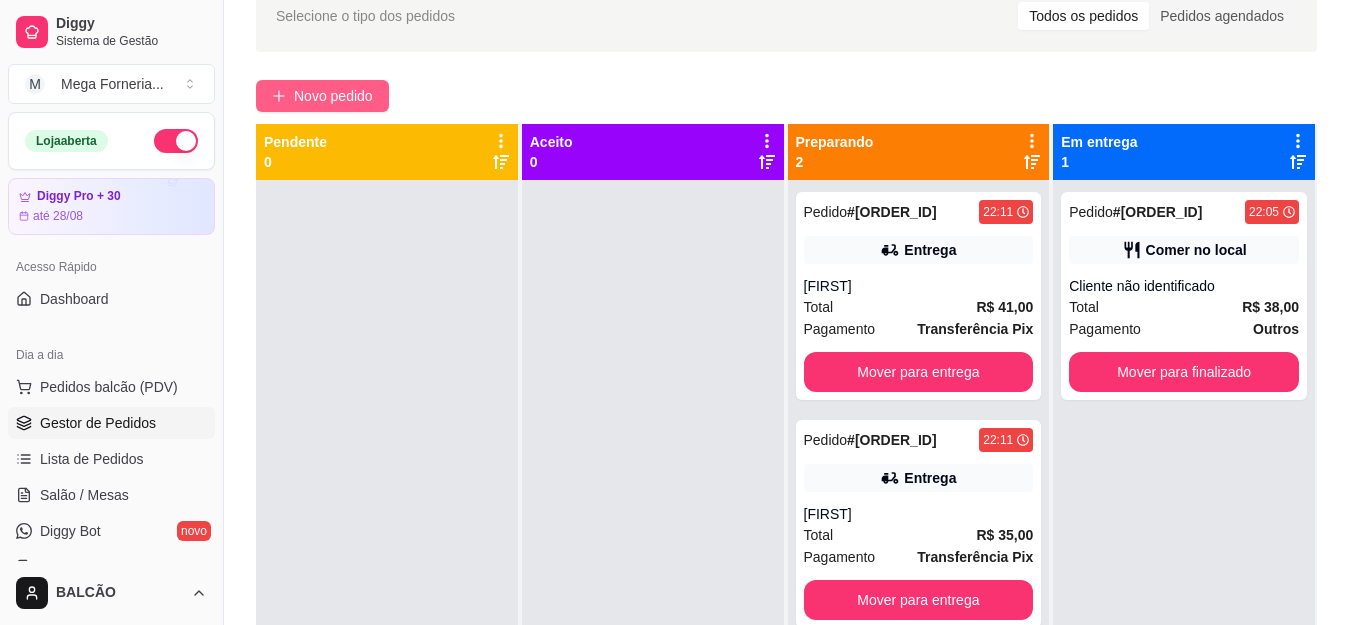 click on "Novo pedido" at bounding box center (322, 96) 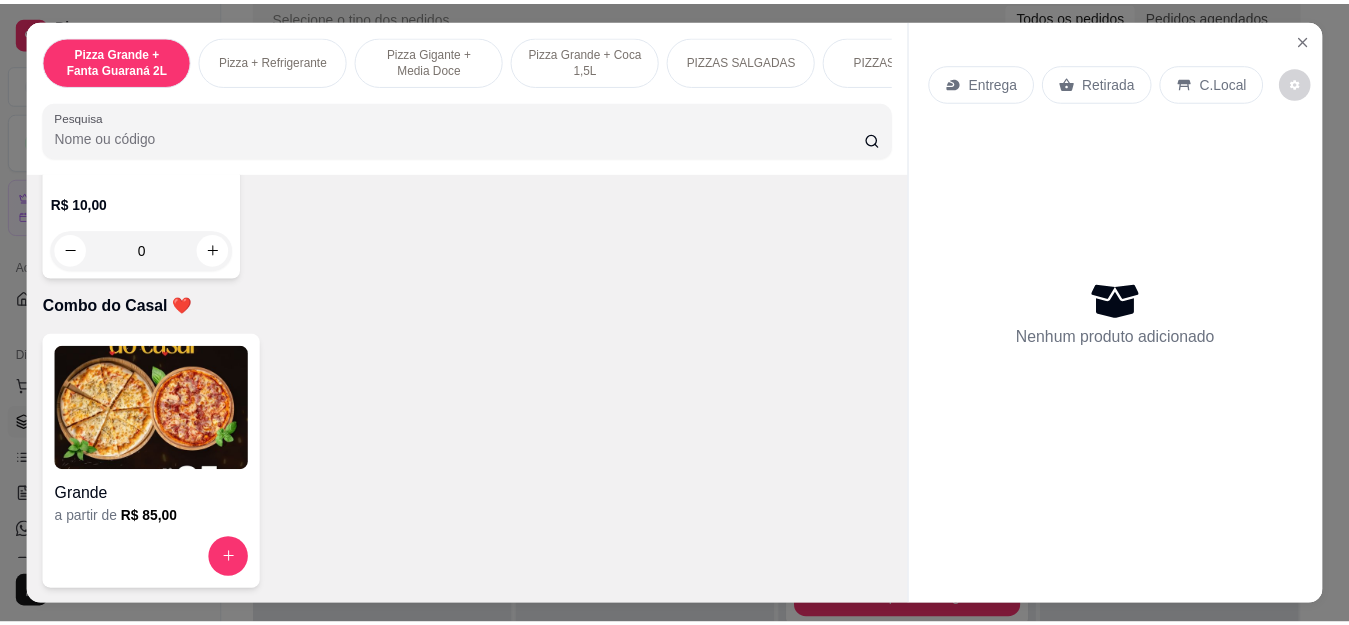 scroll, scrollTop: 5500, scrollLeft: 0, axis: vertical 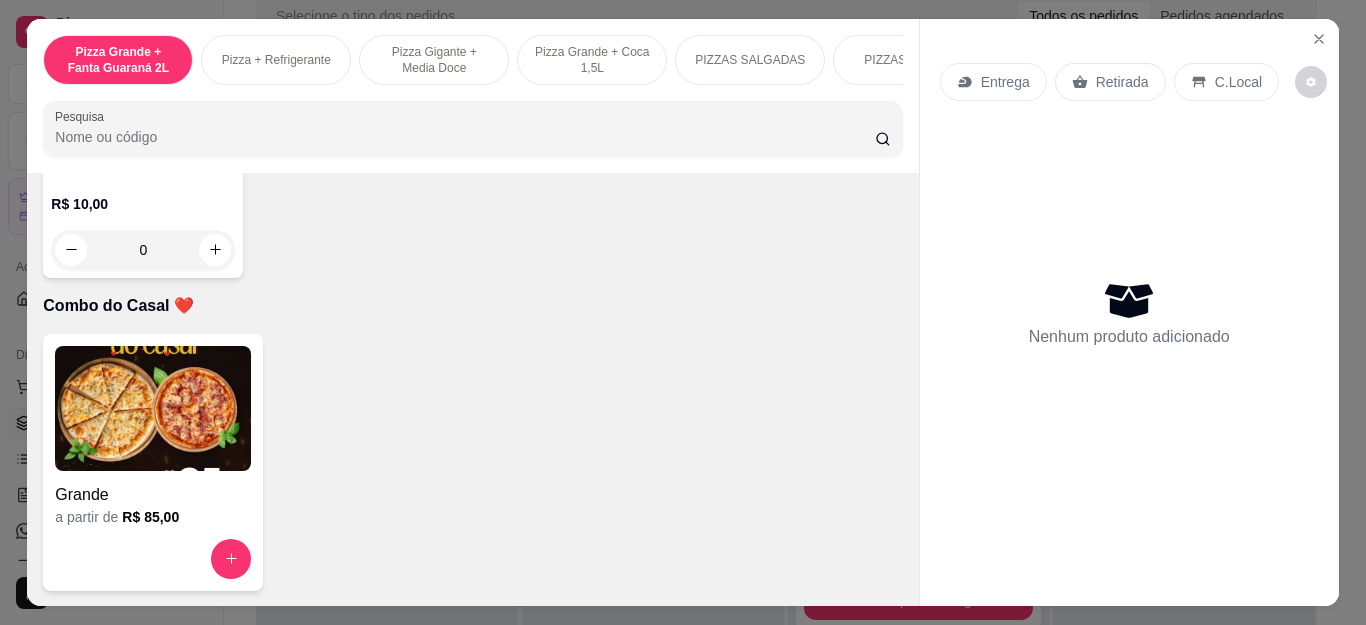 click at bounding box center [215, -75] 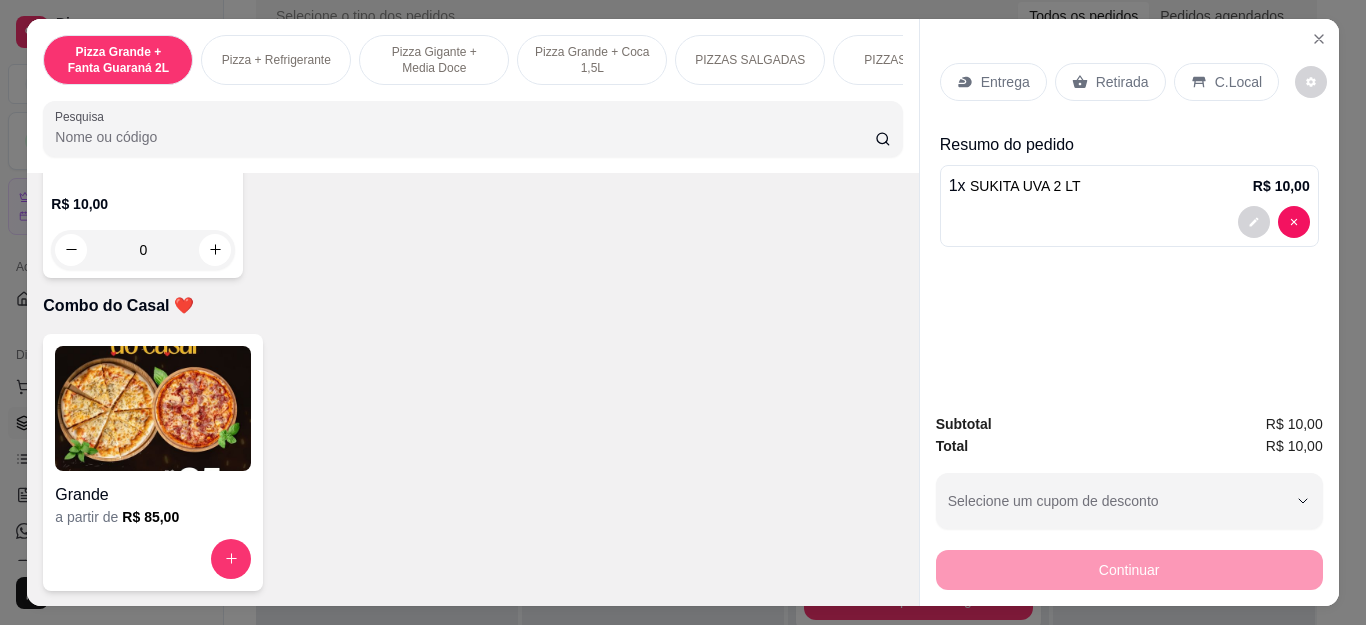 click on "Retirada" at bounding box center (1122, 82) 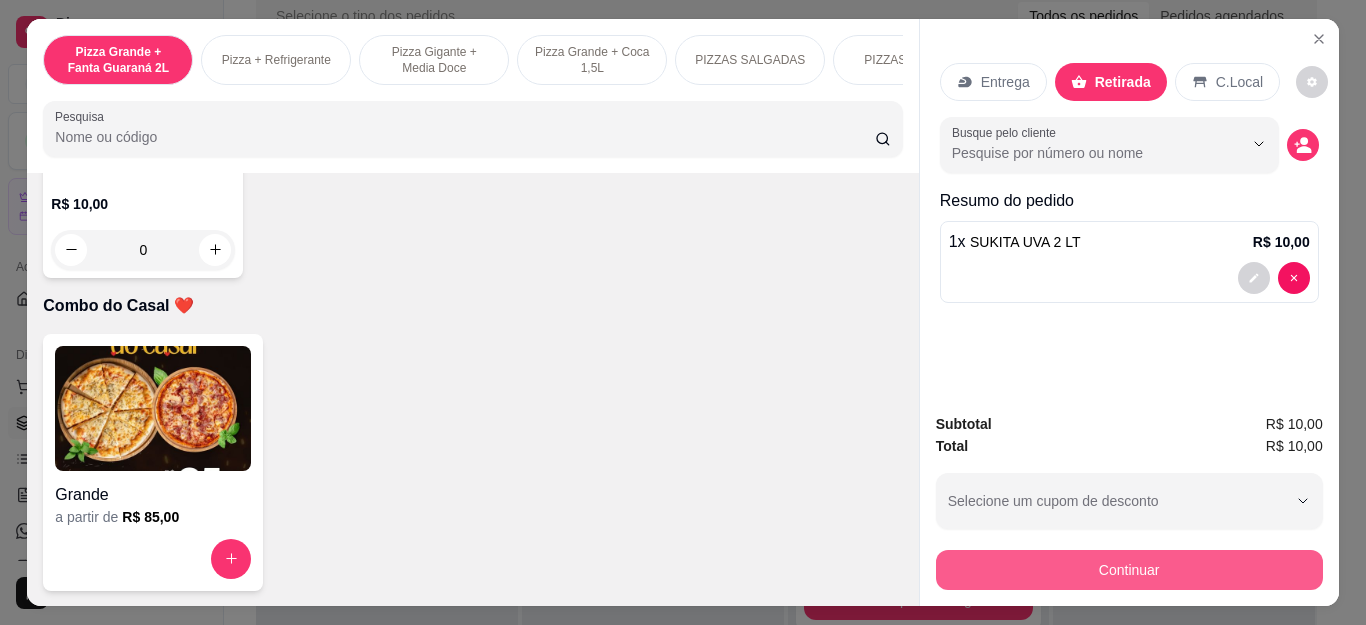 click on "Continuar" at bounding box center (1129, 570) 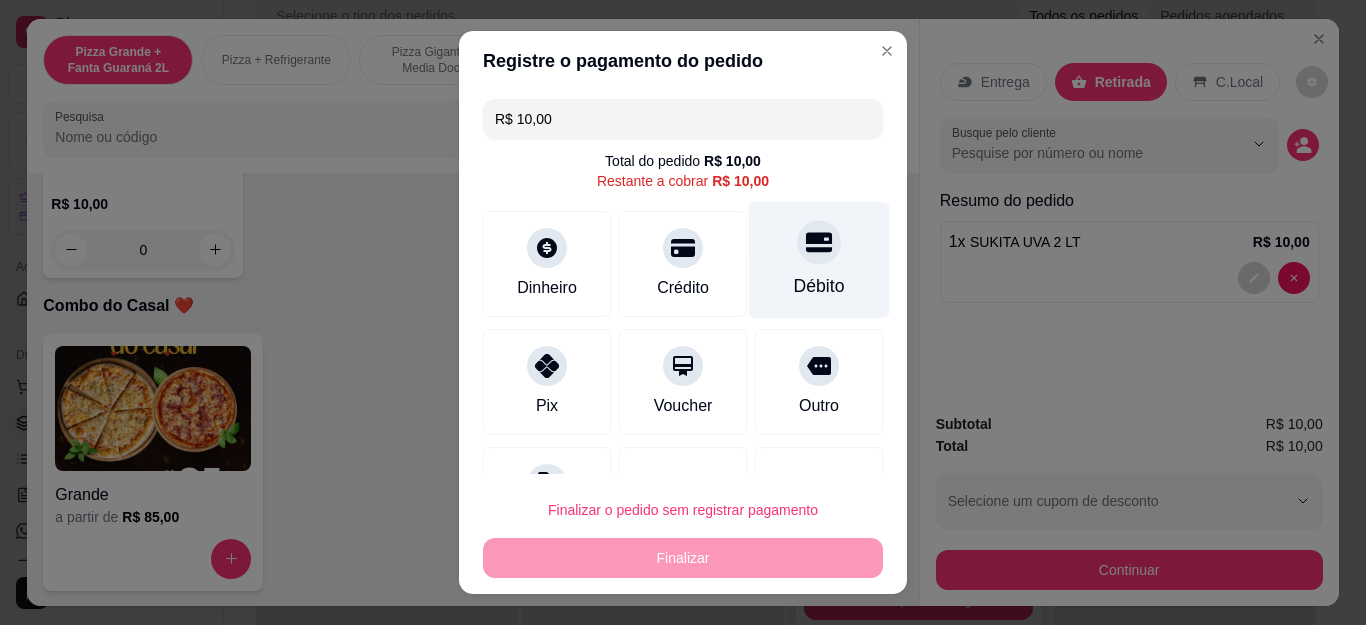 click 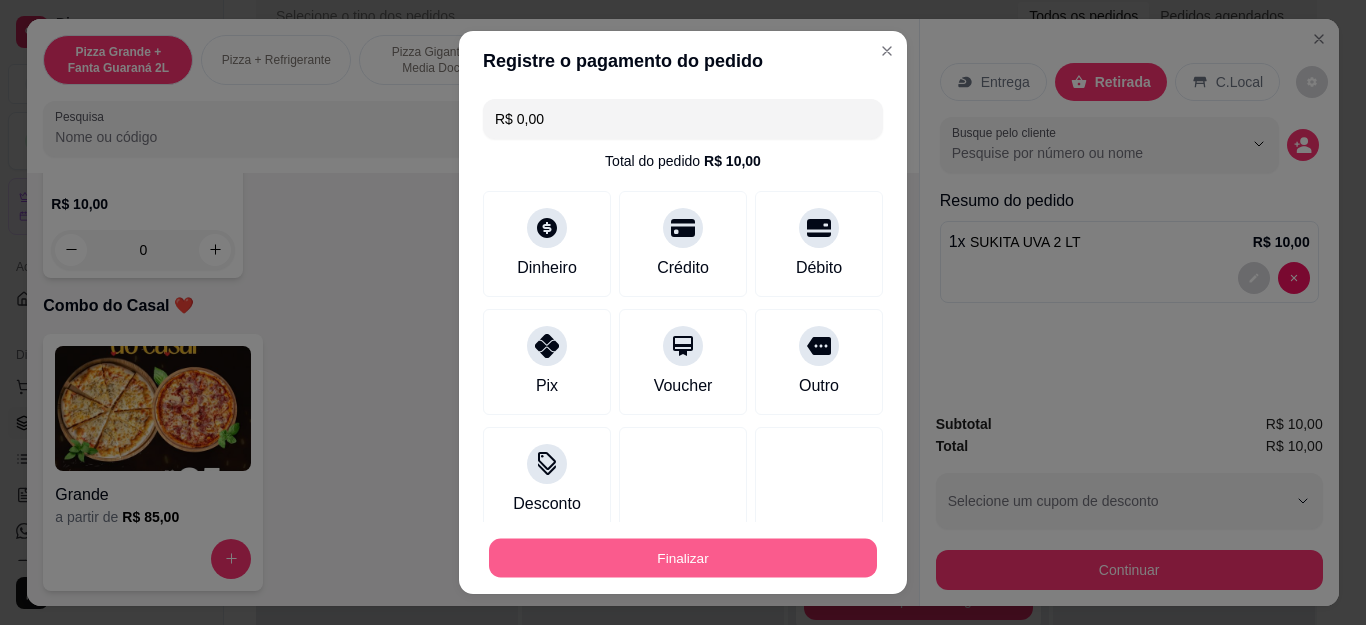click on "Finalizar" at bounding box center (683, 557) 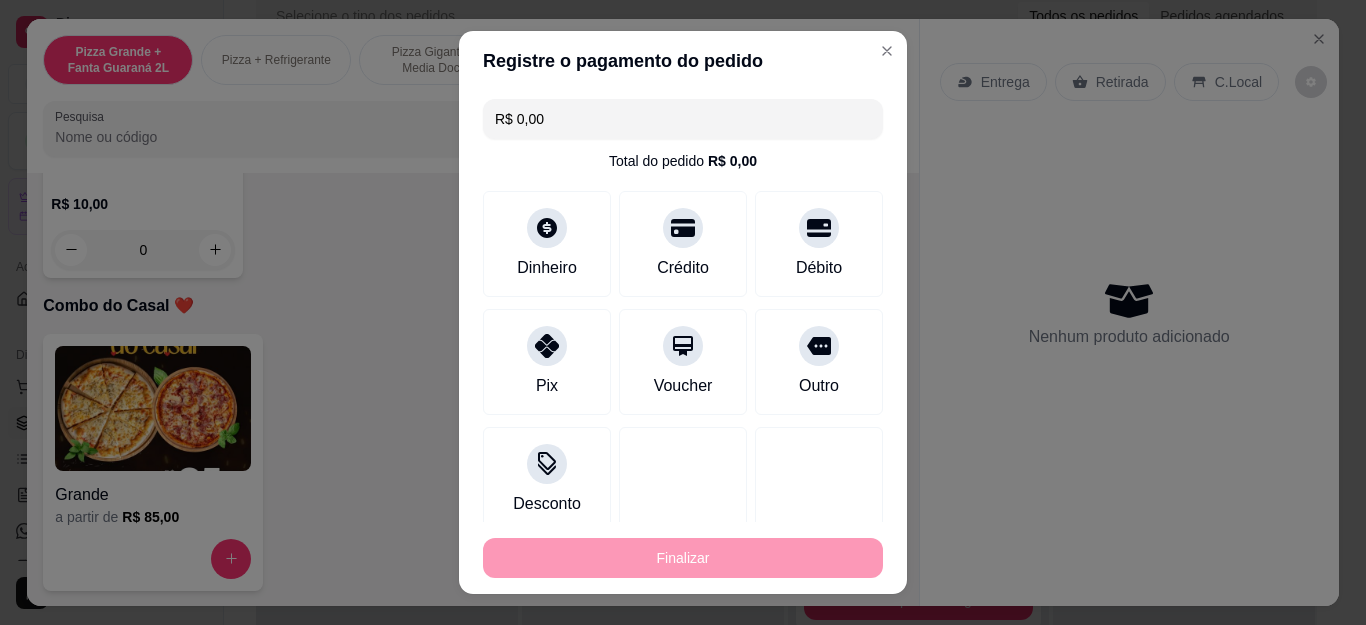 type on "0" 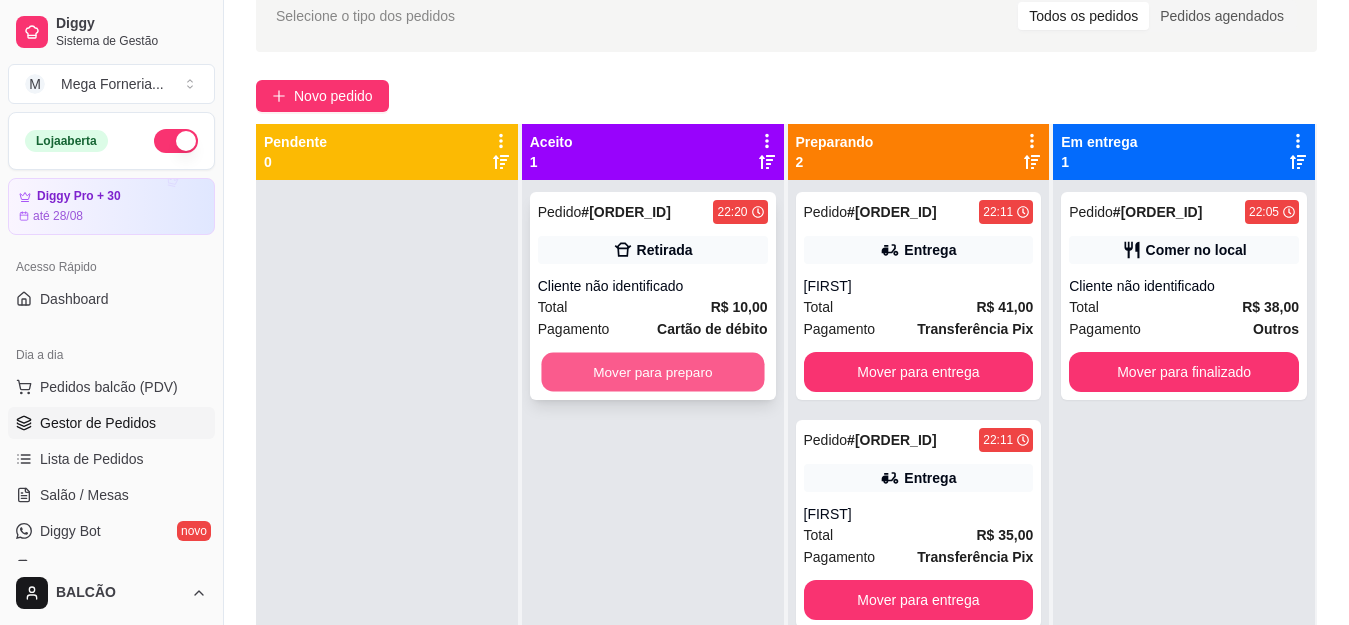 click on "Mover para preparo" at bounding box center [652, 372] 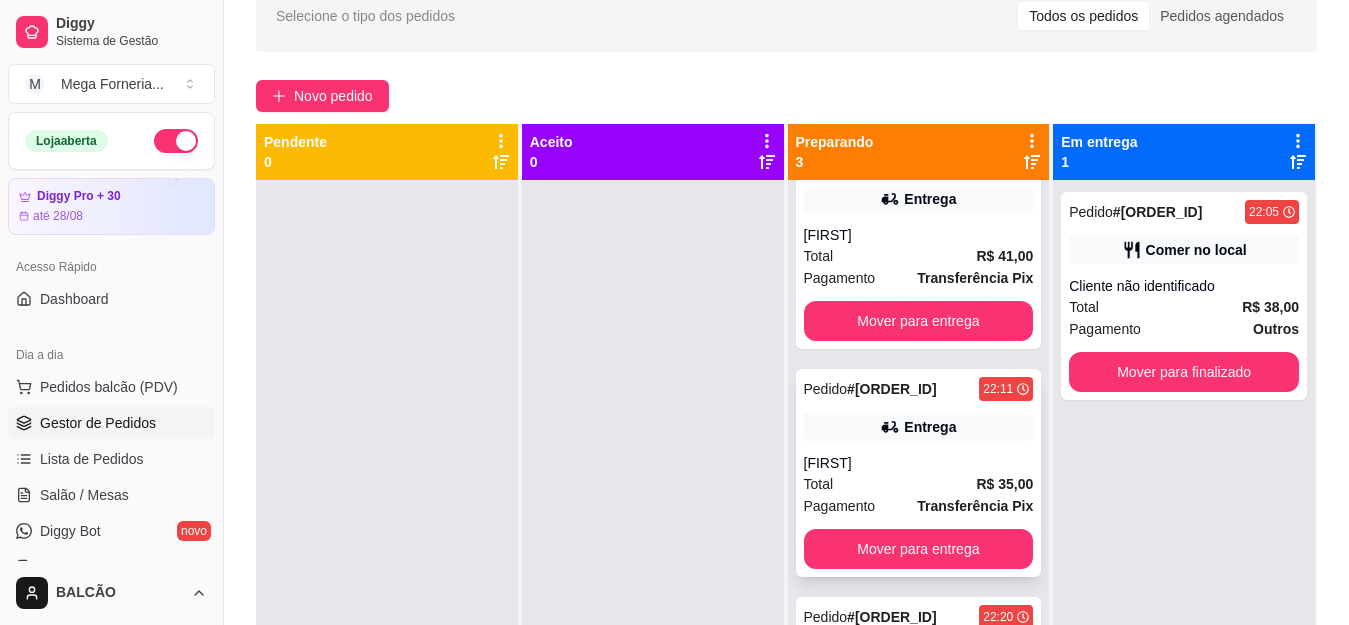 scroll, scrollTop: 79, scrollLeft: 0, axis: vertical 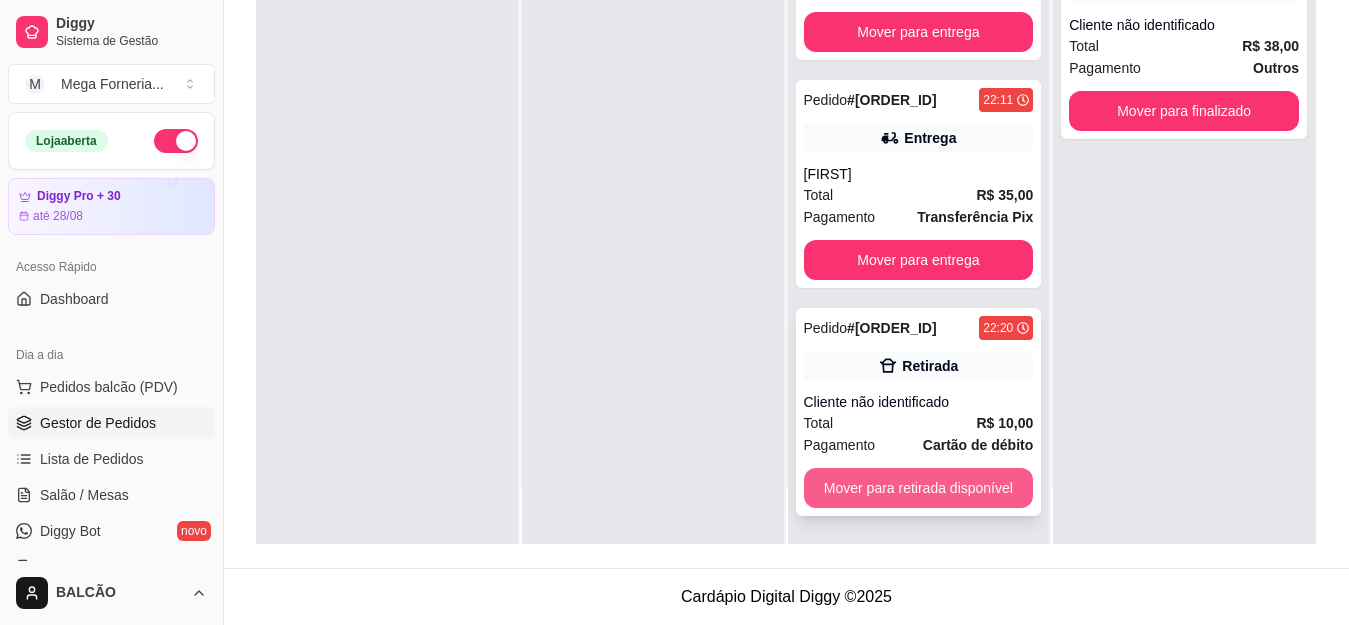click on "Mover para retirada disponível" at bounding box center [919, 488] 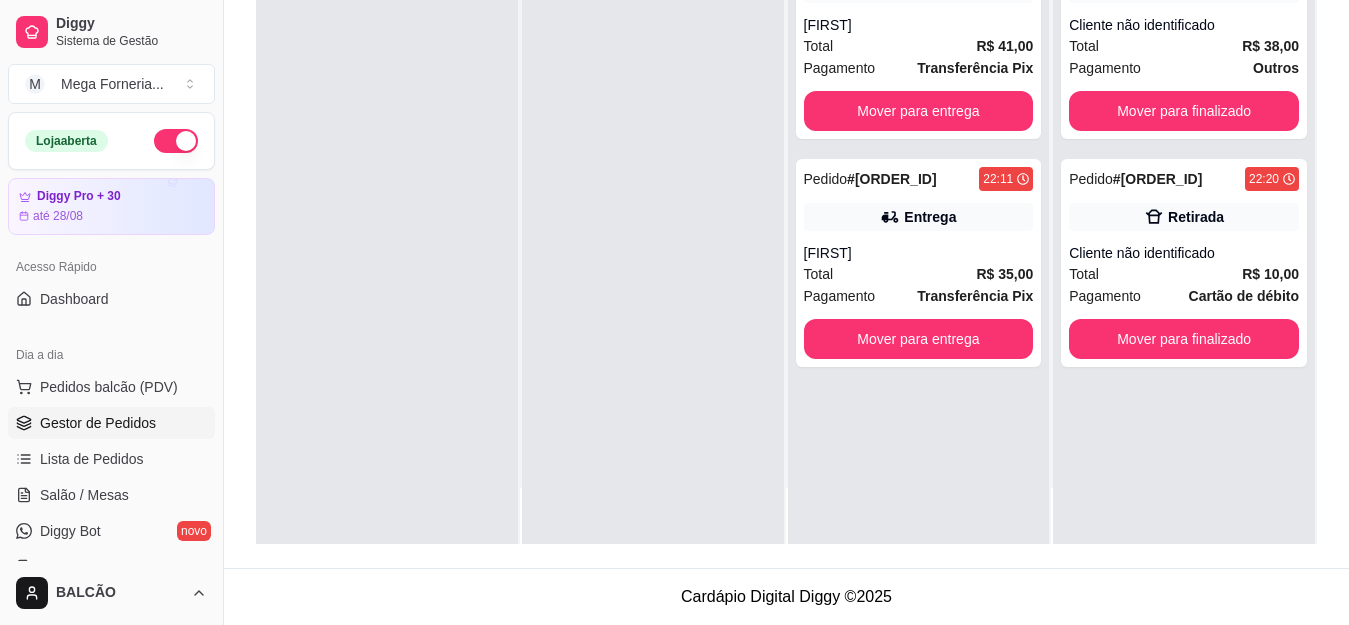 scroll, scrollTop: 0, scrollLeft: 0, axis: both 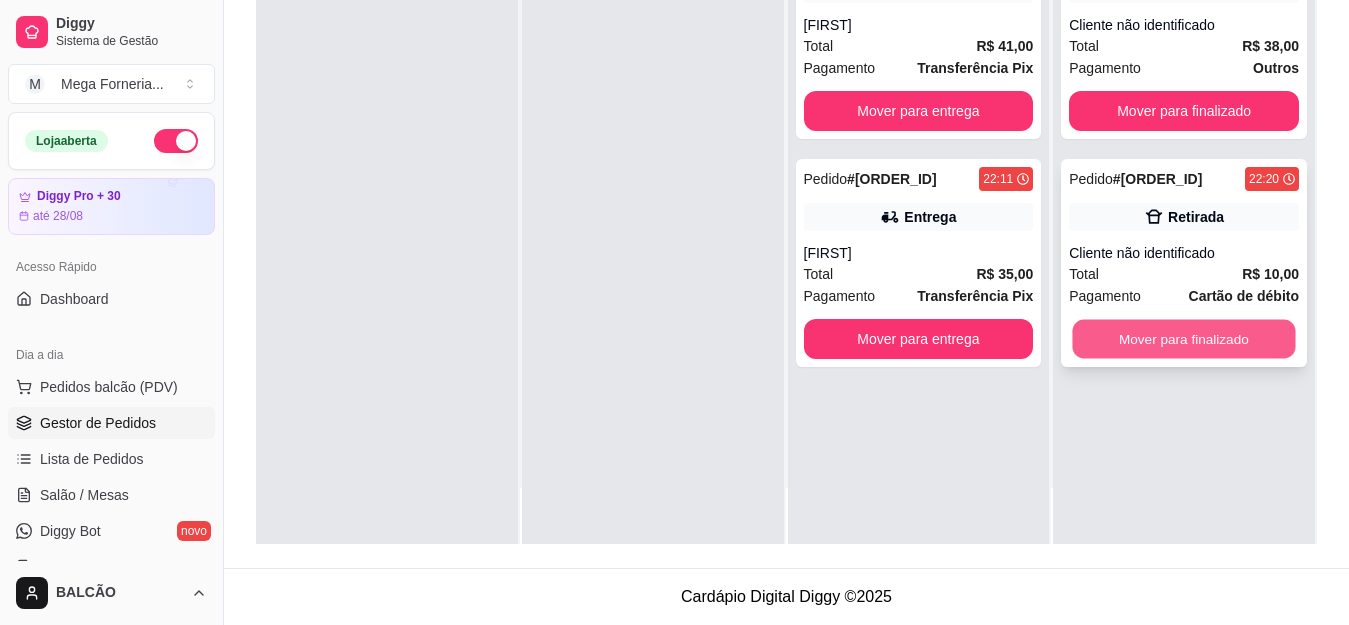 click on "Mover para finalizado" at bounding box center (1184, 339) 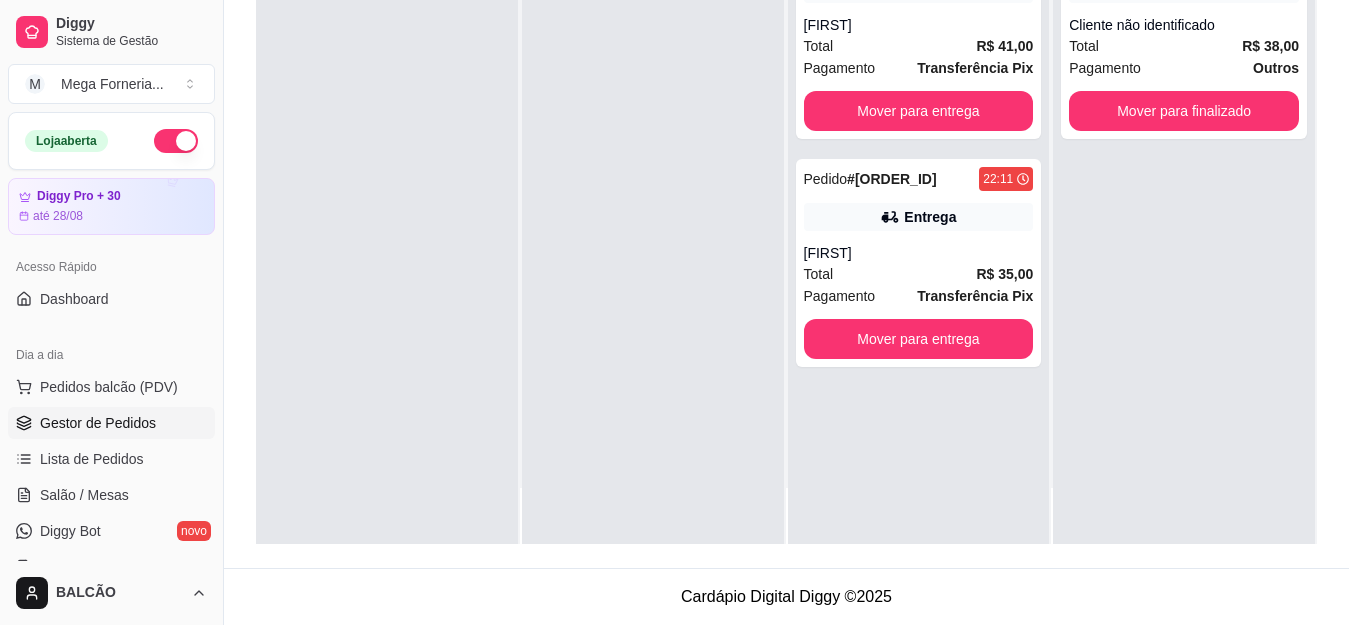 scroll, scrollTop: 0, scrollLeft: 0, axis: both 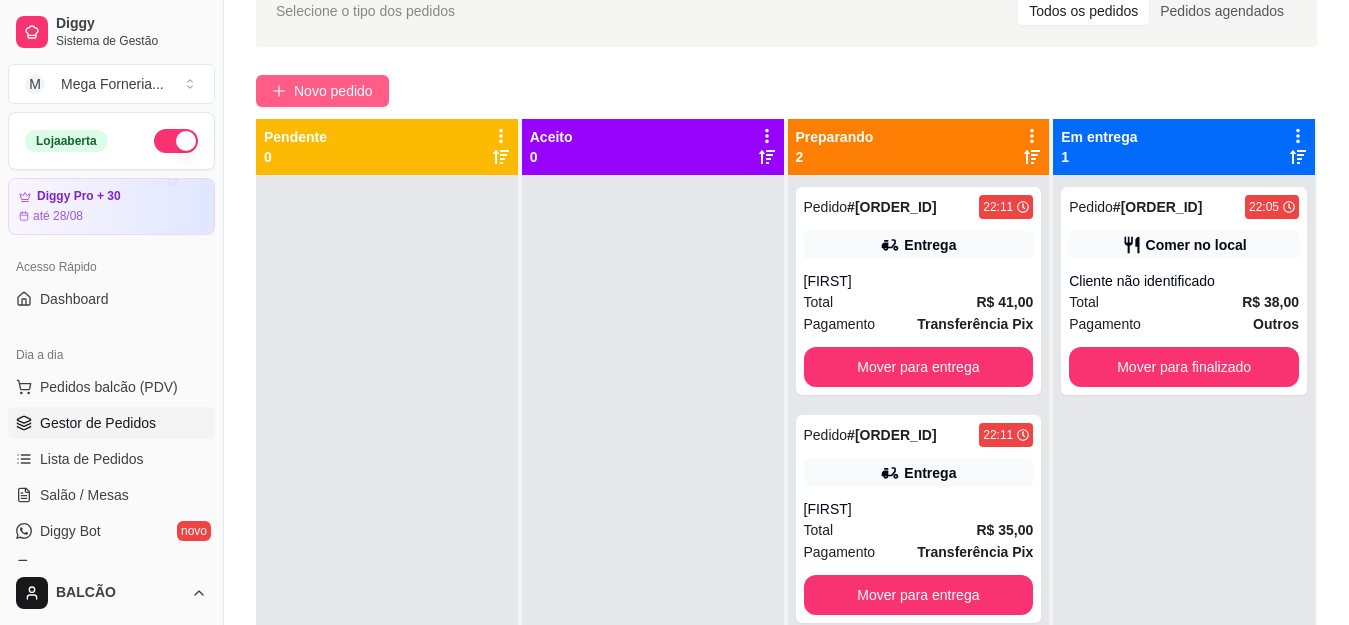 click on "Novo pedido" at bounding box center (333, 91) 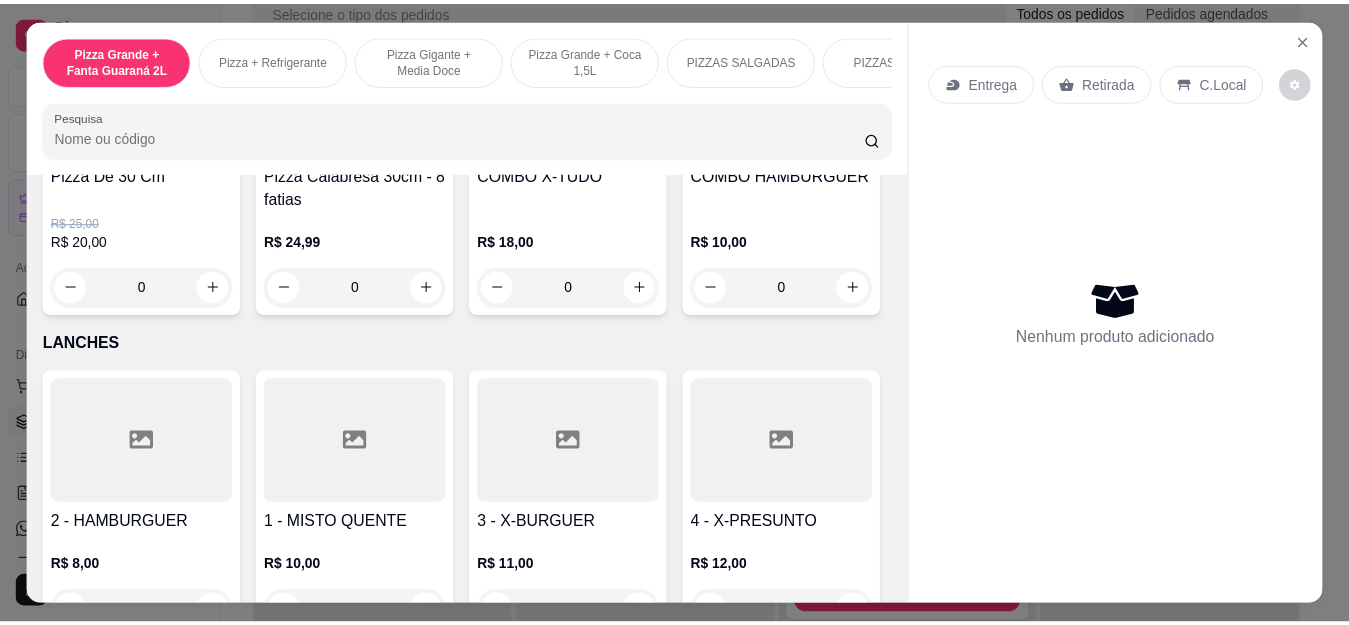 scroll, scrollTop: 2200, scrollLeft: 0, axis: vertical 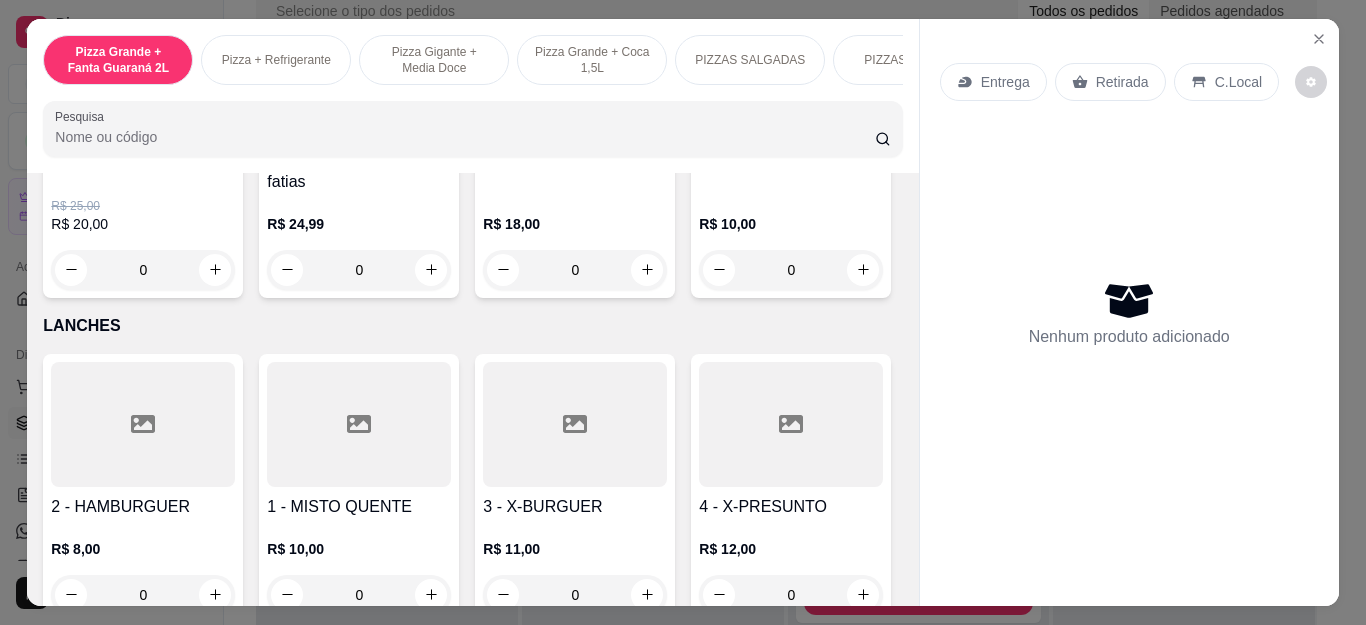click on "0" at bounding box center [791, 270] 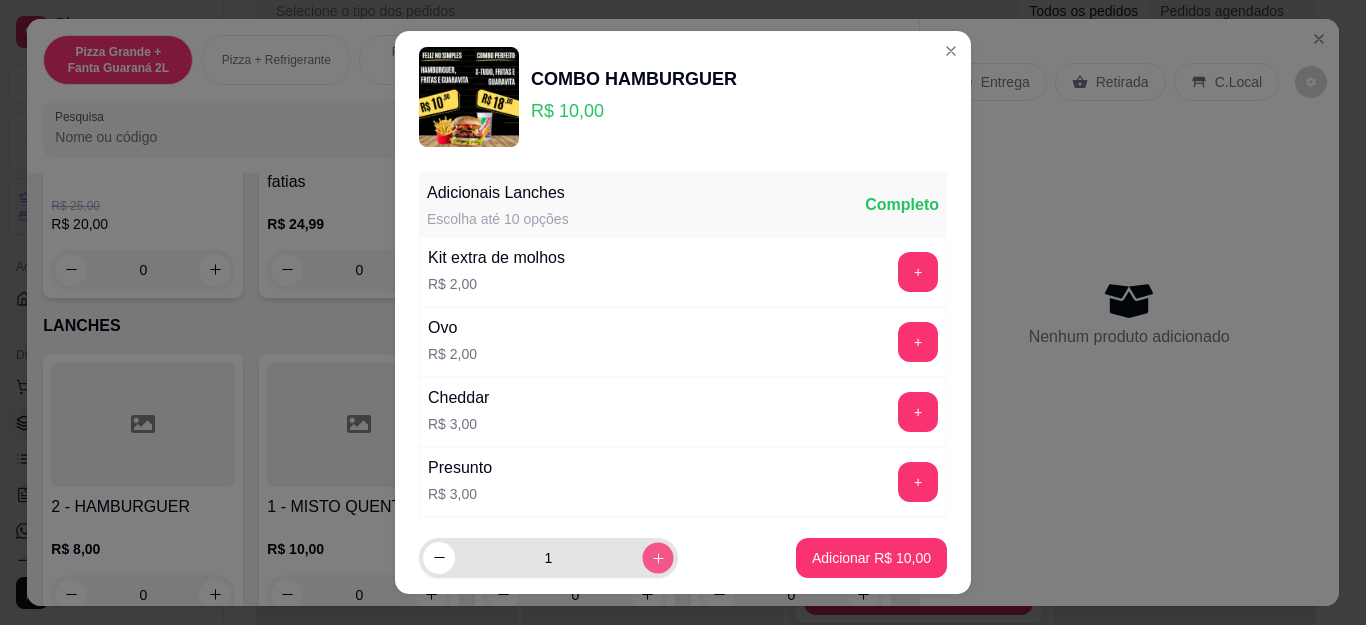 click 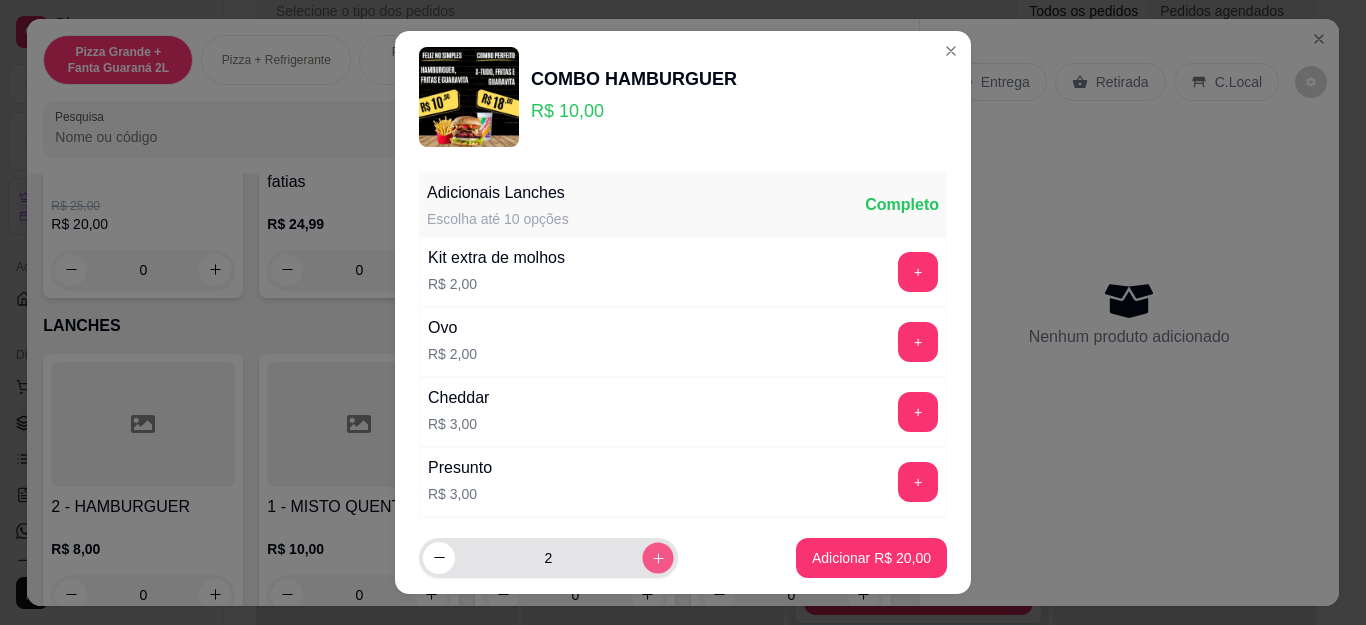 click 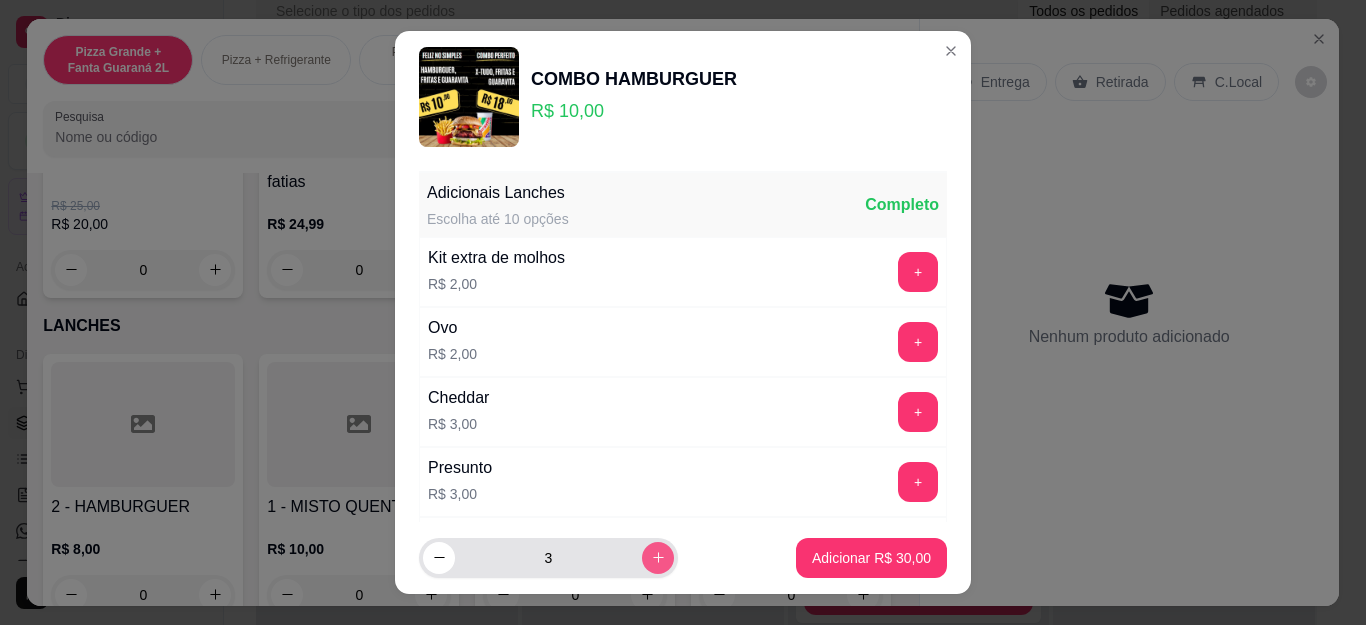 click 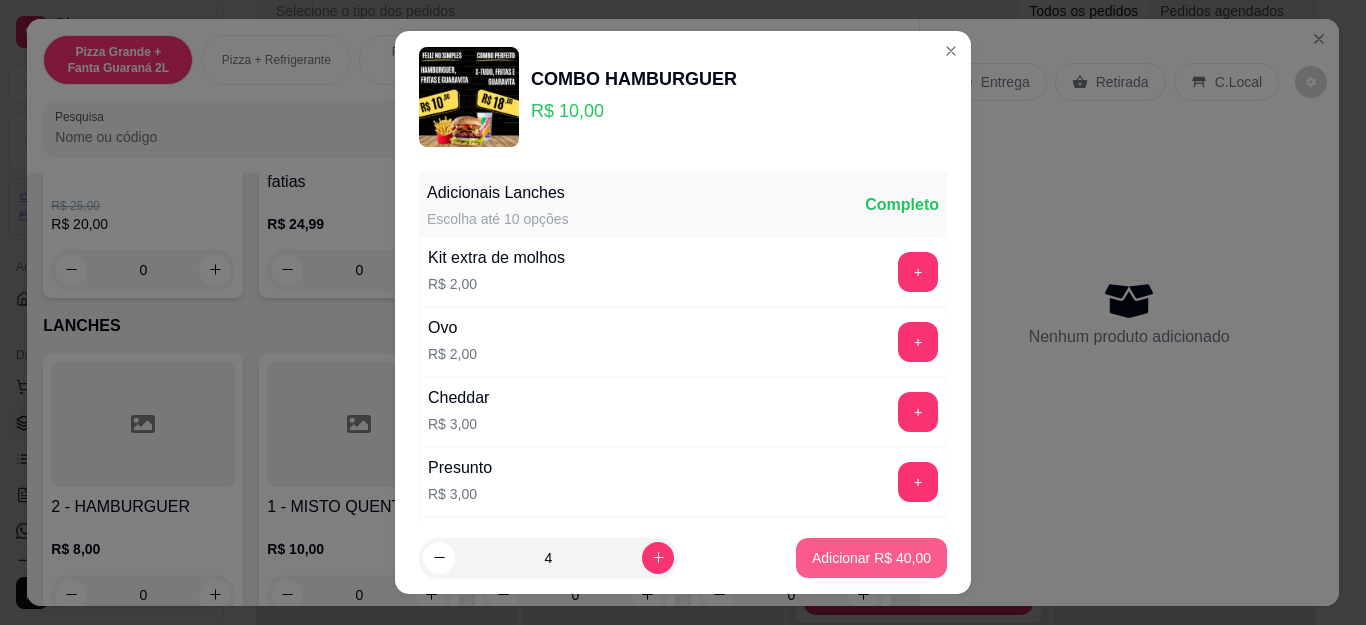 click on "Adicionar   R$ 40,00" at bounding box center (871, 558) 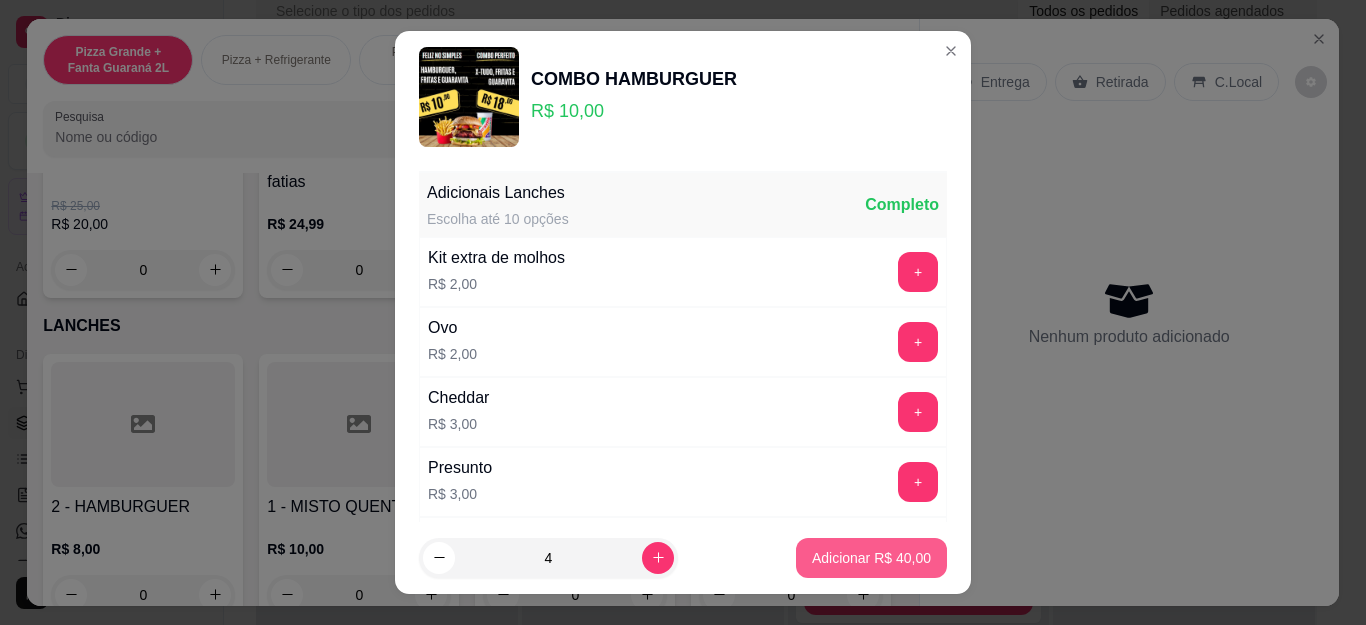 type on "4" 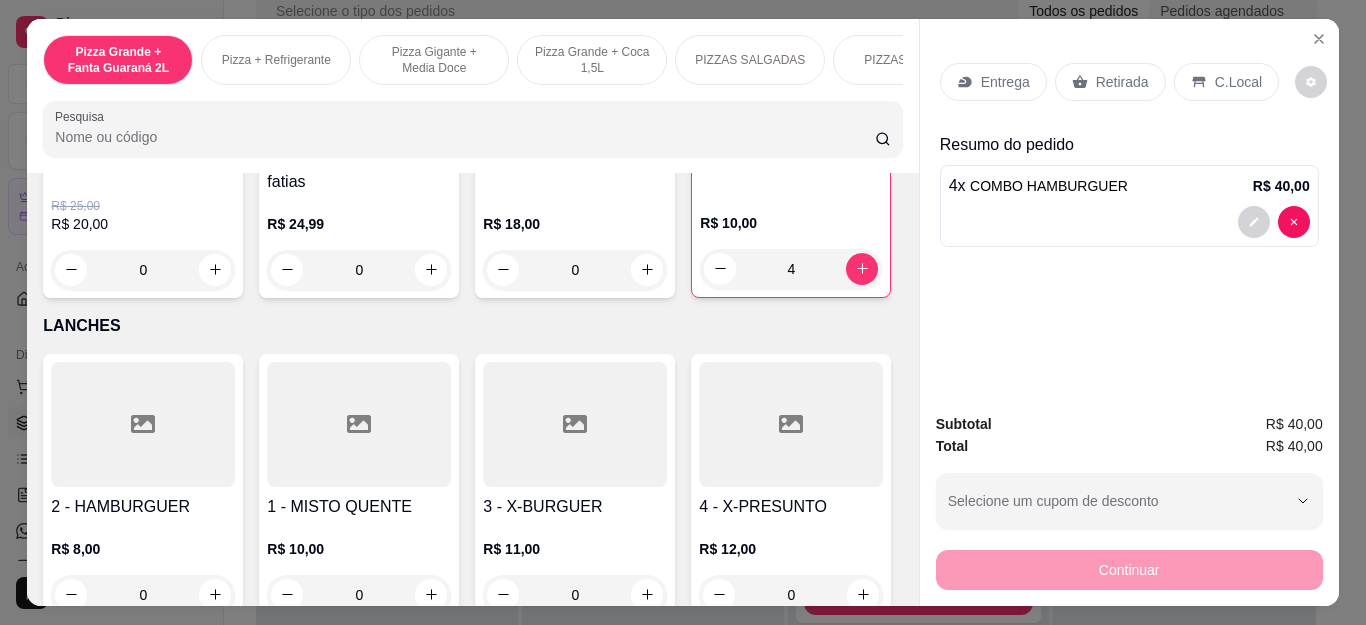 click 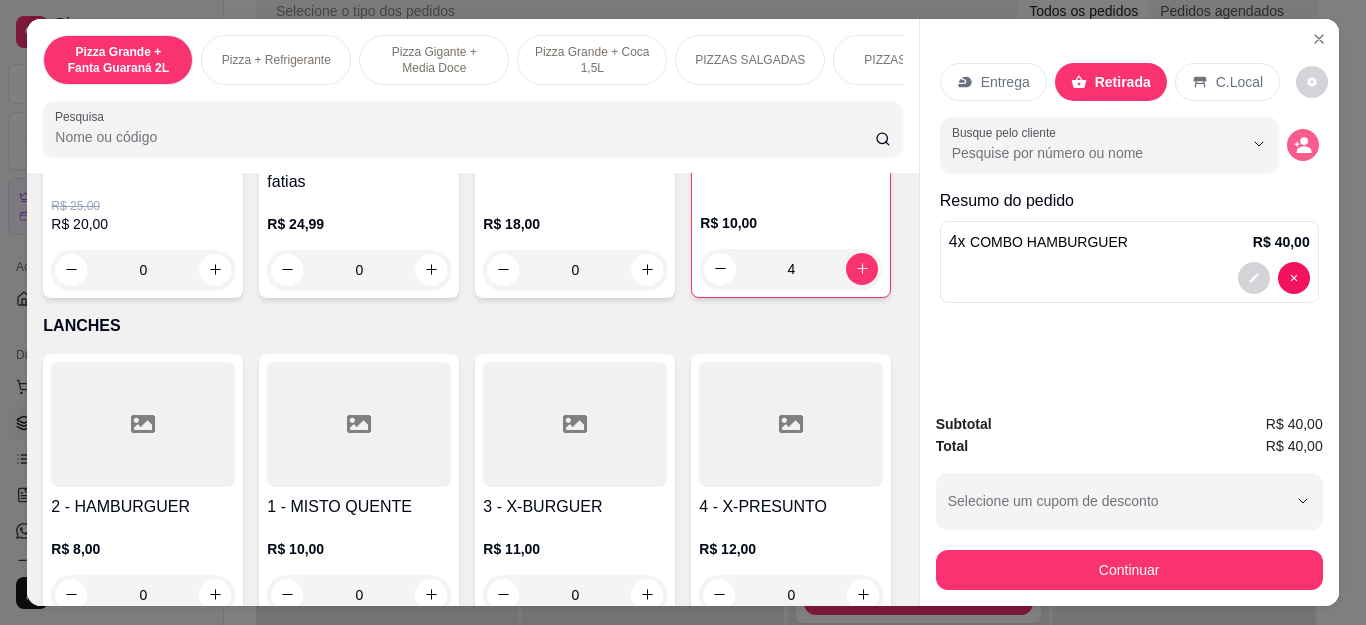 click 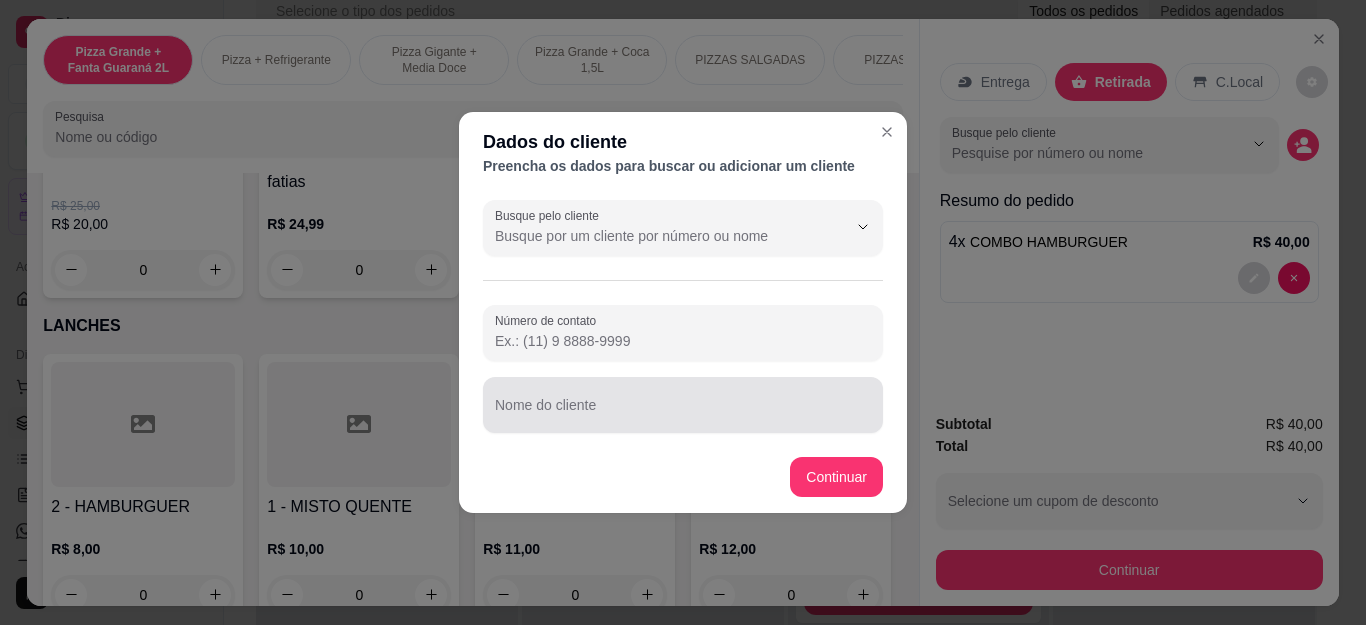 click on "Nome do cliente" at bounding box center (683, 413) 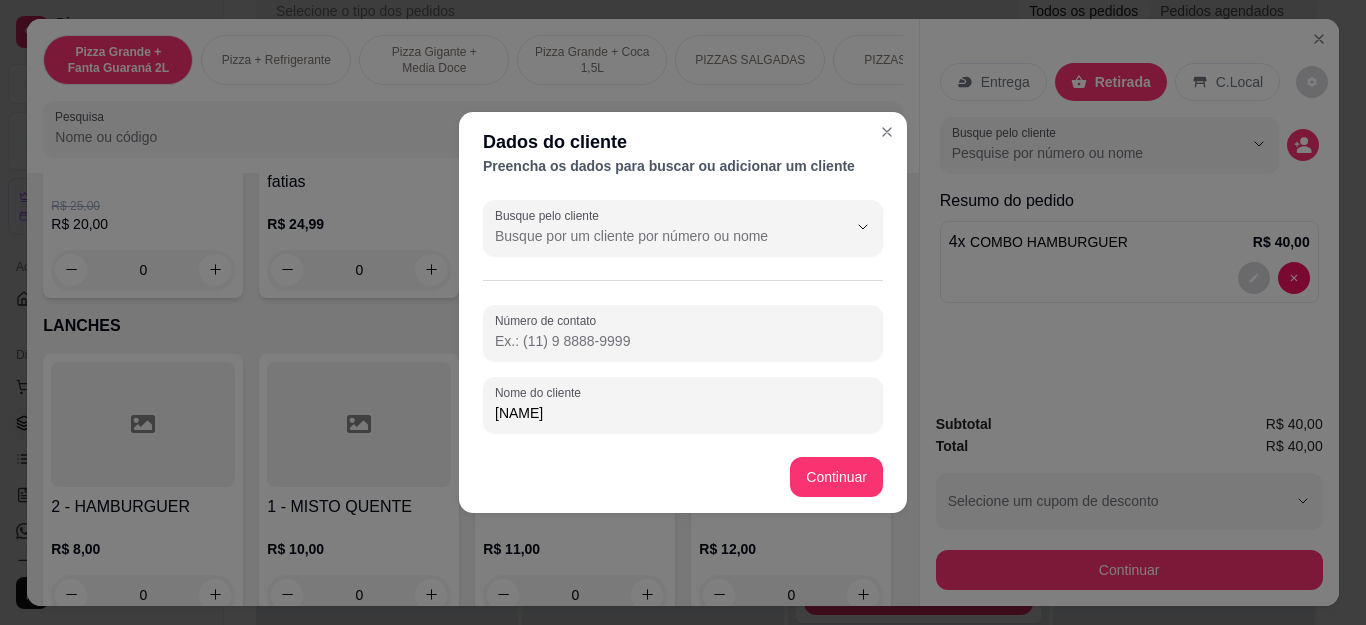 type on "[NAME]" 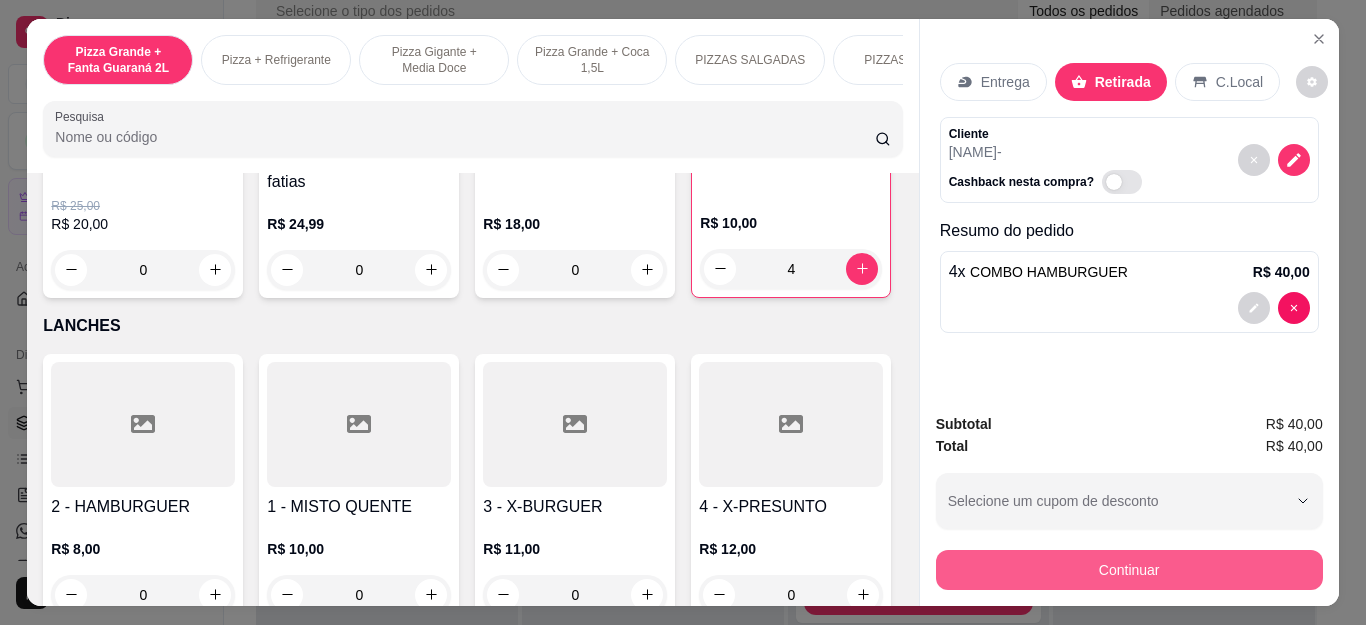 click on "Continuar" at bounding box center [1129, 570] 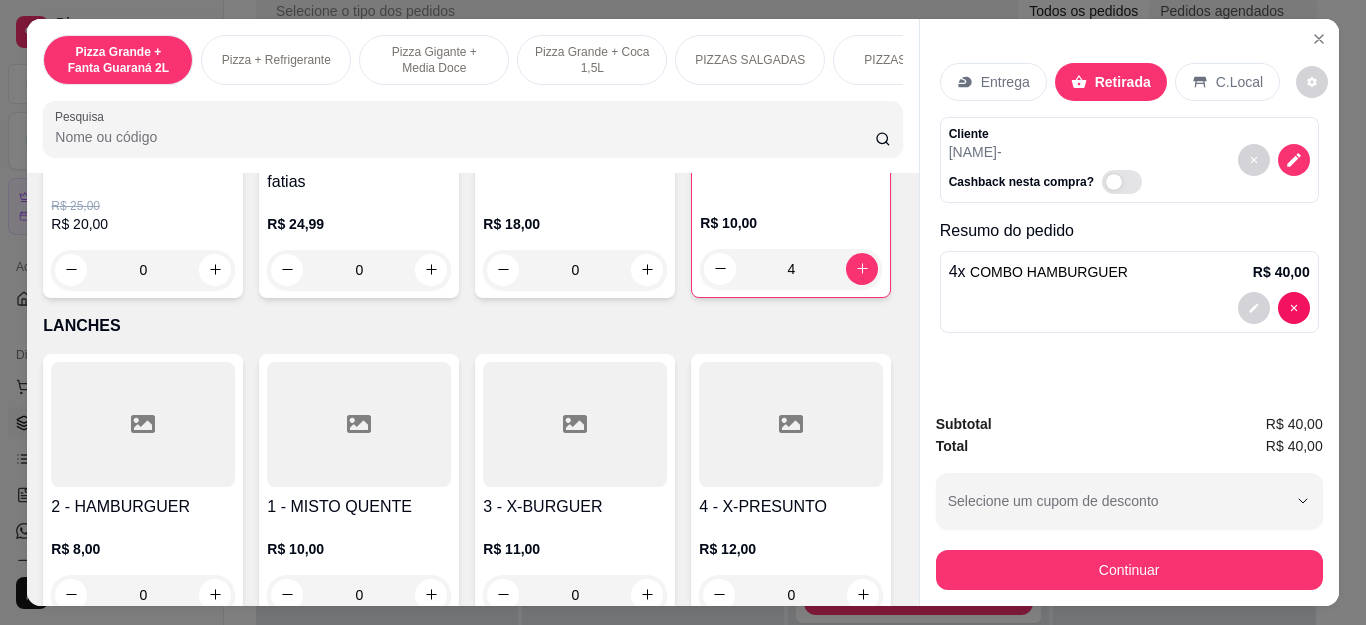 click on "Outro" at bounding box center [819, 378] 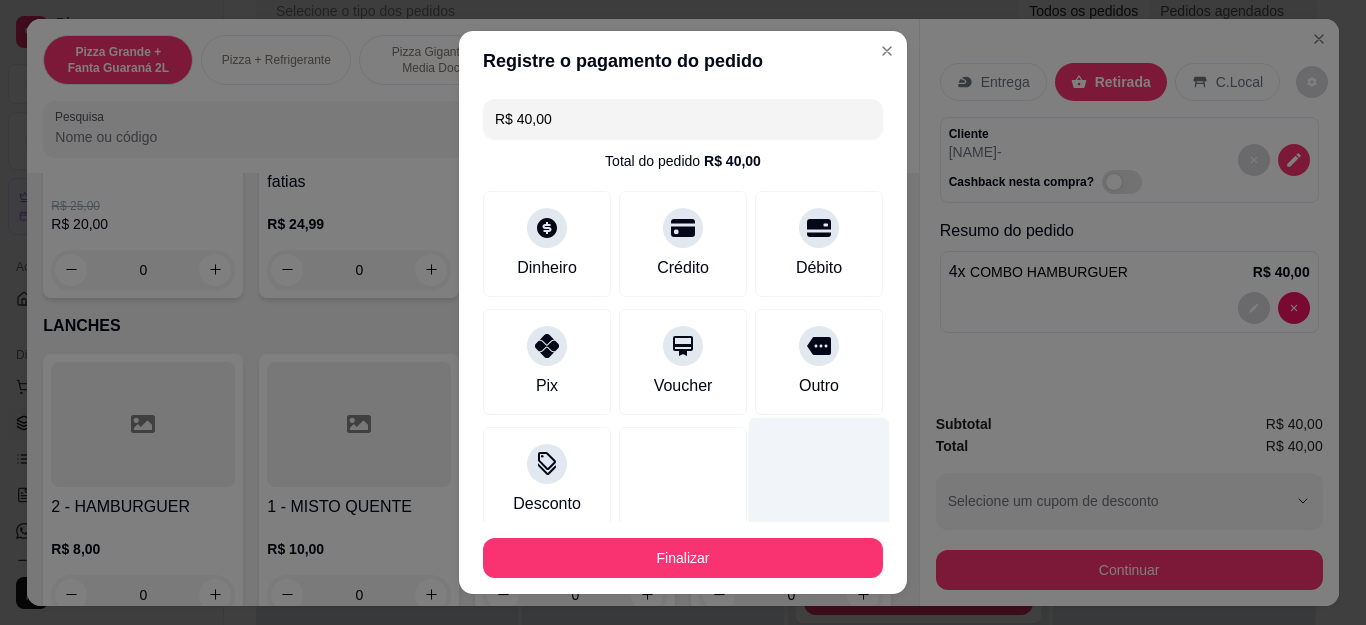 type on "R$ 0,00" 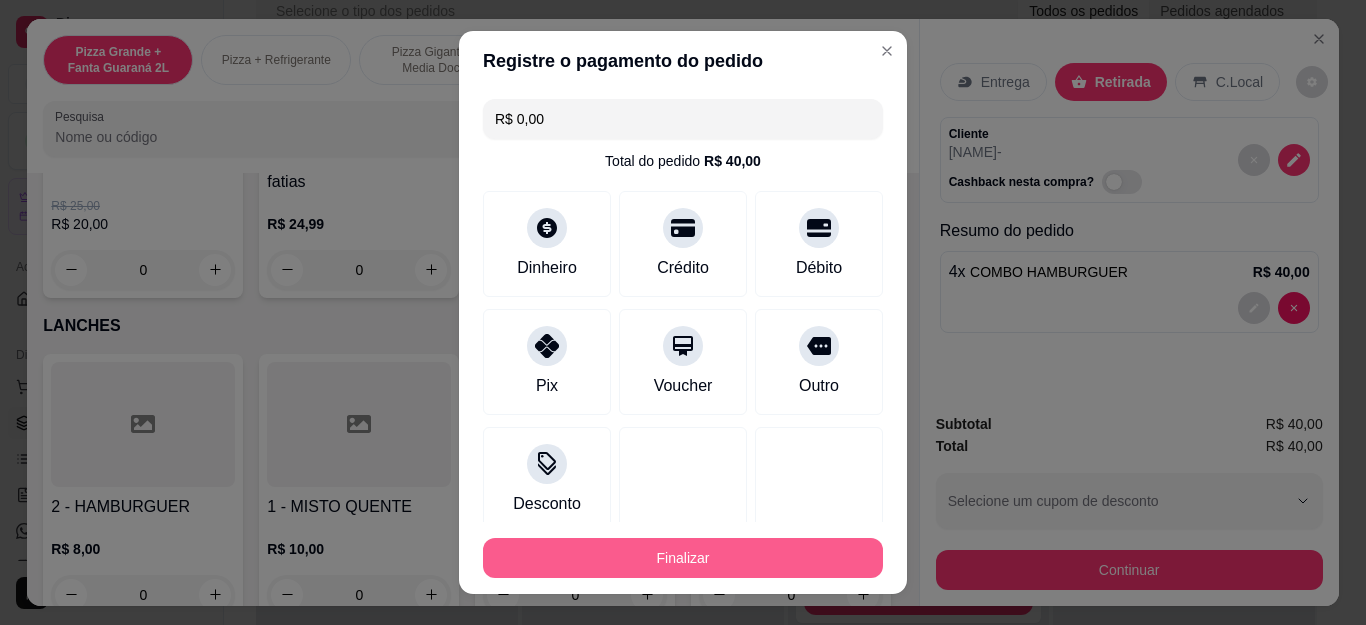 click on "Finalizar" at bounding box center [683, 558] 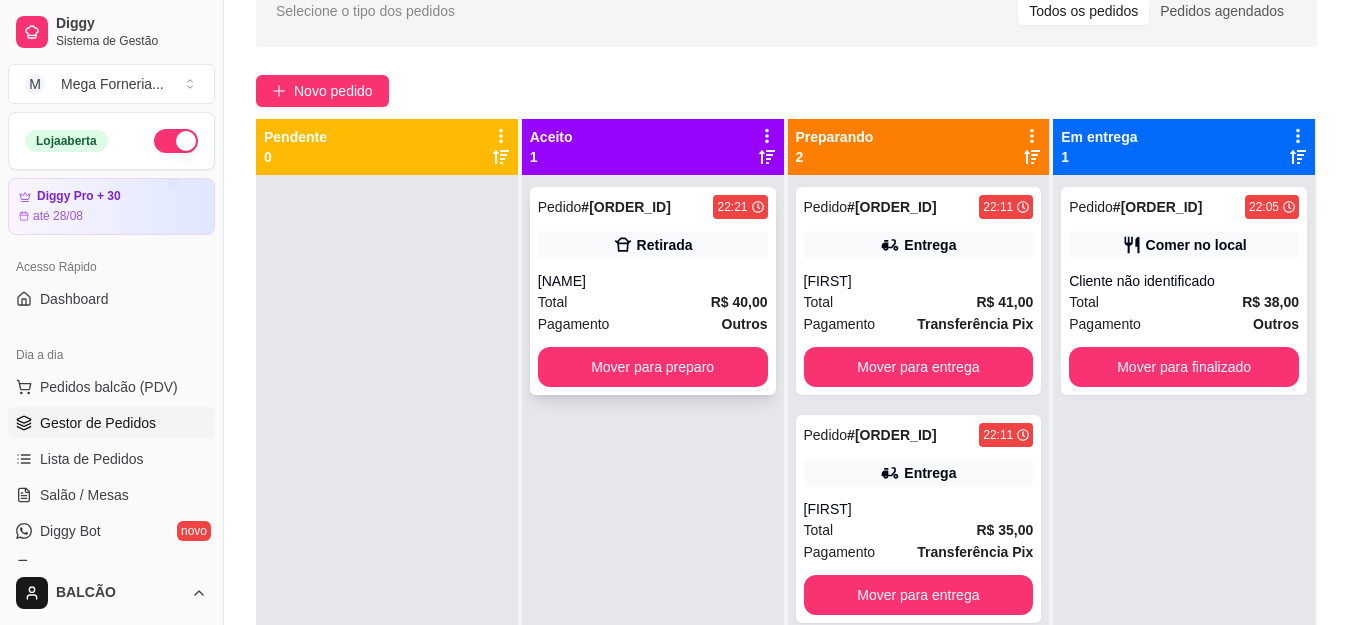 click on "Retirada" at bounding box center (653, 245) 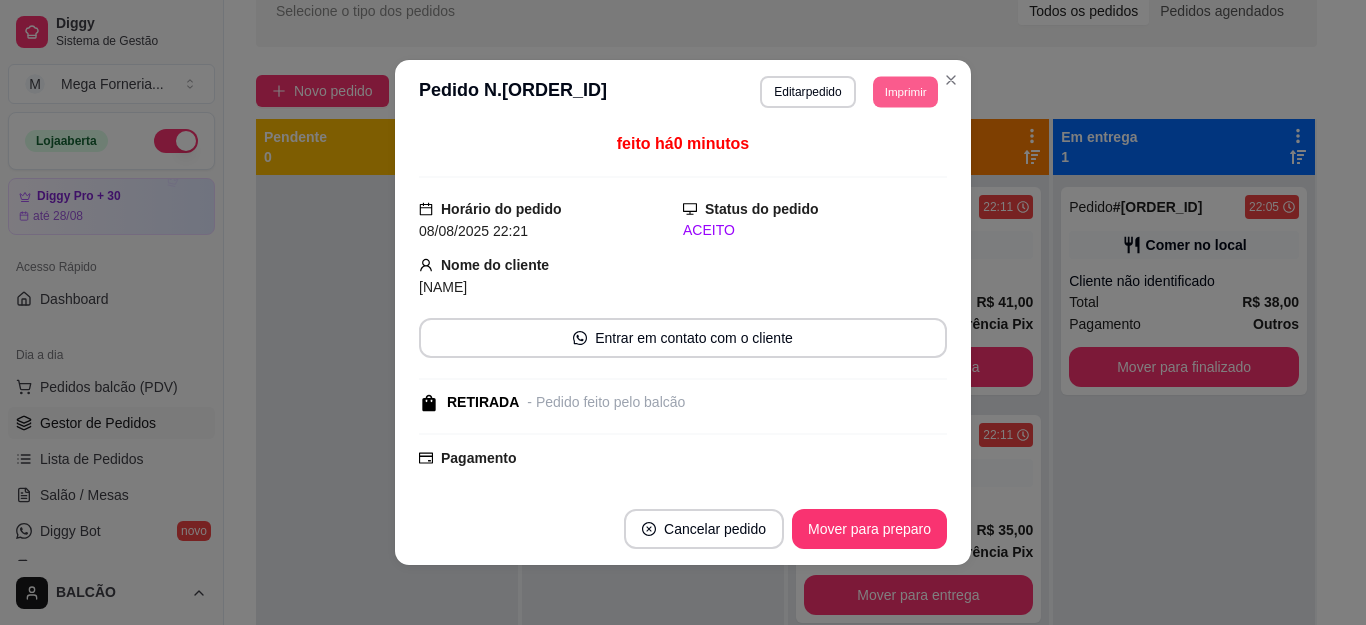 click on "Imprimir" at bounding box center (905, 91) 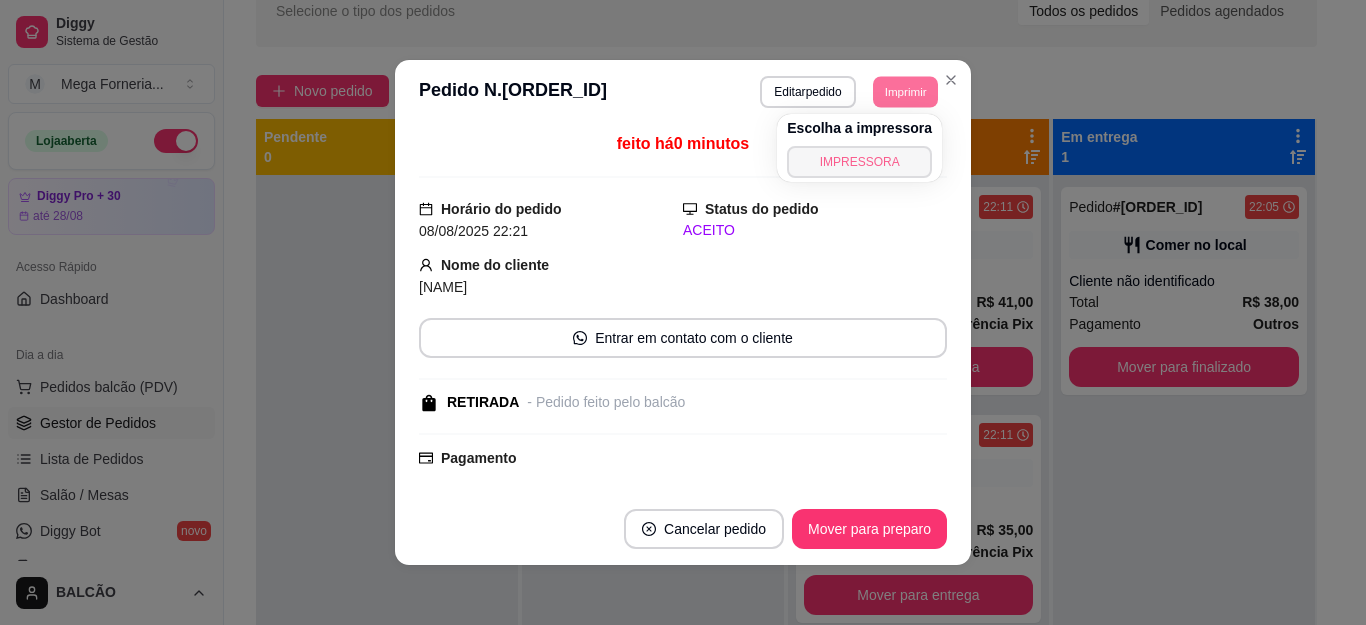 click on "IMPRESSORA" at bounding box center (859, 162) 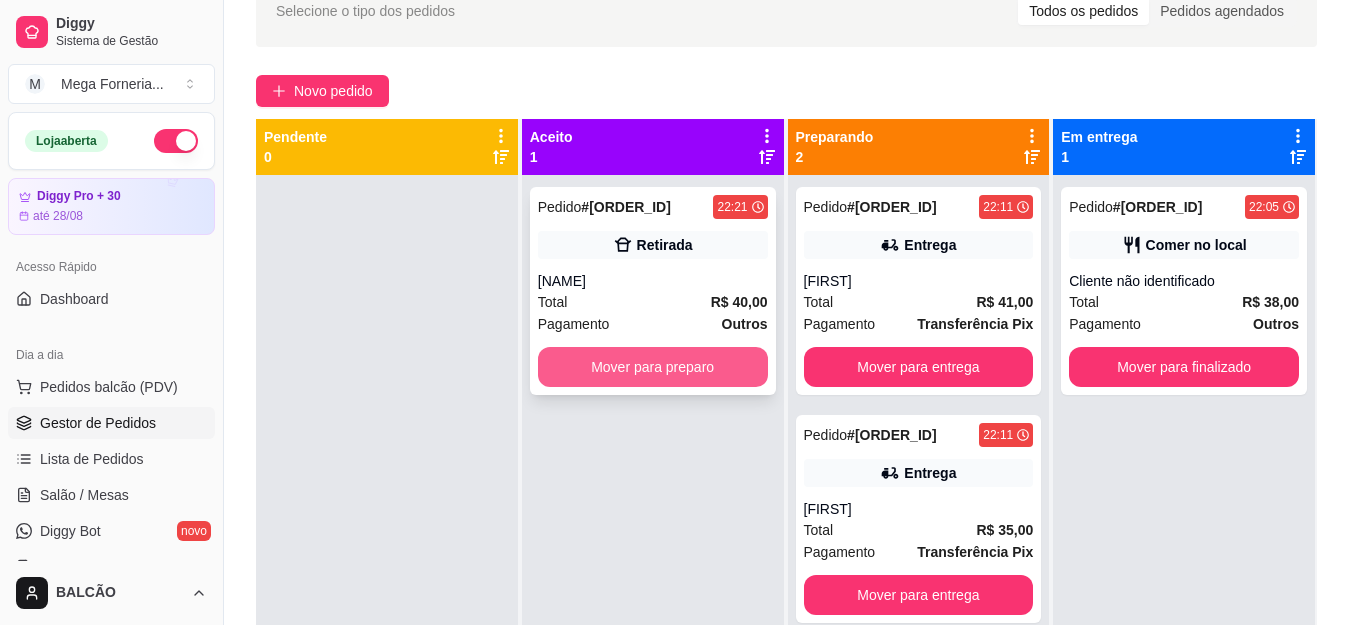 click on "Mover para preparo" at bounding box center (653, 367) 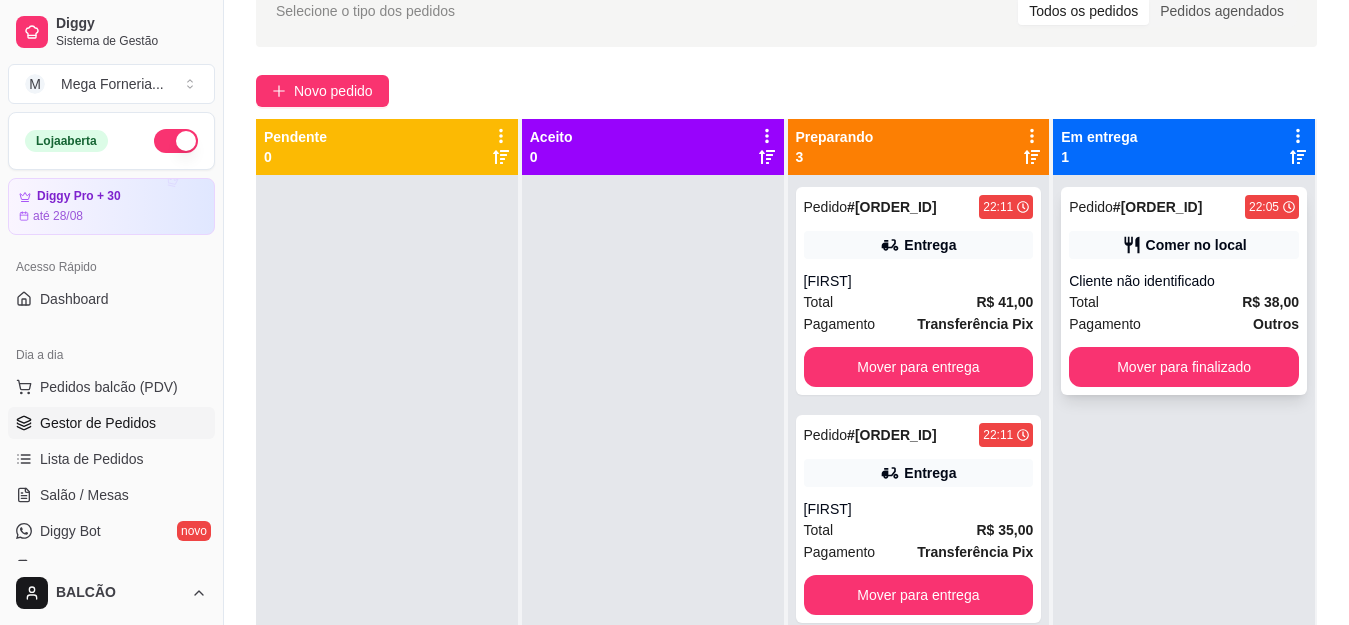 scroll, scrollTop: 56, scrollLeft: 0, axis: vertical 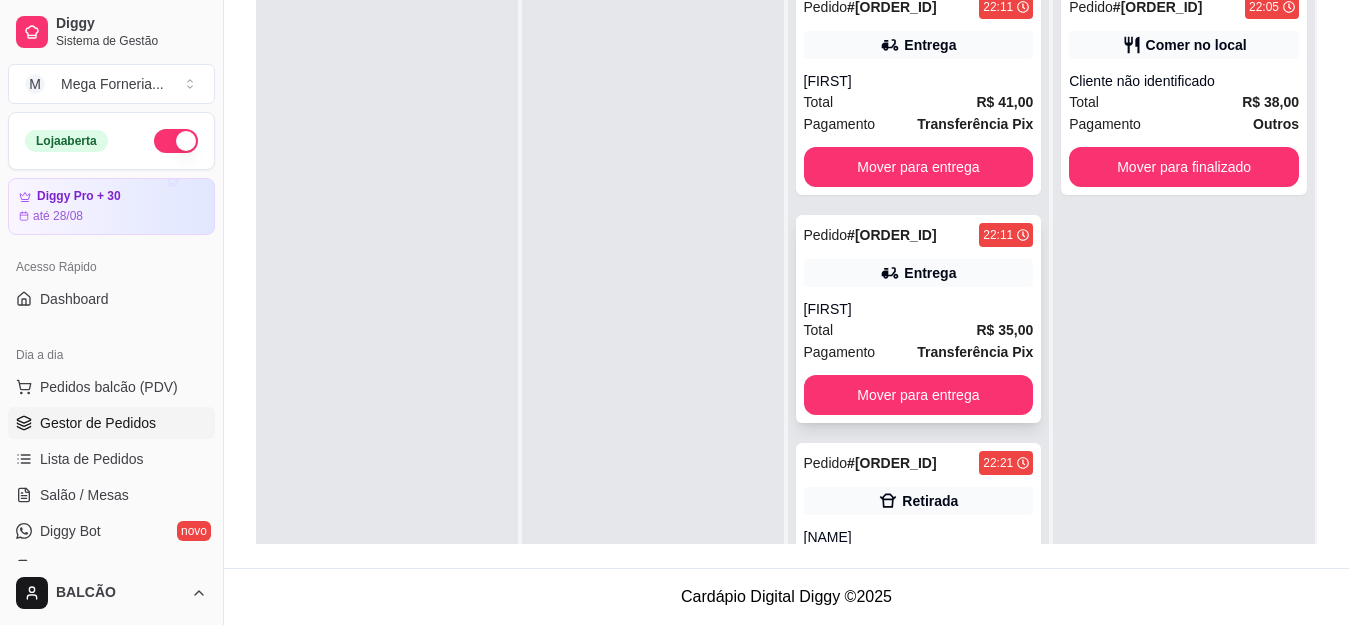click on "[FIRST]" at bounding box center [919, 309] 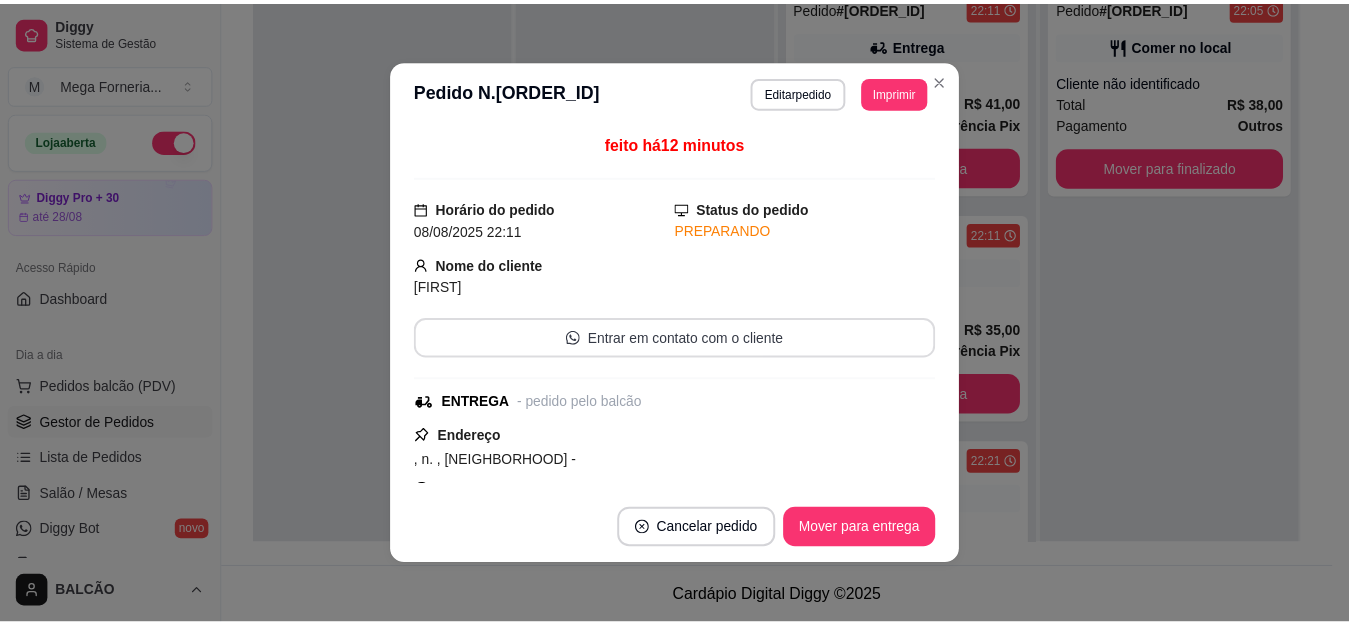 scroll, scrollTop: 400, scrollLeft: 0, axis: vertical 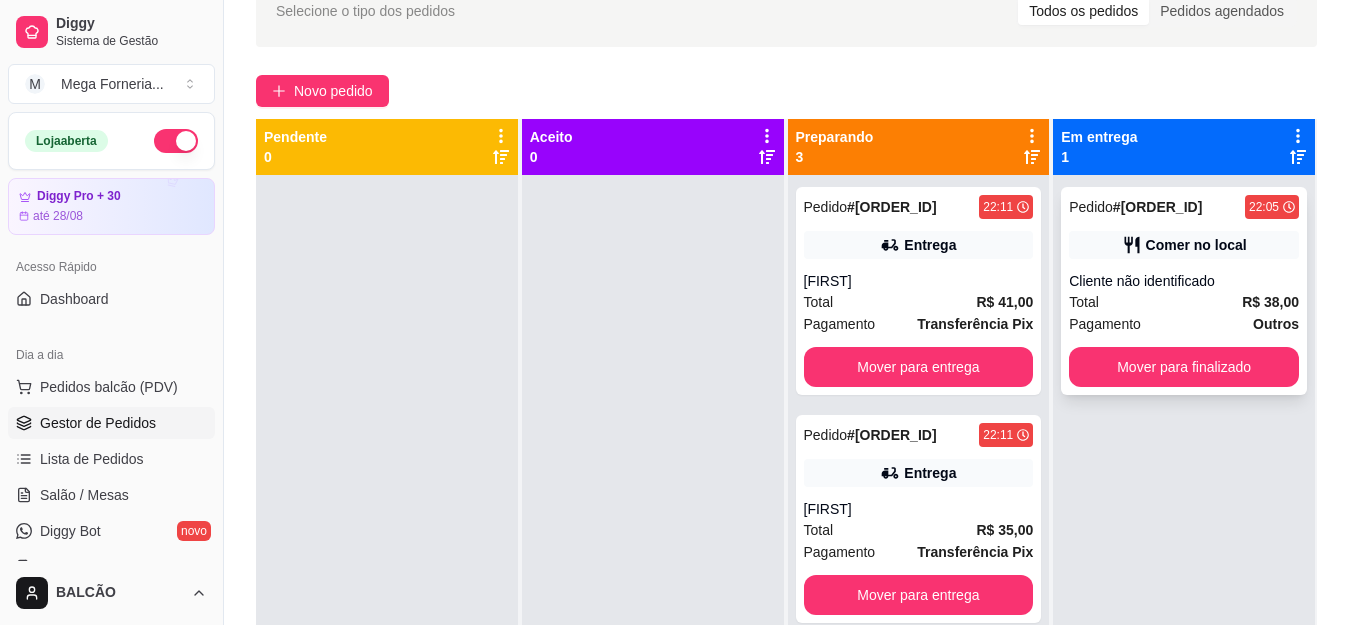 click on "Comer no local" at bounding box center (1196, 245) 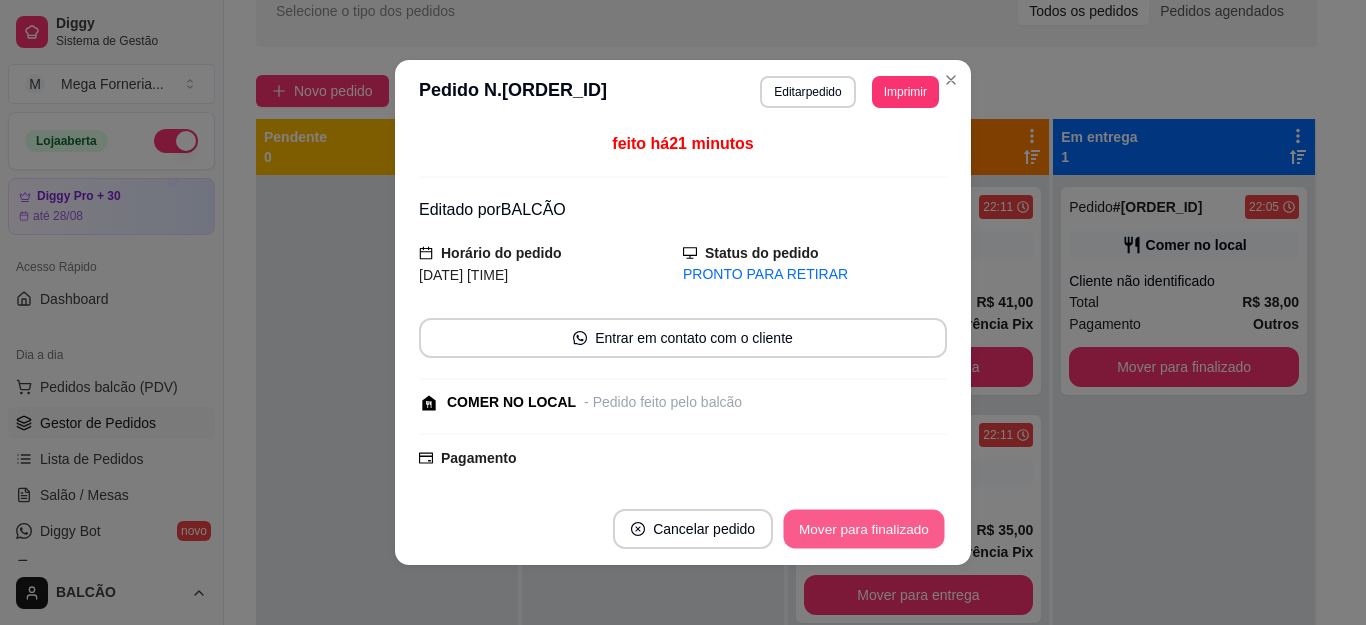 click on "Mover para finalizado" at bounding box center [864, 529] 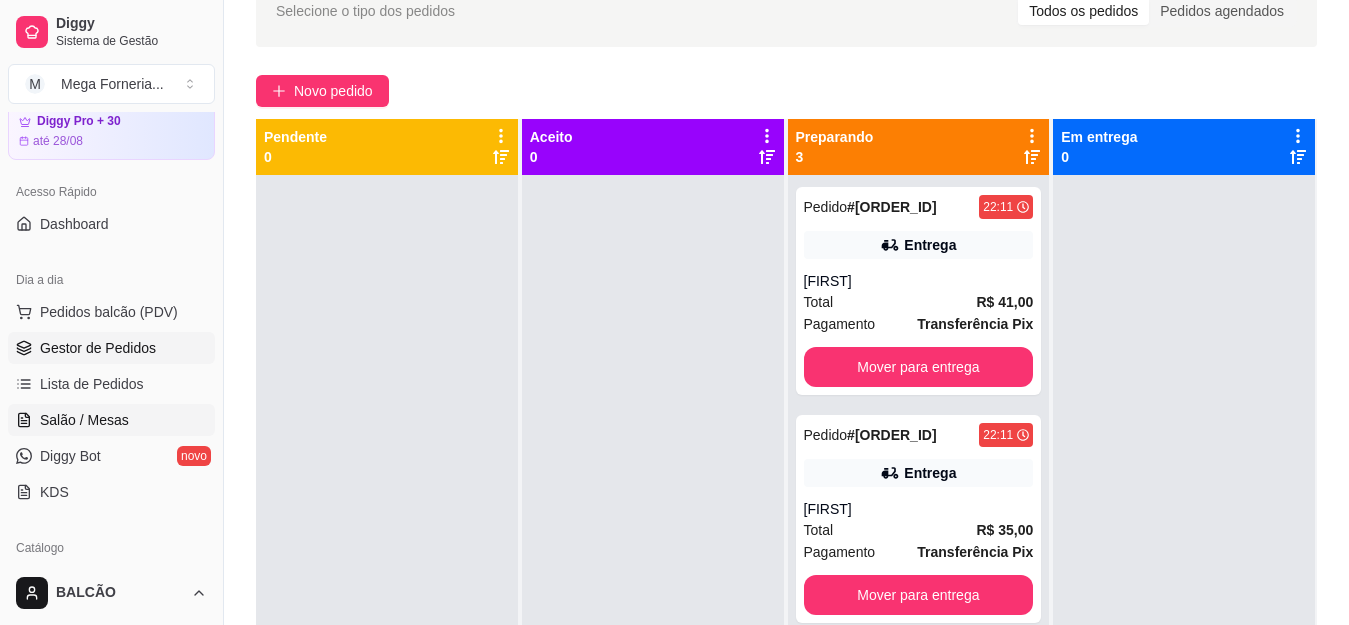 scroll, scrollTop: 200, scrollLeft: 0, axis: vertical 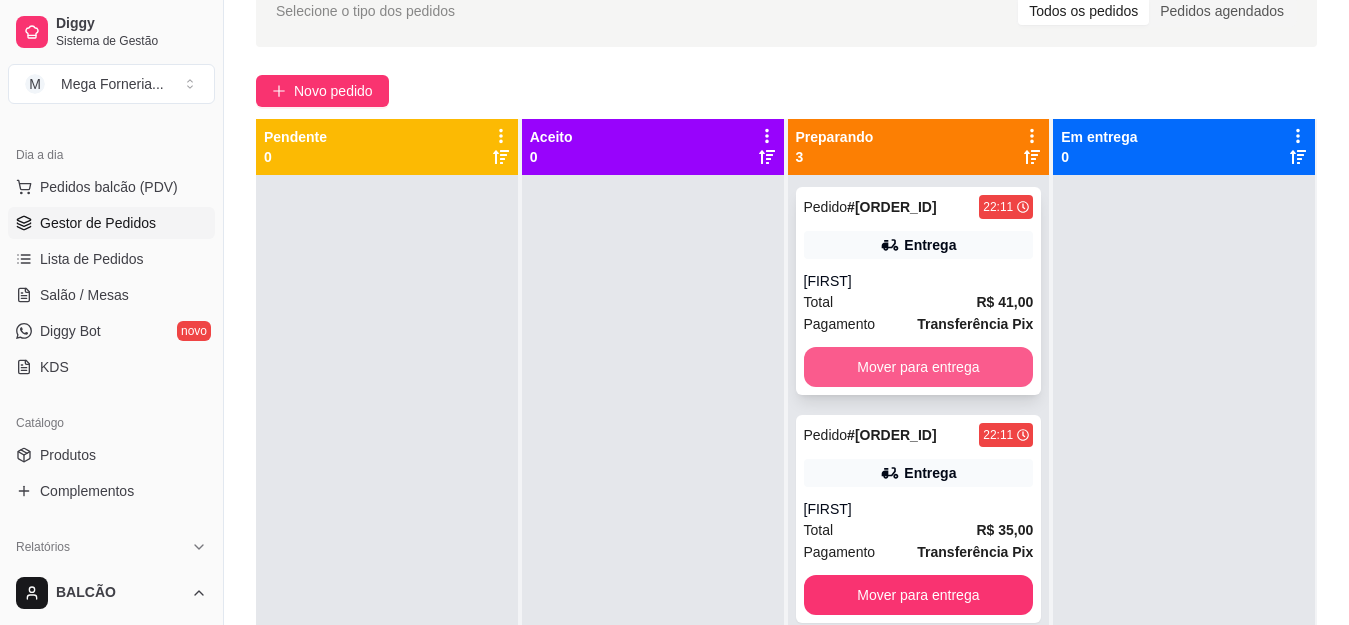 click on "Pedido  # [ORDER_ID] [TIME] Entrega [FIRST] Total R$ 41,00 Pagamento Transferência Pix Mover para entrega" at bounding box center (919, 291) 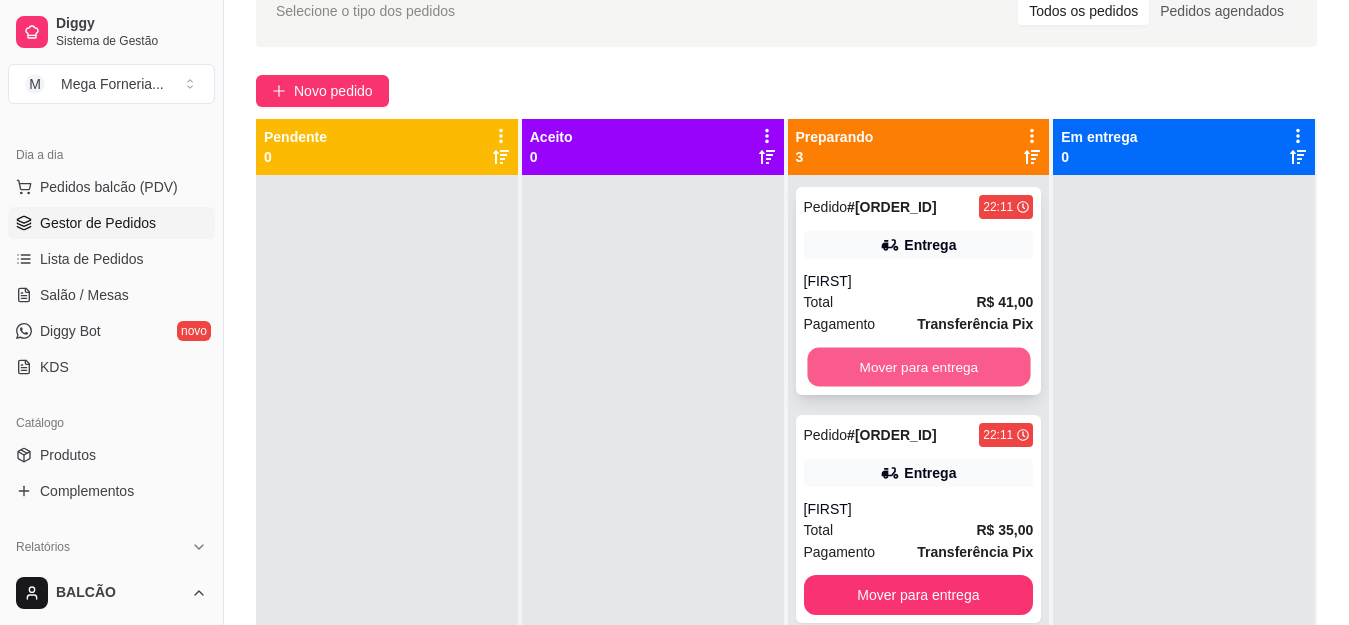 click on "Mover para entrega" at bounding box center (918, 367) 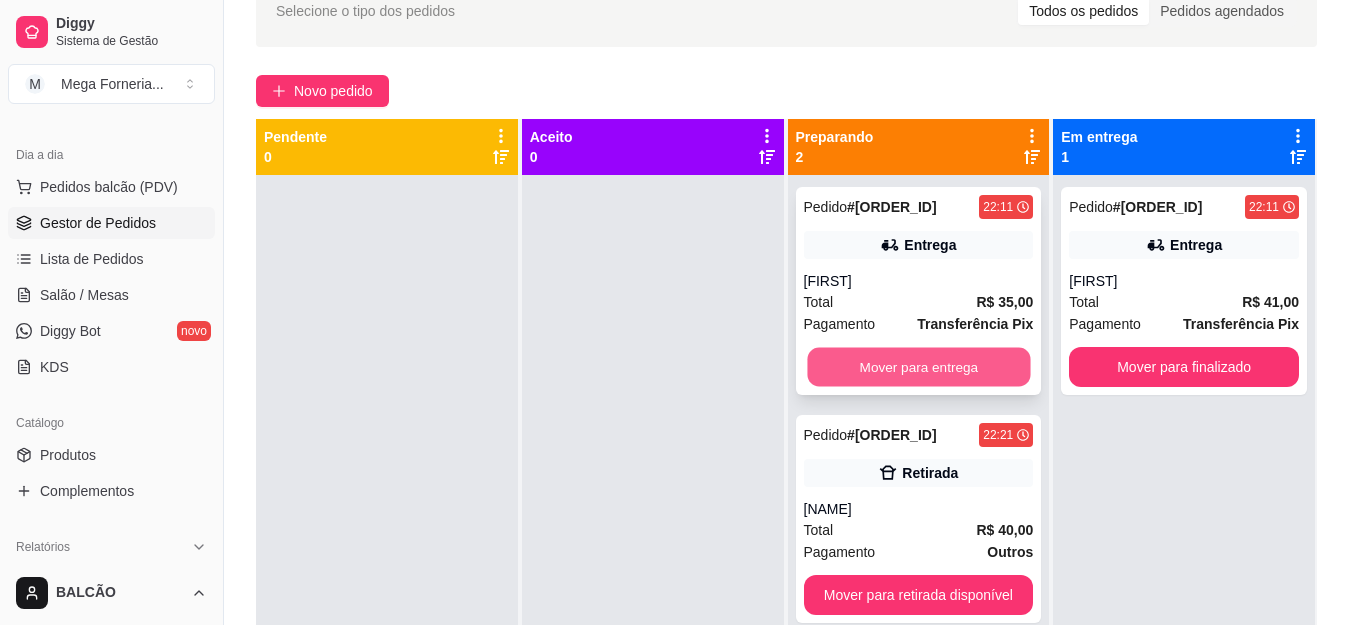 click on "Mover para entrega" at bounding box center [918, 367] 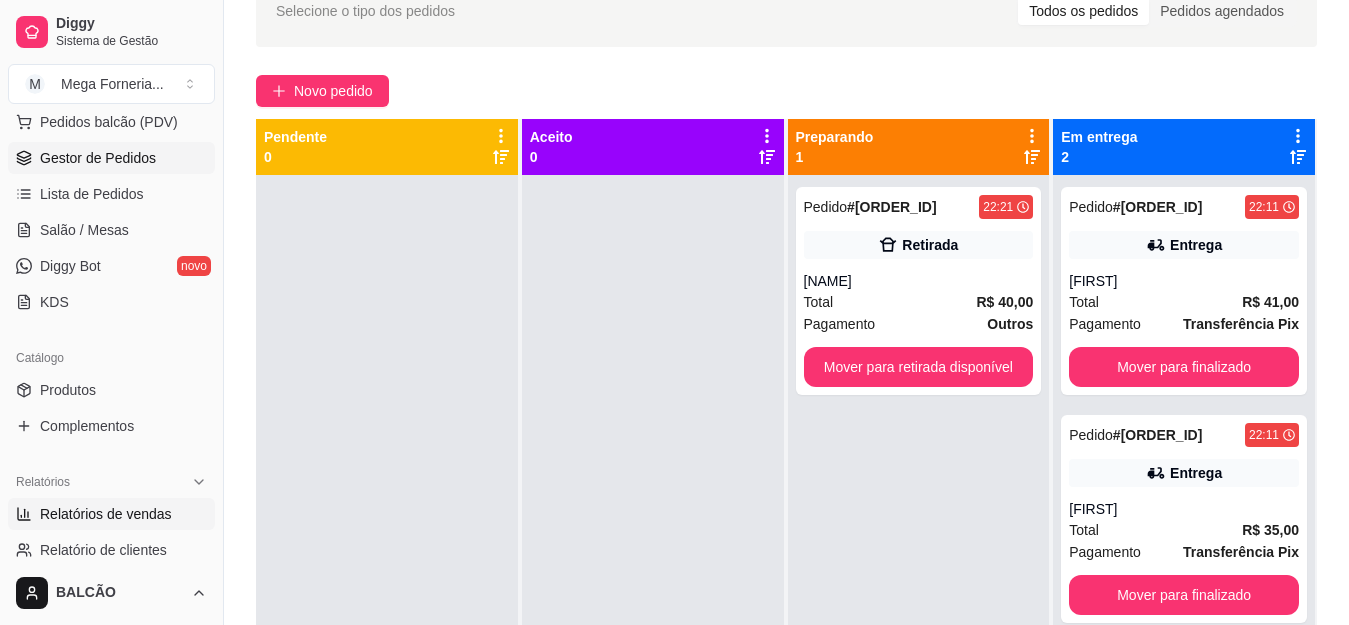 scroll, scrollTop: 300, scrollLeft: 0, axis: vertical 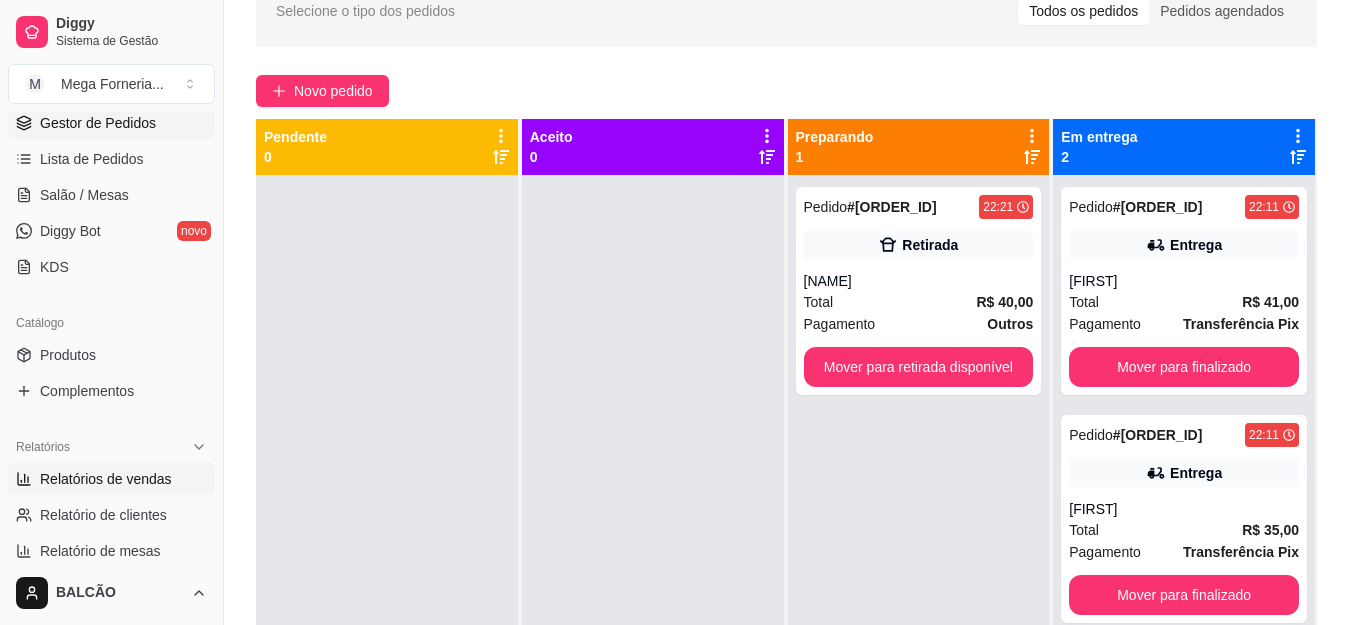 click on "Relatórios de vendas" at bounding box center [106, 479] 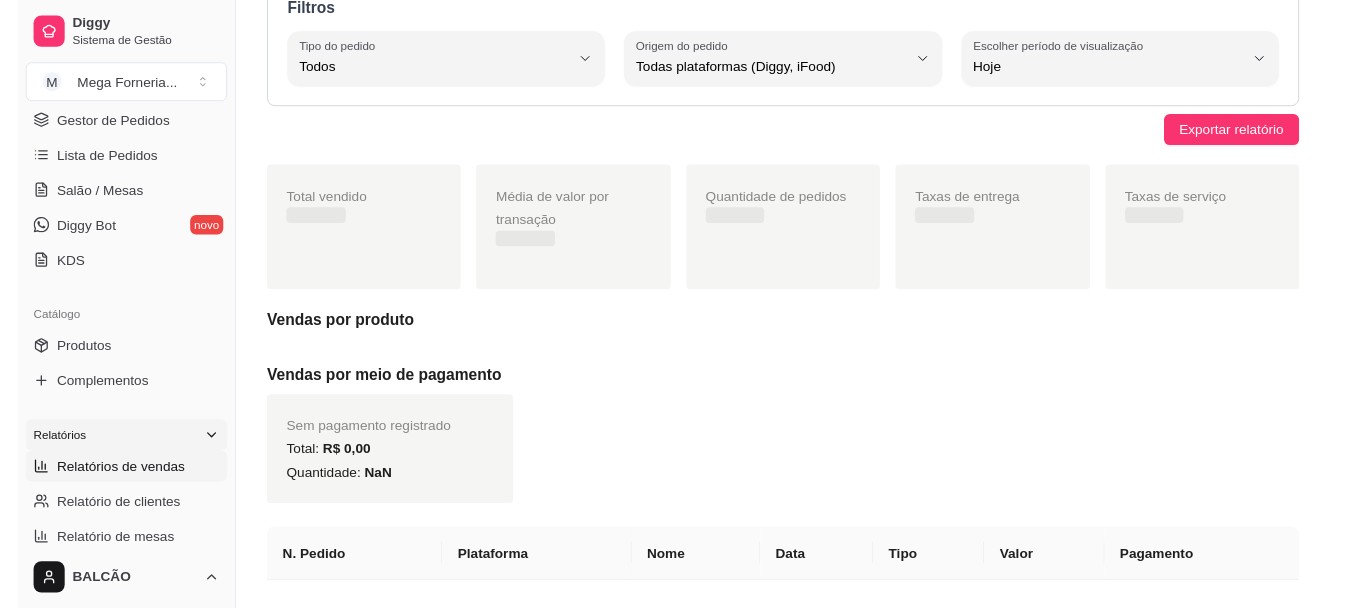 scroll, scrollTop: 0, scrollLeft: 0, axis: both 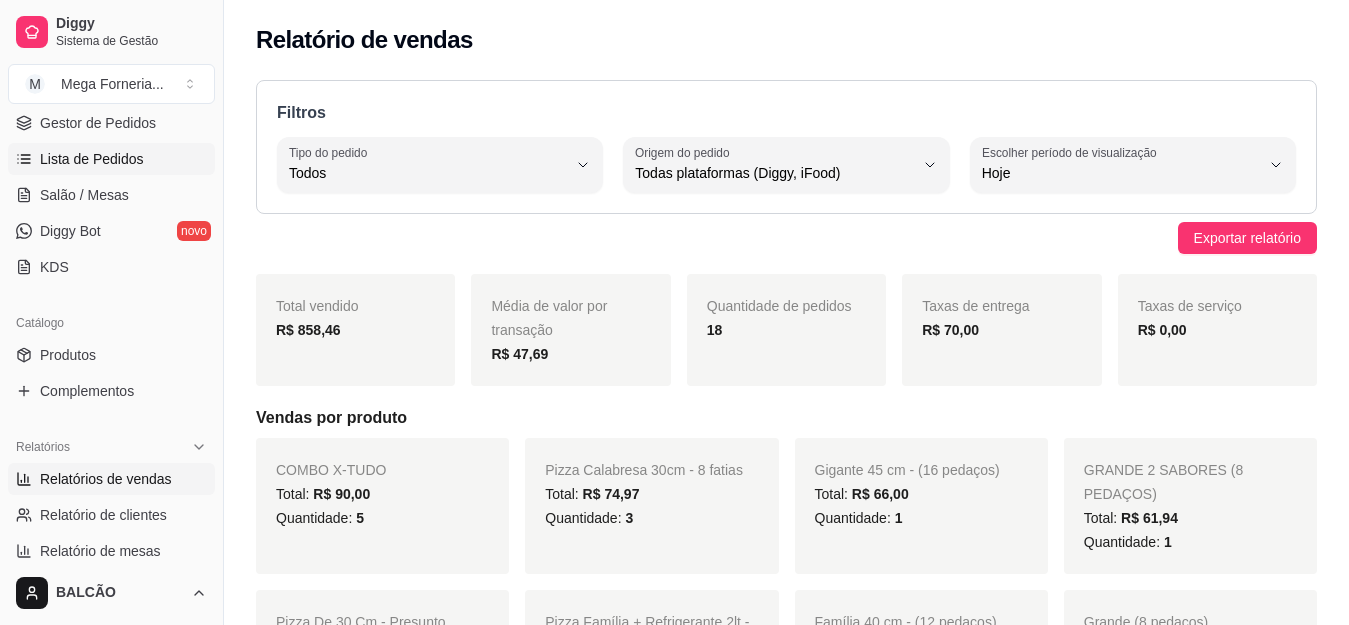 click on "Lista de Pedidos" at bounding box center (92, 159) 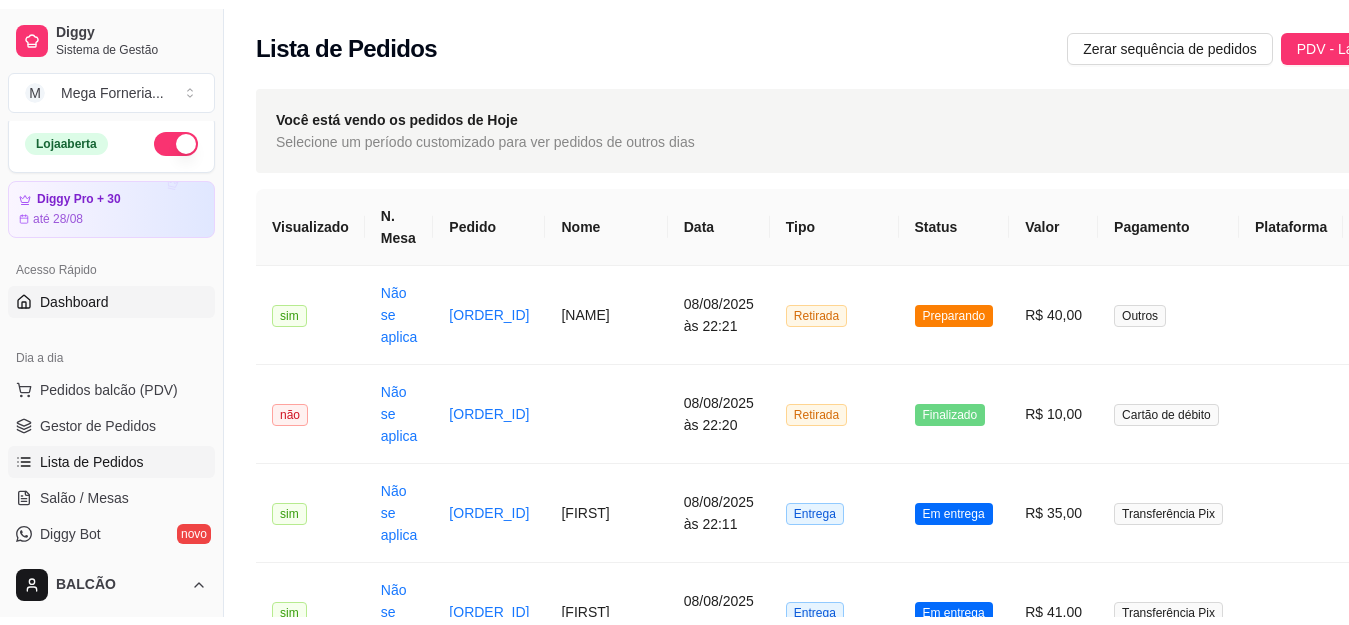 scroll, scrollTop: 0, scrollLeft: 0, axis: both 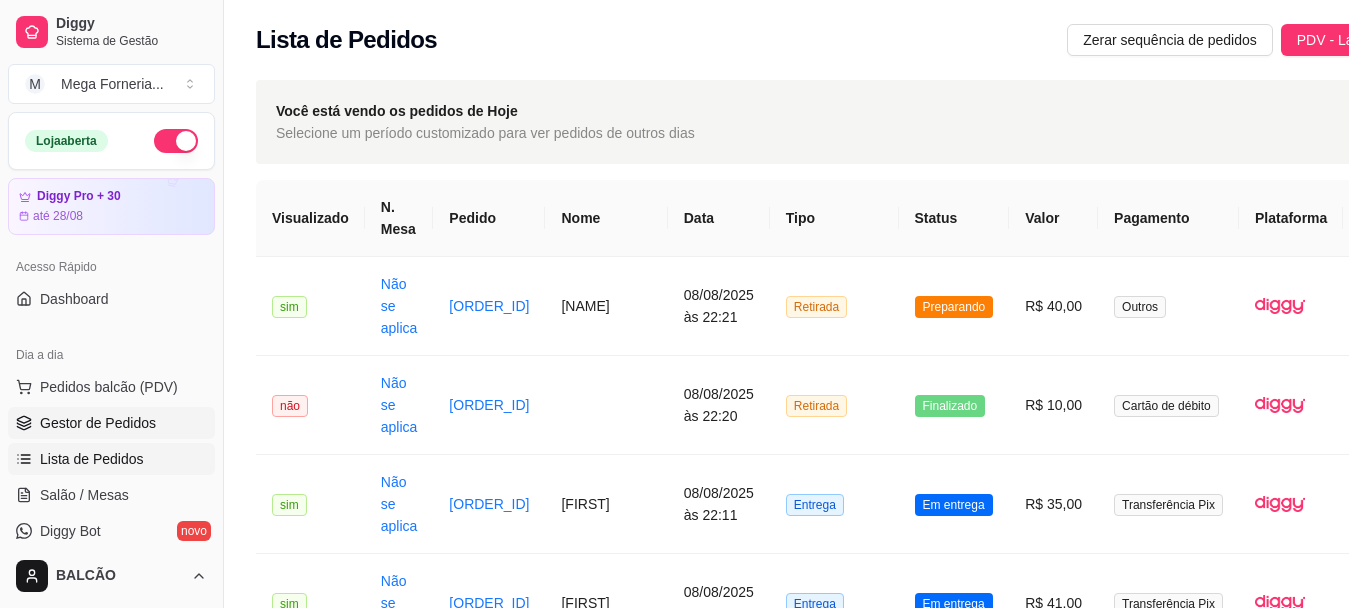 click on "Gestor de Pedidos" at bounding box center (98, 423) 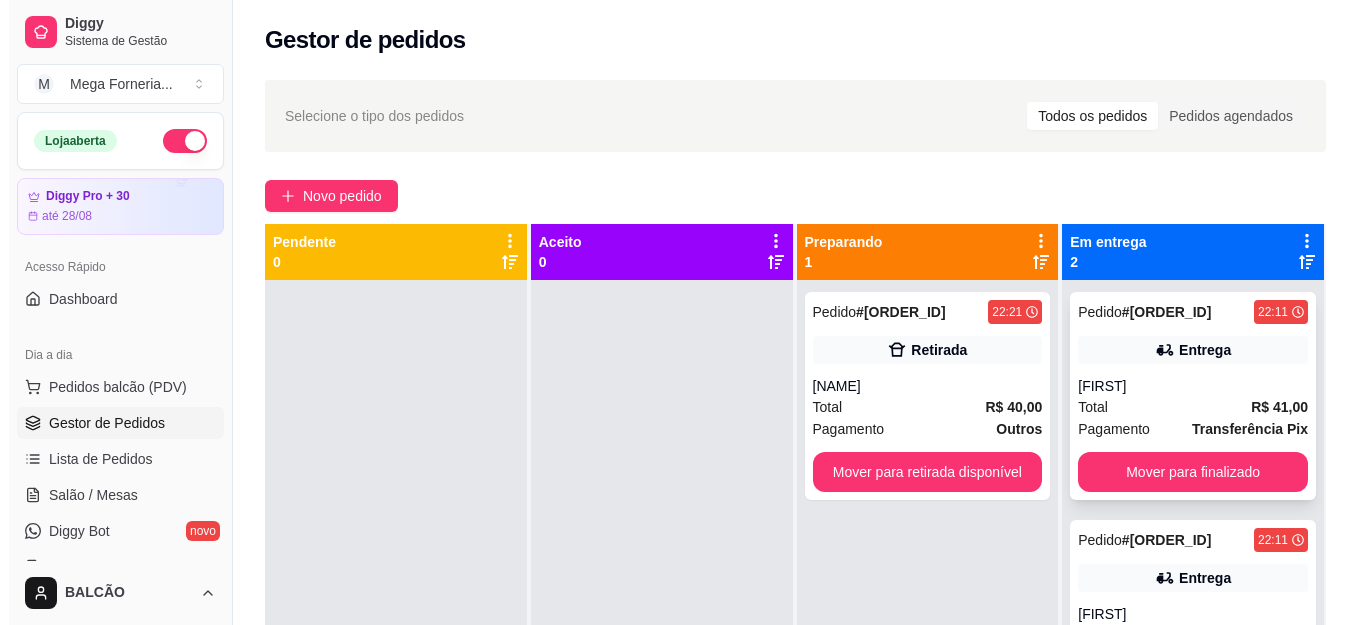 scroll, scrollTop: 56, scrollLeft: 0, axis: vertical 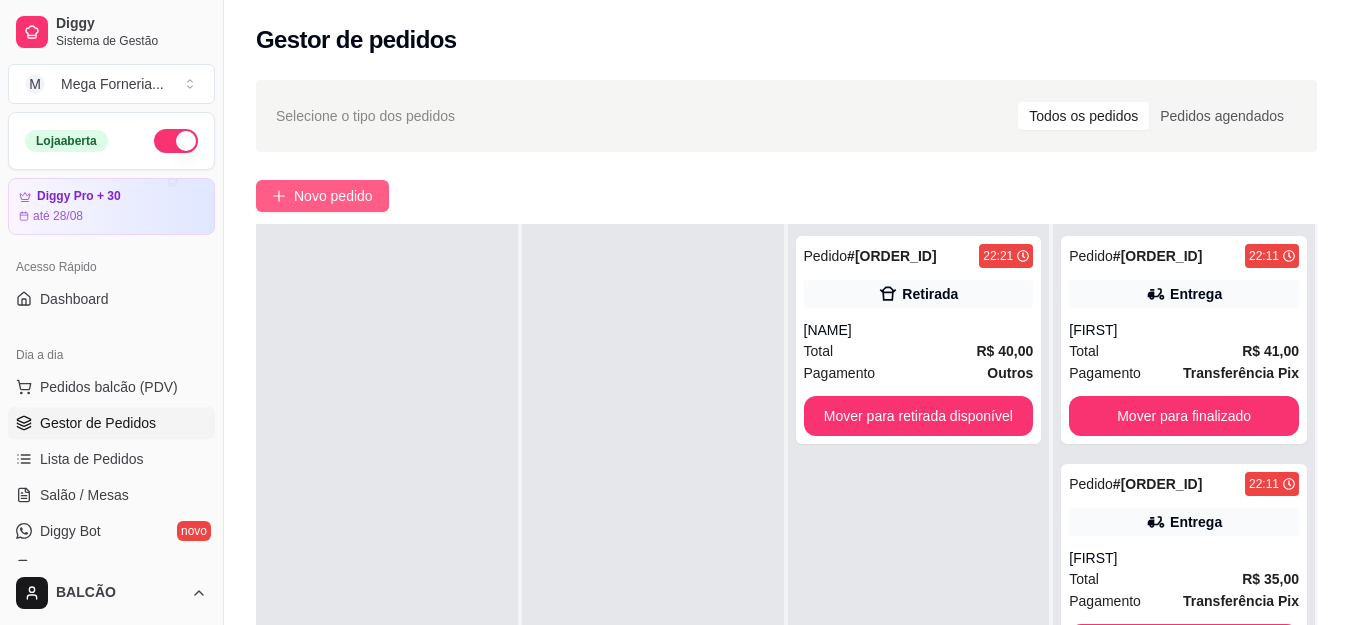 click on "Novo pedido" at bounding box center [333, 196] 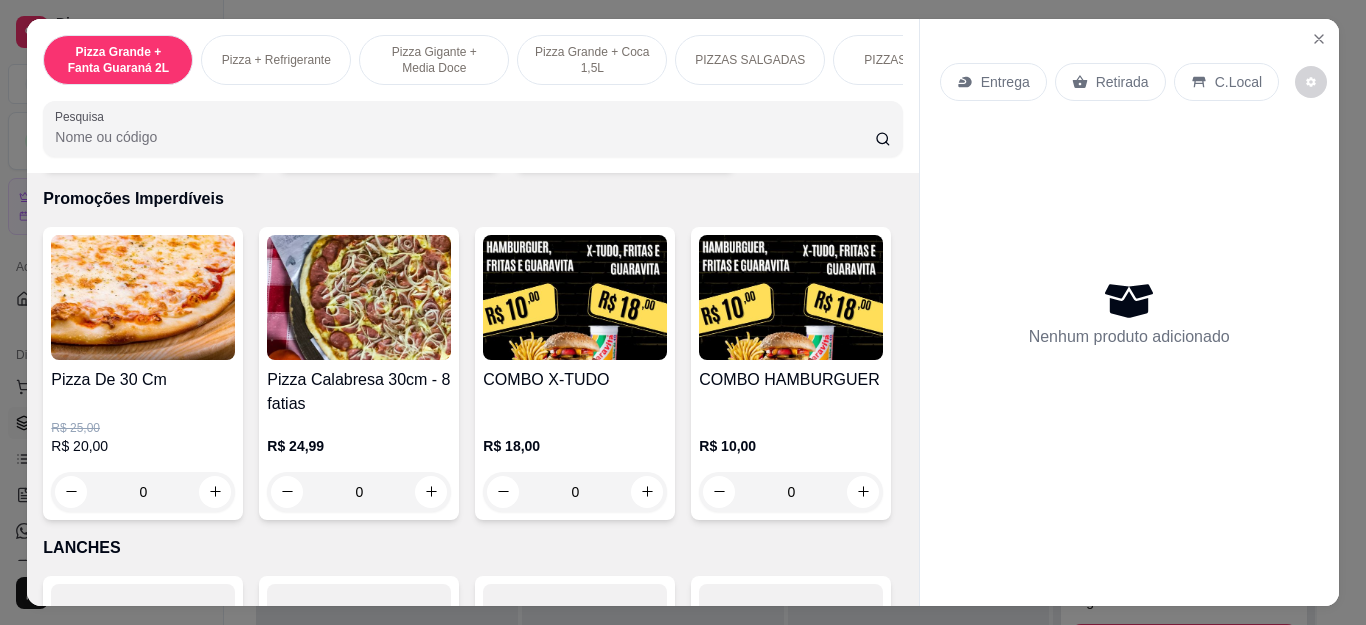 scroll, scrollTop: 2000, scrollLeft: 0, axis: vertical 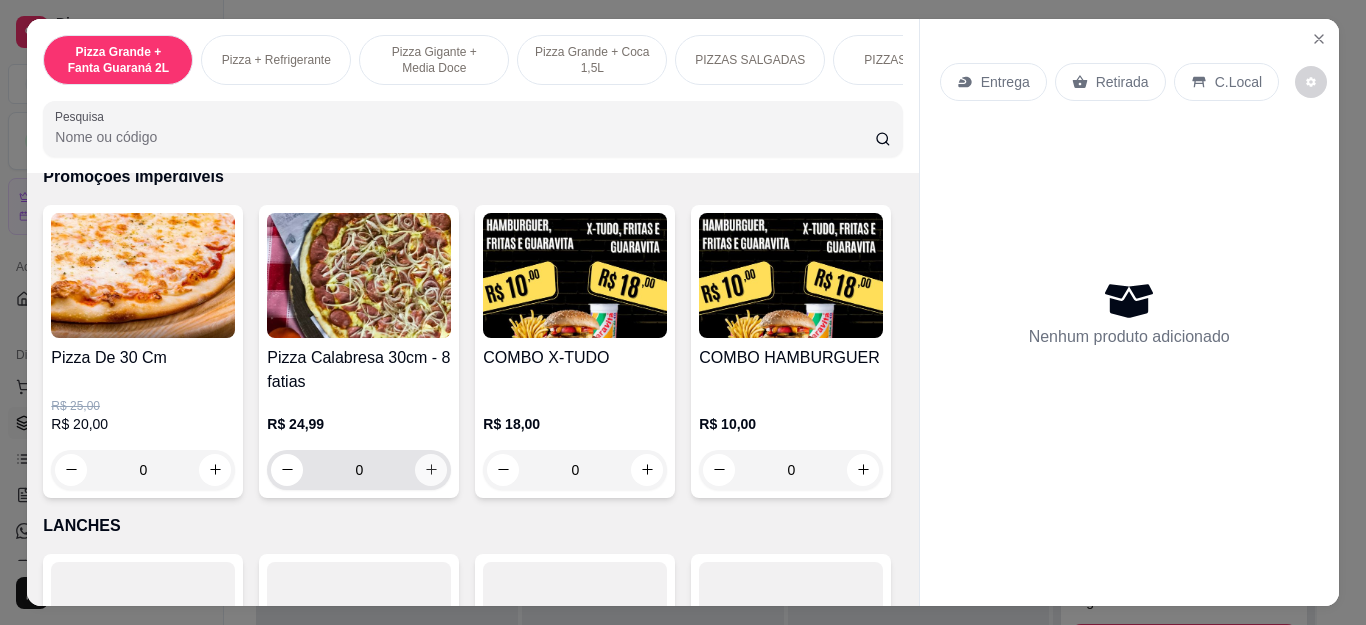 click 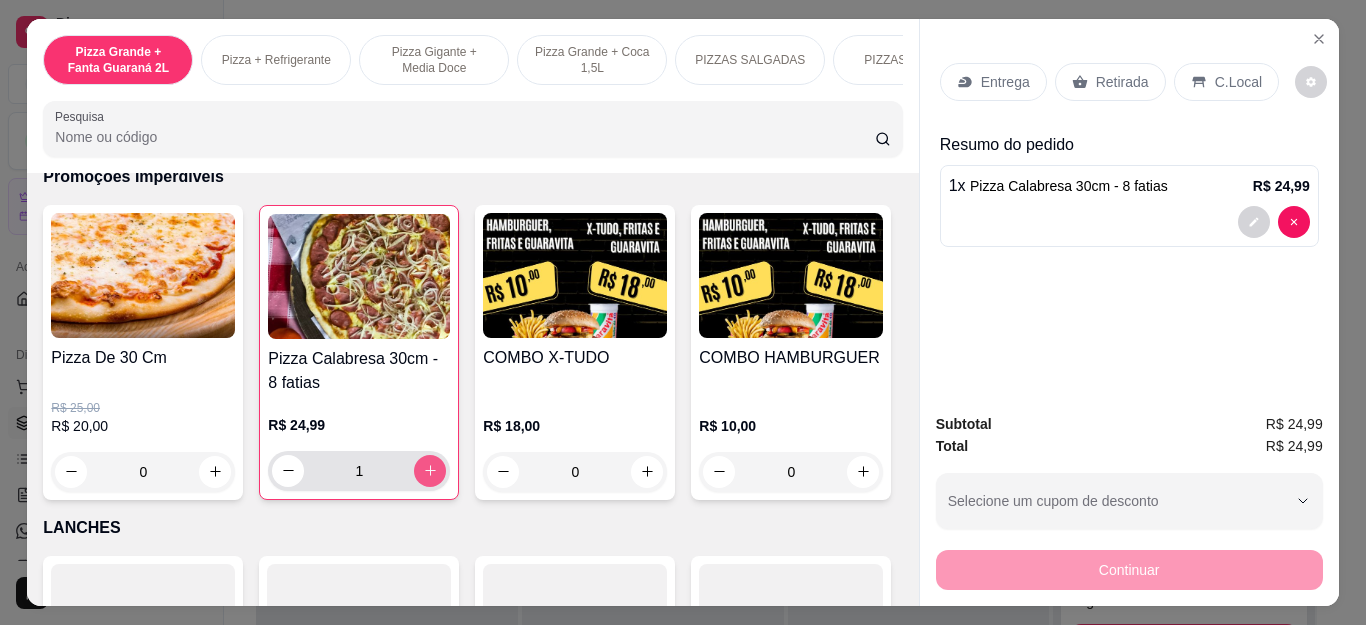type on "1" 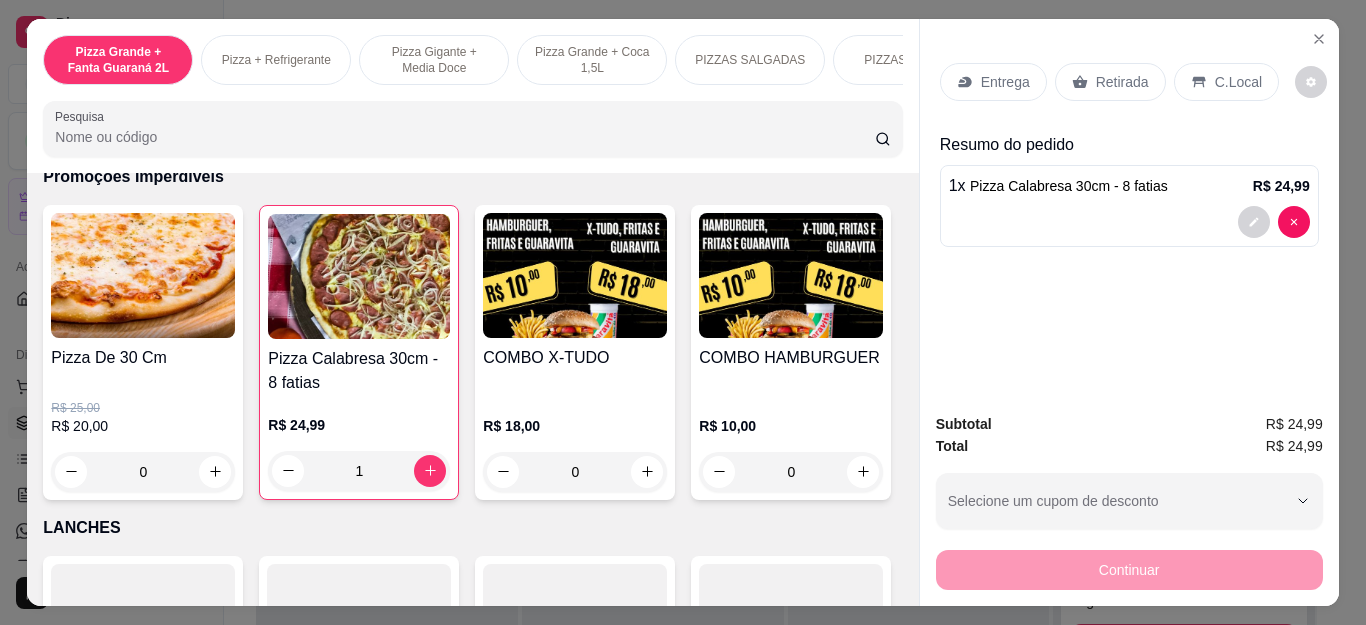 click on "Retirada" at bounding box center [1110, 82] 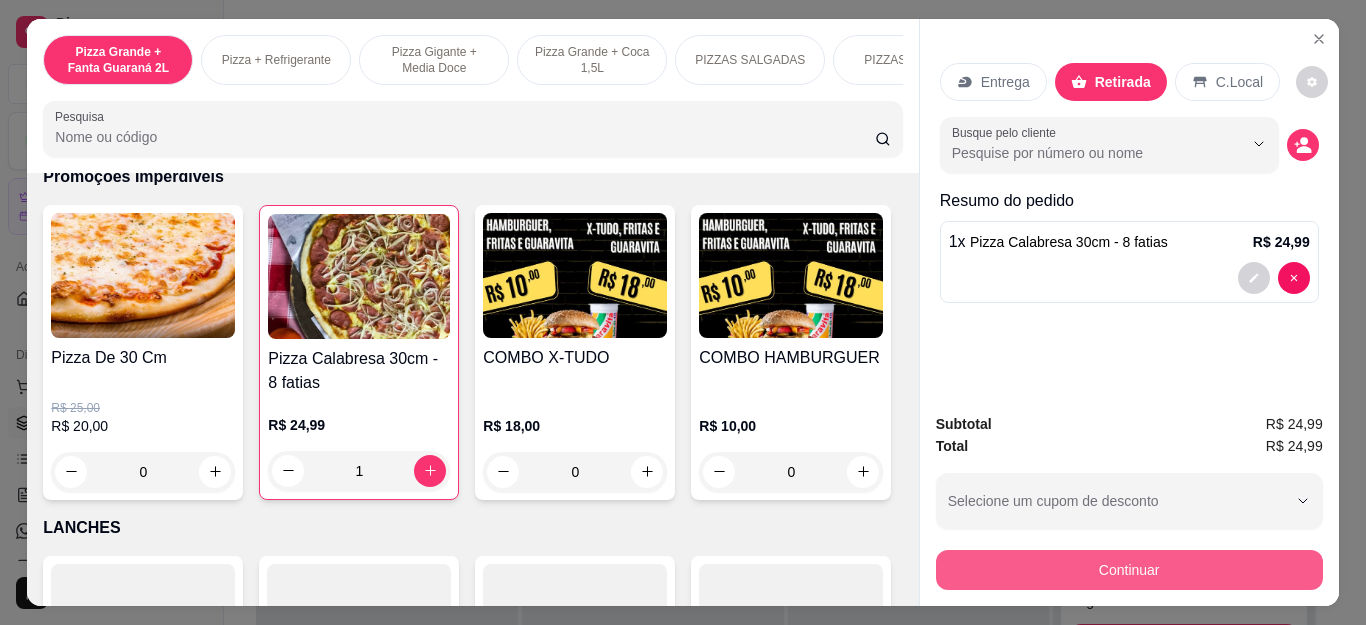 click on "Continuar" at bounding box center [1129, 570] 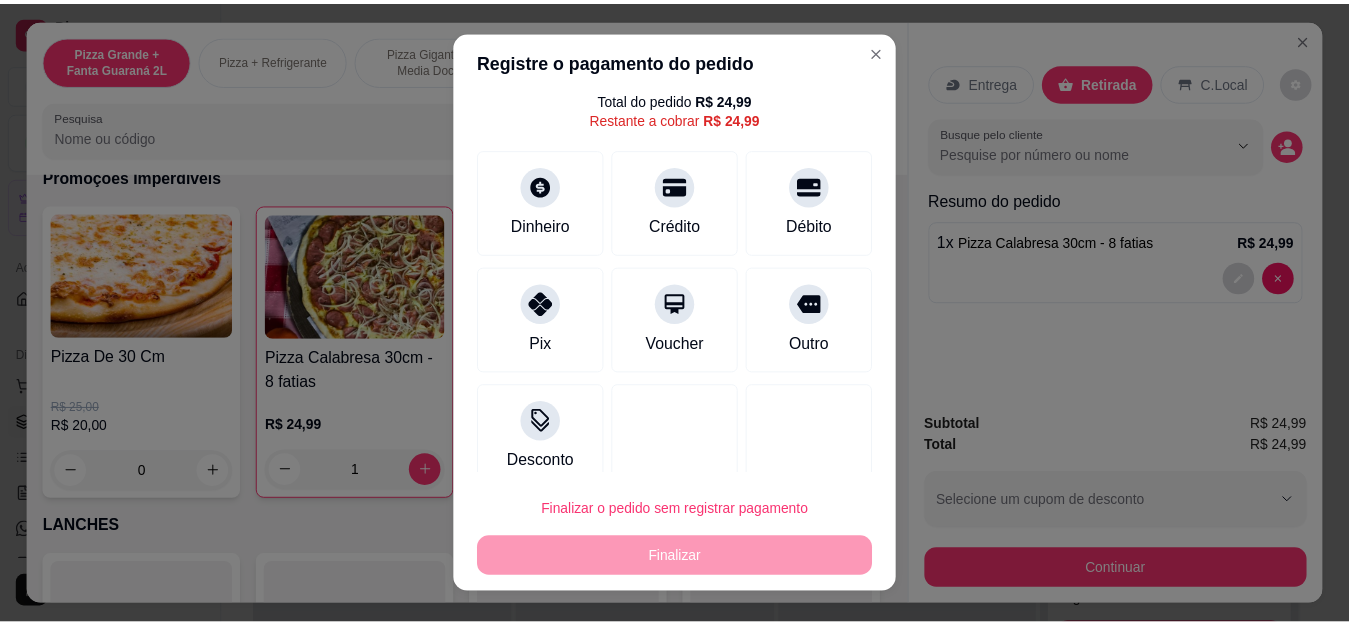 scroll, scrollTop: 60, scrollLeft: 0, axis: vertical 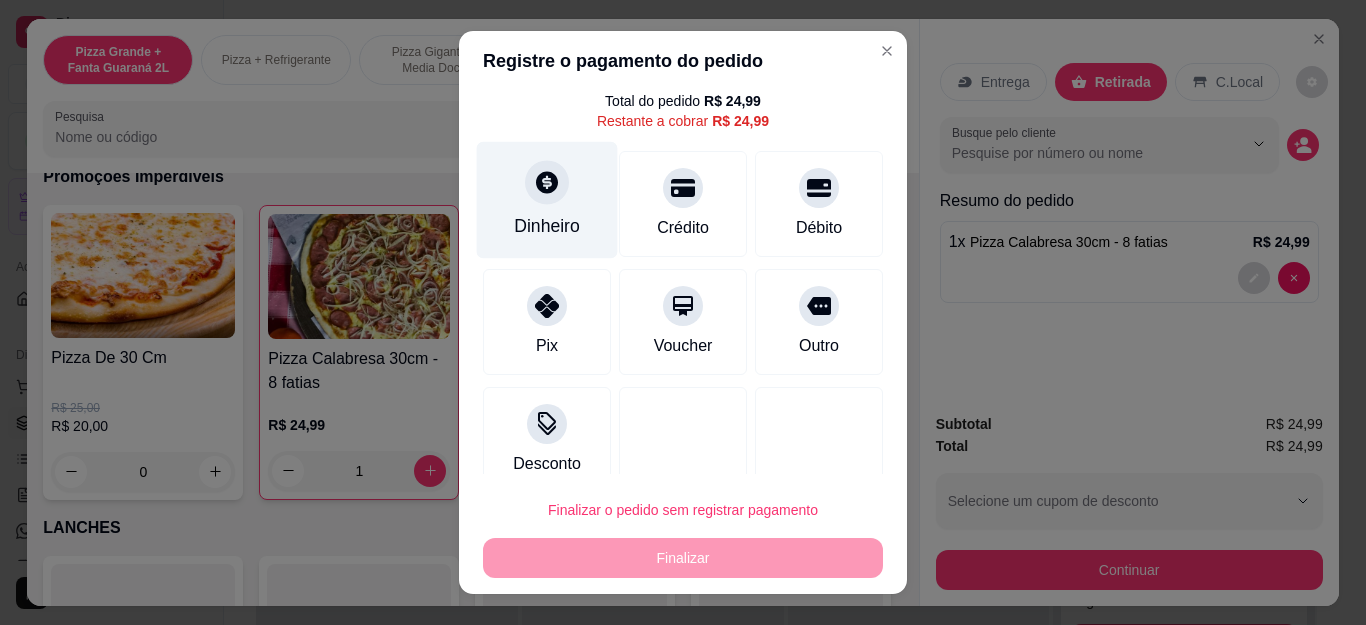click on "Dinheiro" at bounding box center (547, 226) 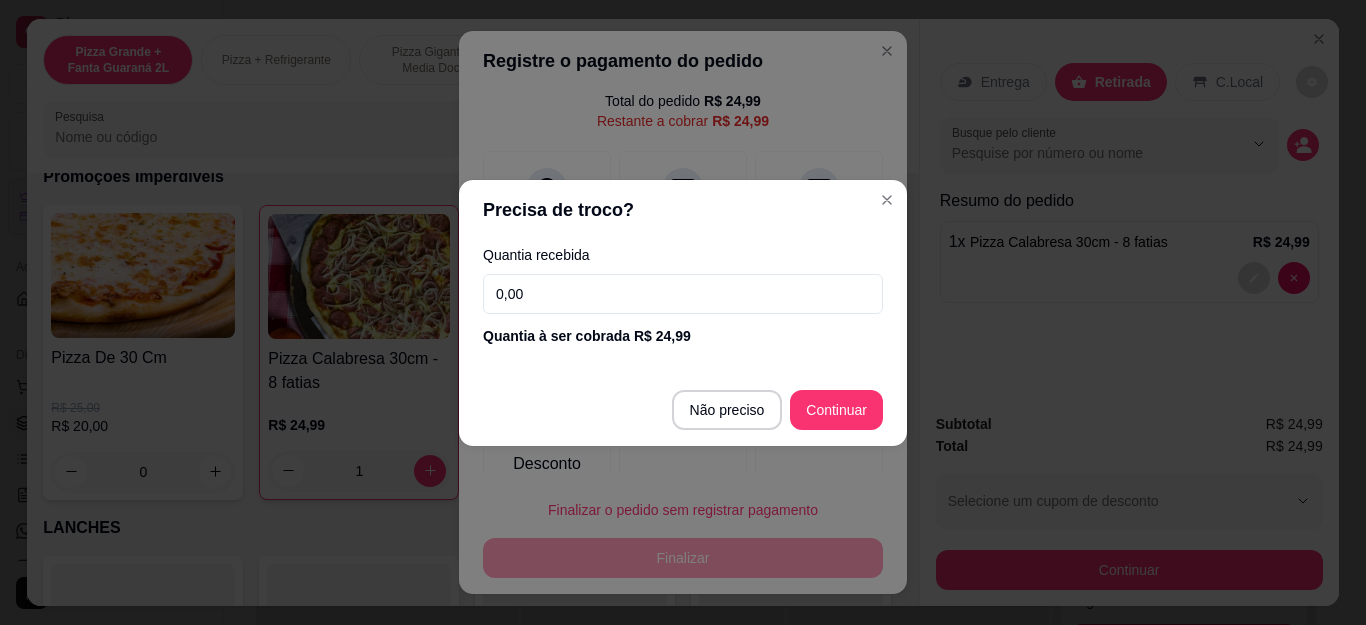 click on "0,00" at bounding box center [683, 294] 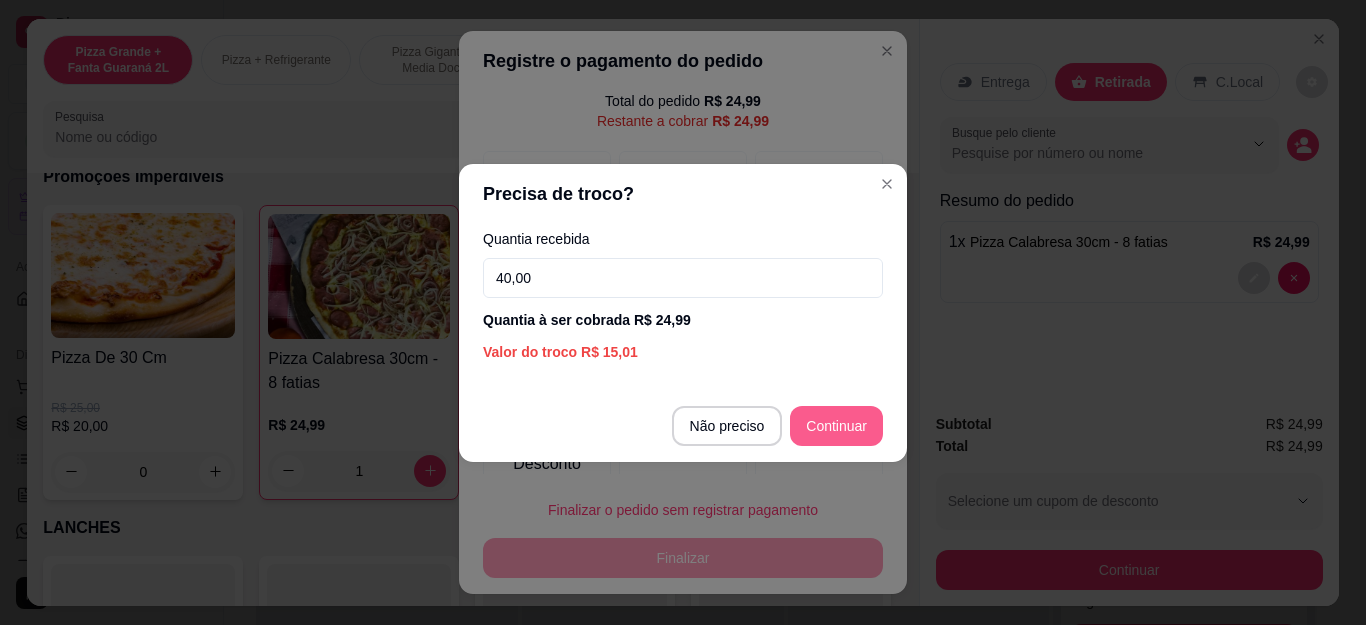 type on "40,00" 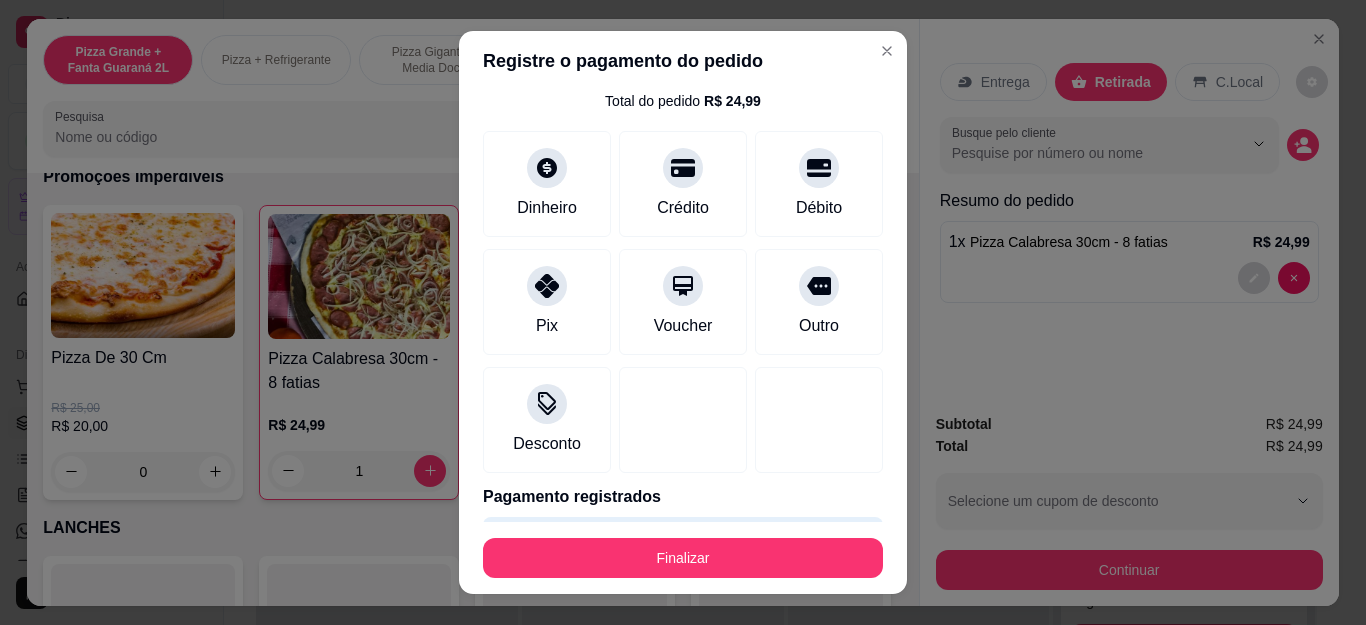 type on "R$ 0,00" 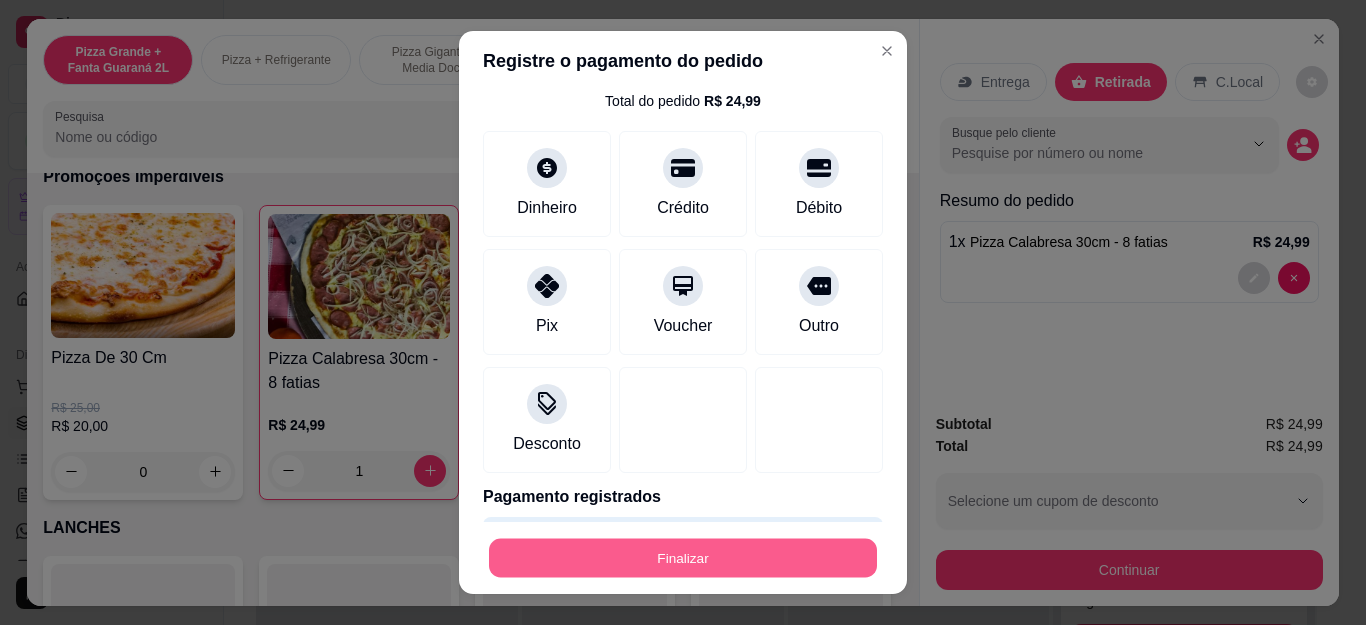 click on "Finalizar" at bounding box center (683, 557) 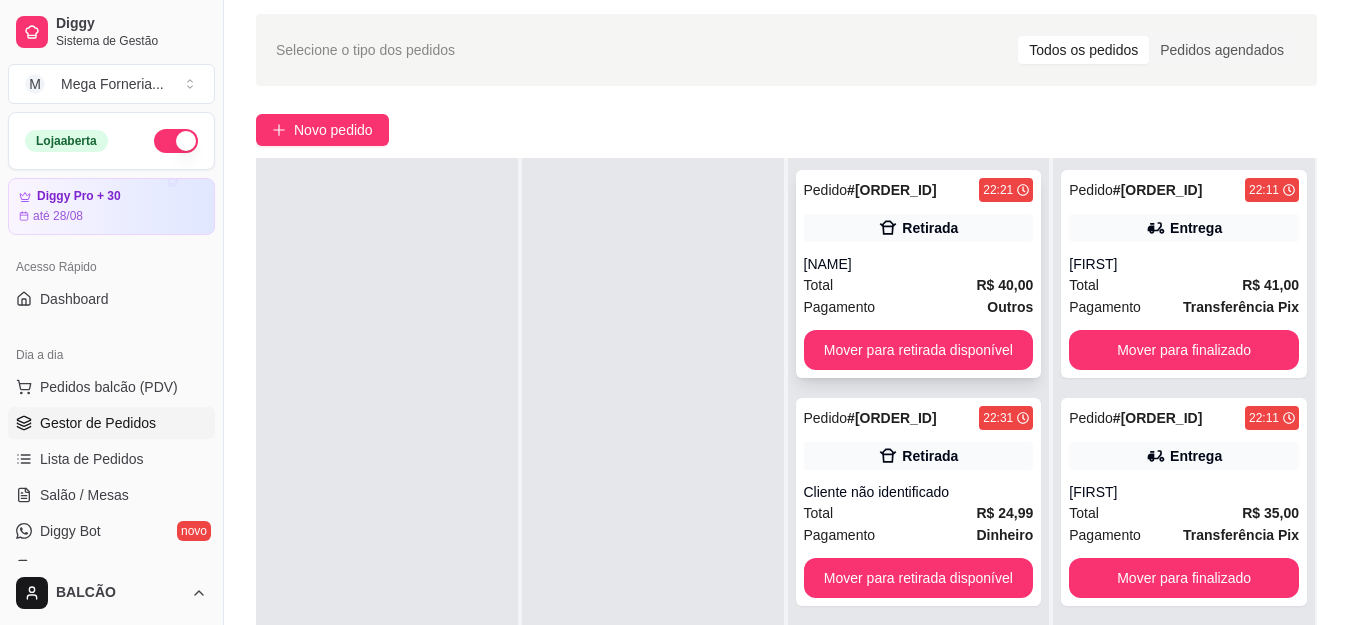 scroll, scrollTop: 100, scrollLeft: 0, axis: vertical 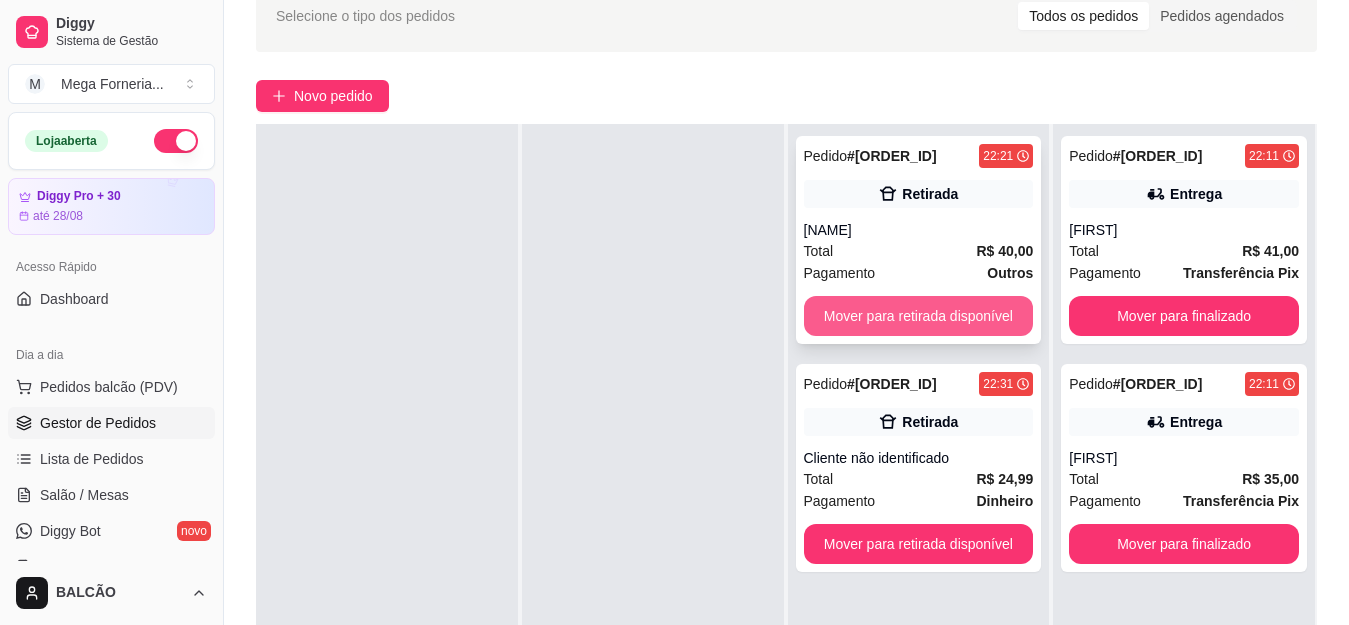 click on "Mover para retirada disponível" at bounding box center [919, 316] 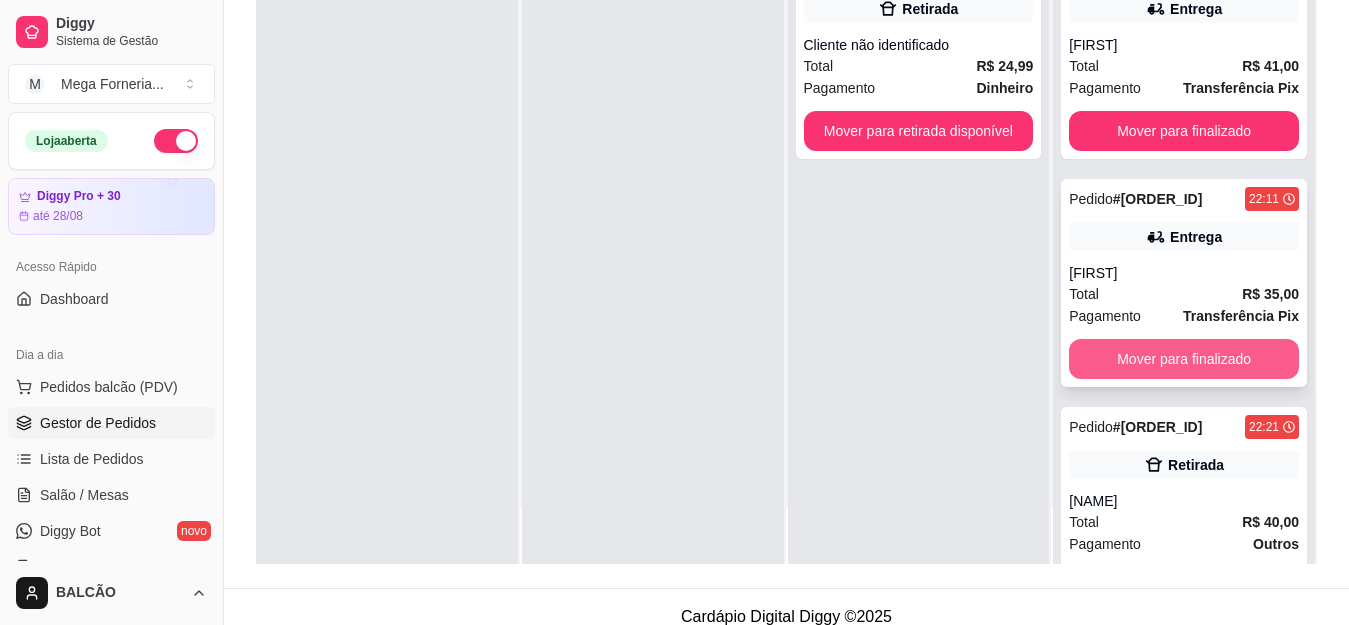 scroll, scrollTop: 300, scrollLeft: 0, axis: vertical 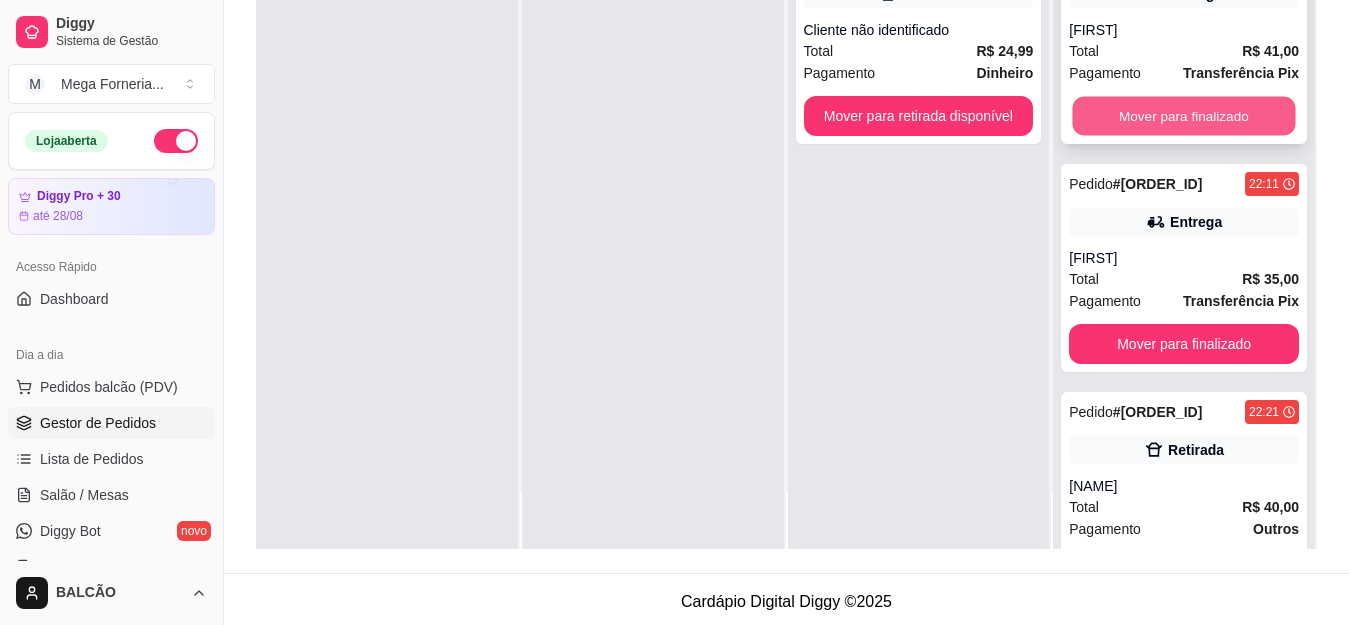click on "Mover para finalizado" at bounding box center [1184, 116] 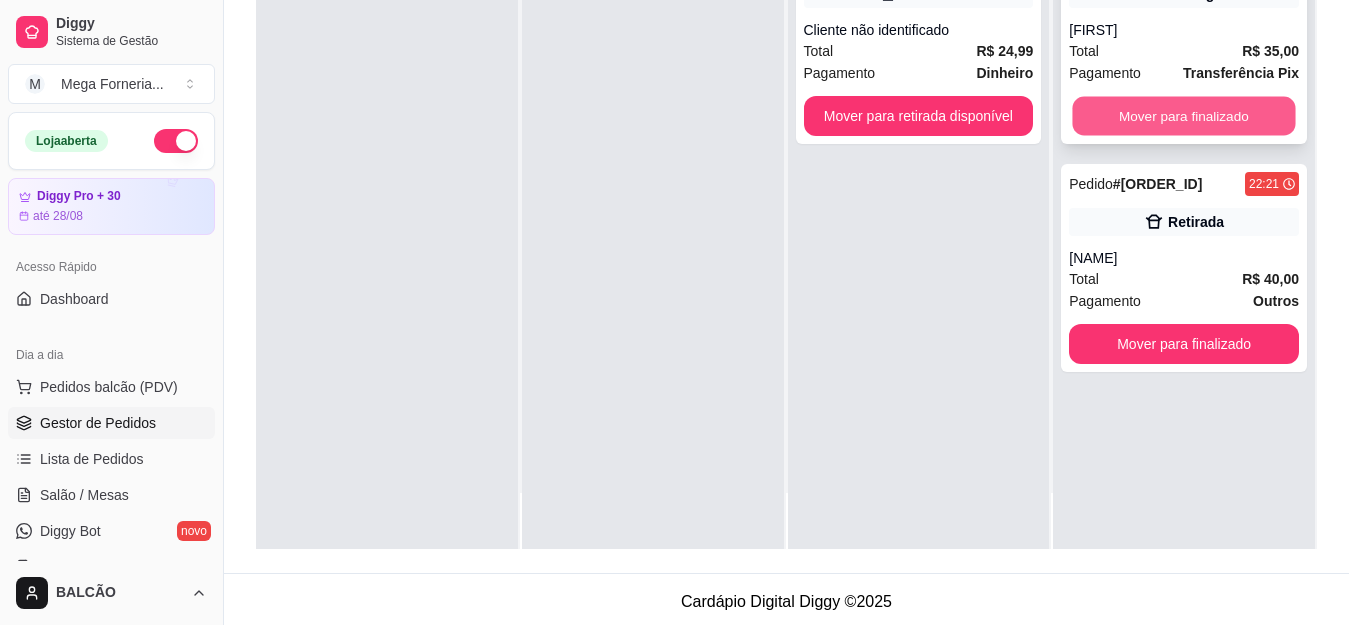 click on "Mover para finalizado" at bounding box center (1184, 116) 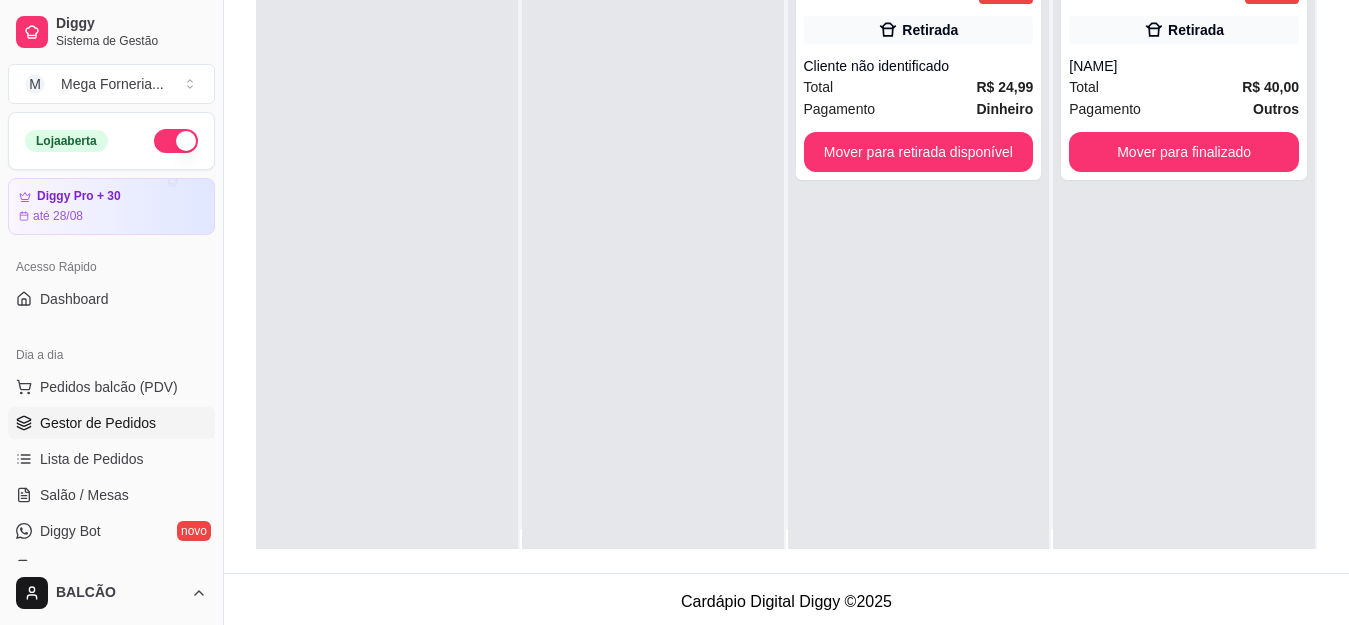scroll, scrollTop: 0, scrollLeft: 0, axis: both 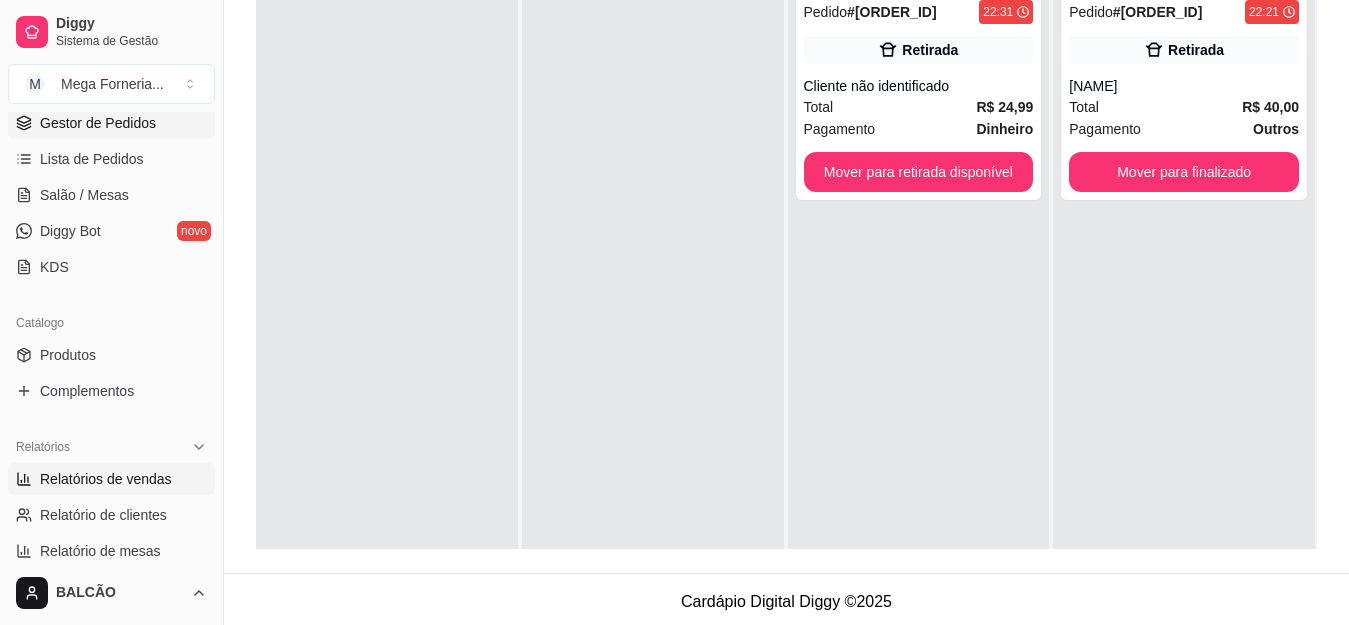 click on "Relatórios de vendas" at bounding box center [106, 479] 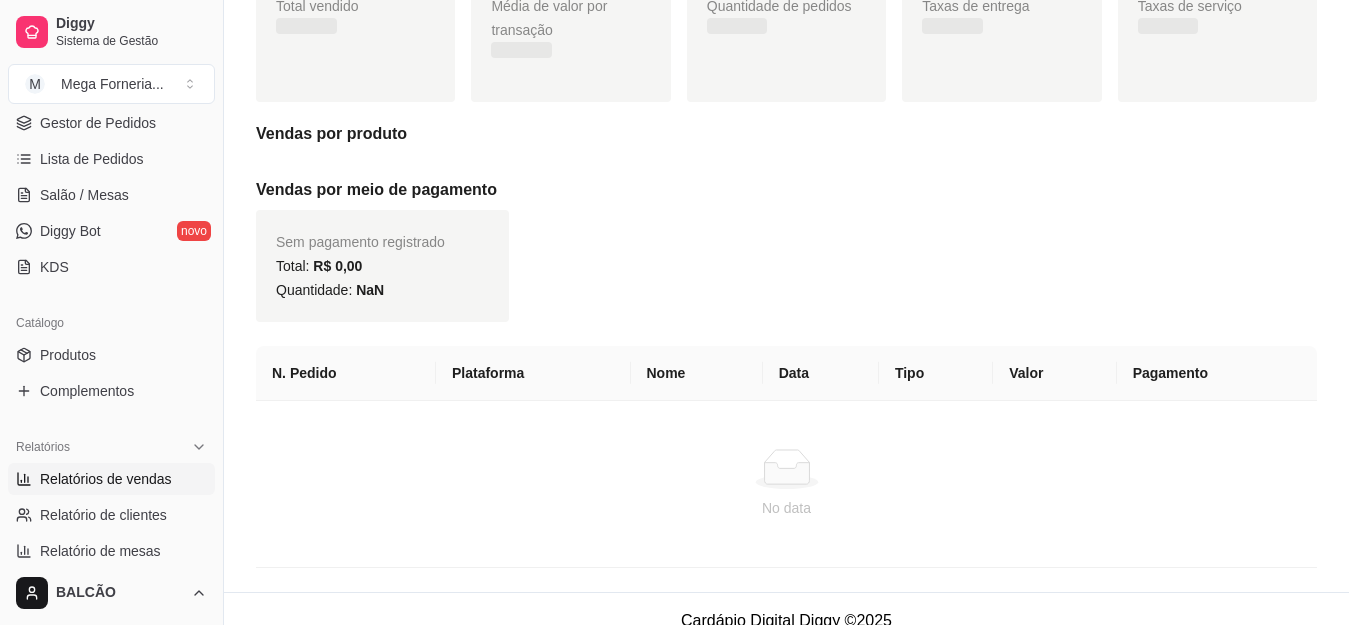 scroll, scrollTop: 0, scrollLeft: 0, axis: both 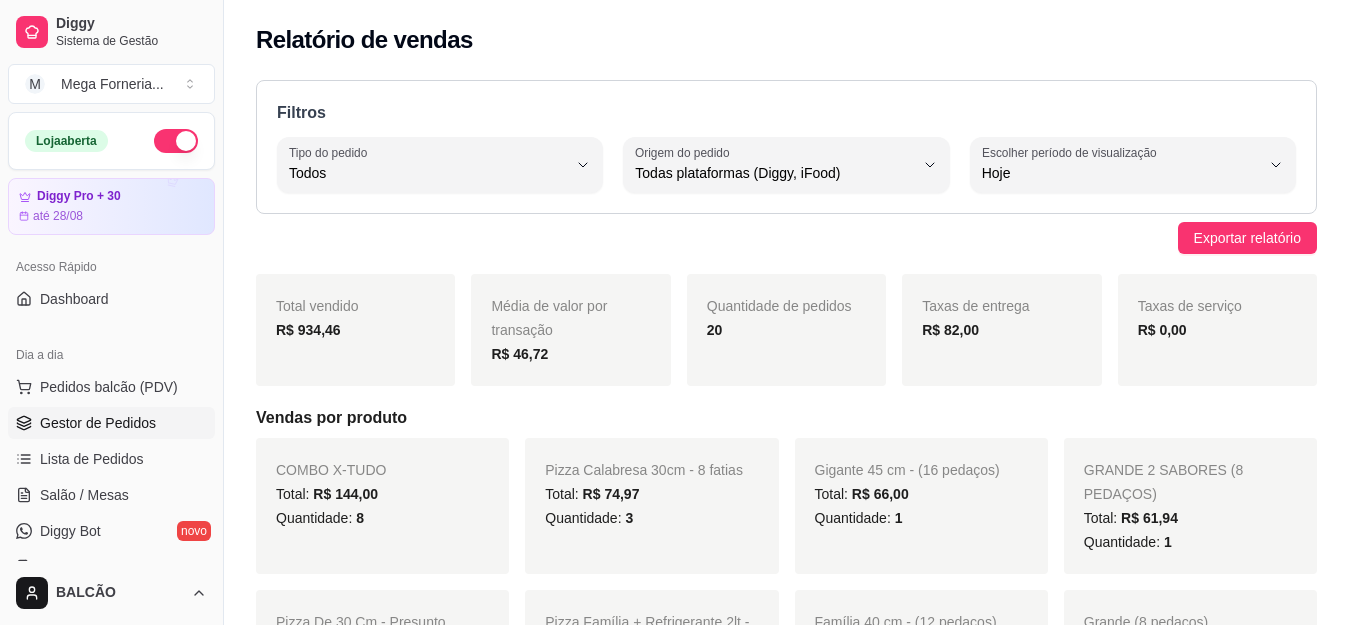 click on "Gestor de Pedidos" at bounding box center (98, 423) 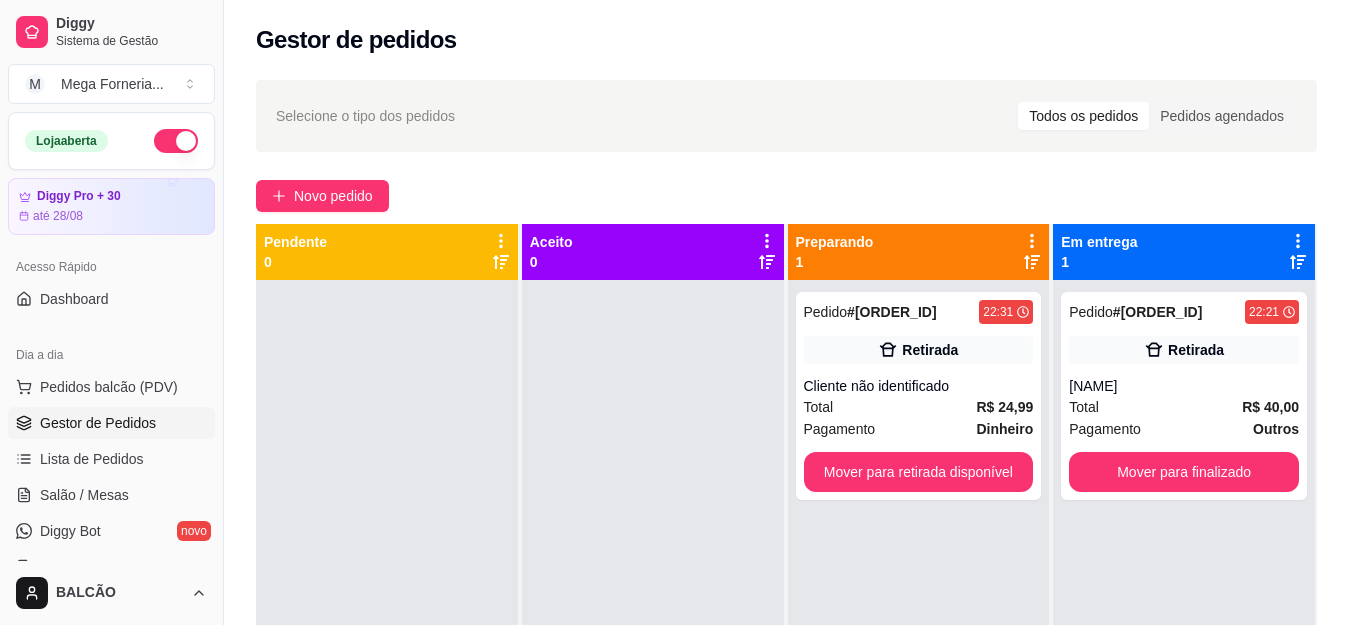 scroll, scrollTop: 56, scrollLeft: 0, axis: vertical 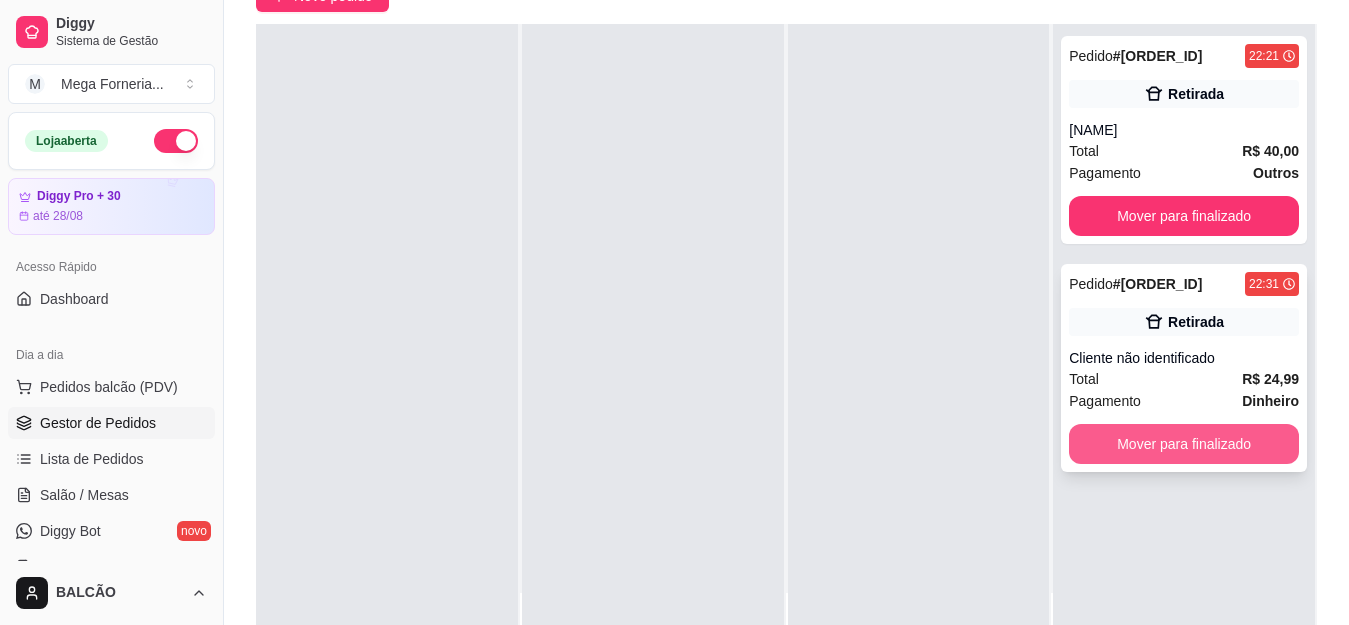 click on "Mover para finalizado" at bounding box center (1184, 444) 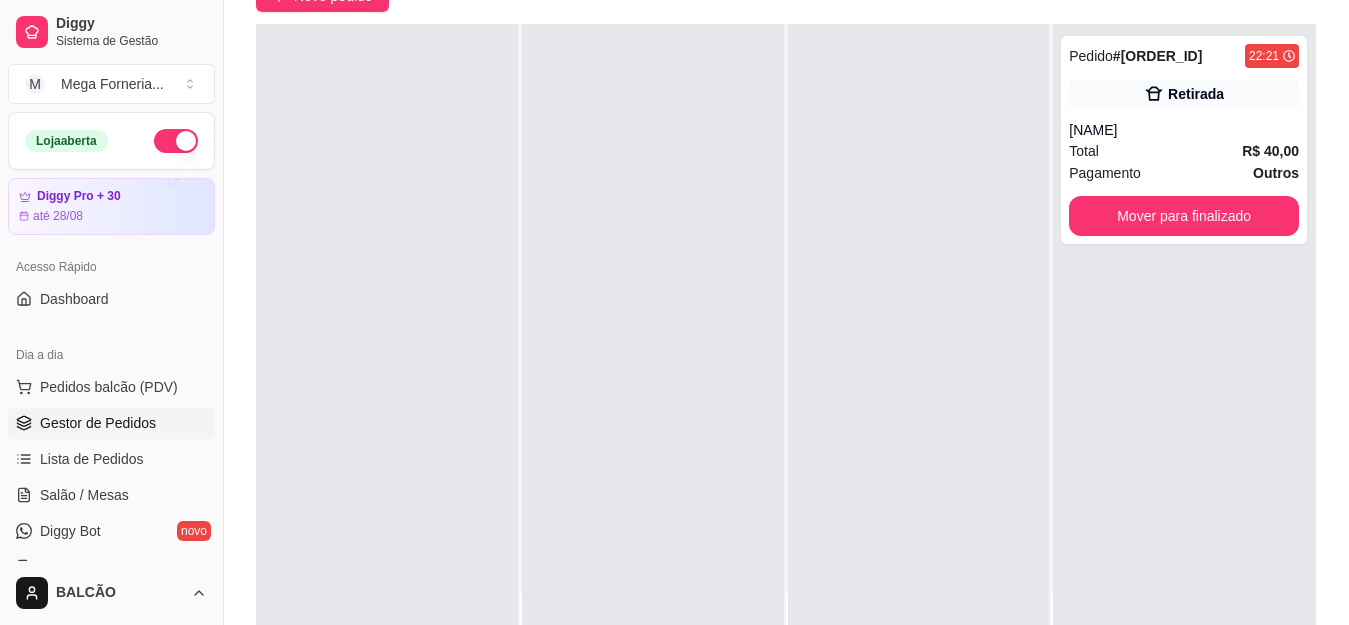 scroll, scrollTop: 0, scrollLeft: 0, axis: both 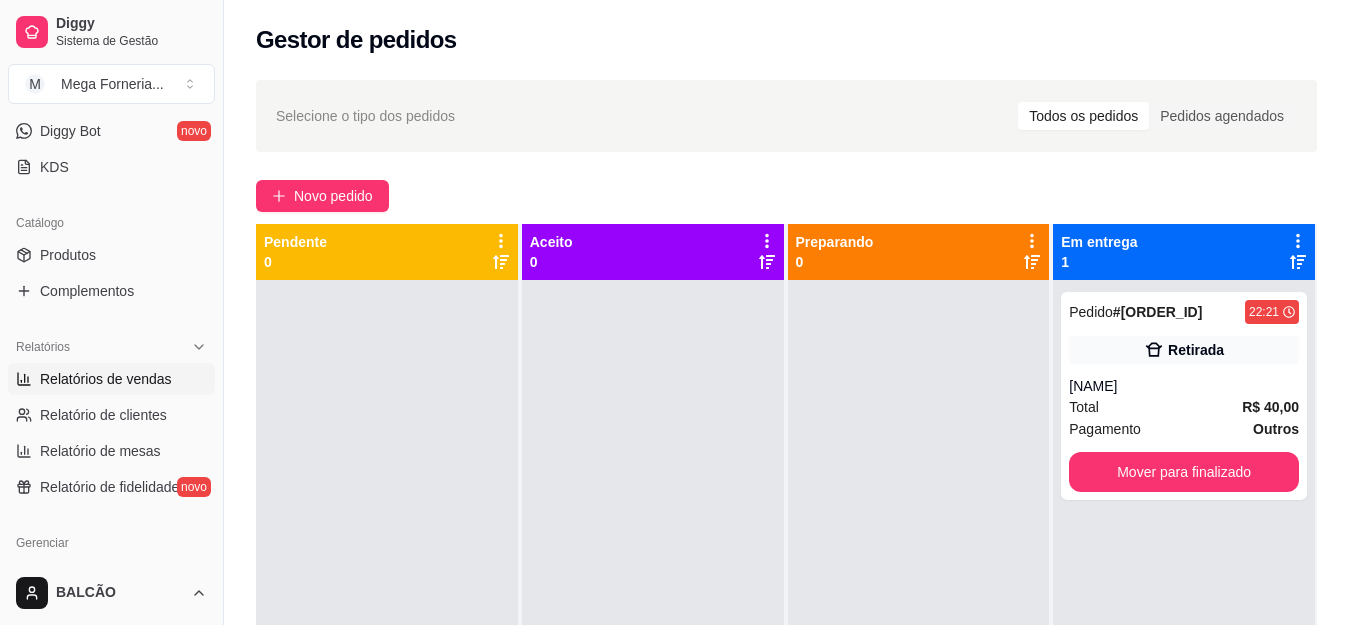 click on "Relatórios de vendas" at bounding box center [106, 379] 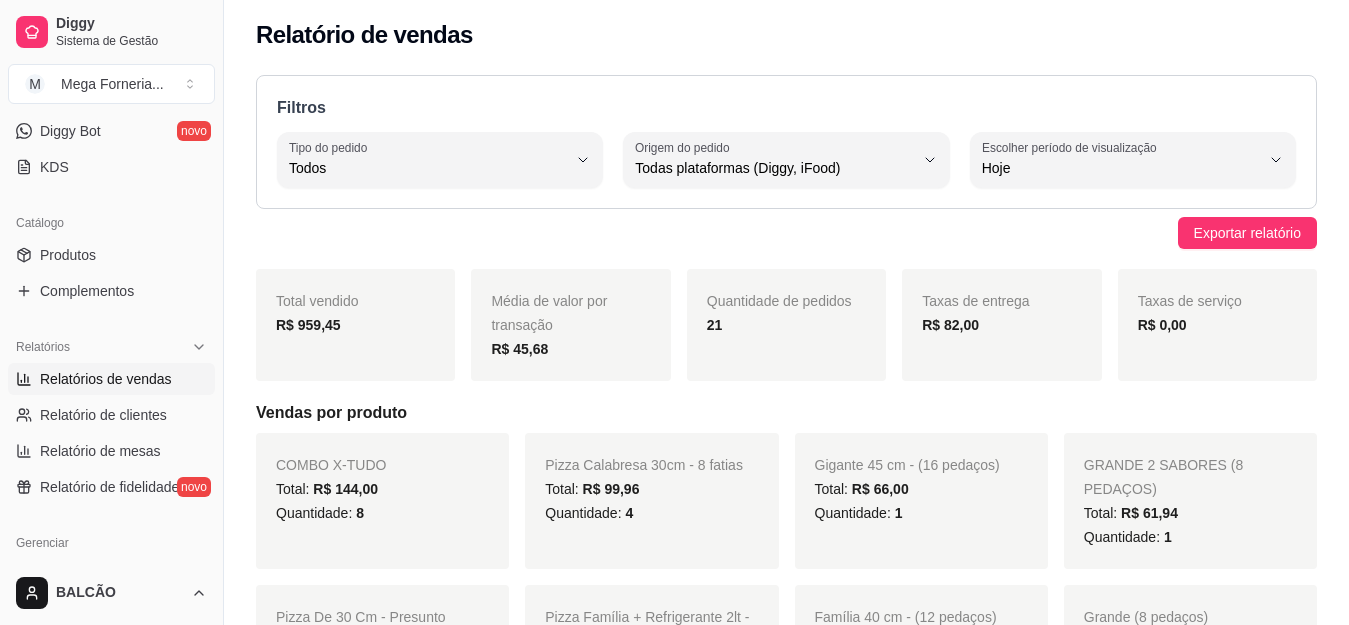 scroll, scrollTop: 0, scrollLeft: 0, axis: both 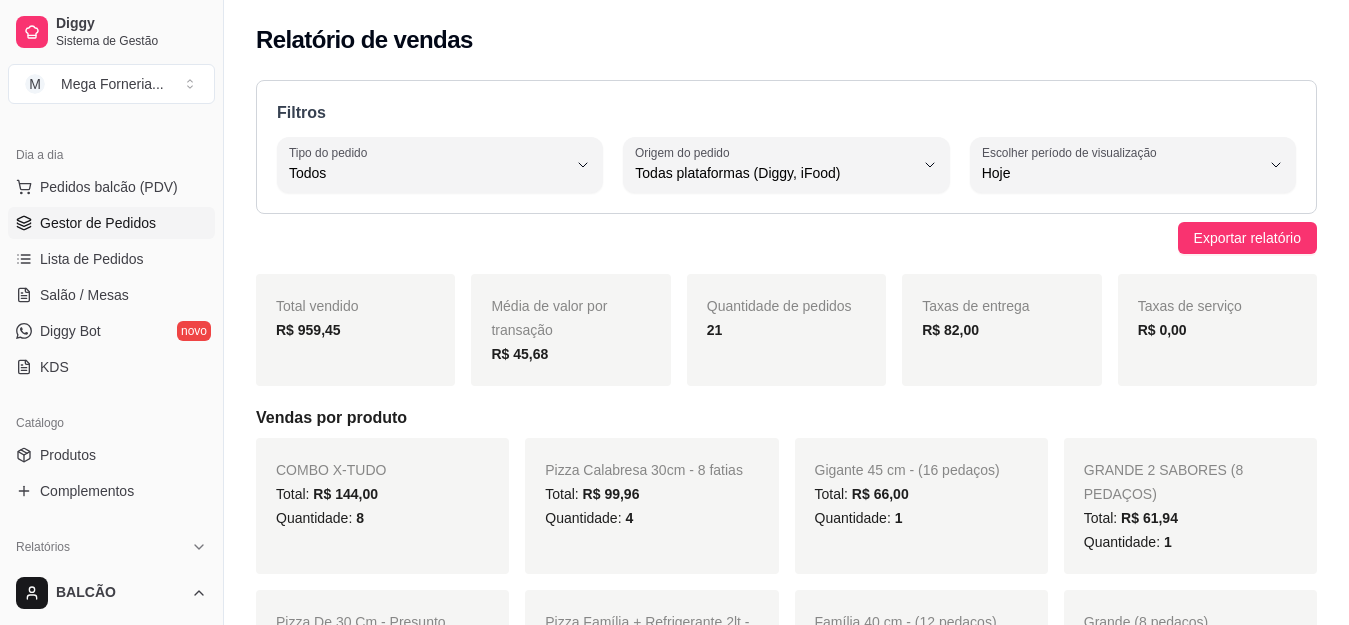 click on "Gestor de Pedidos" at bounding box center (98, 223) 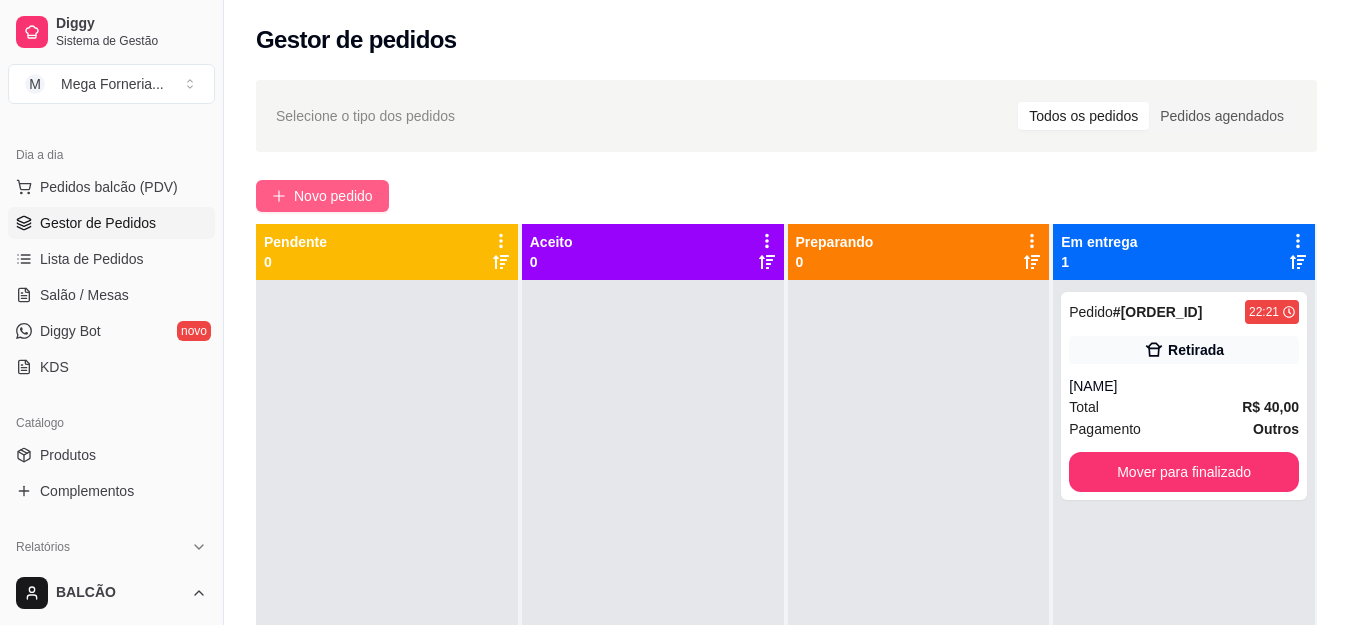 click on "Novo pedido" at bounding box center (322, 196) 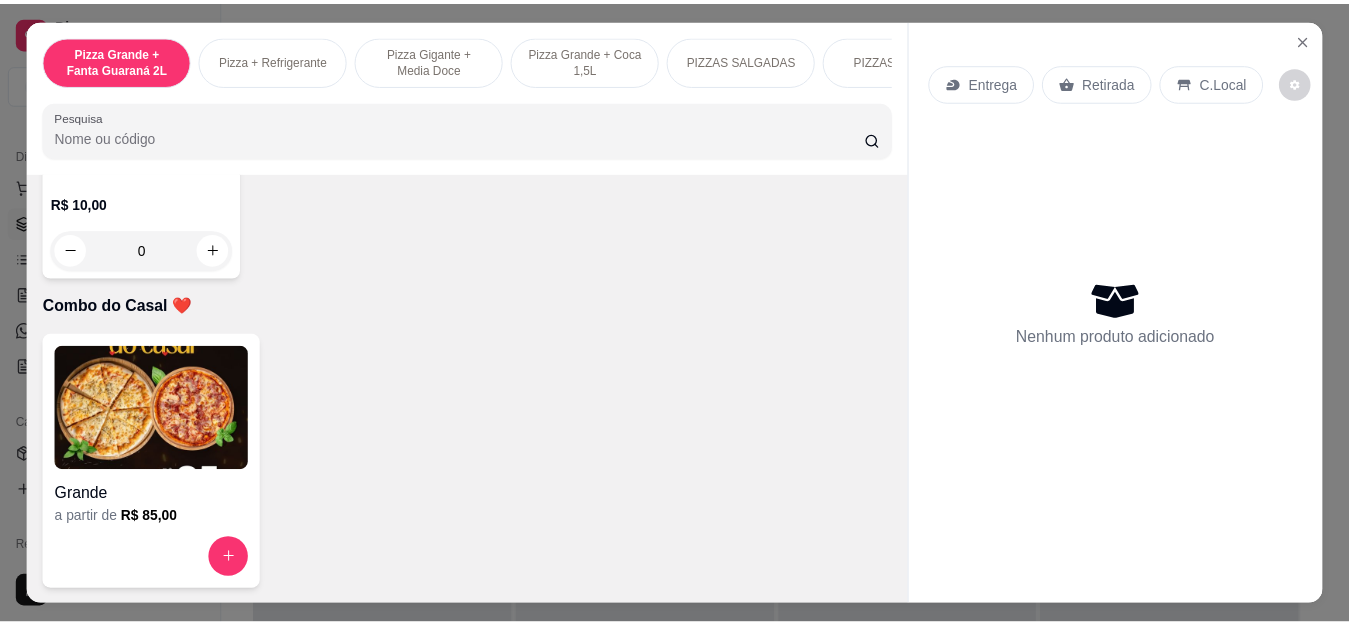 scroll, scrollTop: 6087, scrollLeft: 0, axis: vertical 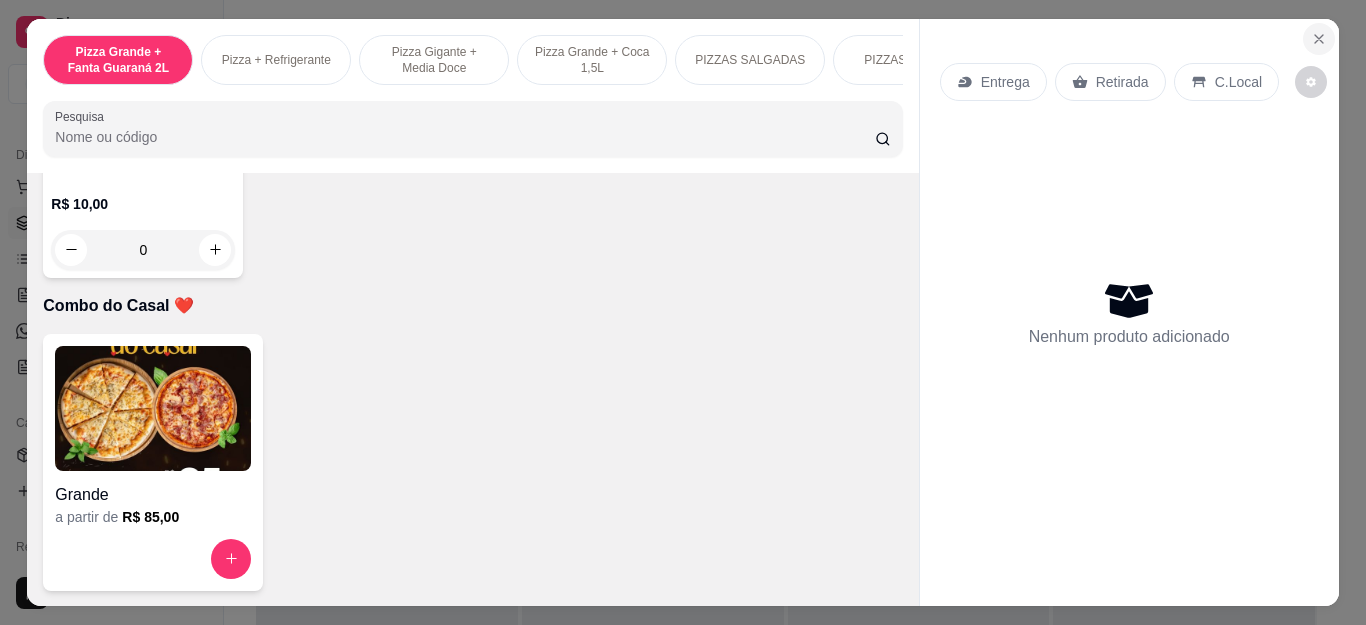 click 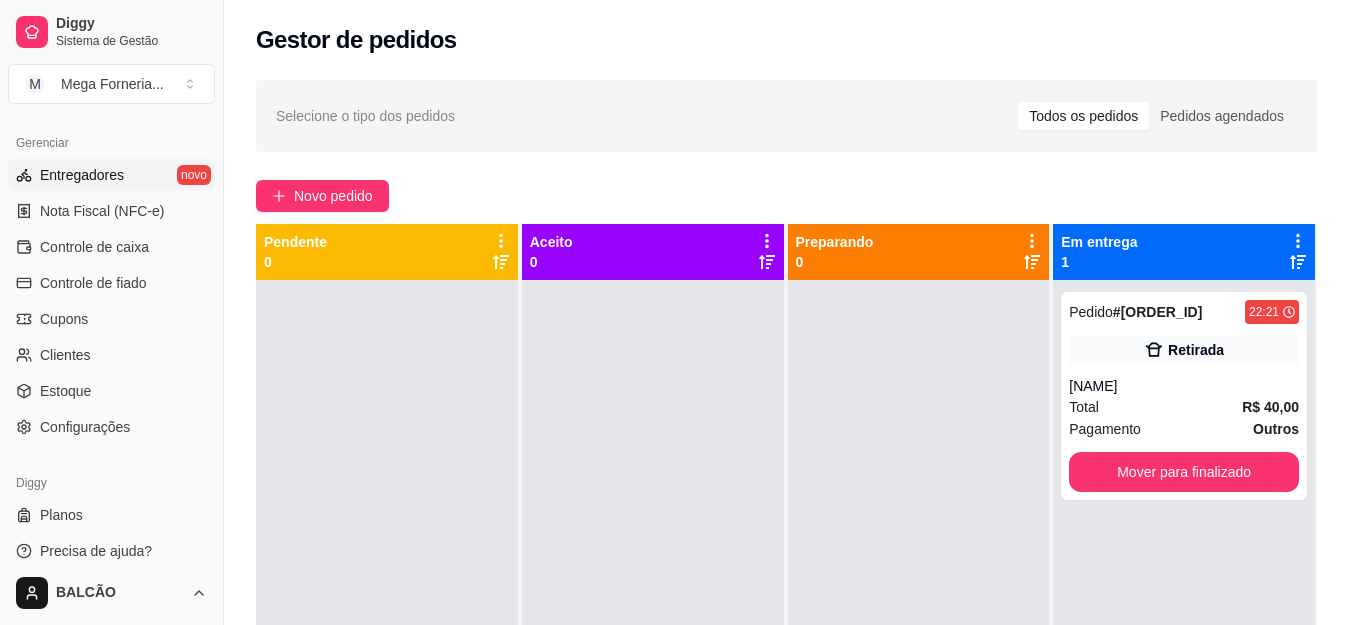 scroll, scrollTop: 814, scrollLeft: 0, axis: vertical 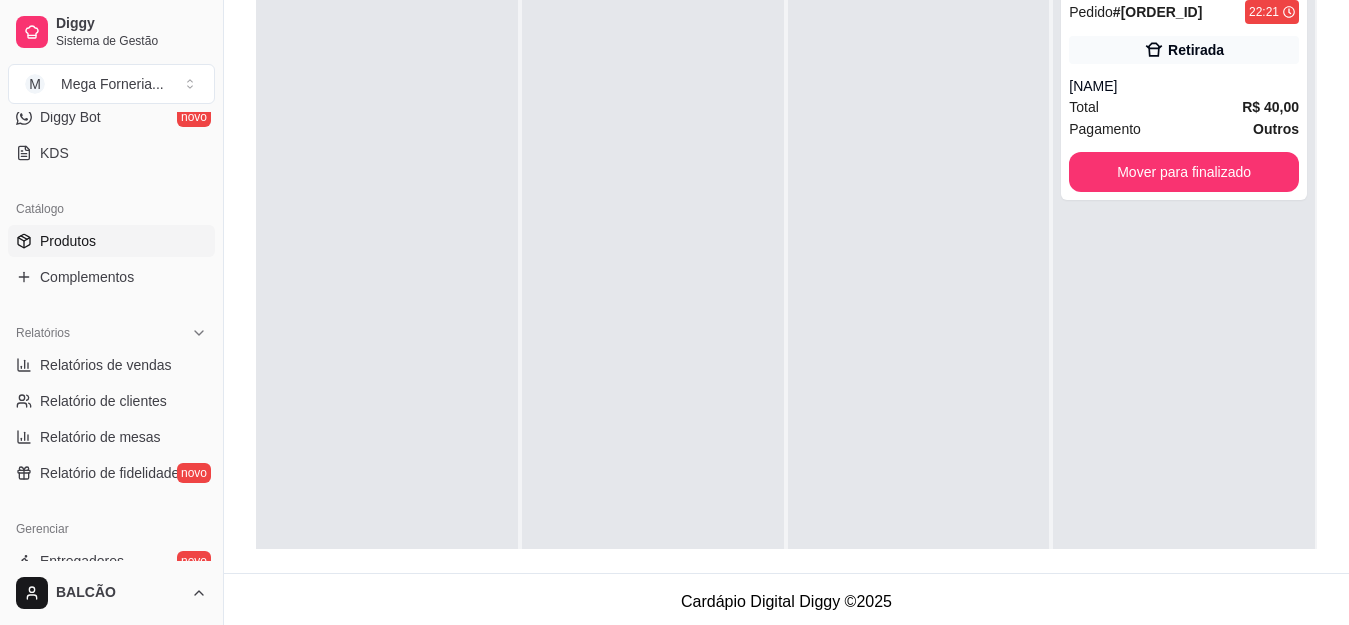 click on "Produtos" at bounding box center (111, 241) 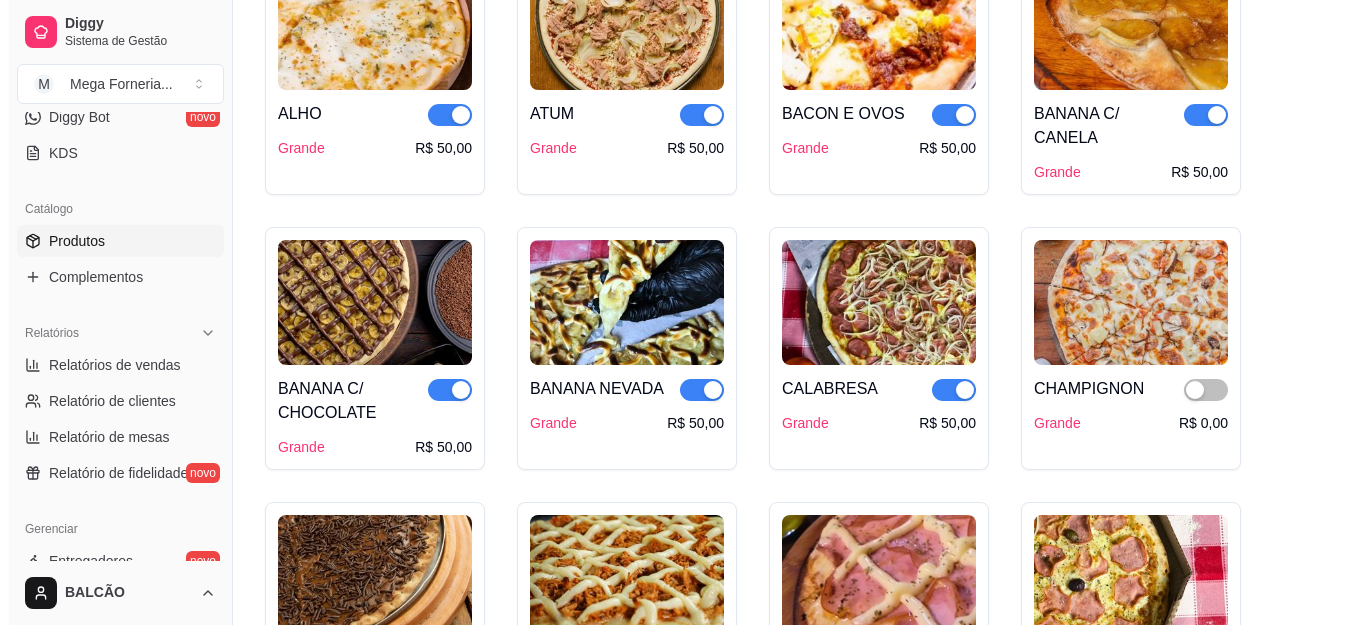 scroll, scrollTop: 0, scrollLeft: 0, axis: both 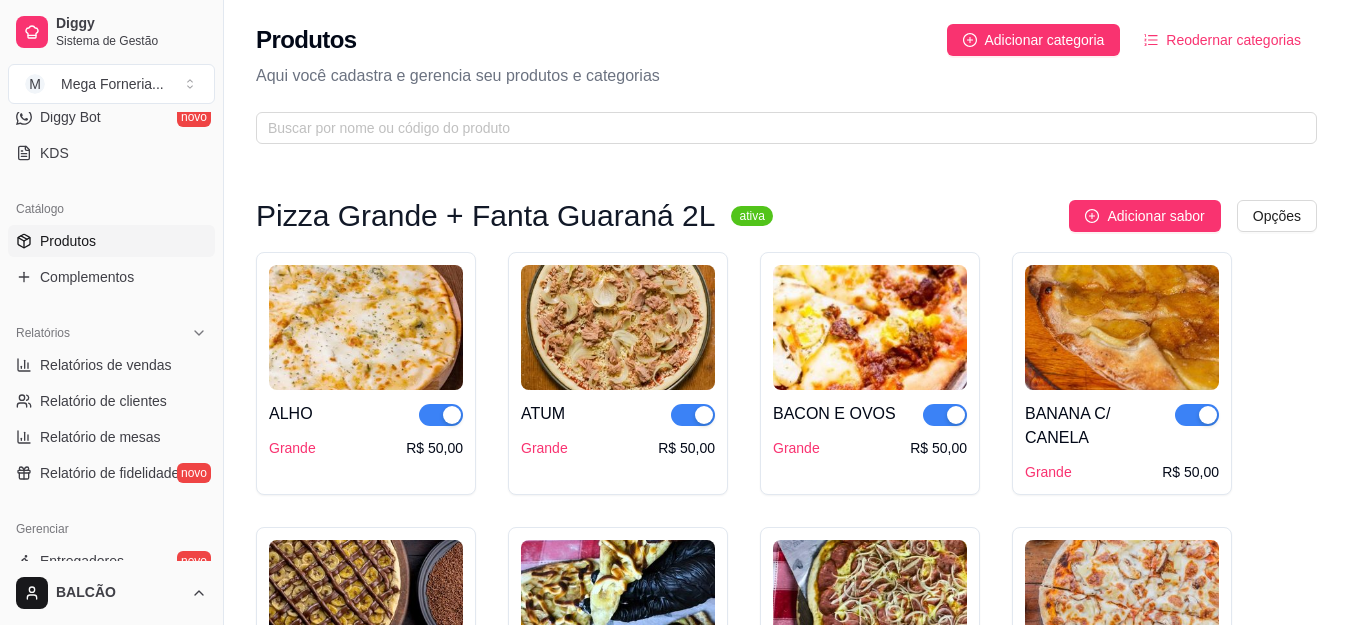 click on "Reodernar categorias" at bounding box center [1233, 40] 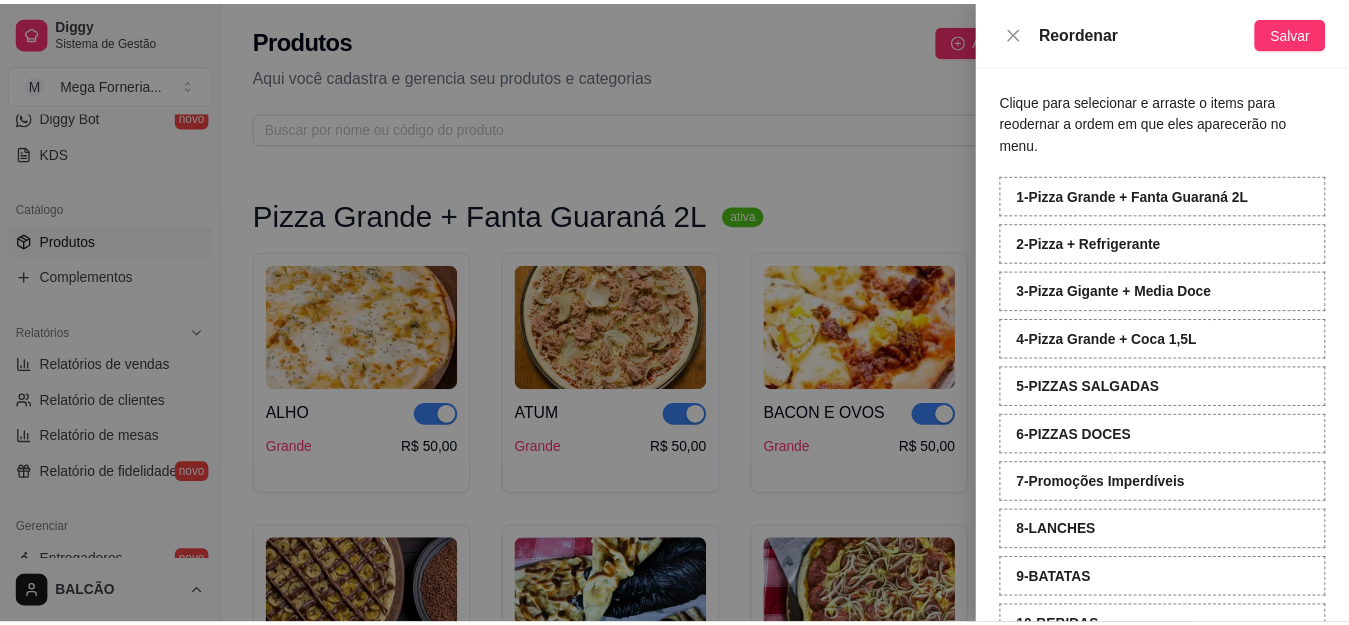 scroll, scrollTop: 150, scrollLeft: 0, axis: vertical 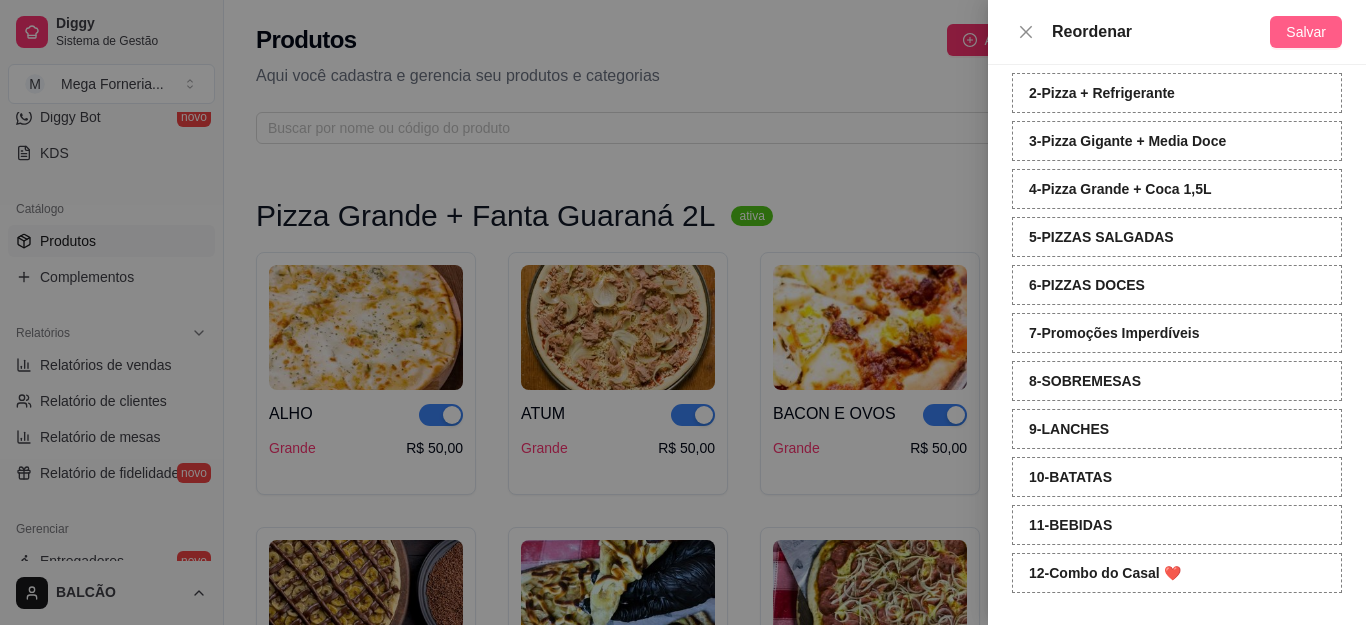 click on "Salvar" at bounding box center [1306, 32] 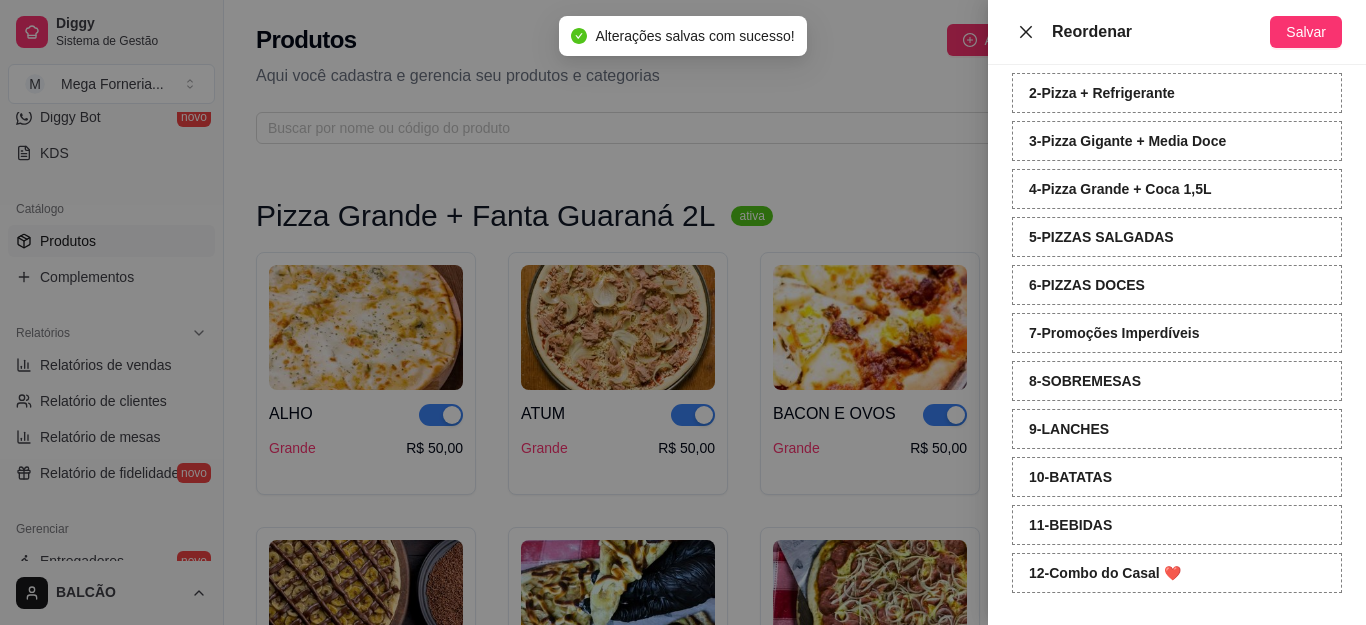 click 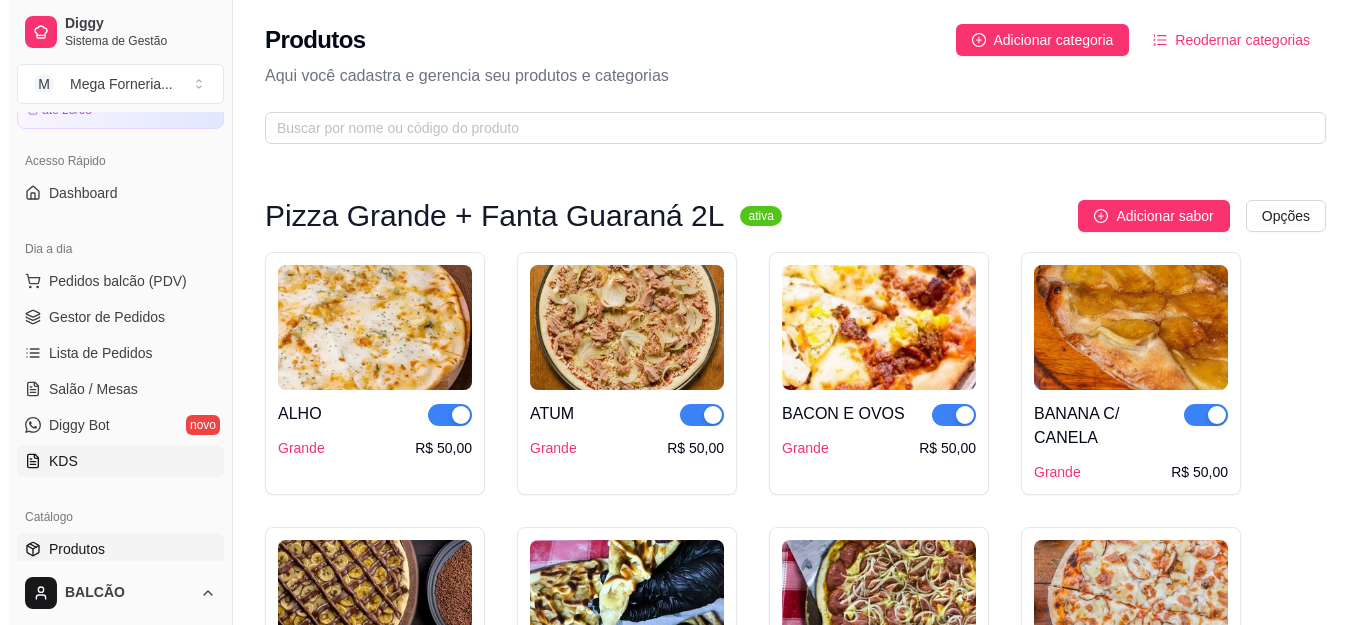 scroll, scrollTop: 0, scrollLeft: 0, axis: both 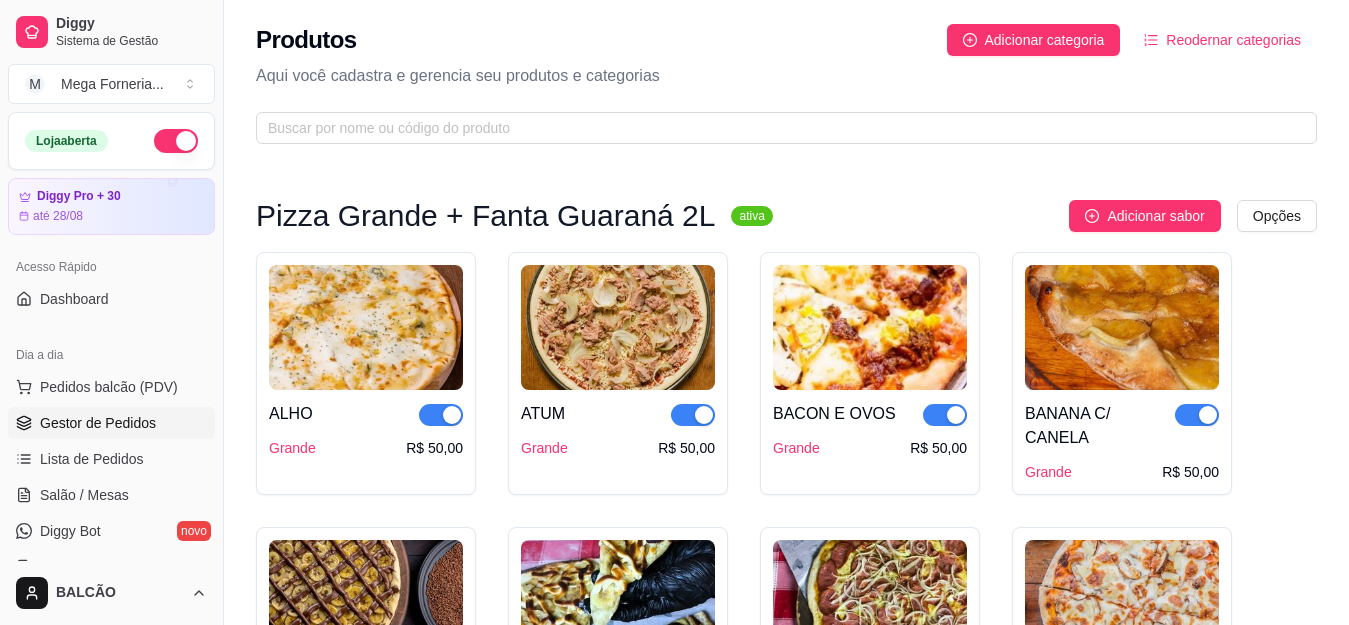click on "Gestor de Pedidos" at bounding box center (98, 423) 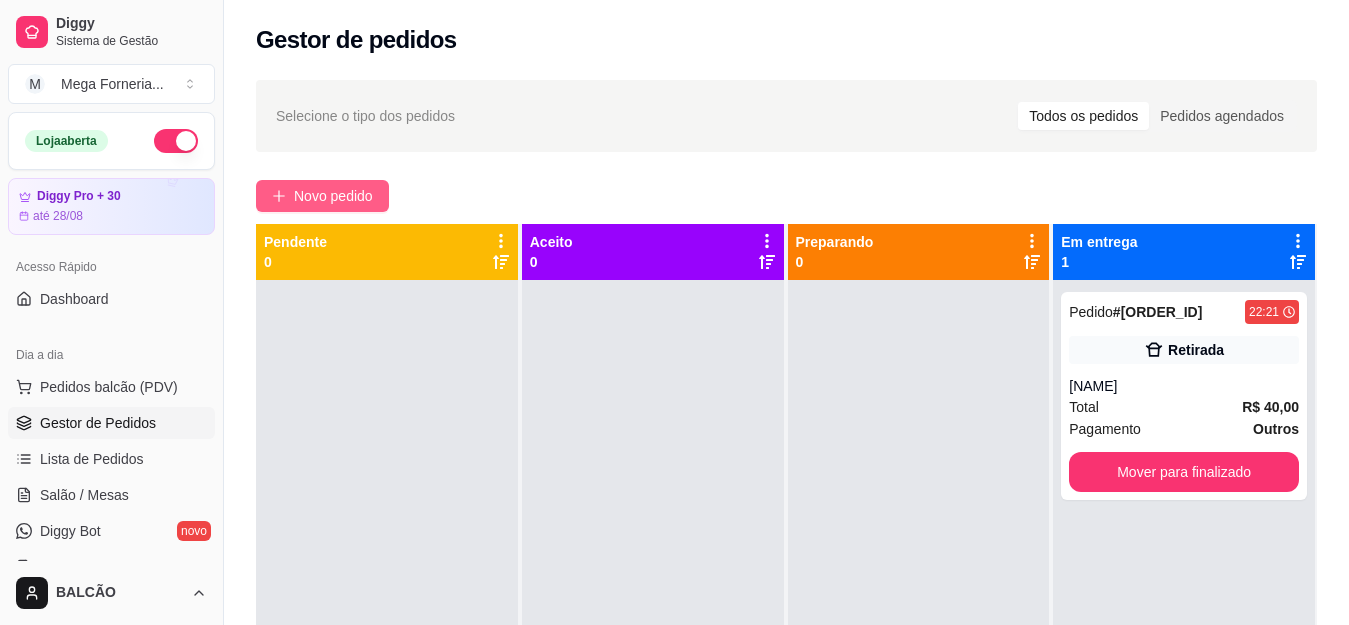 click on "Novo pedido" at bounding box center (333, 196) 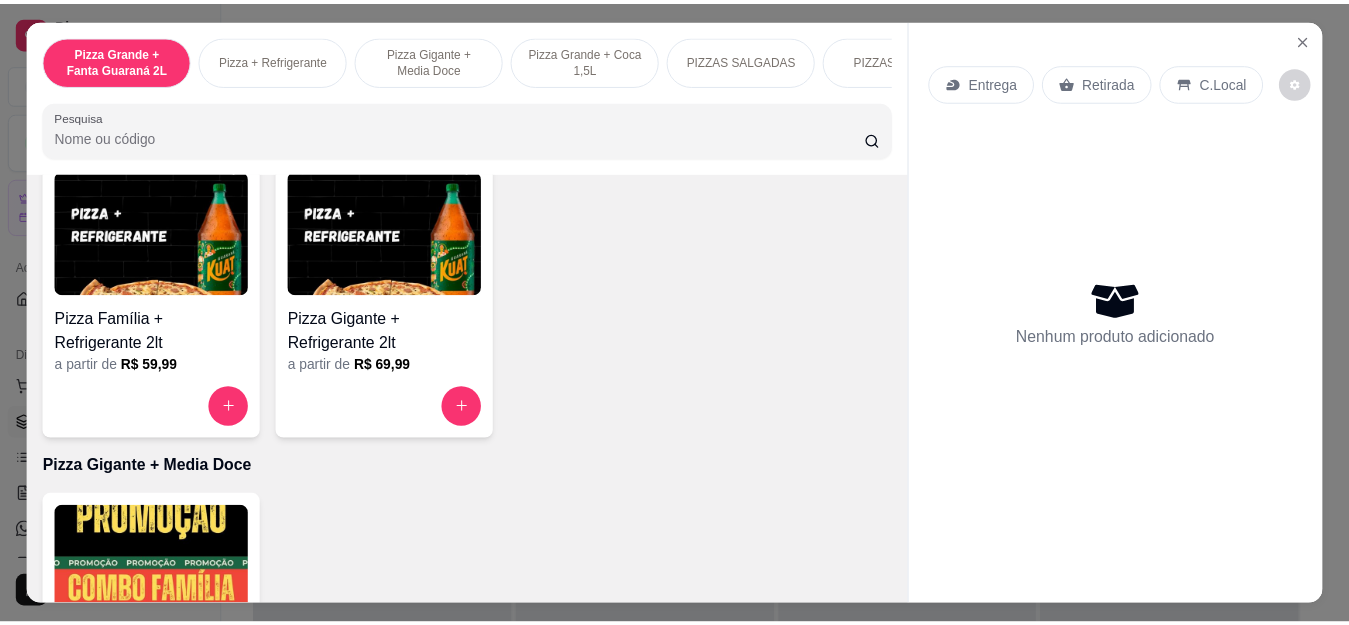 scroll, scrollTop: 100, scrollLeft: 0, axis: vertical 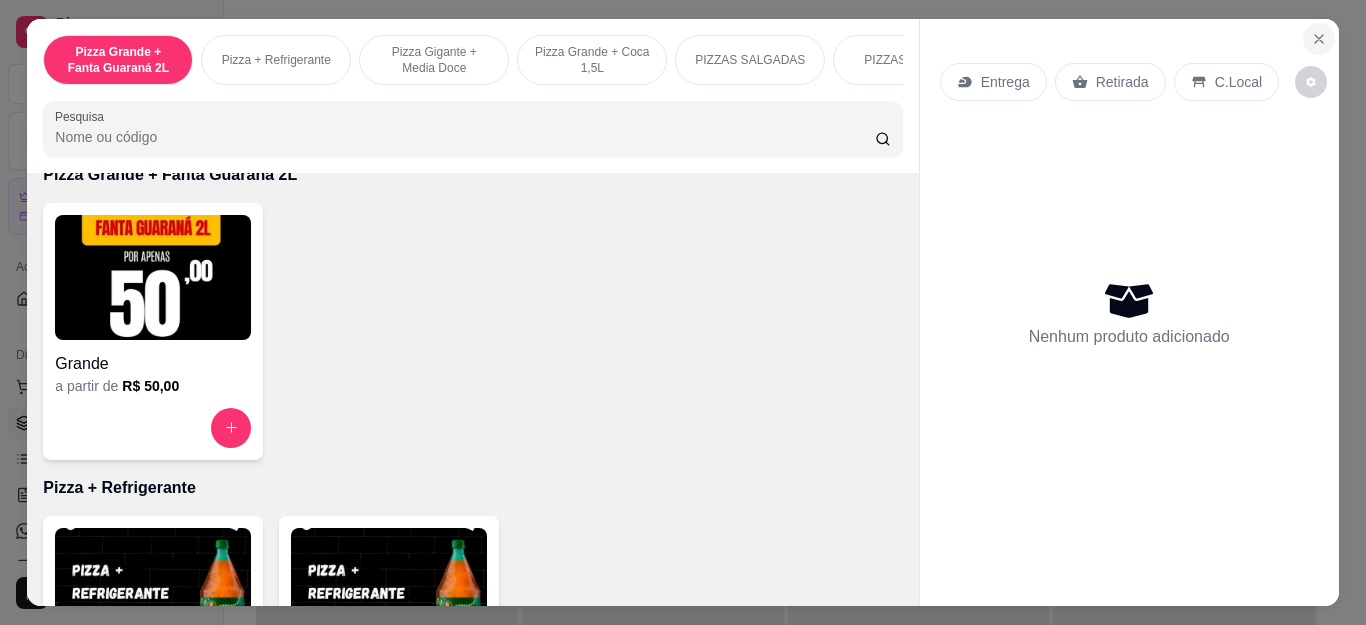 click 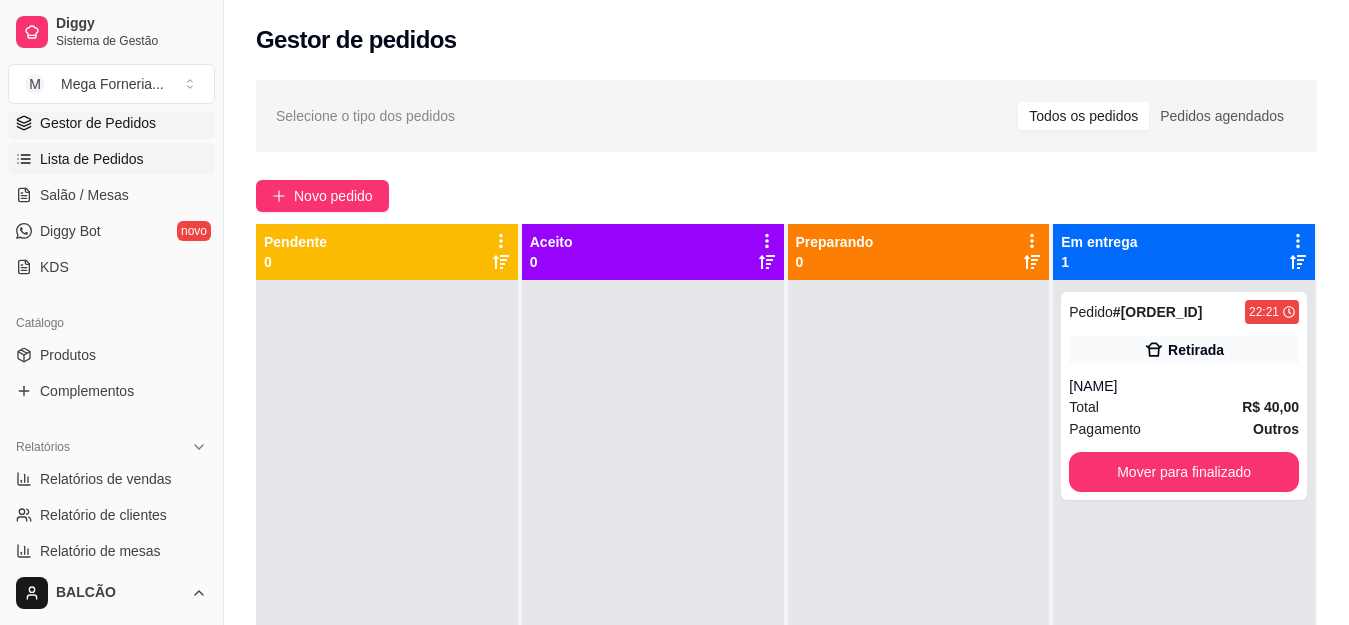scroll, scrollTop: 400, scrollLeft: 0, axis: vertical 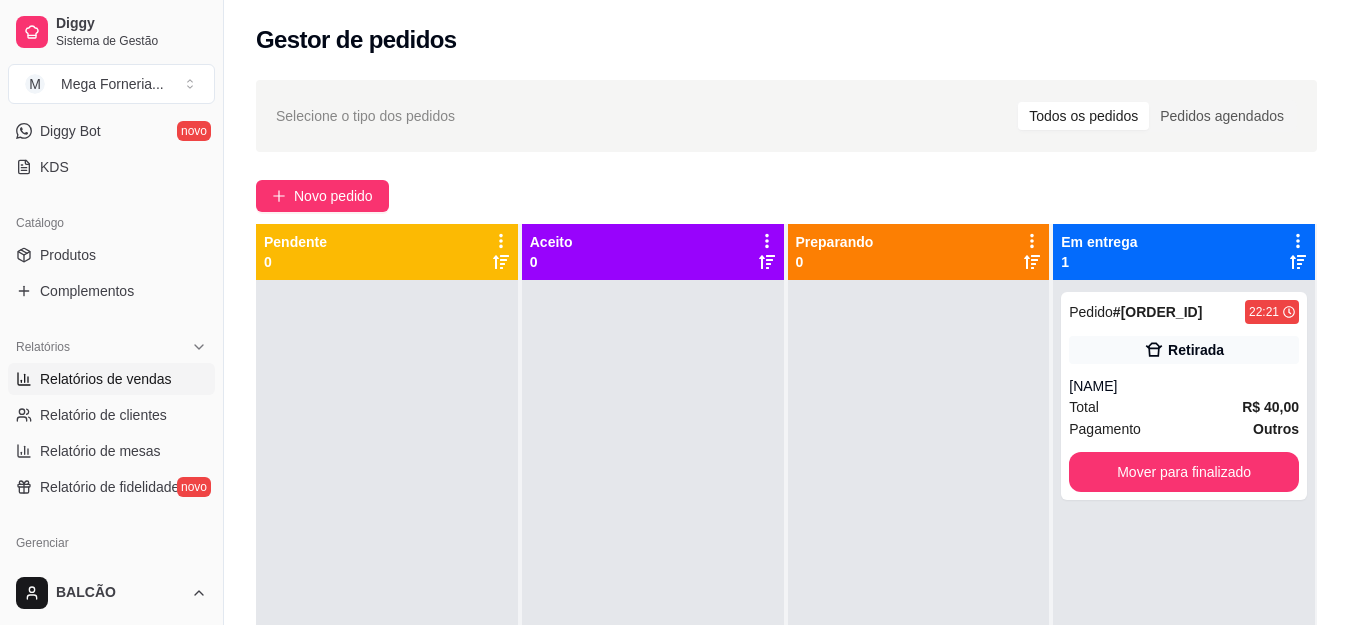 click on "Relatórios de vendas" at bounding box center [106, 379] 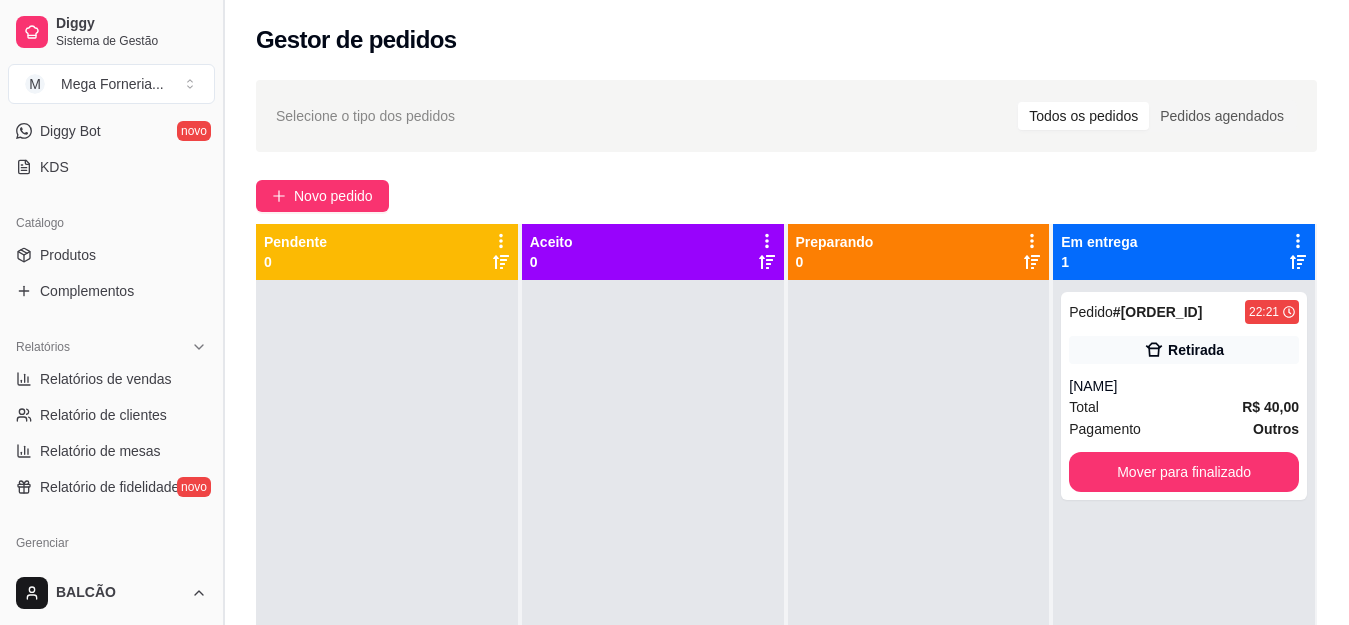 select on "ALL" 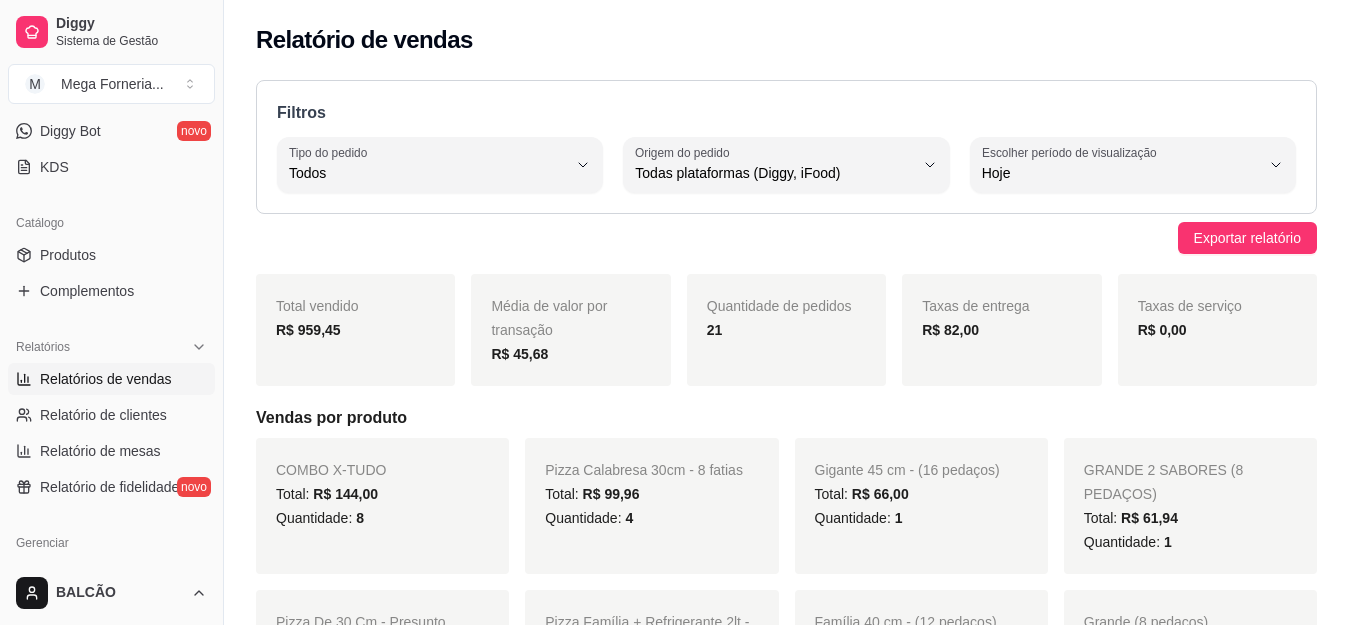 scroll, scrollTop: 0, scrollLeft: 0, axis: both 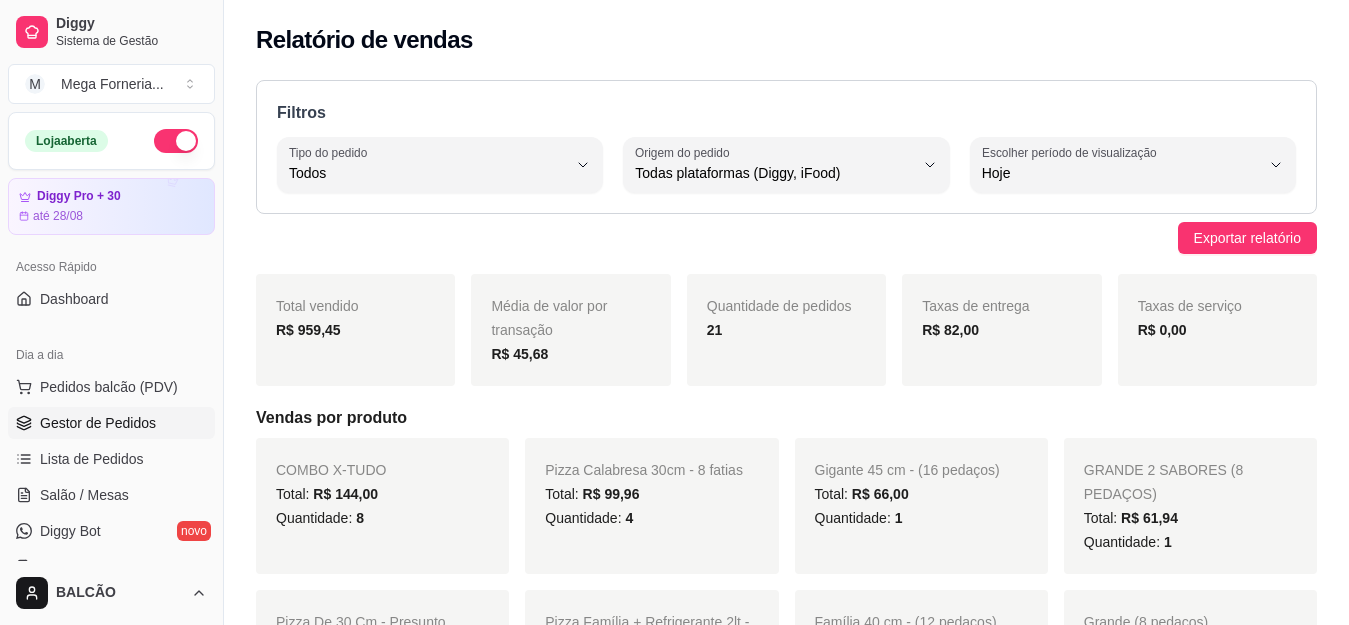 click on "Gestor de Pedidos" at bounding box center [98, 423] 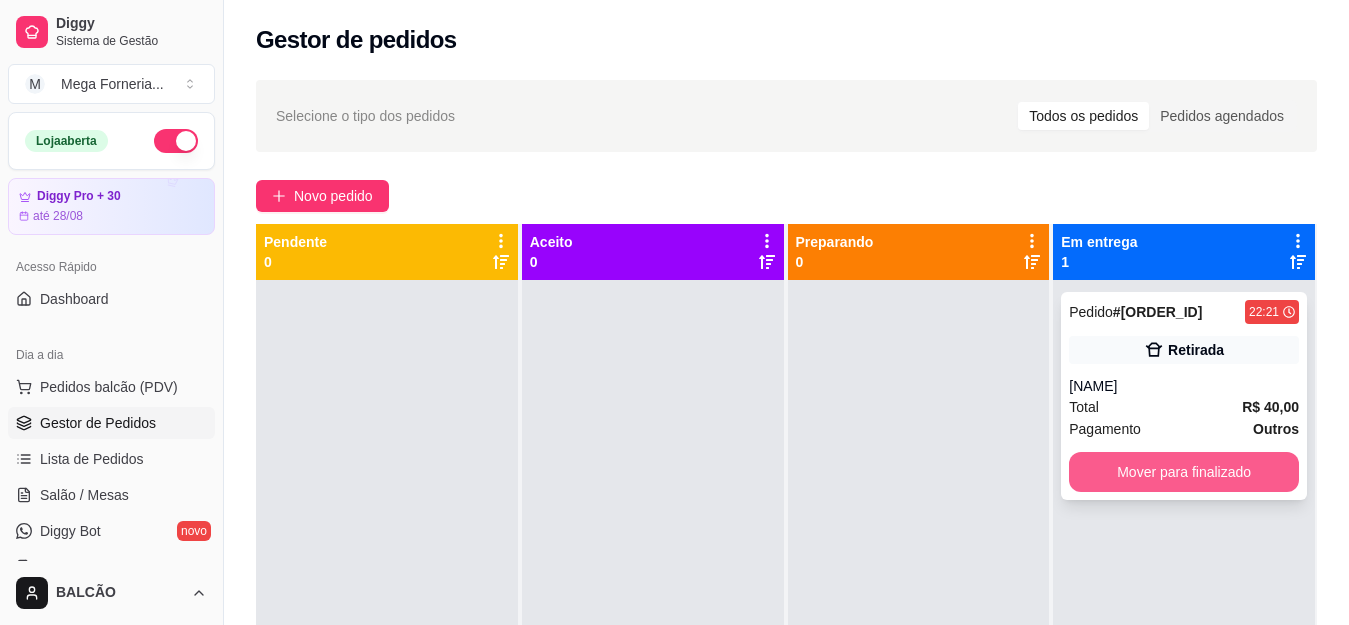 click on "Mover para finalizado" at bounding box center [1184, 472] 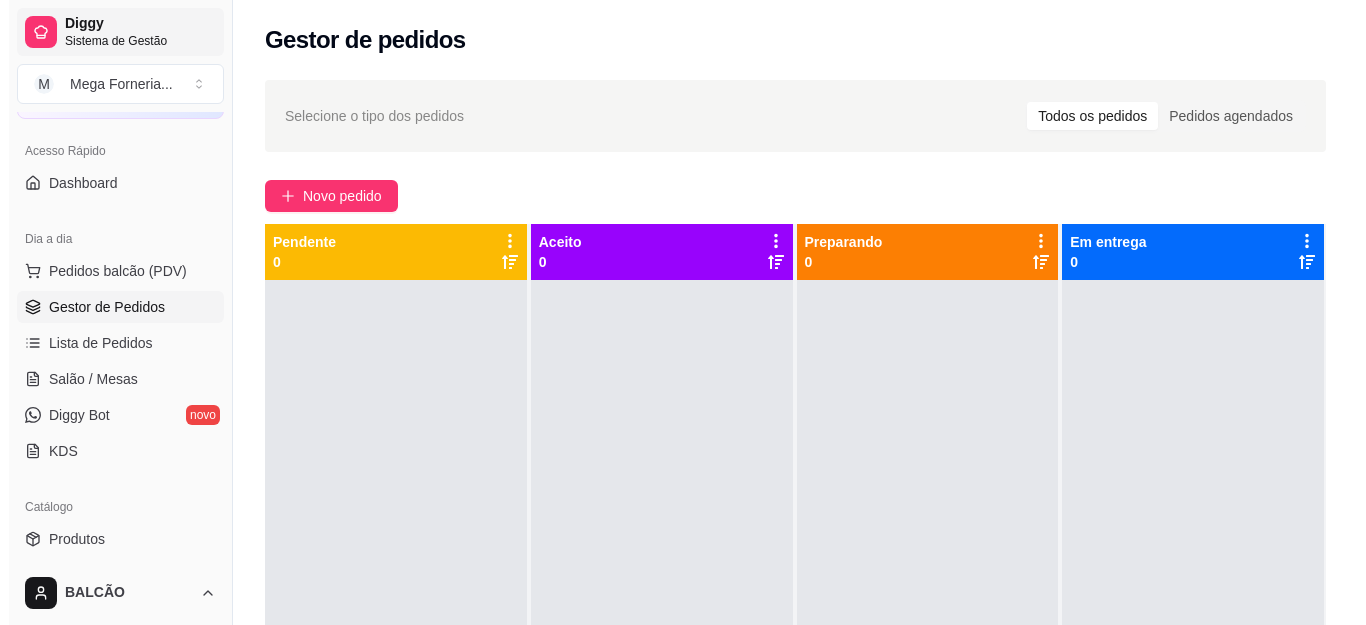 scroll, scrollTop: 100, scrollLeft: 0, axis: vertical 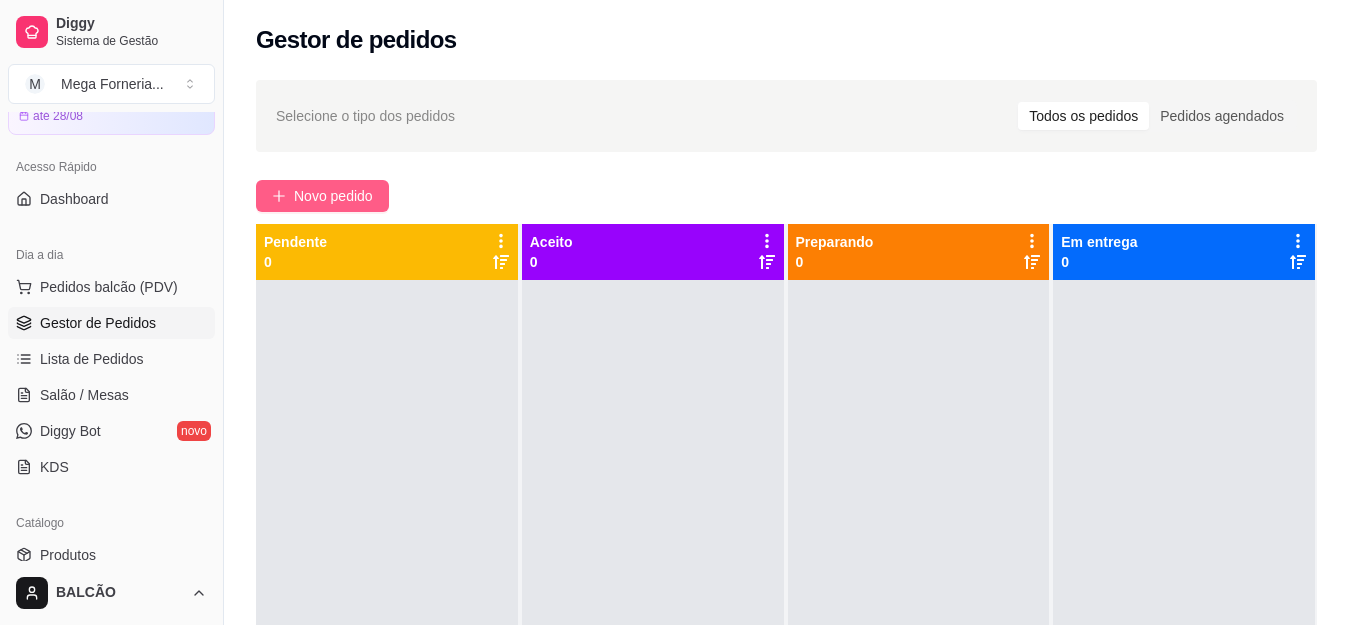 click on "Novo pedido" at bounding box center [333, 196] 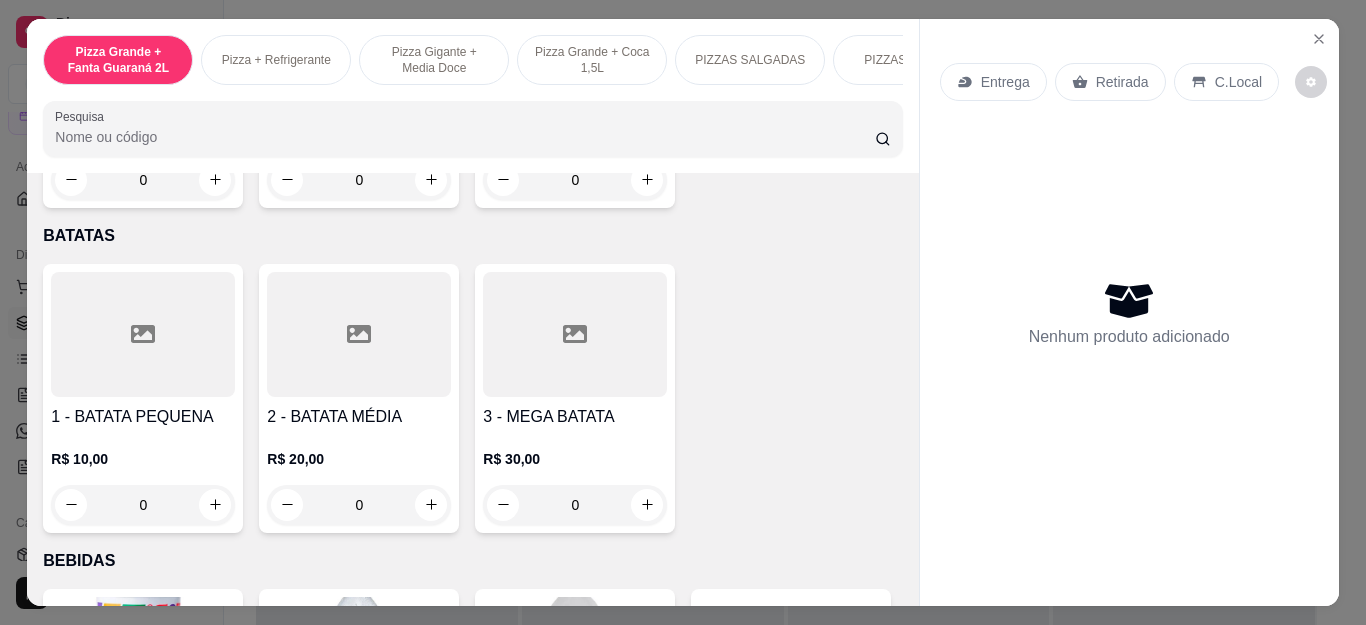 scroll, scrollTop: 3800, scrollLeft: 0, axis: vertical 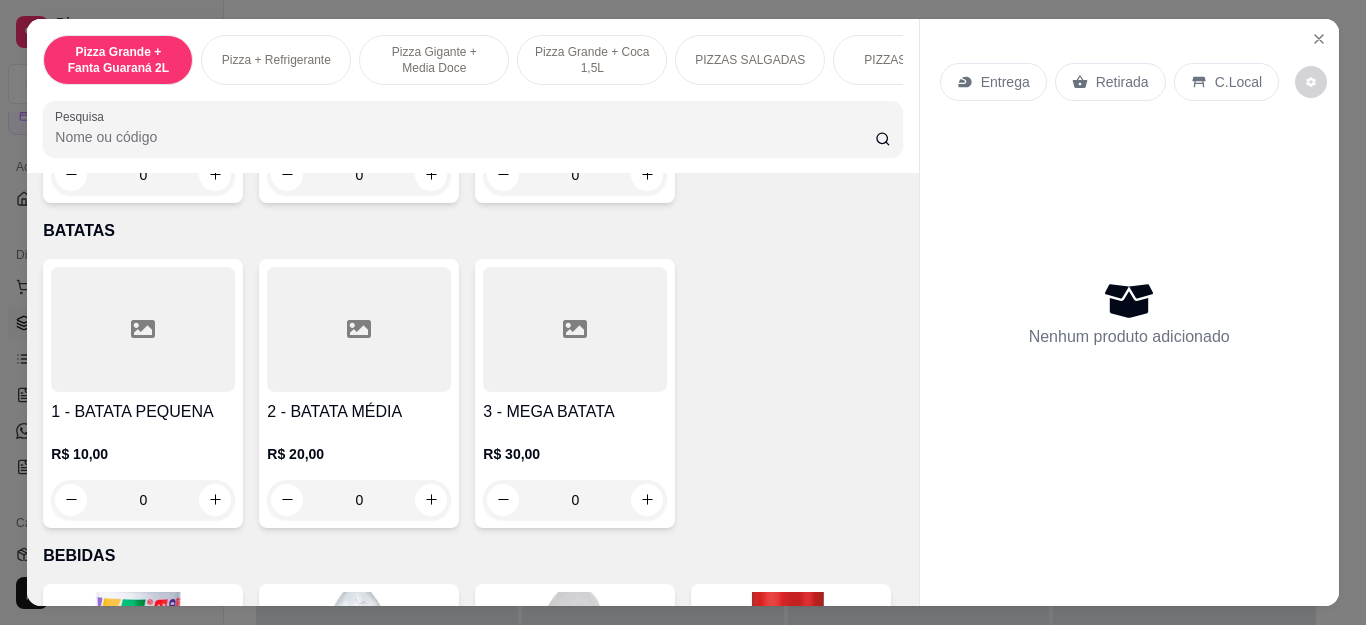 click on "0" at bounding box center (359, -110) 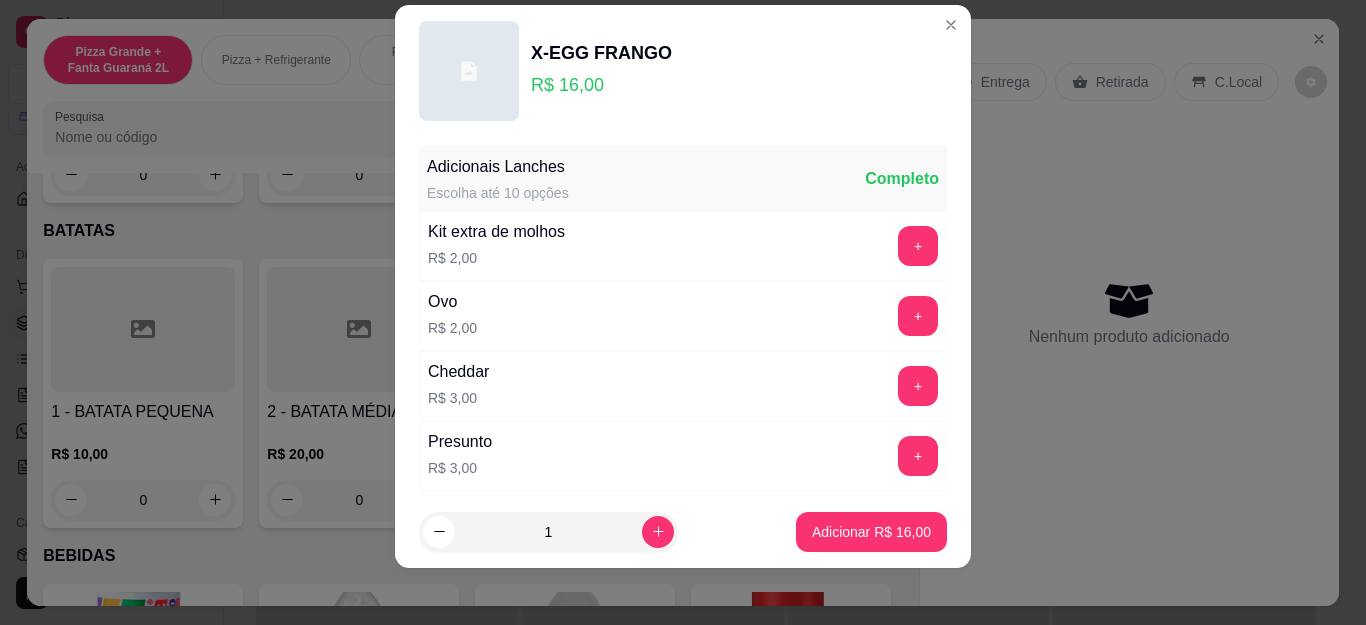 scroll, scrollTop: 33, scrollLeft: 0, axis: vertical 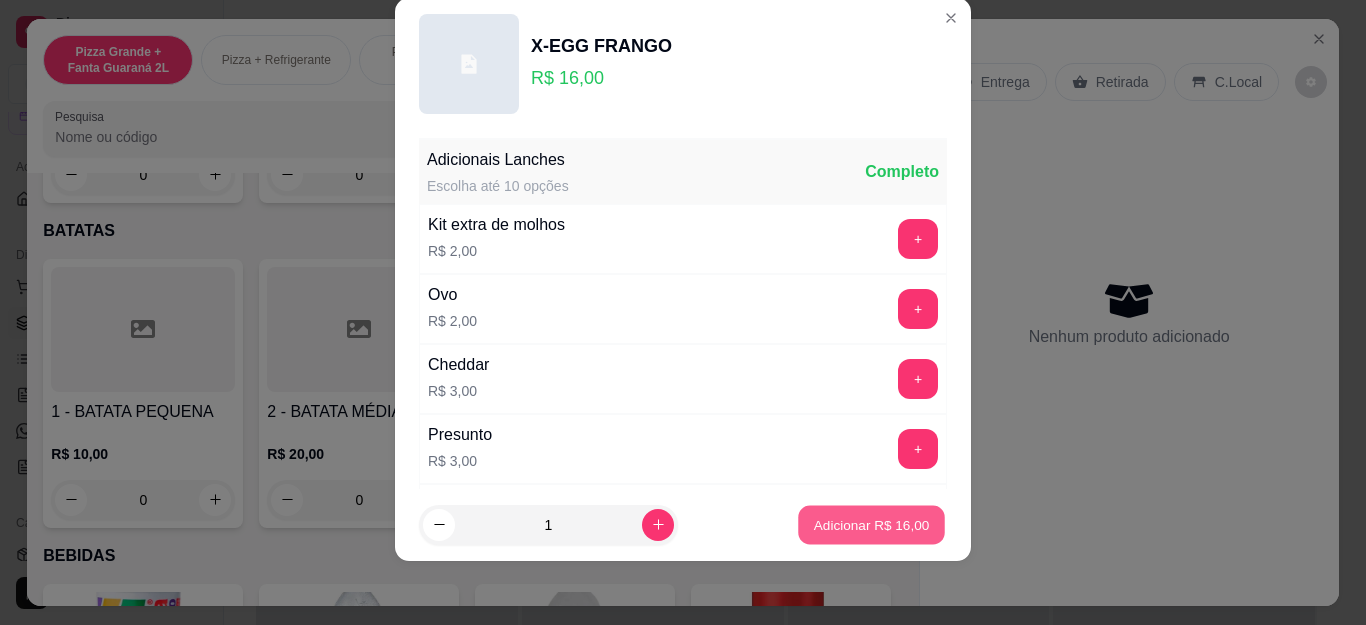 click on "Adicionar   R$ 16,00" at bounding box center [872, 524] 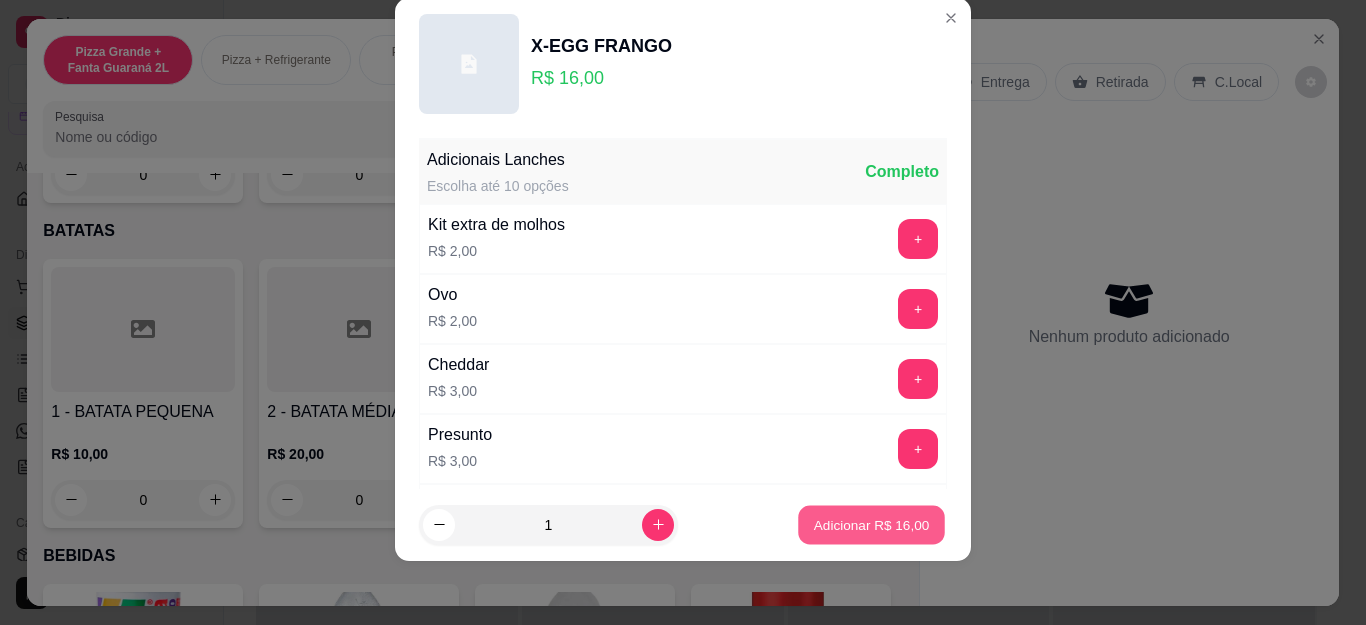 type on "1" 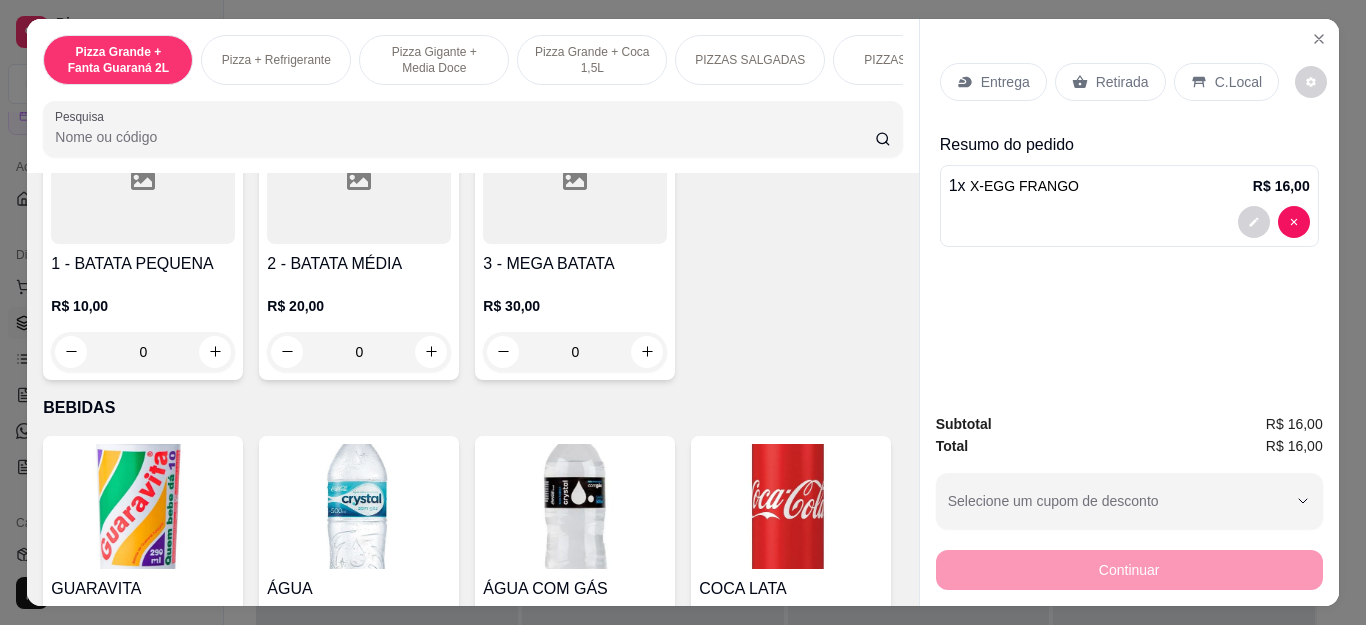 scroll, scrollTop: 4100, scrollLeft: 0, axis: vertical 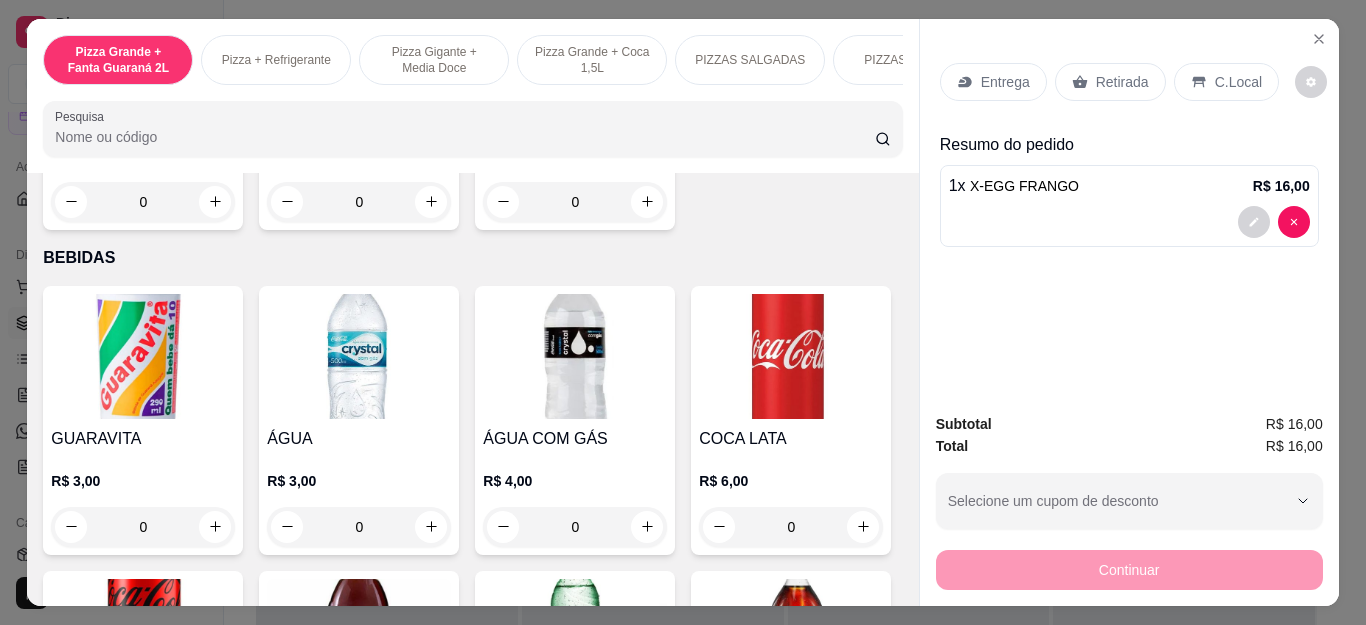 click on "0" at bounding box center [143, -123] 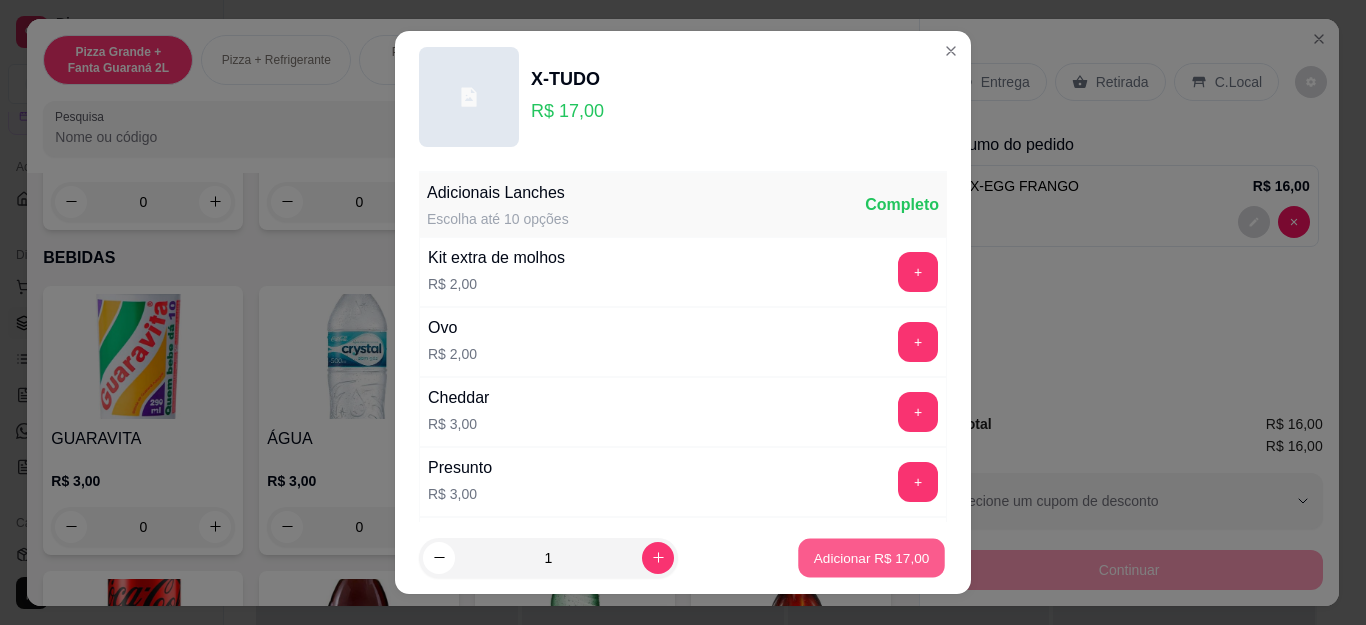 click on "Adicionar   R$ 17,00" at bounding box center [872, 557] 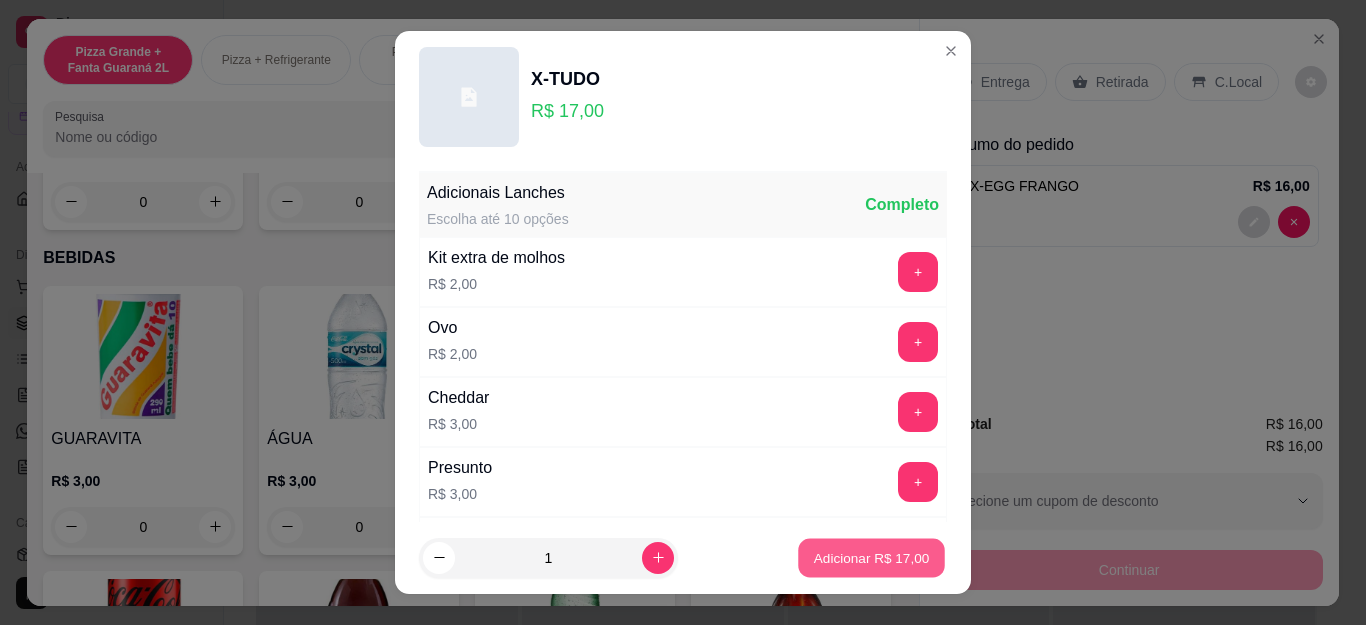 type on "1" 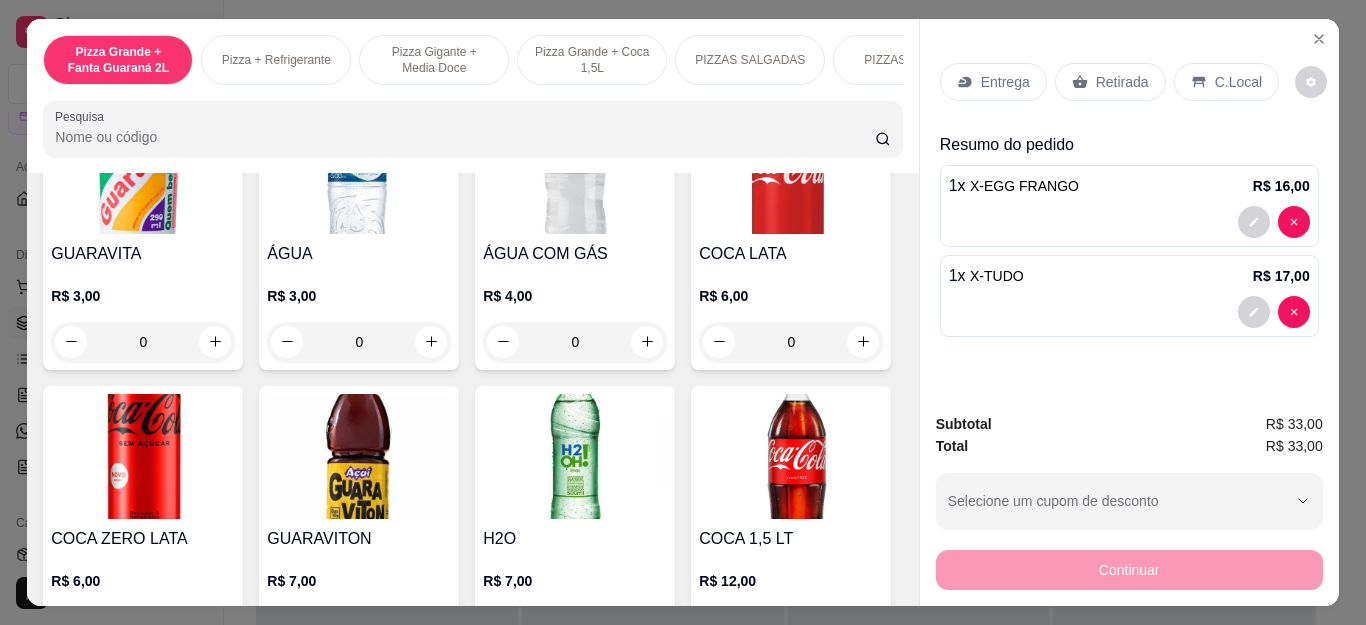 scroll, scrollTop: 4500, scrollLeft: 0, axis: vertical 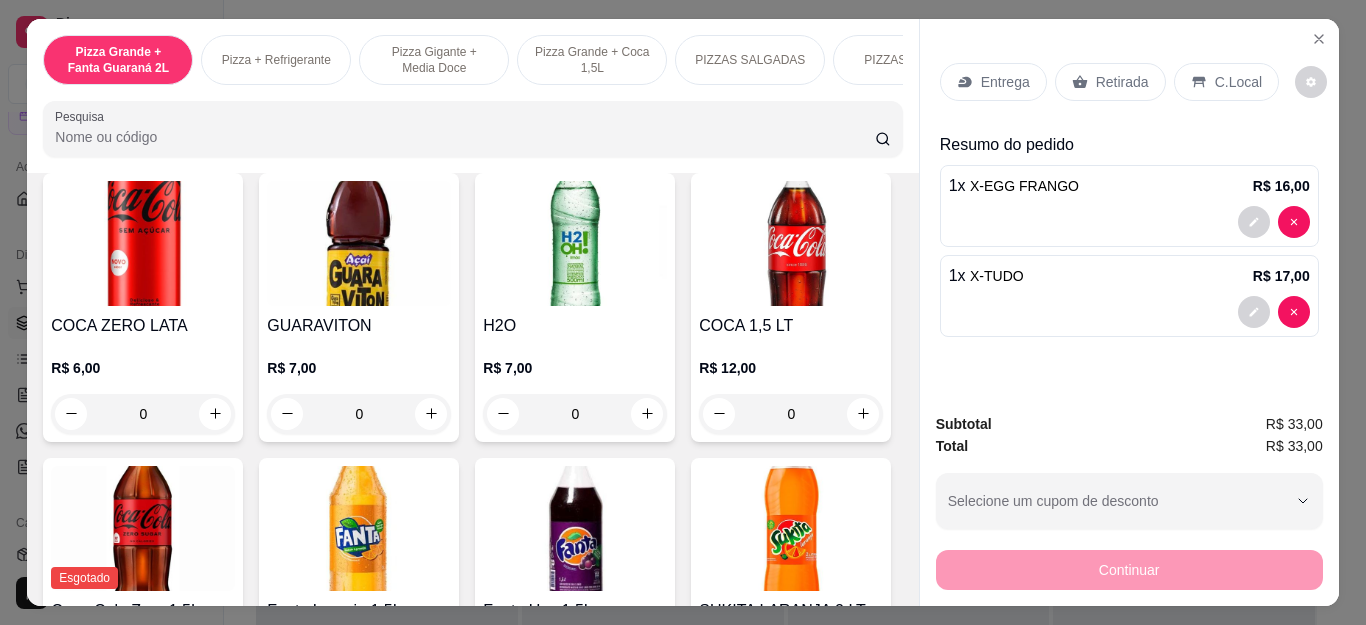 click 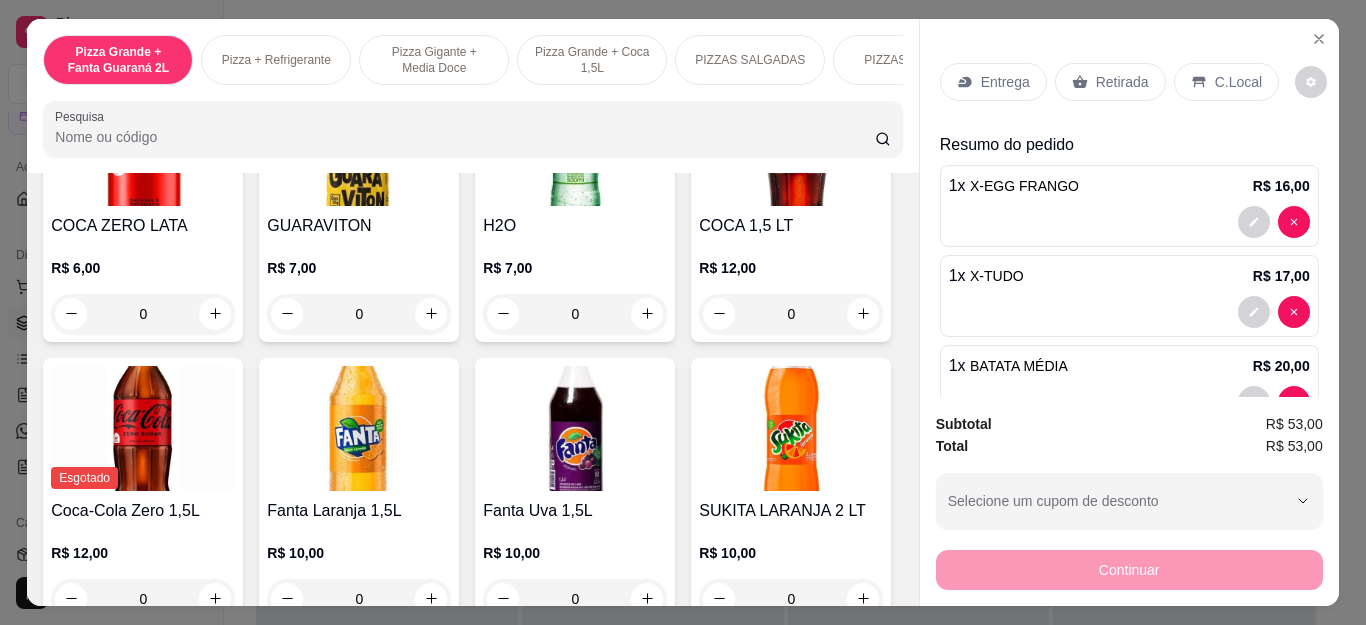 scroll, scrollTop: 4700, scrollLeft: 0, axis: vertical 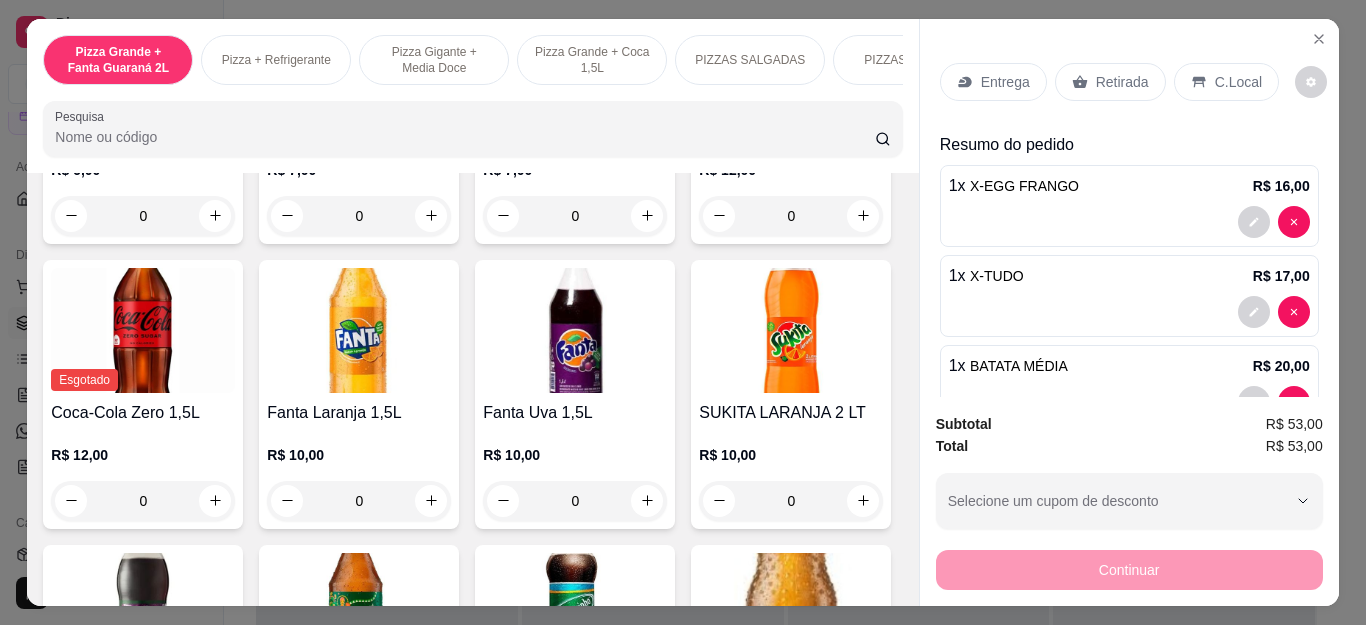 click 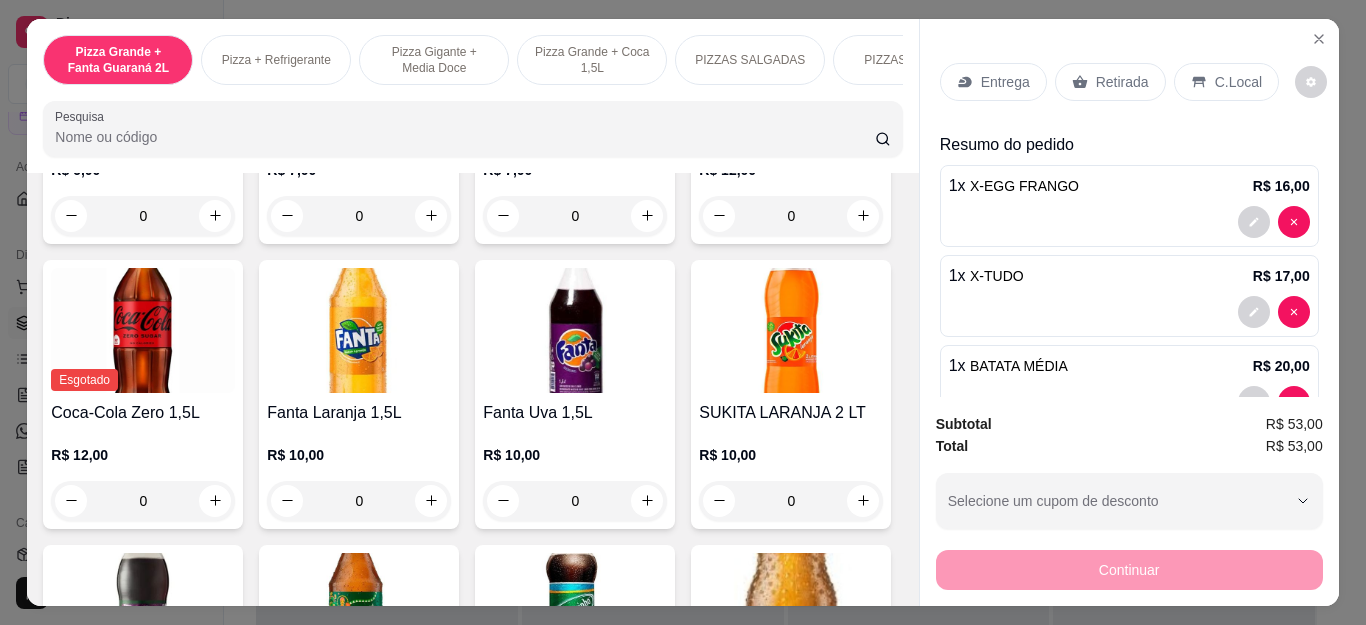 type on "1" 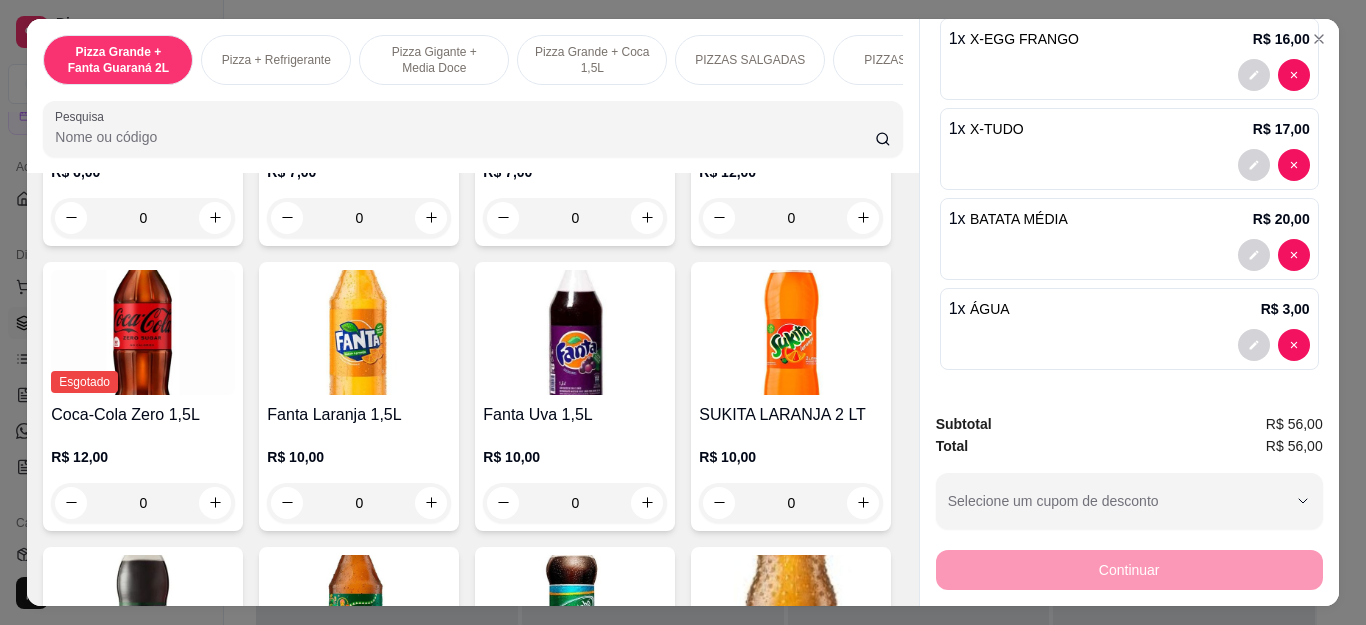 scroll, scrollTop: 0, scrollLeft: 0, axis: both 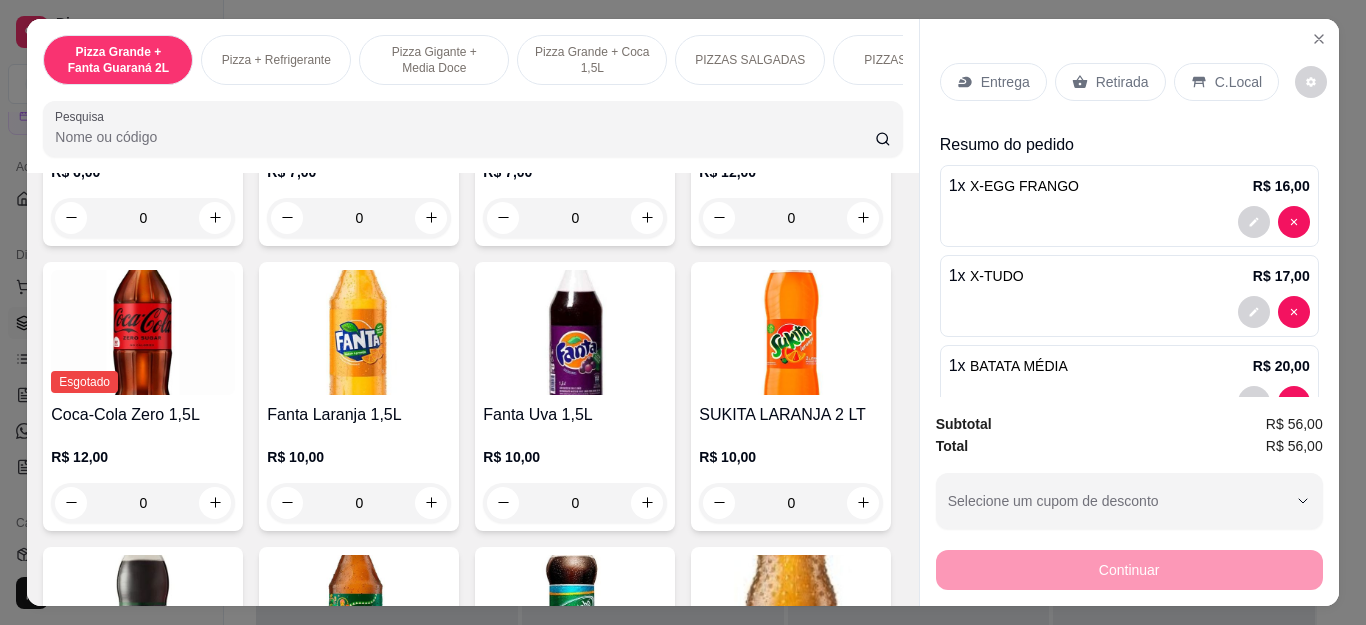 click on "C.Local" at bounding box center (1238, 82) 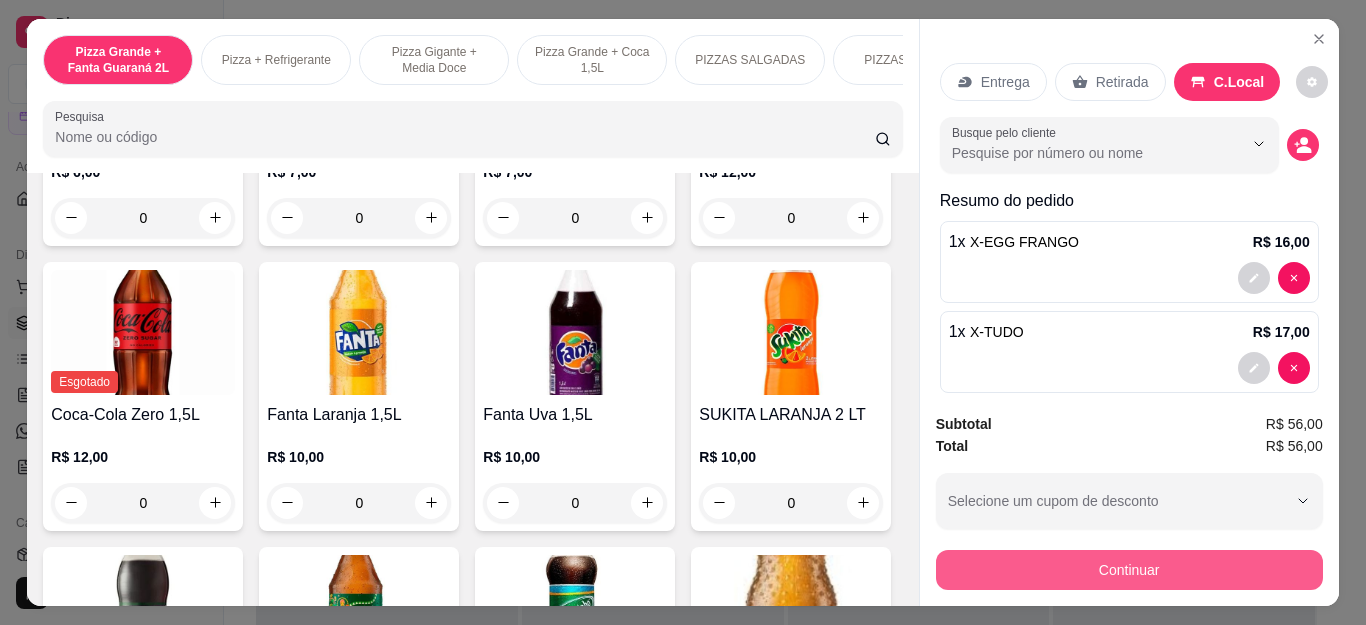 click on "Continuar" at bounding box center (1129, 570) 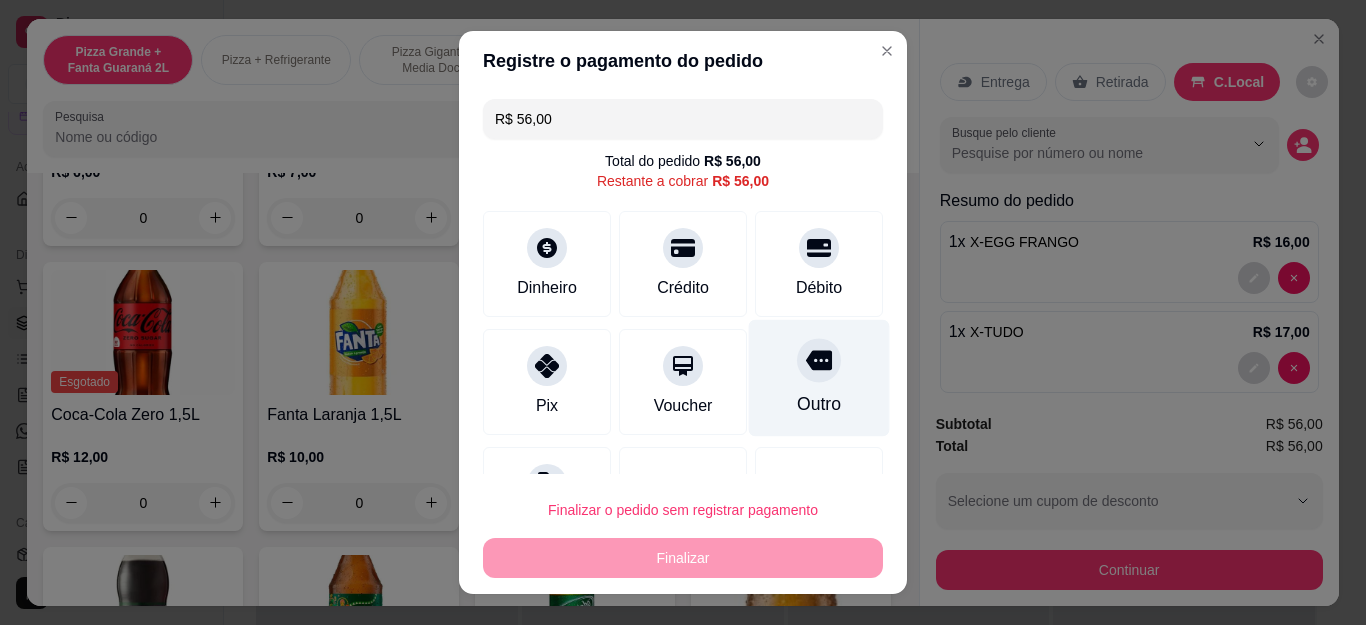click on "Outro" at bounding box center (819, 378) 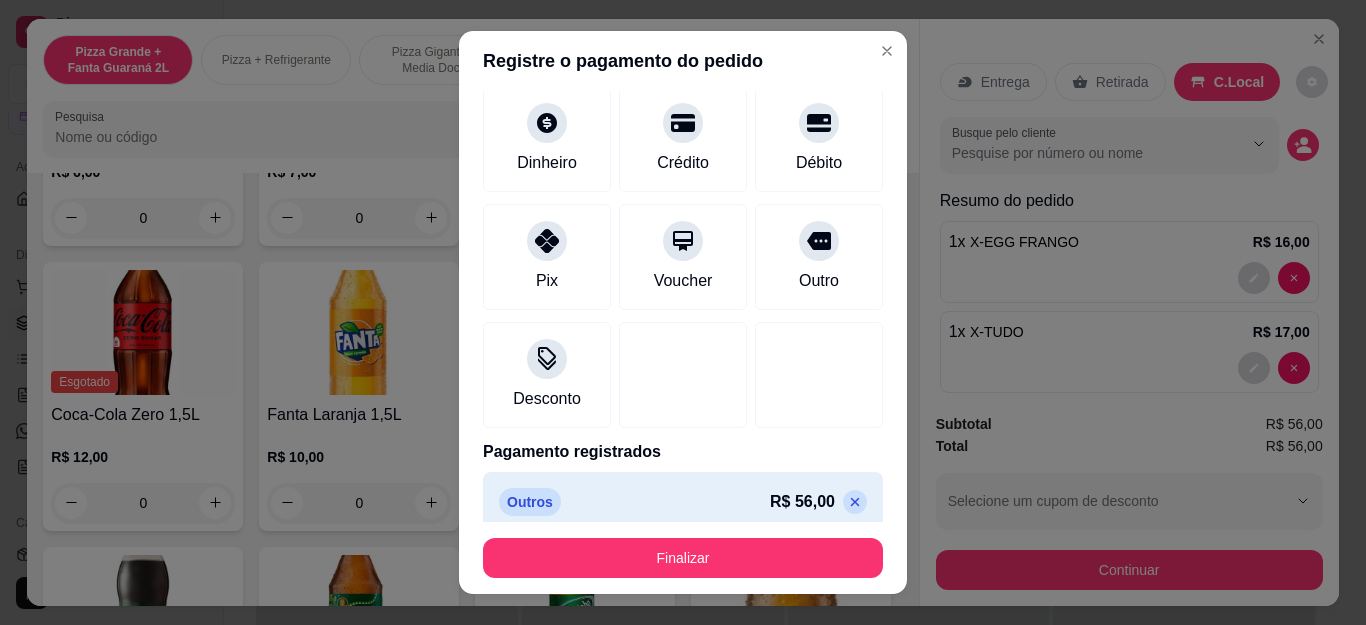 scroll, scrollTop: 123, scrollLeft: 0, axis: vertical 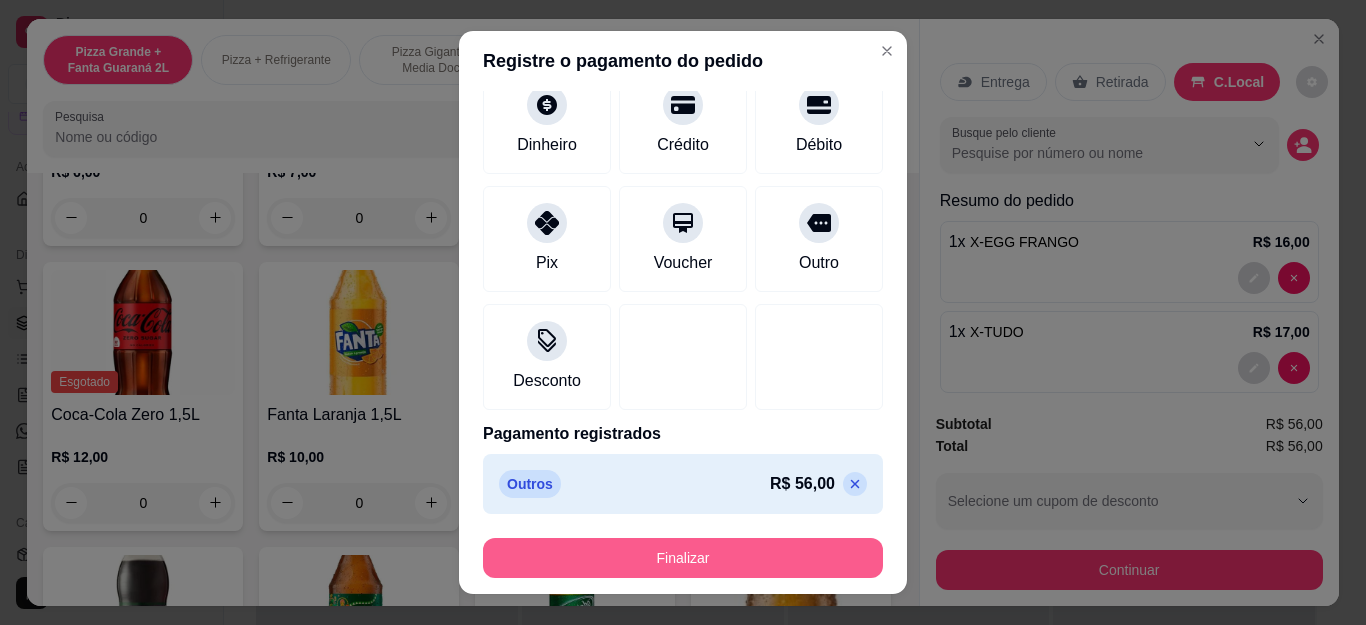 click on "Finalizar" at bounding box center [683, 558] 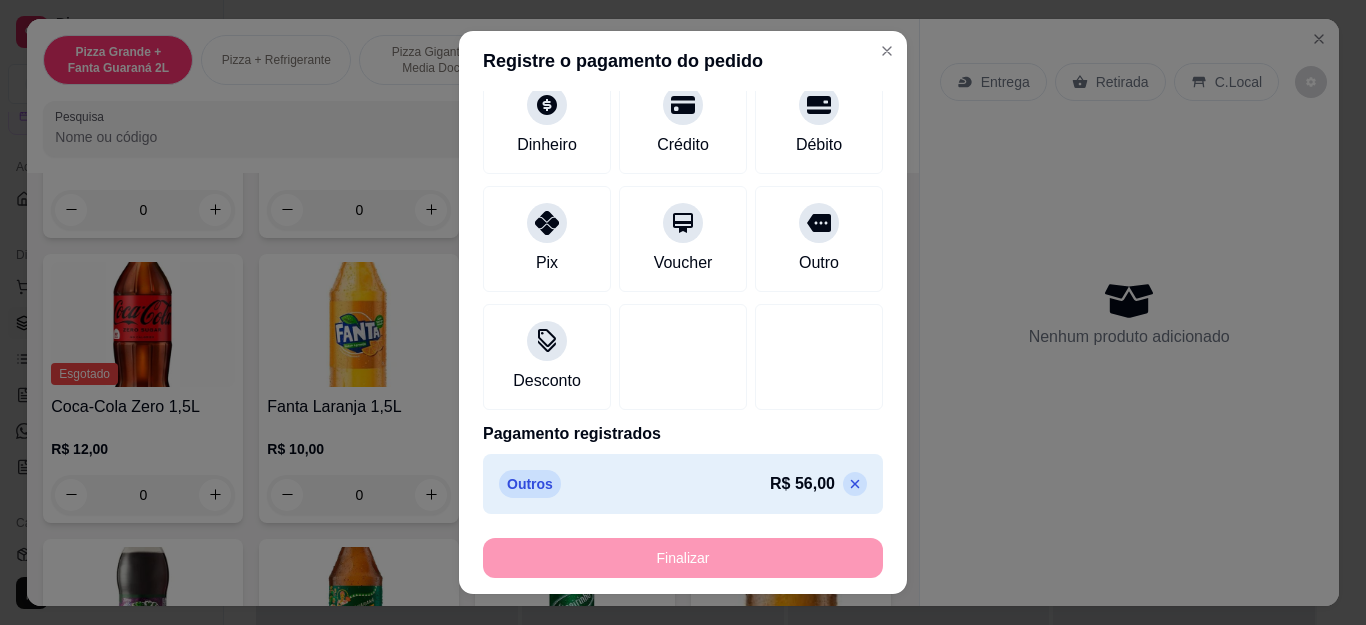 type on "0" 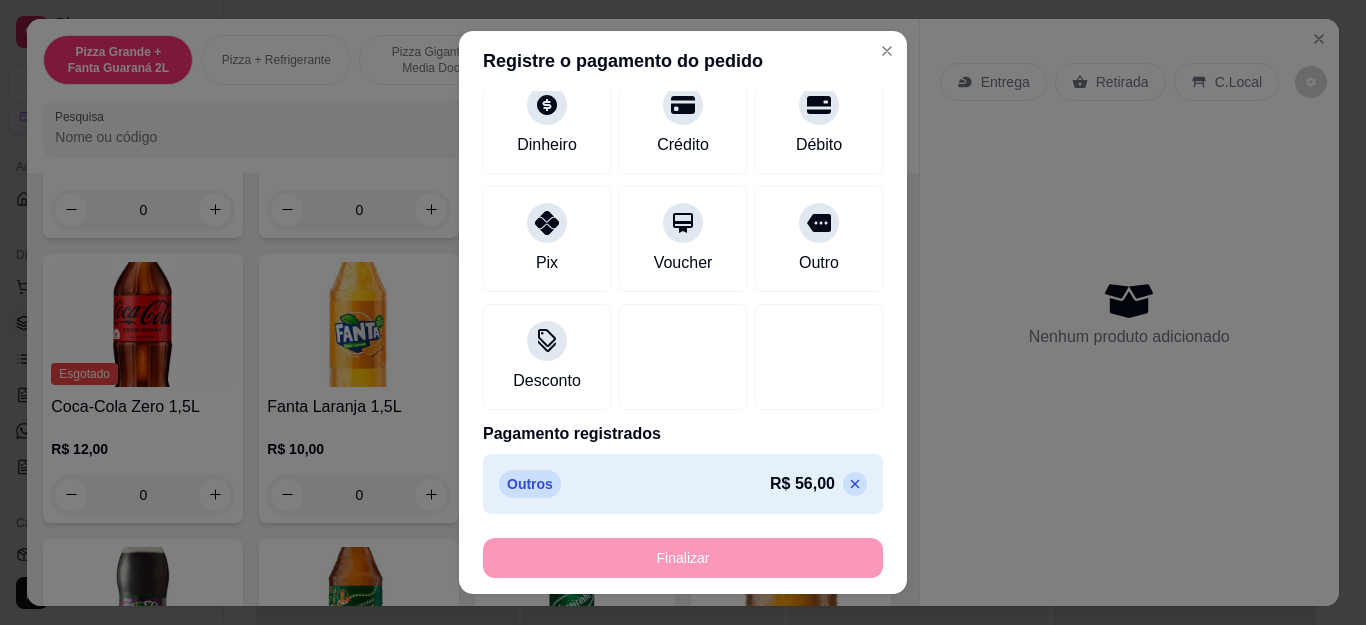 type on "0" 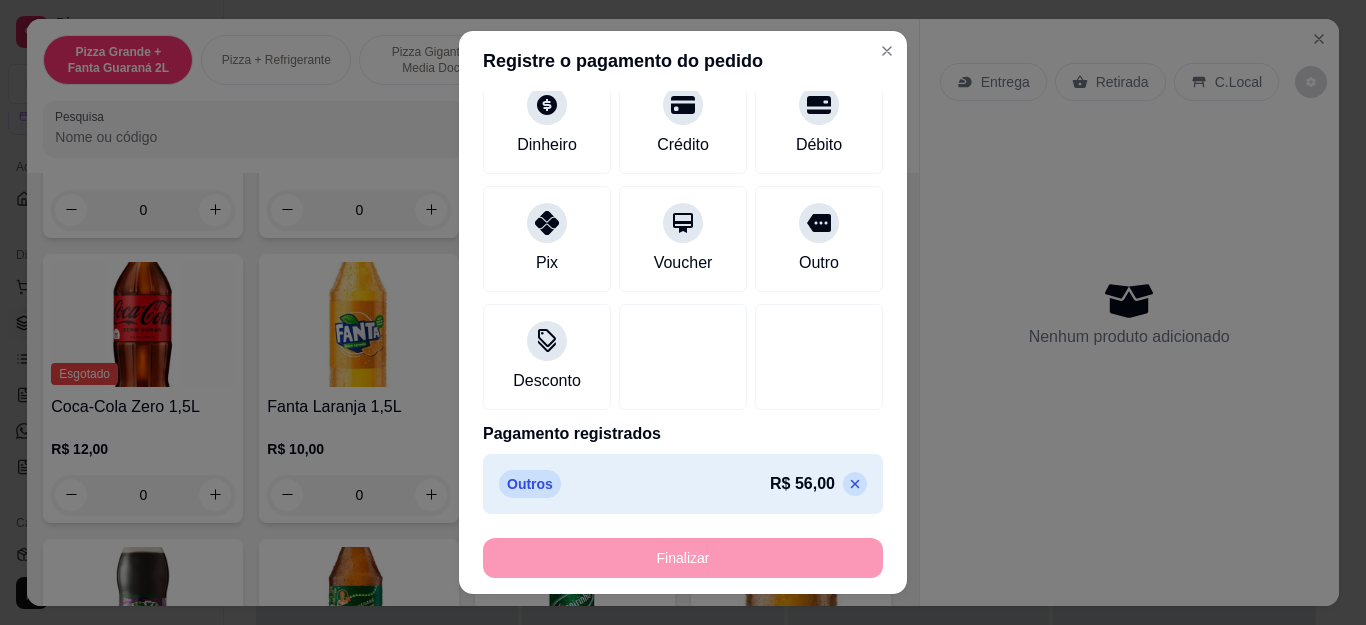 type on "-R$ 56,00" 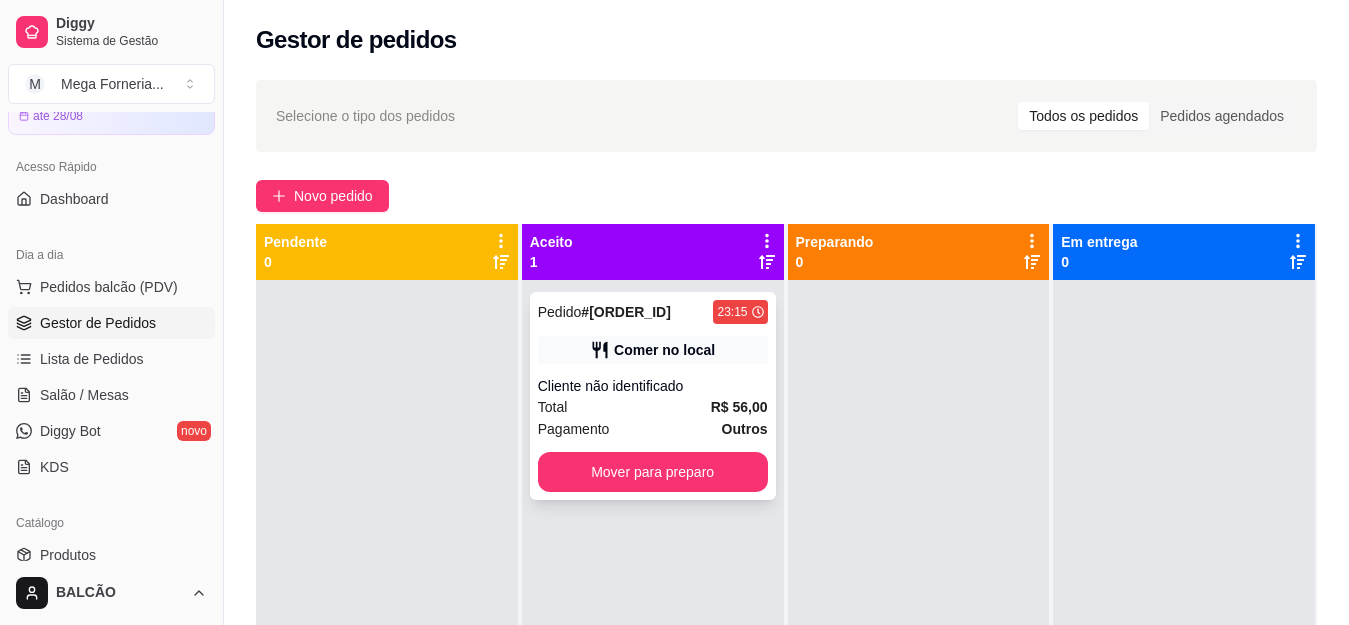 click on "Cliente não identificado" at bounding box center [653, 386] 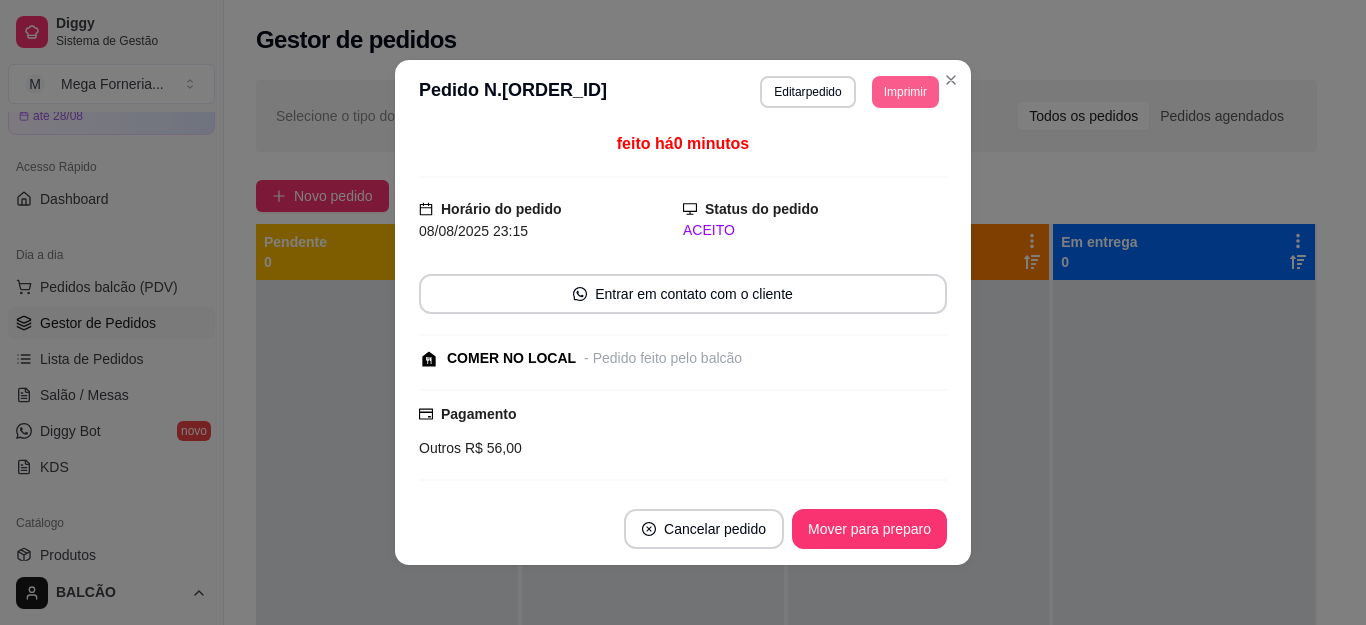 click on "Imprimir" at bounding box center [905, 92] 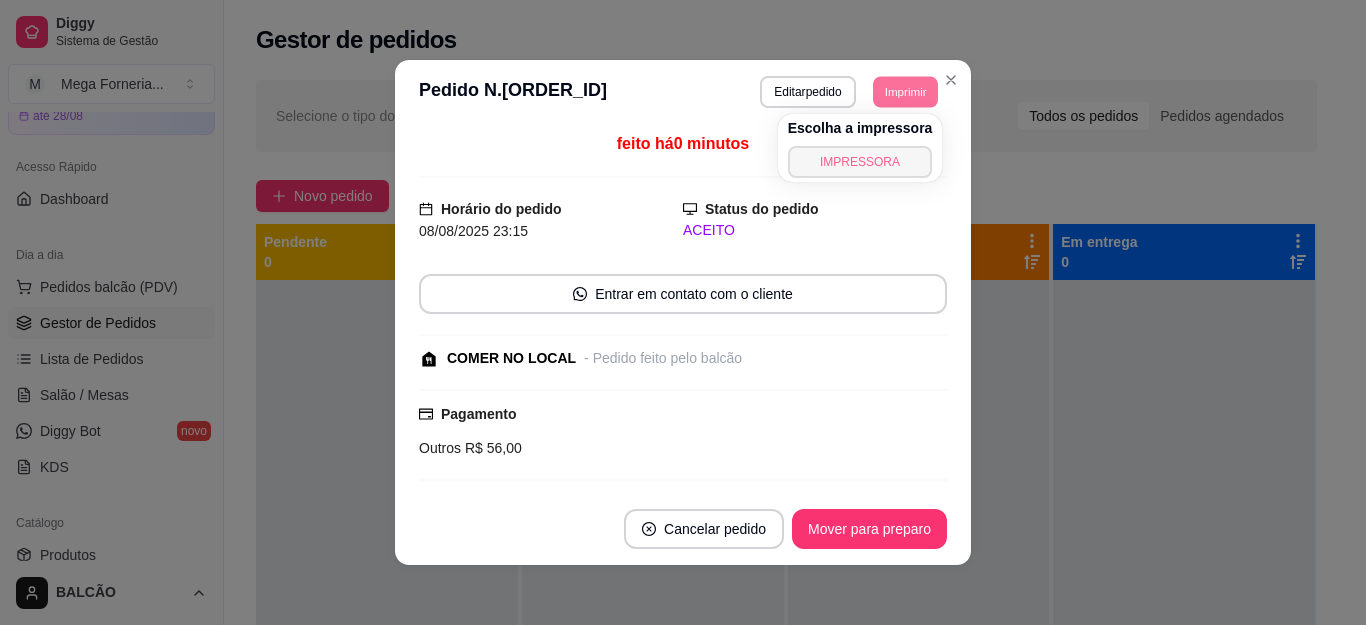 click on "IMPRESSORA" at bounding box center [860, 162] 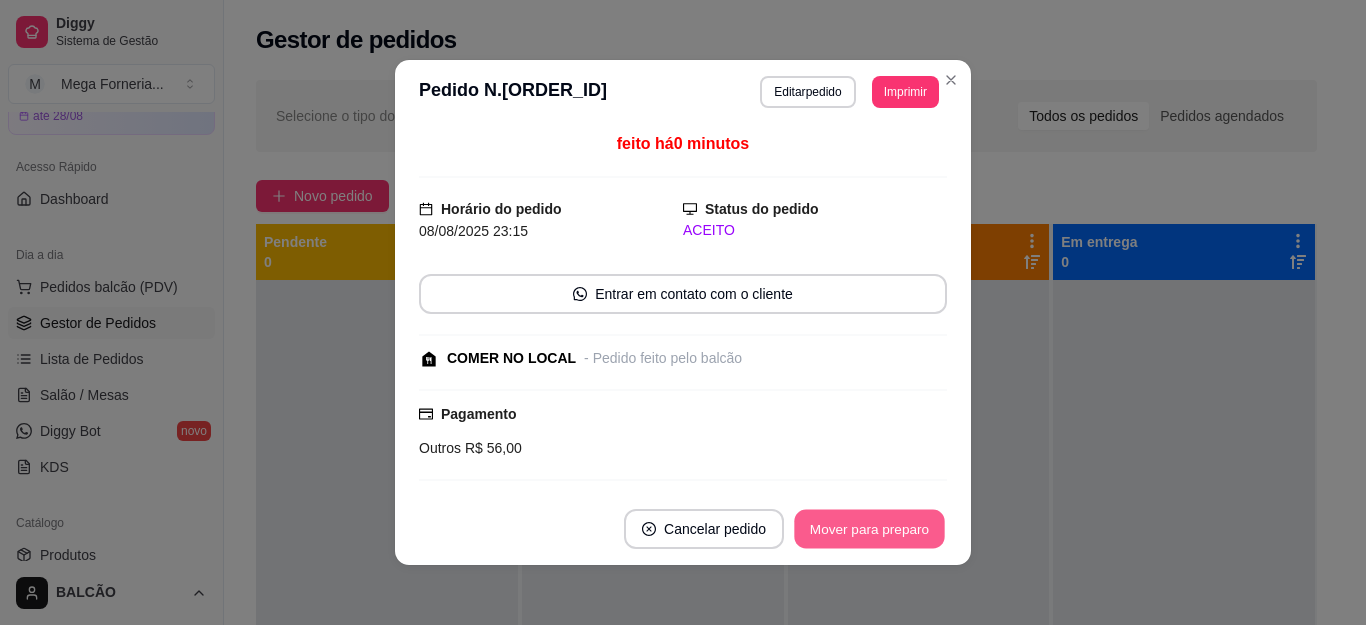 click on "Mover para preparo" at bounding box center [869, 529] 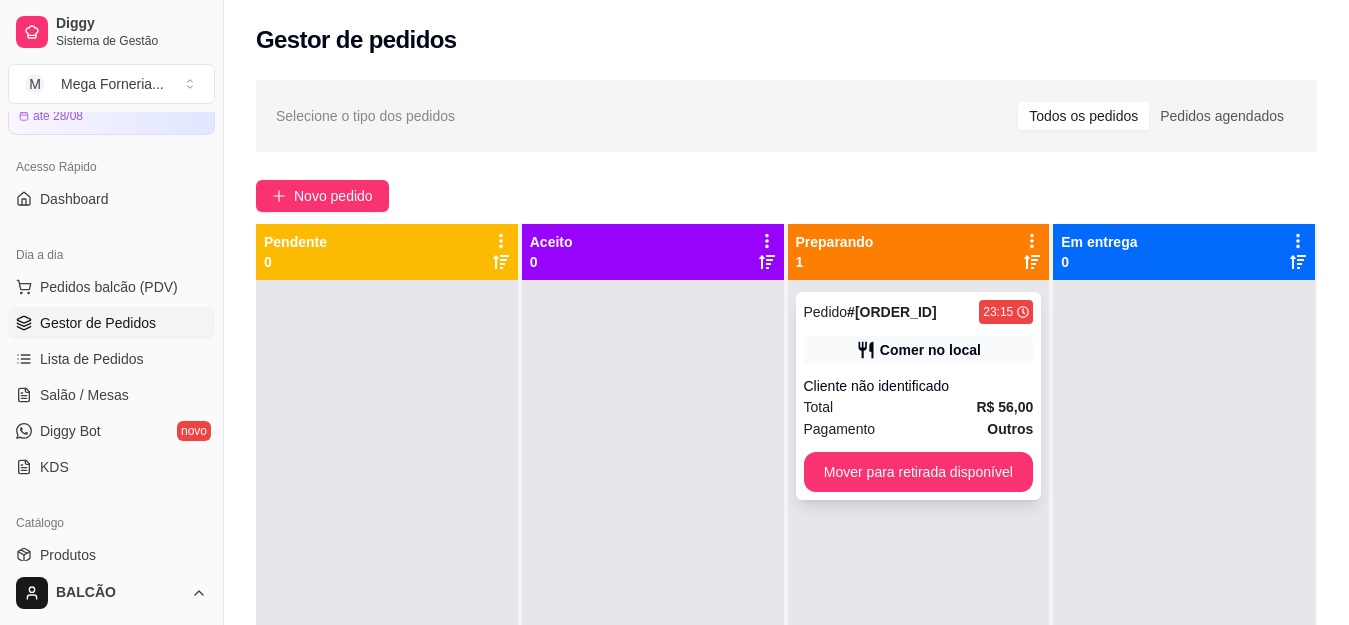 click on "Pedido  # [ORDER_ID] [TIME] Comer no local Cliente não identificado Total R$ 56,00 Pagamento Outros Mover para retirada disponível" at bounding box center (919, 396) 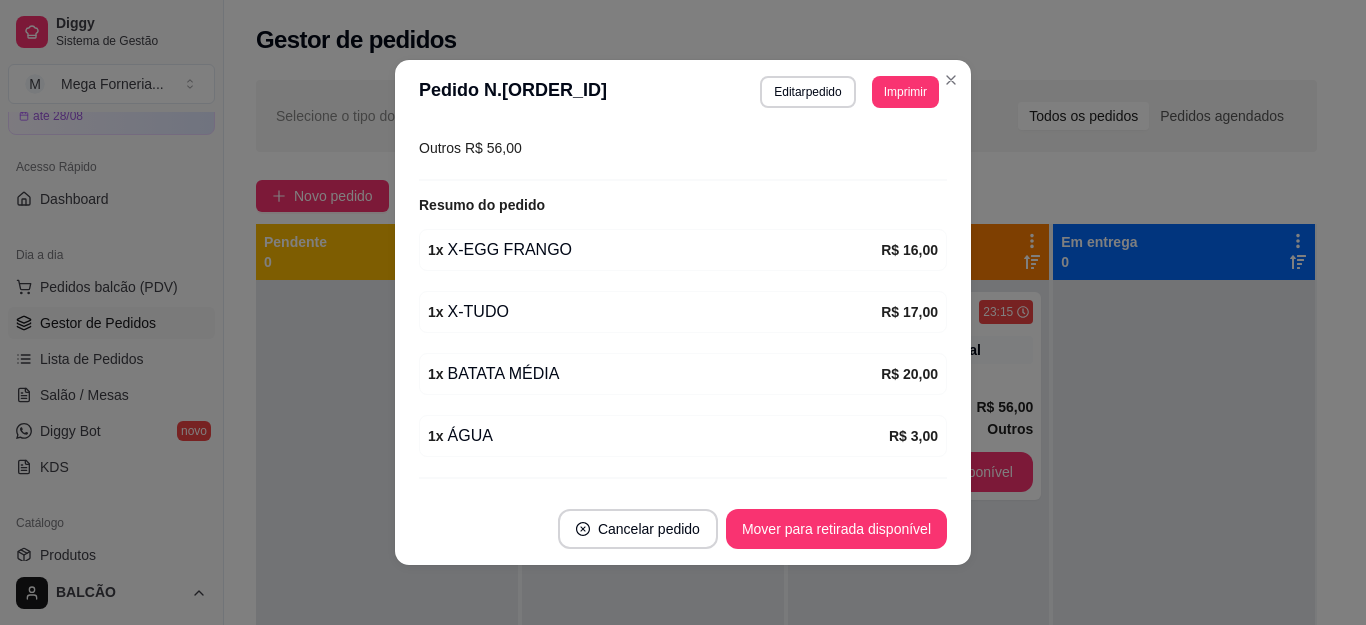 scroll, scrollTop: 350, scrollLeft: 0, axis: vertical 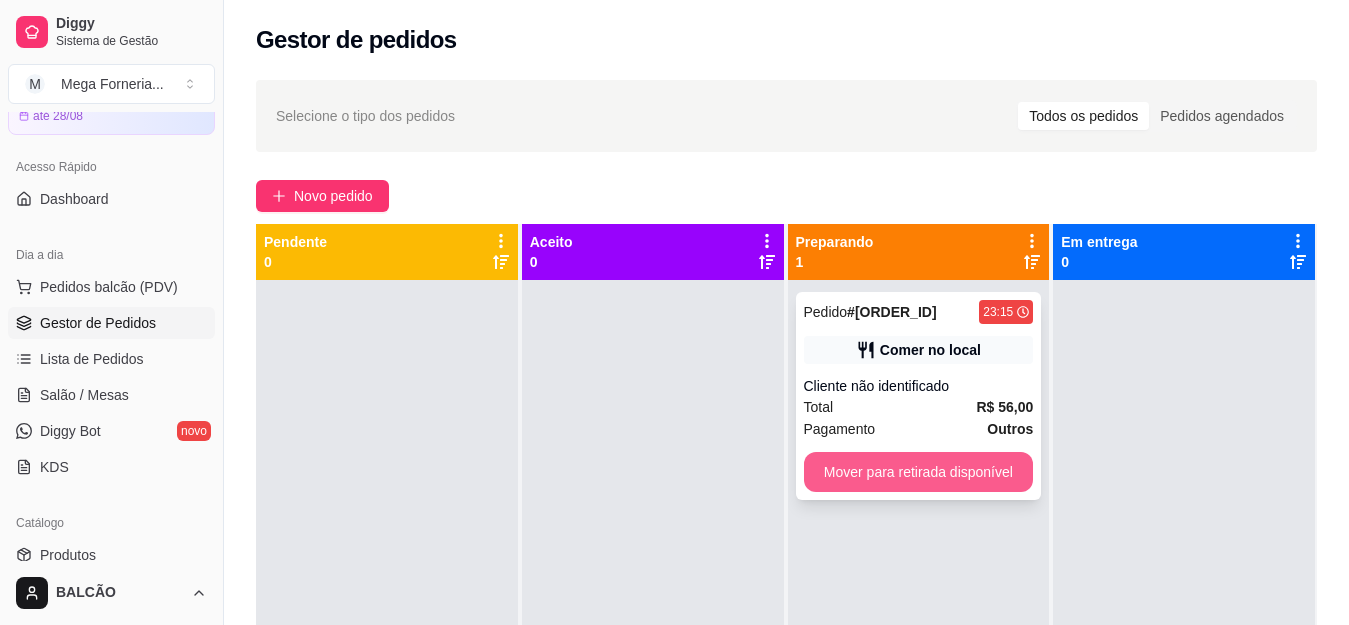 click on "Mover para retirada disponível" at bounding box center [919, 472] 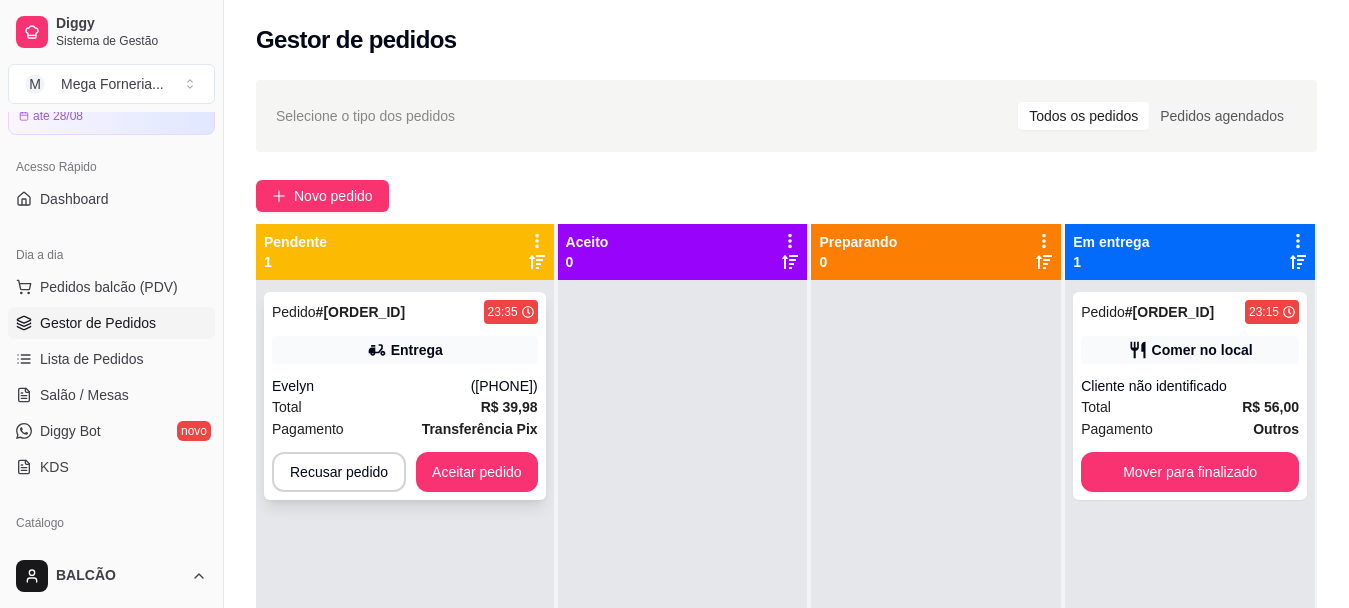 click on "Pedido  # [ORDER_ID] [TIME] Entrega [FIRST] ([PHONE]) Total R$ 39,98 Pagamento Transferência Pix Recusar pedido Aceitar pedido" at bounding box center [405, 396] 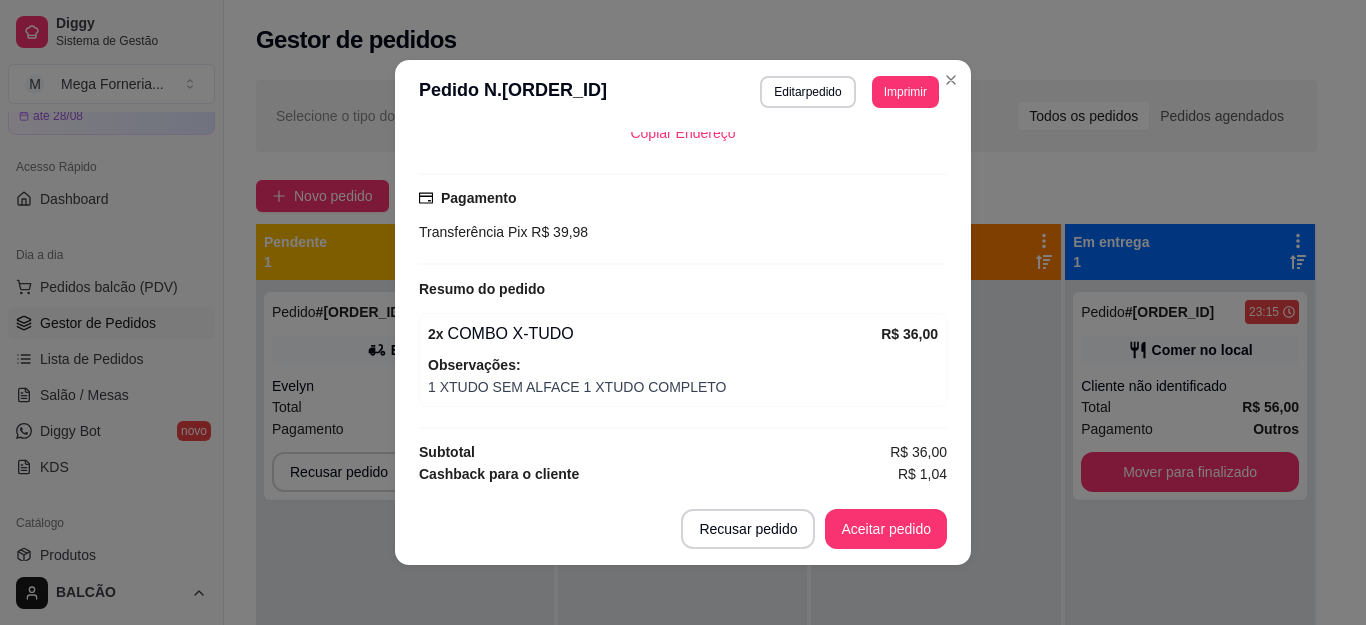 scroll, scrollTop: 544, scrollLeft: 0, axis: vertical 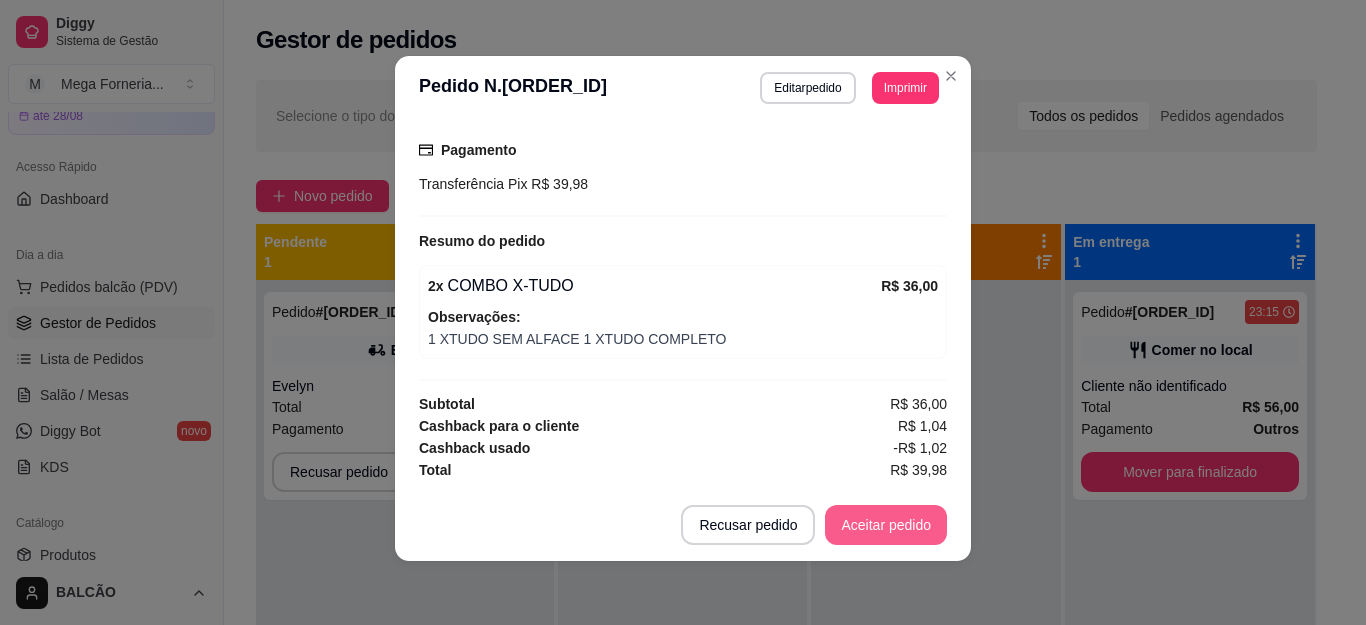 click on "Aceitar pedido" at bounding box center (886, 525) 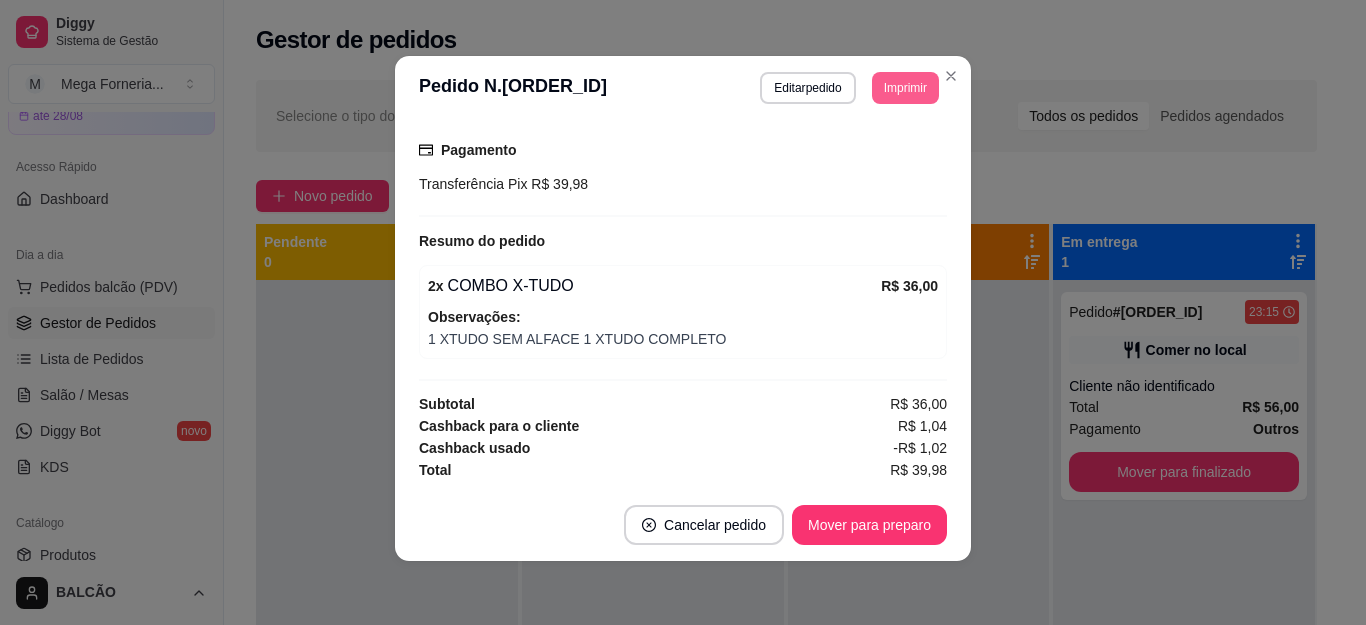 click on "Imprimir" at bounding box center (905, 88) 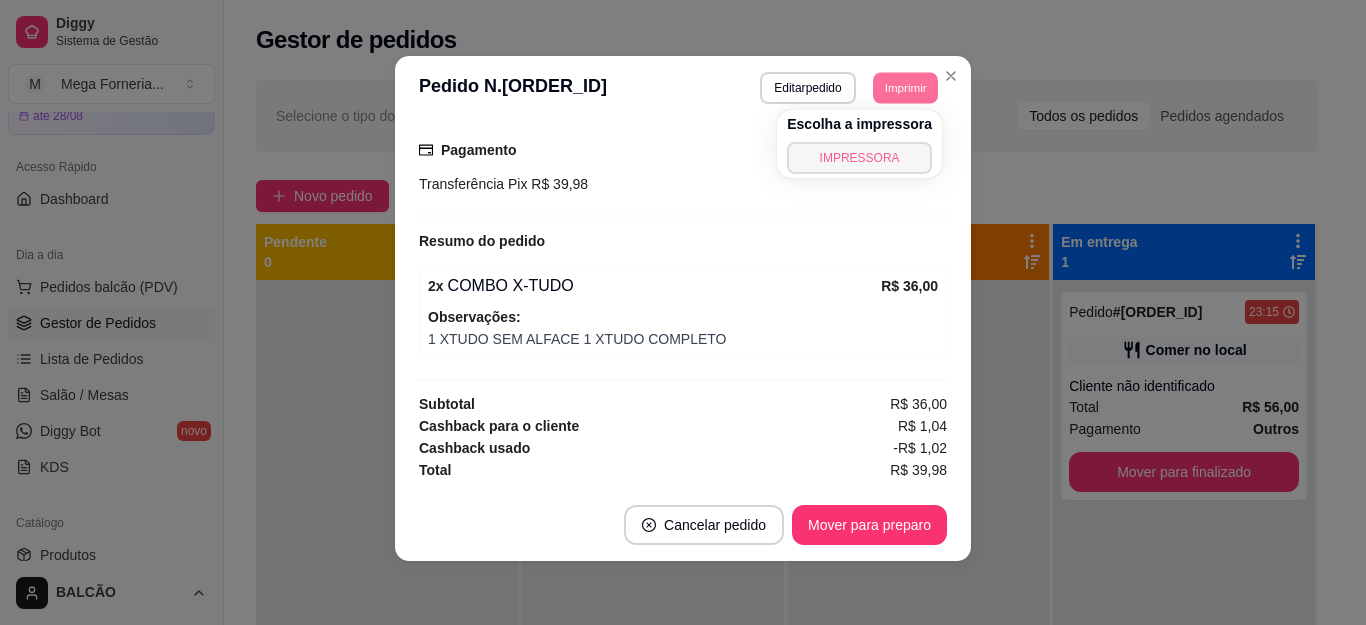 click on "IMPRESSORA" at bounding box center (859, 158) 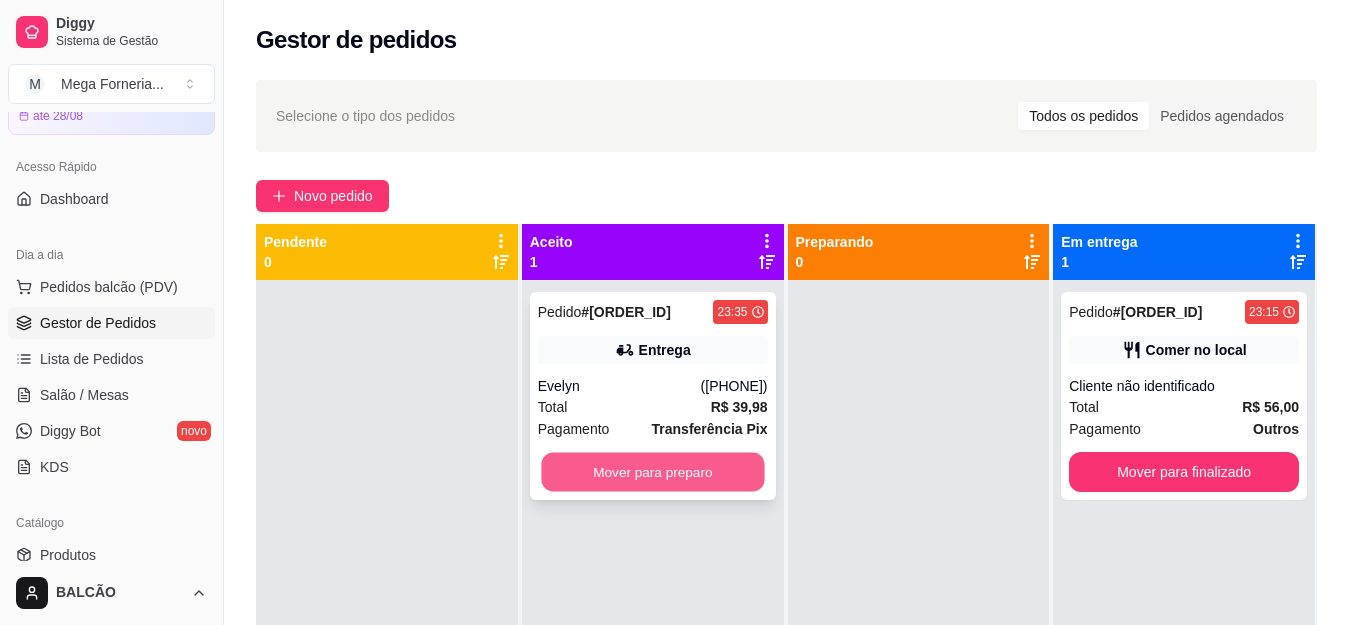 click on "Mover para preparo" at bounding box center [652, 472] 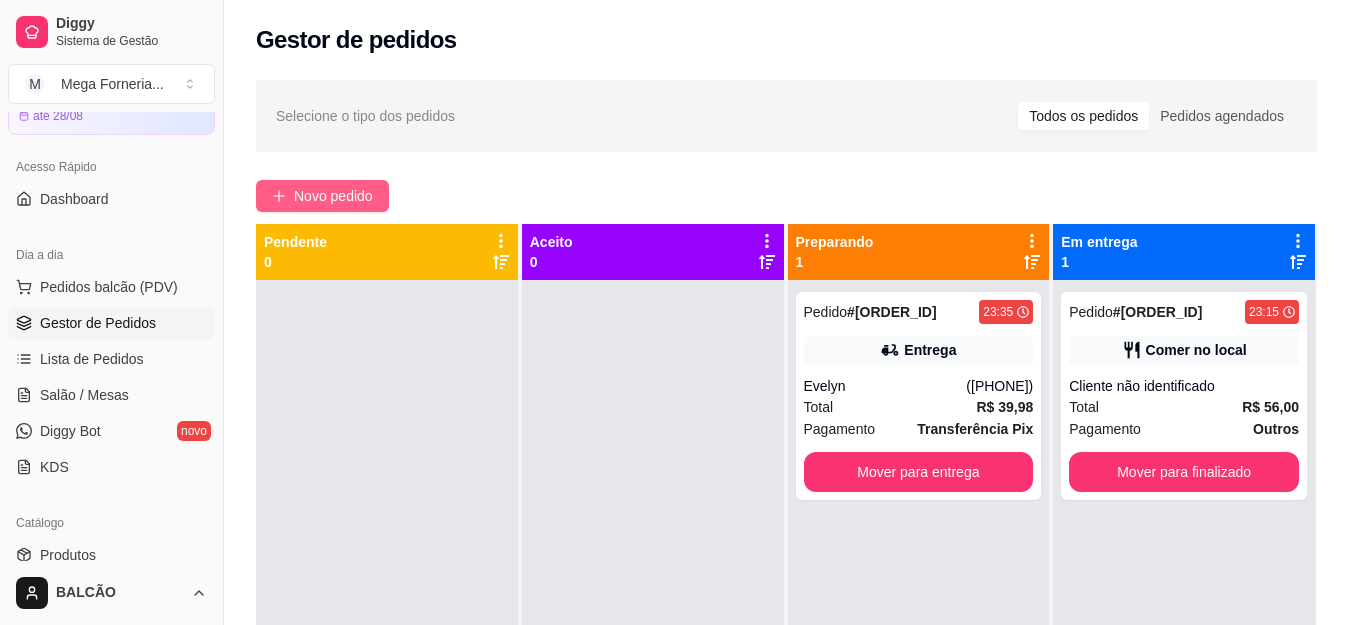 click on "Novo pedido" at bounding box center [333, 196] 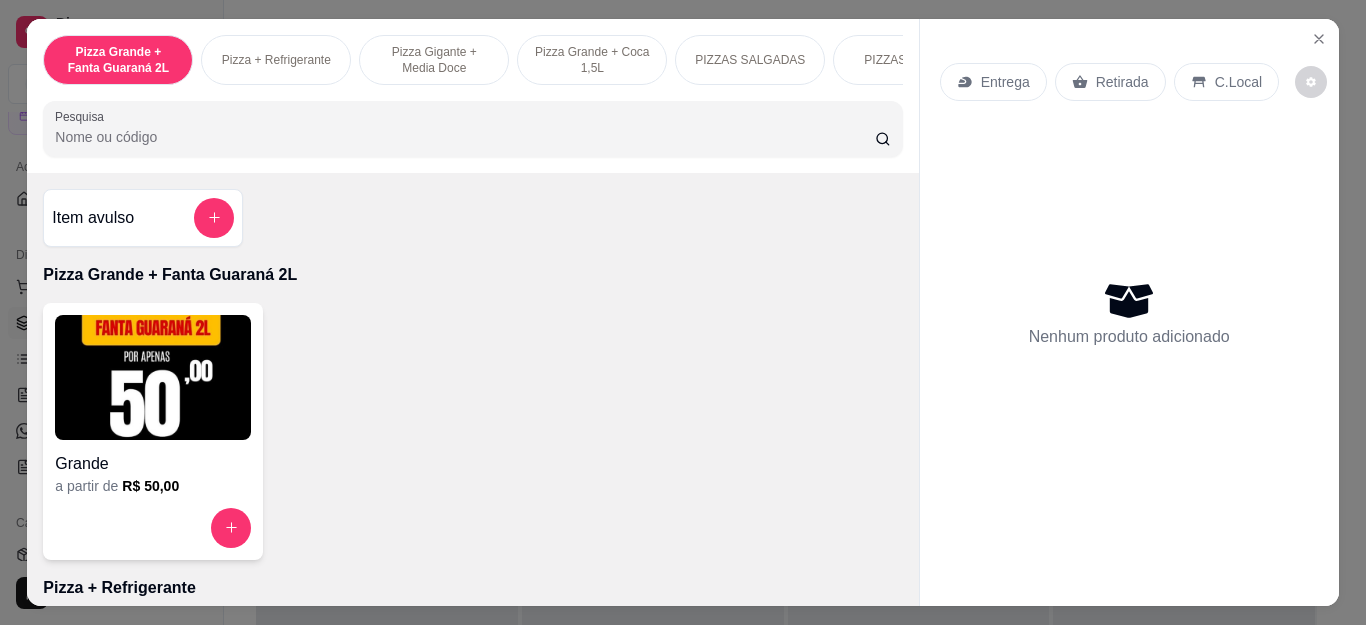scroll, scrollTop: 600, scrollLeft: 0, axis: vertical 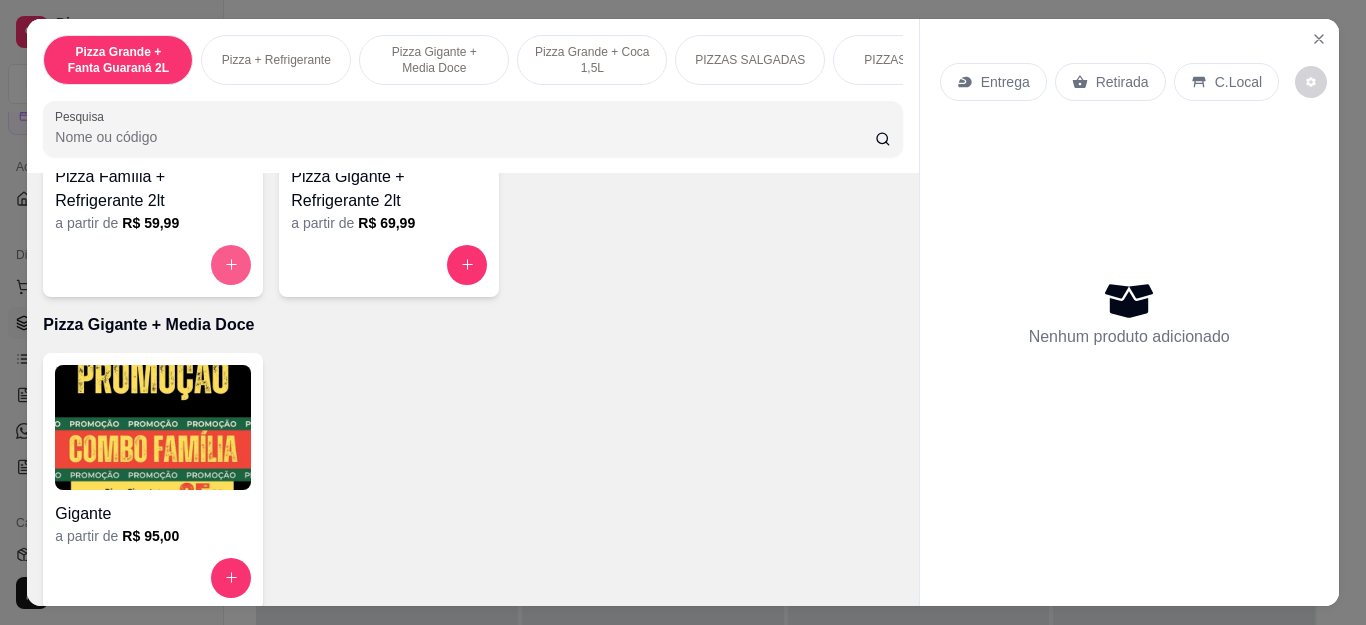 click 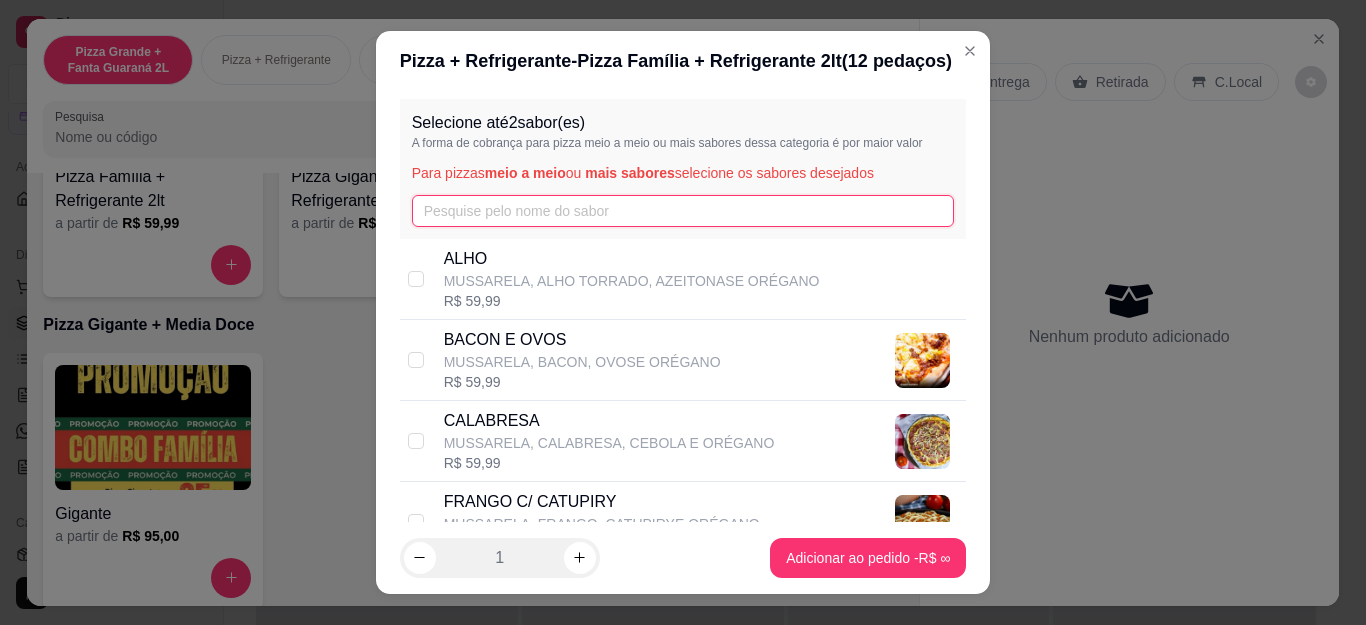 click at bounding box center [683, 211] 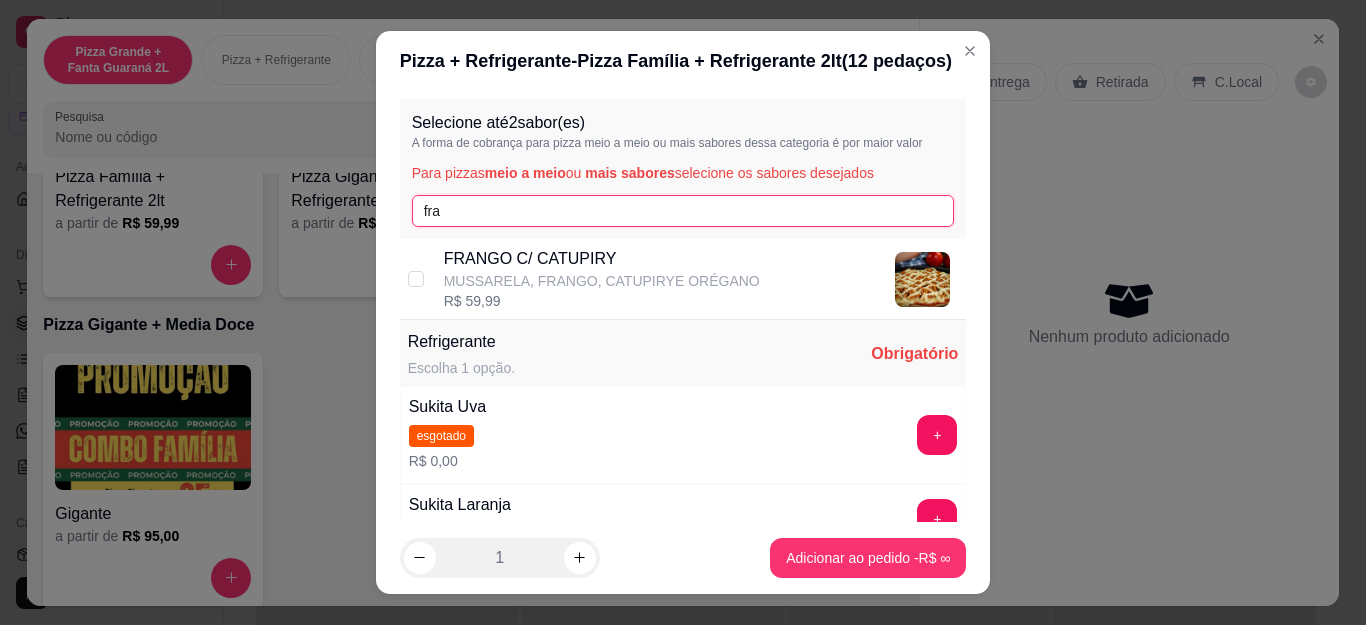 type on "fra" 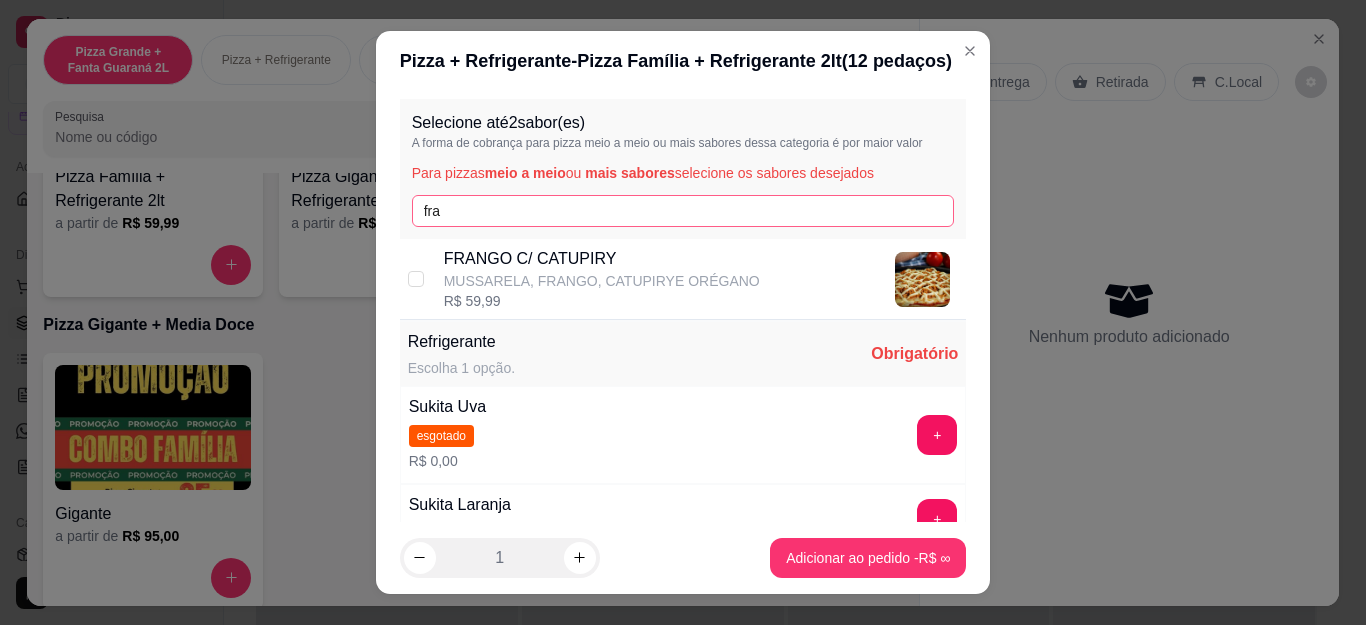 drag, startPoint x: 450, startPoint y: 272, endPoint x: 469, endPoint y: 211, distance: 63.89053 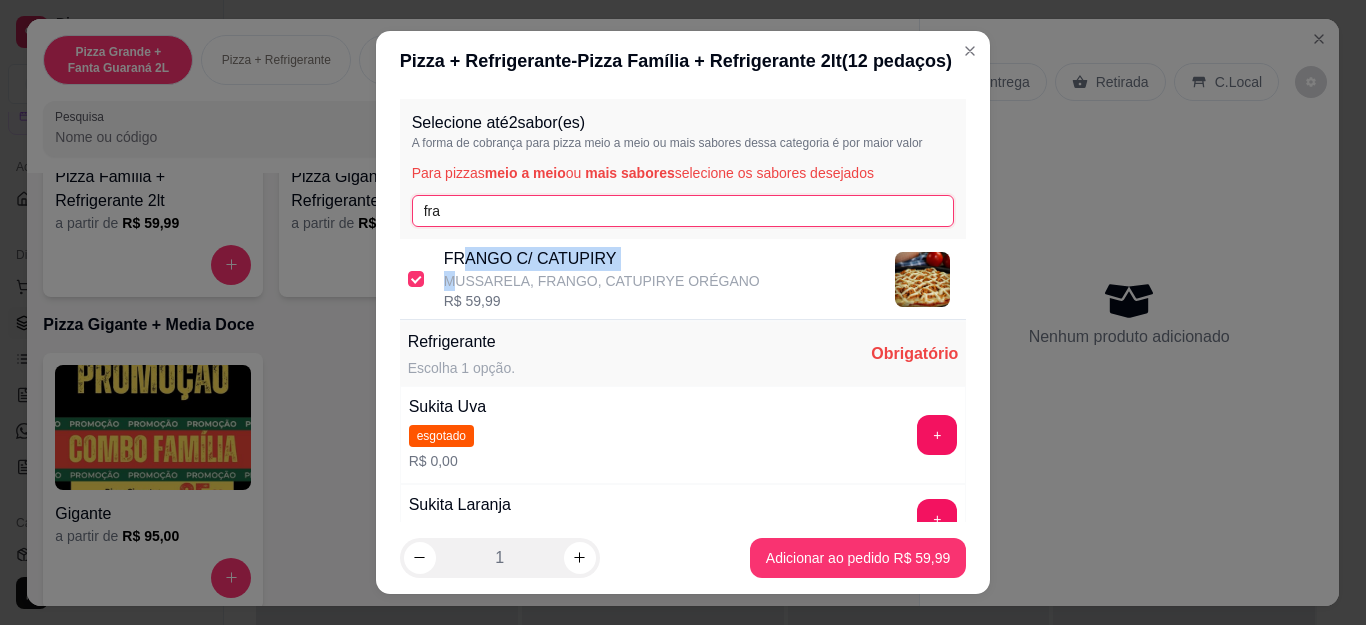 click on "fra" at bounding box center [683, 211] 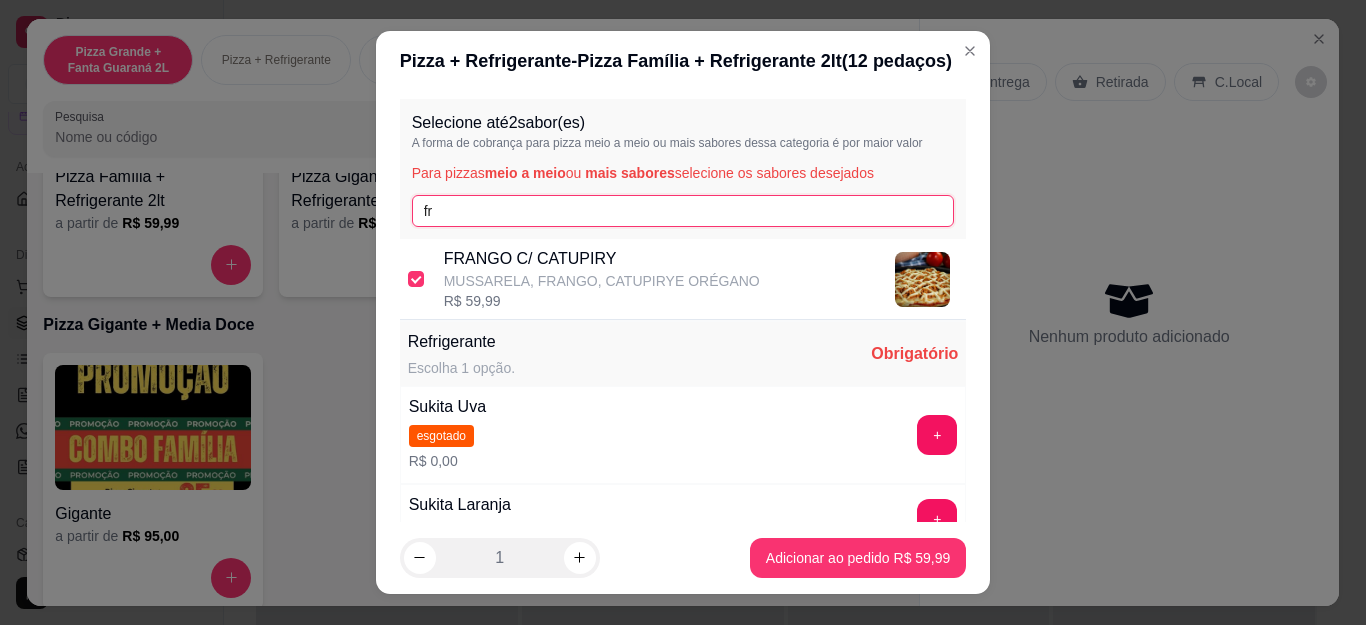 type on "f" 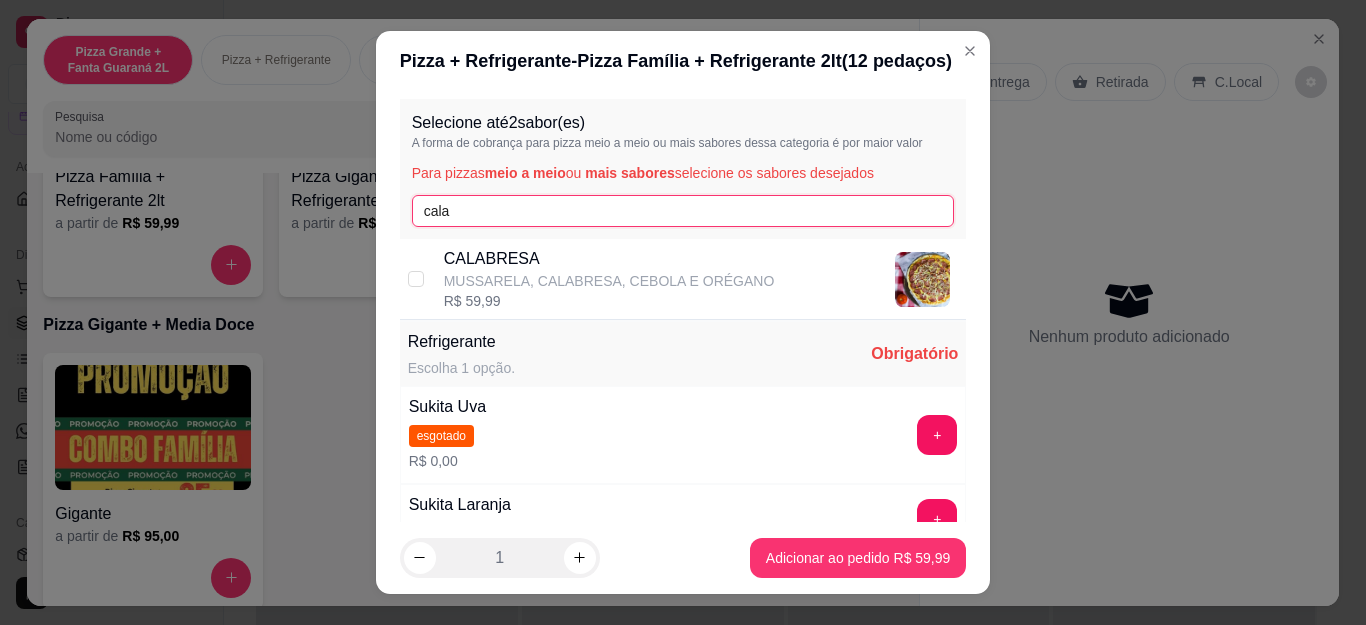 type on "cala" 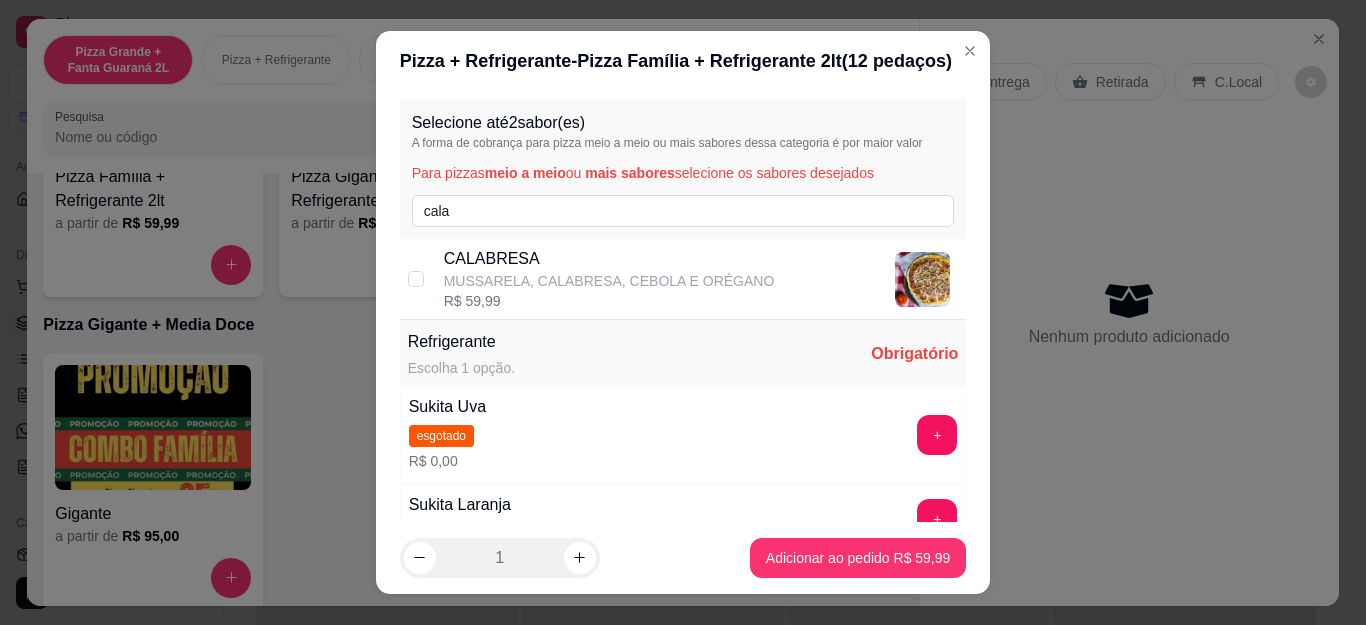 click on "CALABRESA" at bounding box center (609, 259) 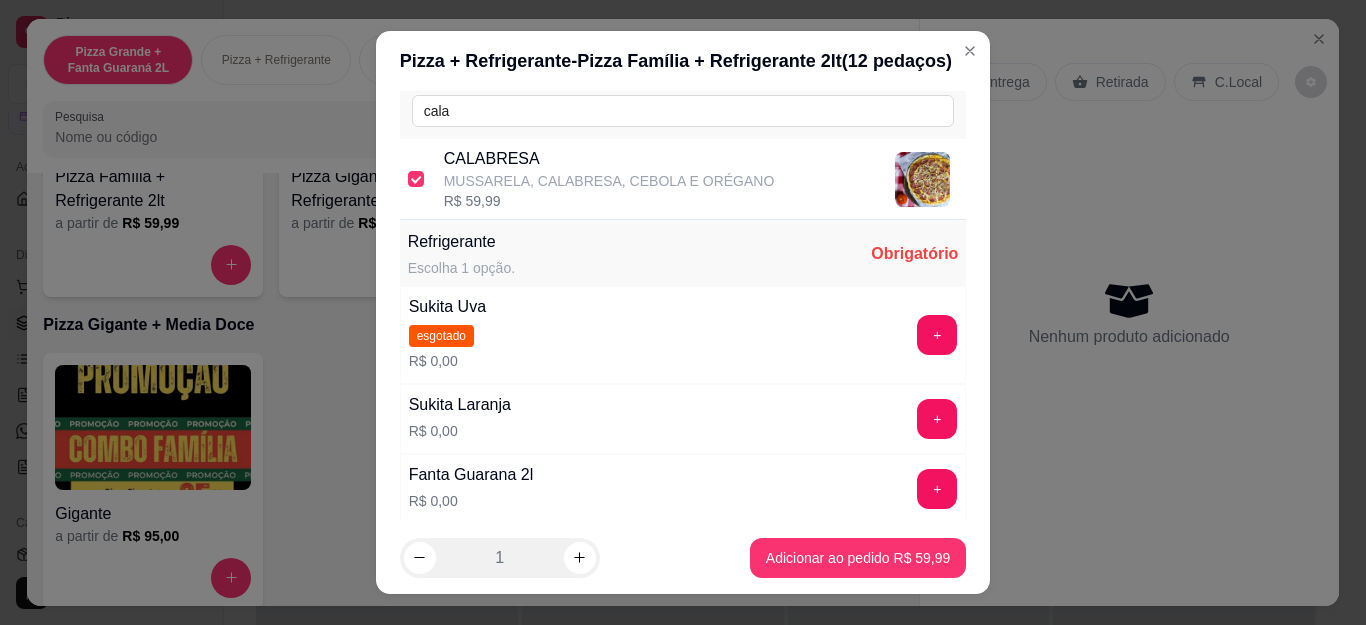 scroll, scrollTop: 190, scrollLeft: 0, axis: vertical 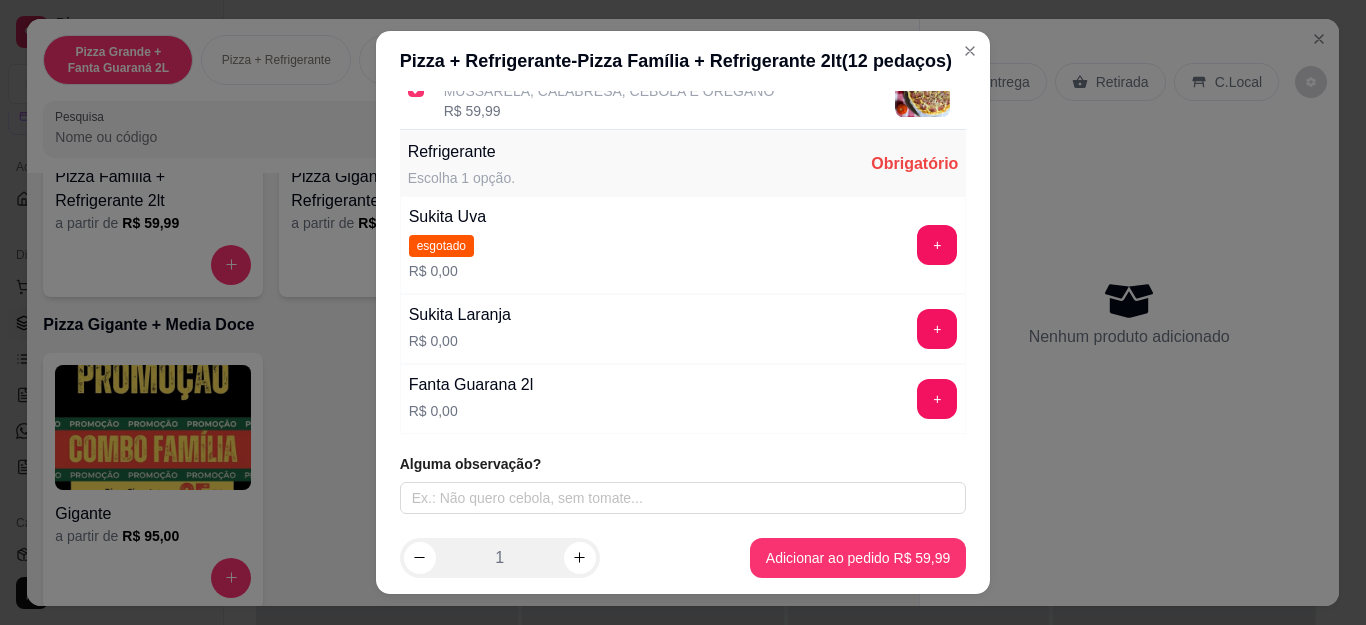 click on "Fanta Guarana 2l R$ 0,00 +" at bounding box center [683, 399] 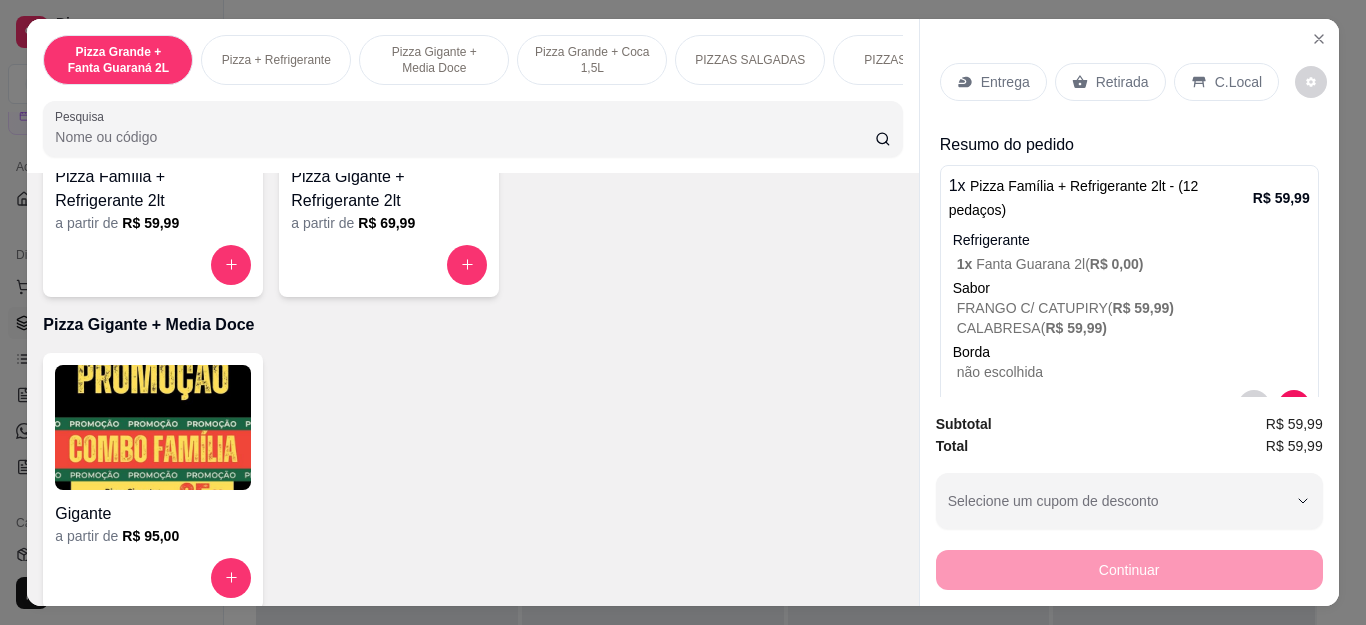 click on "Entrega" at bounding box center (1005, 82) 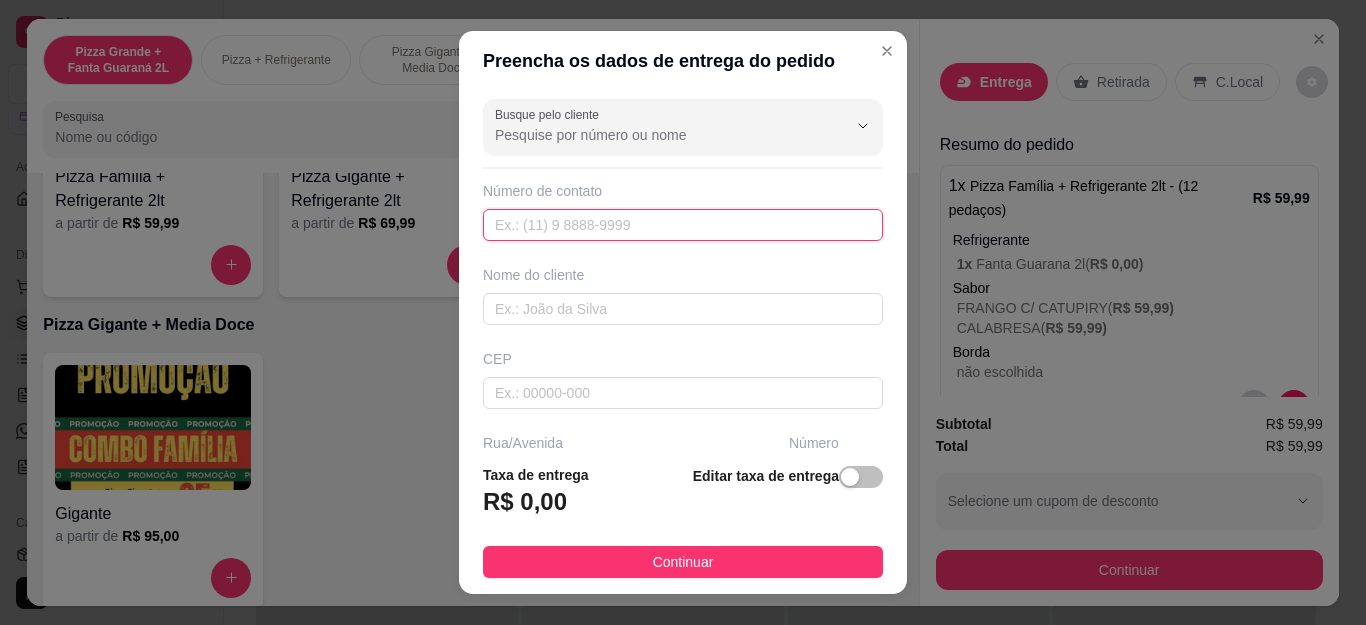 click at bounding box center (683, 225) 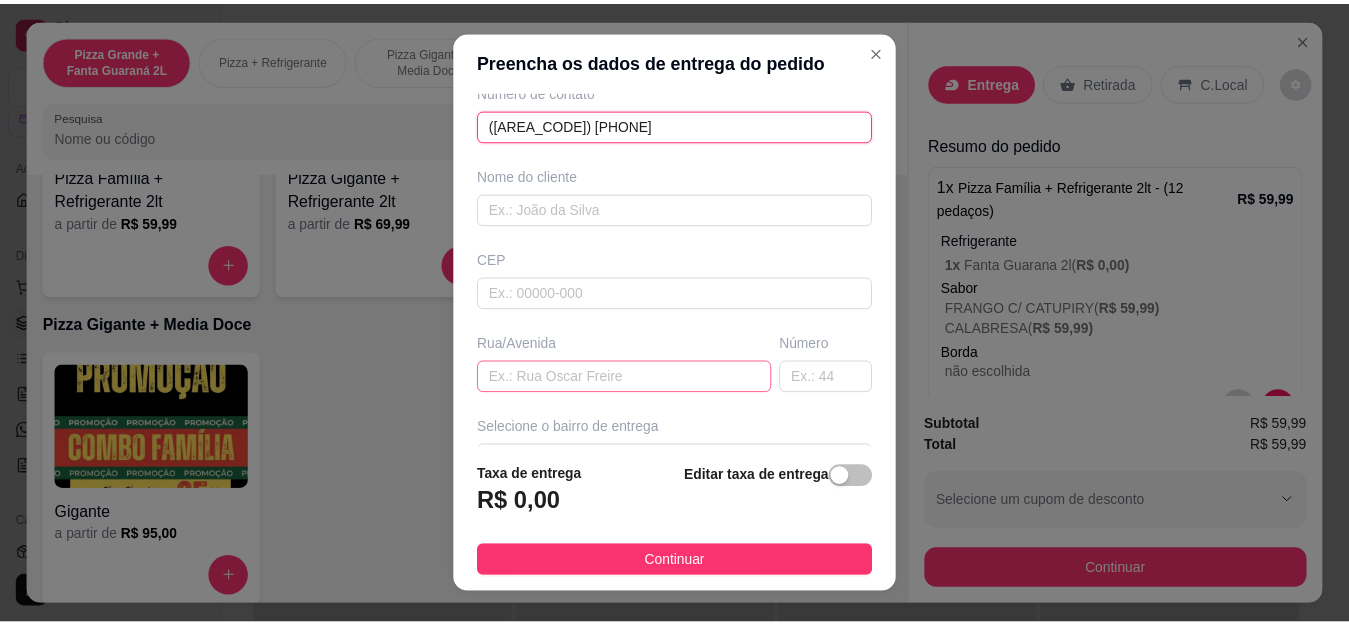 scroll, scrollTop: 200, scrollLeft: 0, axis: vertical 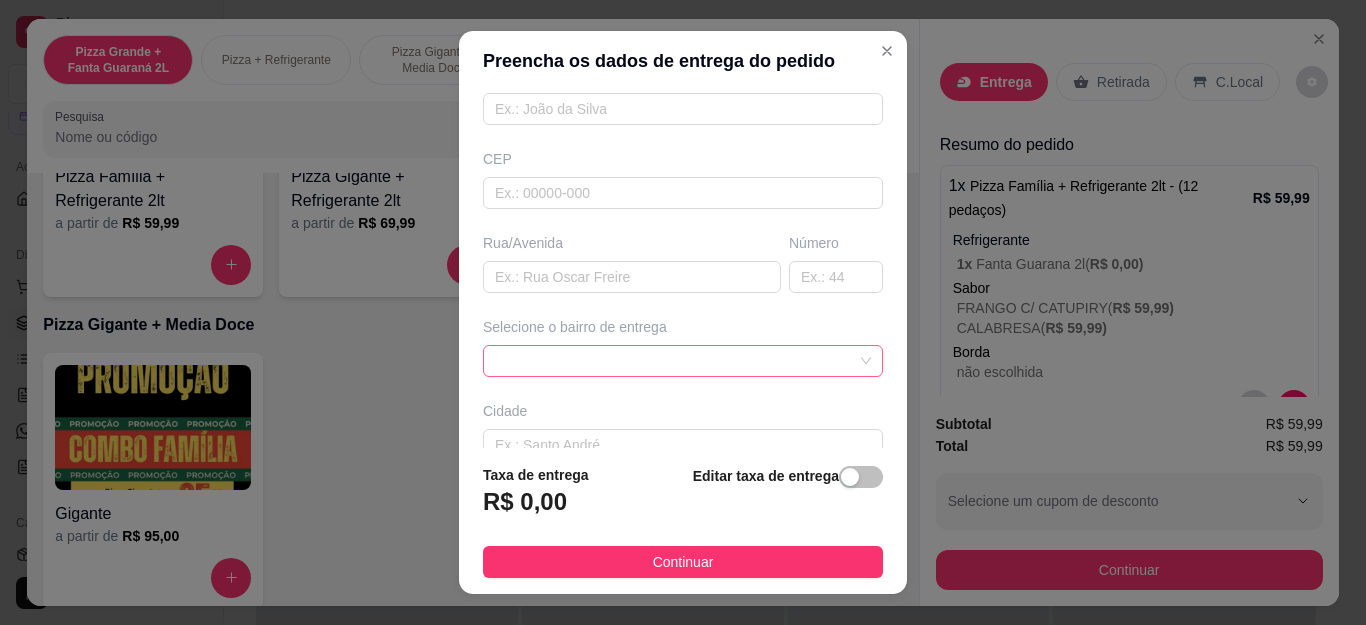 click at bounding box center [683, 361] 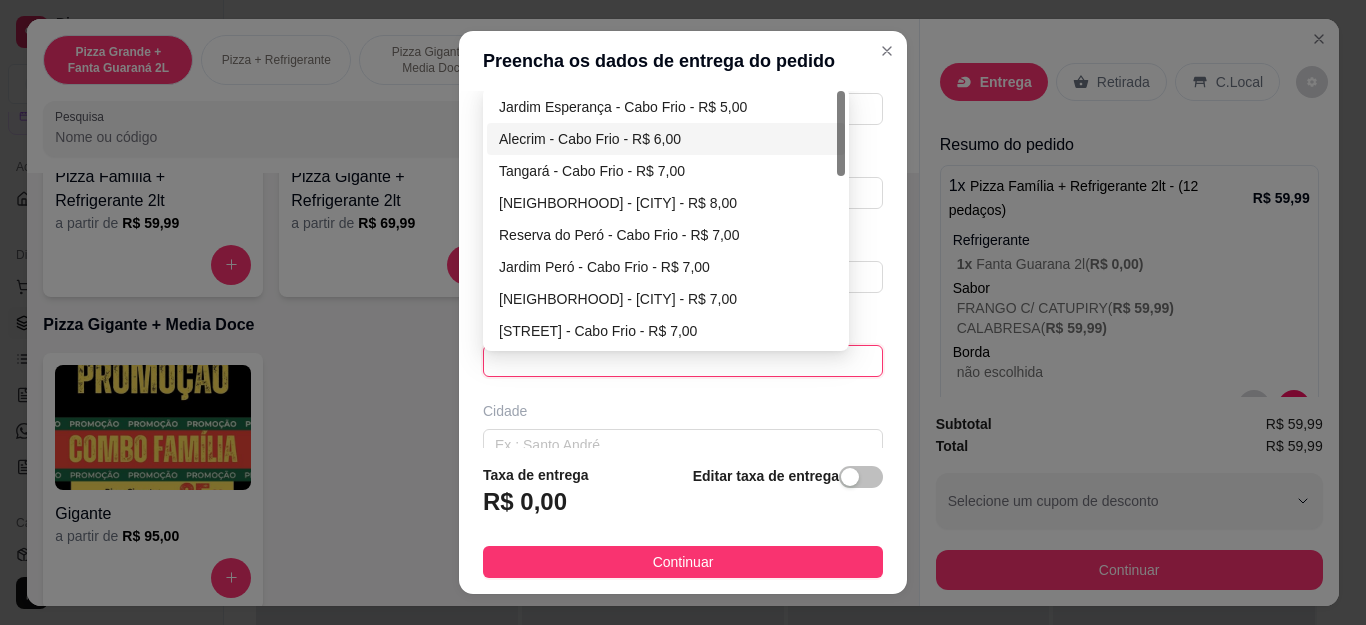 click on "Alecrim - Cabo Frio -  R$ 6,00" at bounding box center (666, 139) 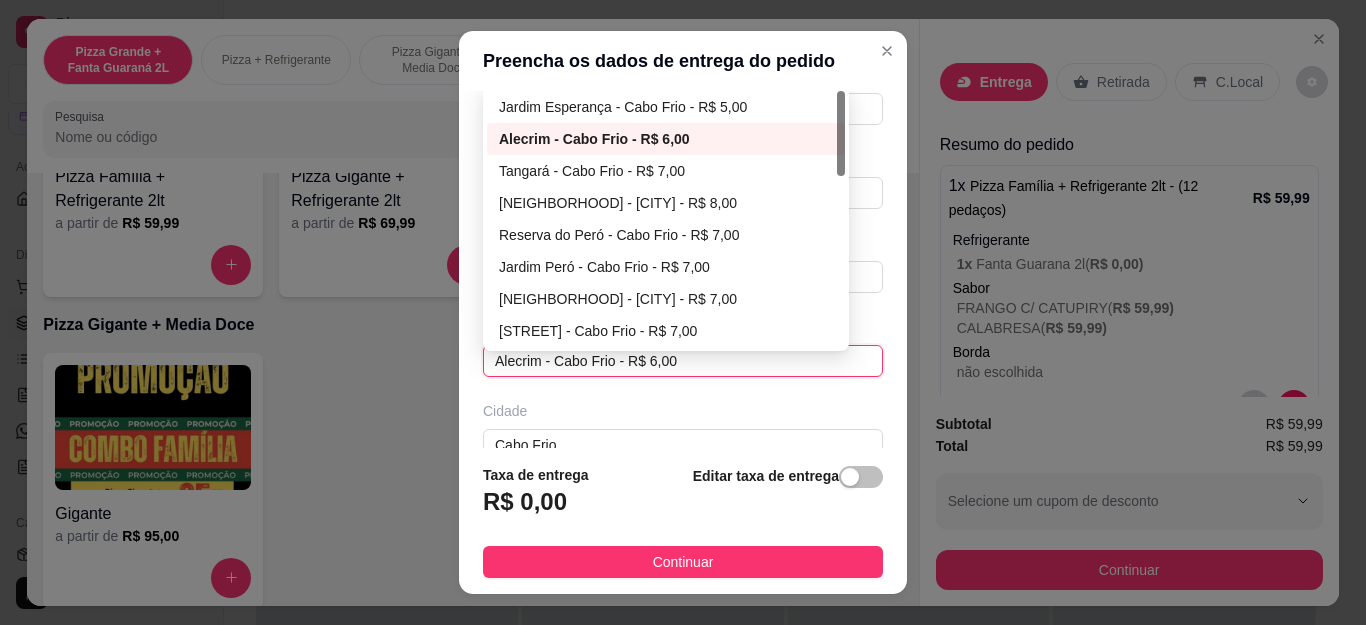 type on "Cabo Frio" 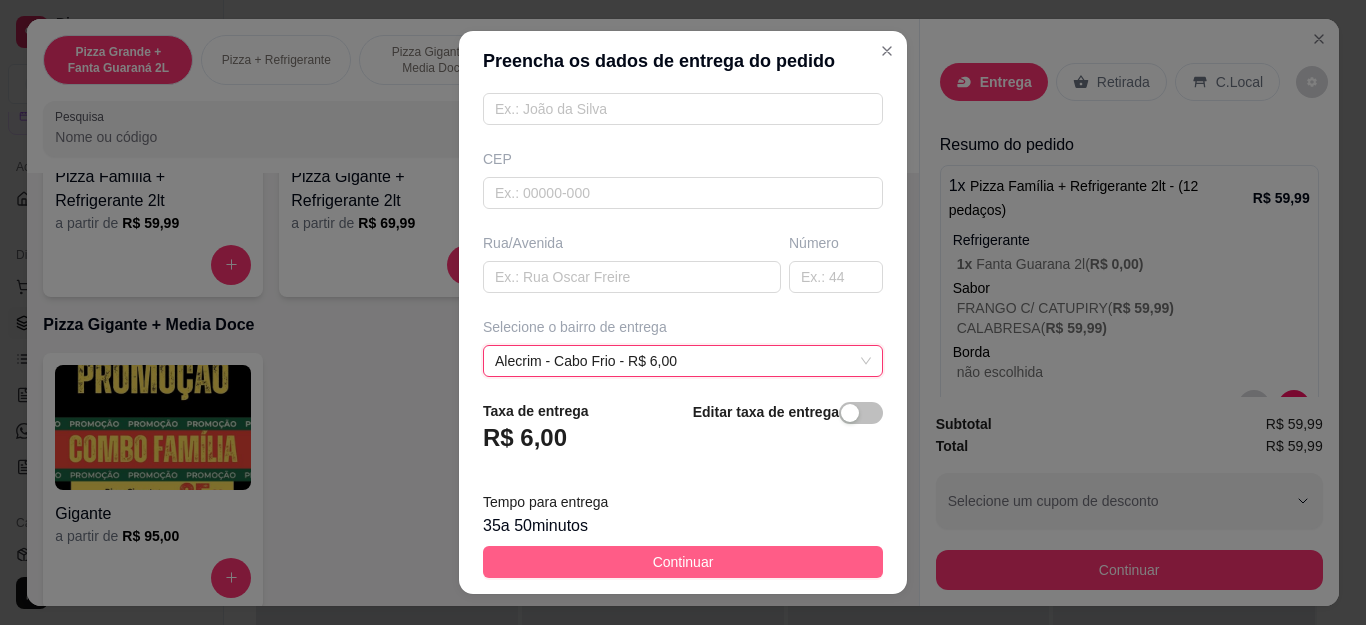 click on "Continuar" at bounding box center (683, 562) 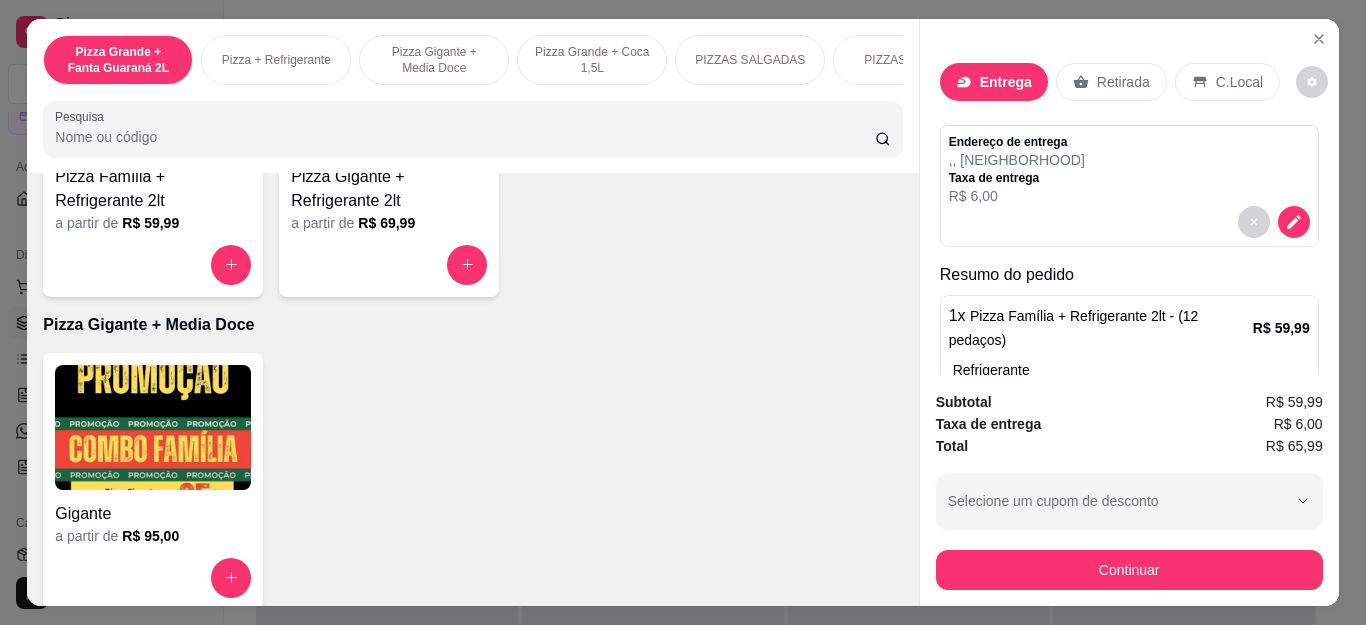 click on "Continuar" at bounding box center [1129, 567] 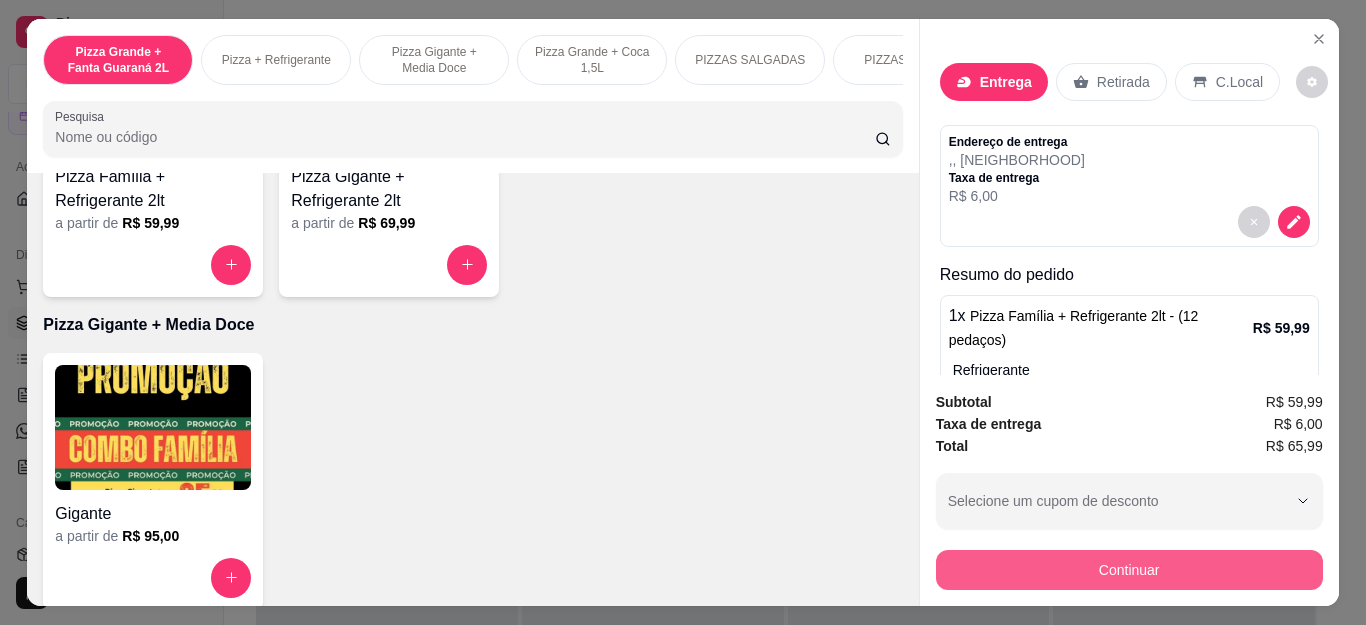 click on "Continuar" at bounding box center (1129, 570) 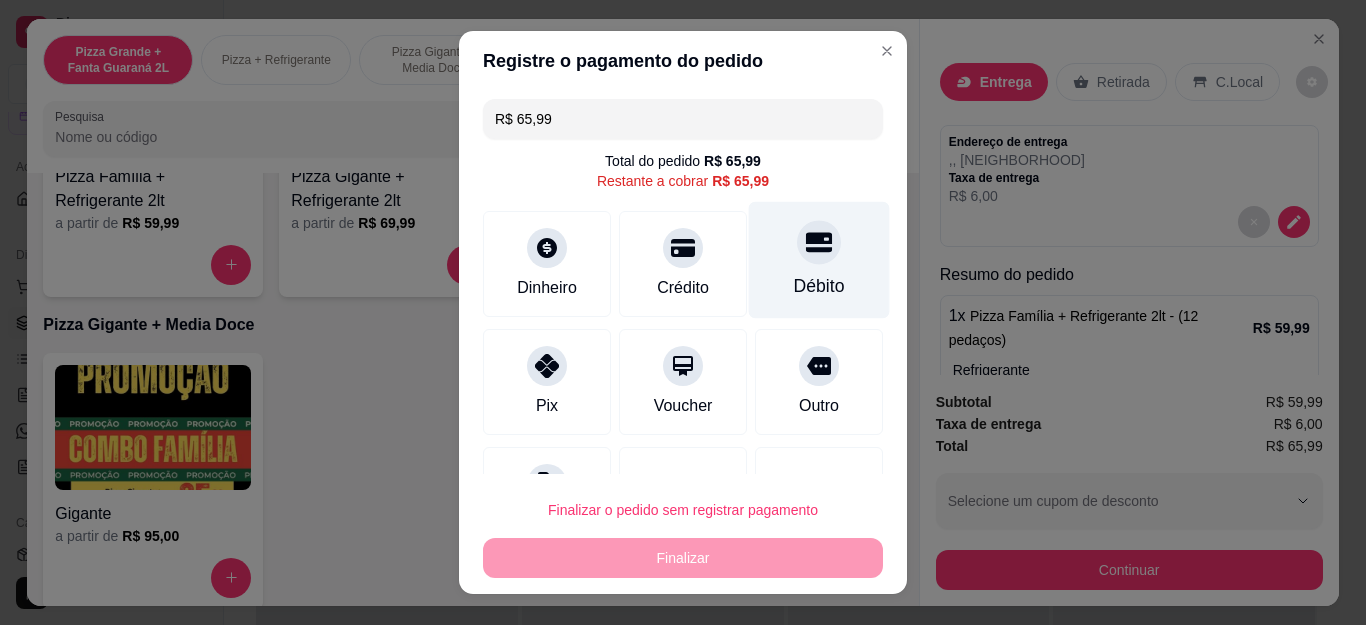 click on "Débito" at bounding box center (819, 286) 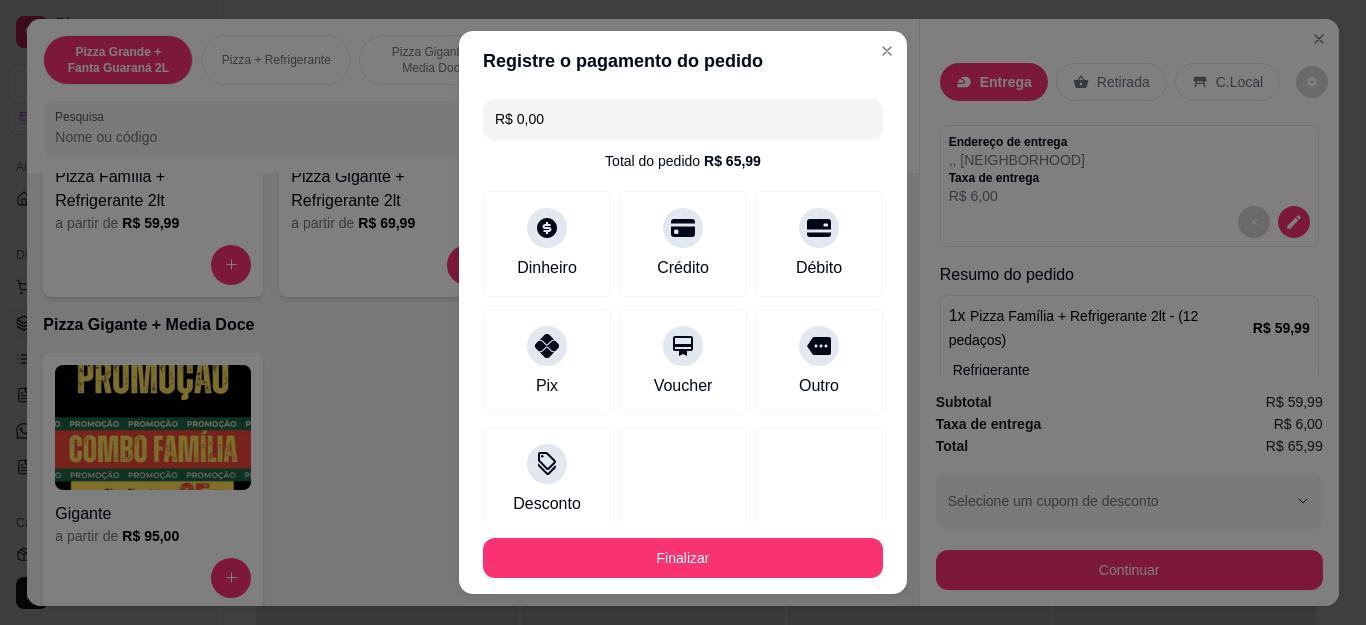 type on "R$ 0,00" 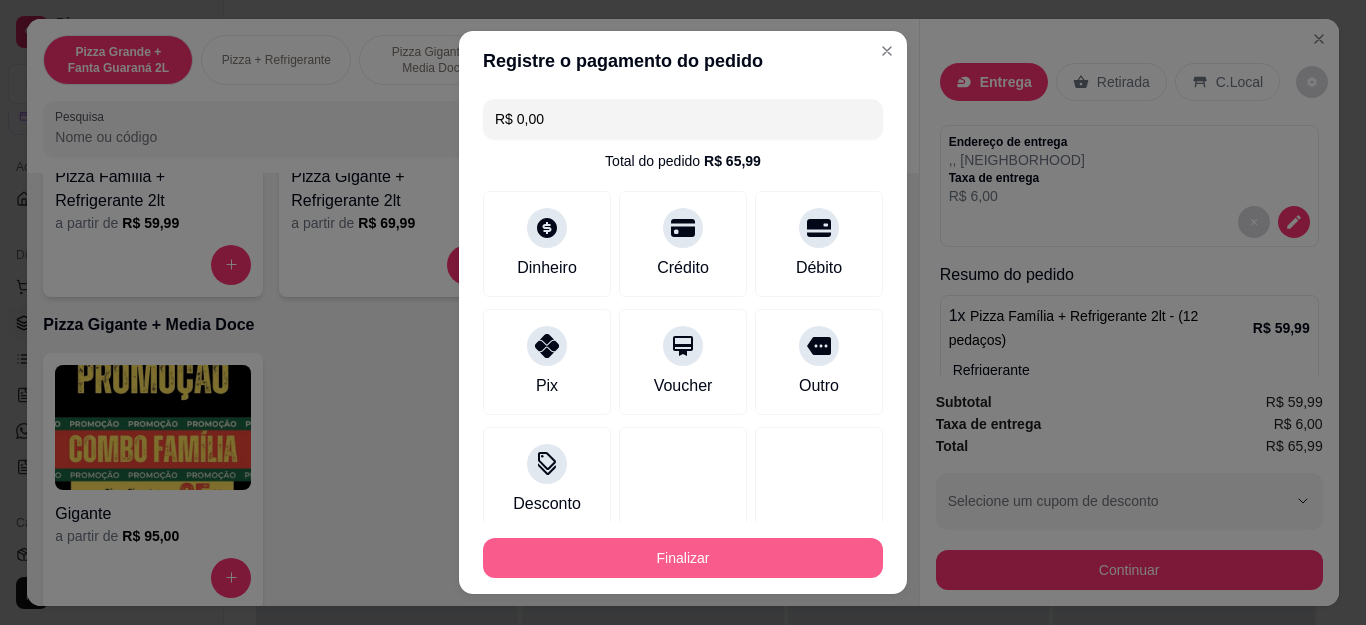 click on "Finalizar" at bounding box center [683, 558] 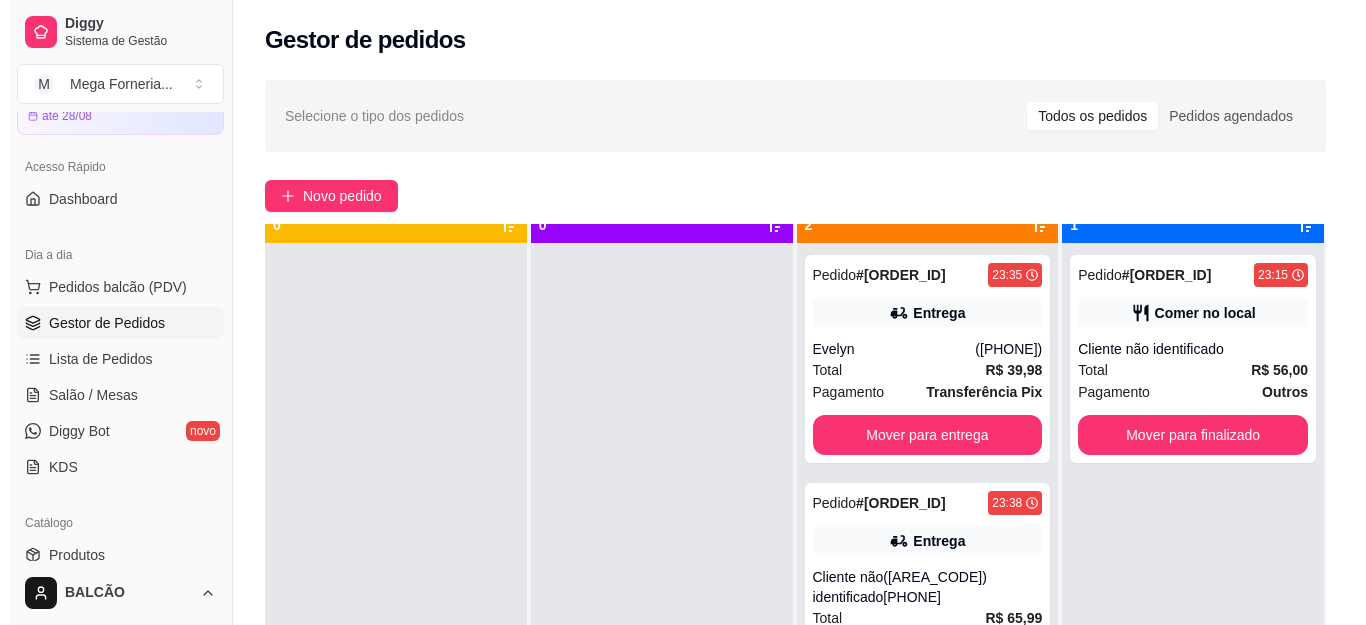 scroll, scrollTop: 56, scrollLeft: 0, axis: vertical 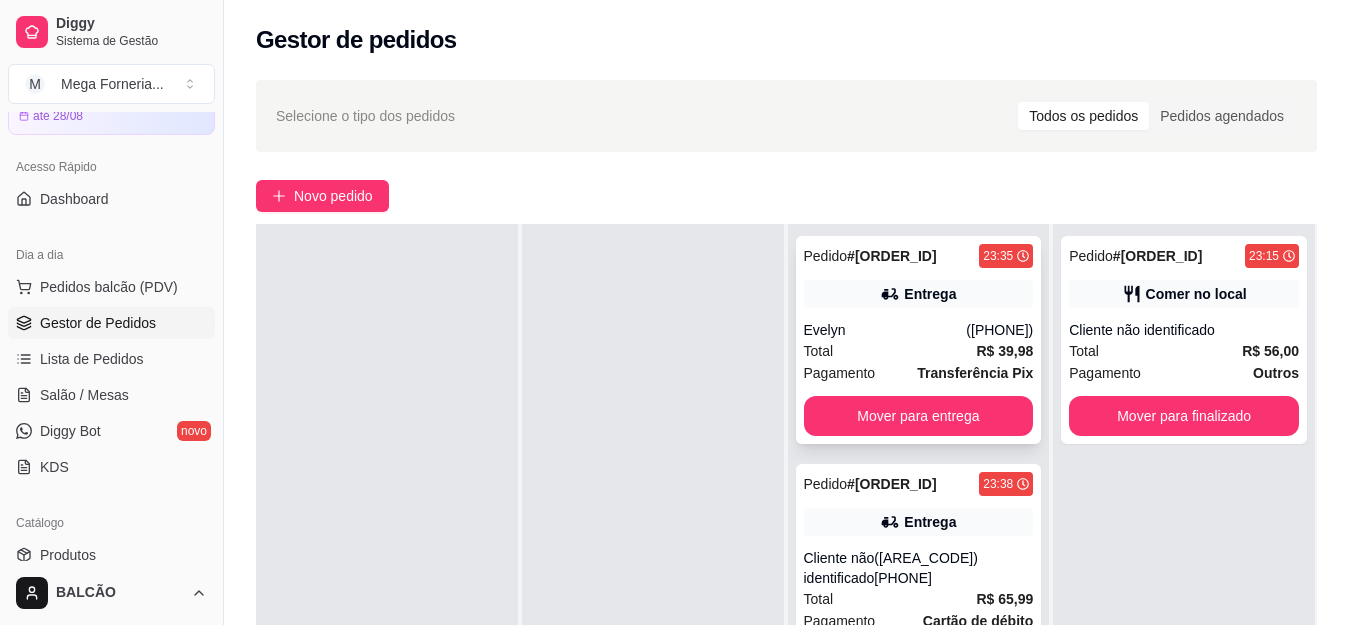 click on "Evelyn" at bounding box center (885, 330) 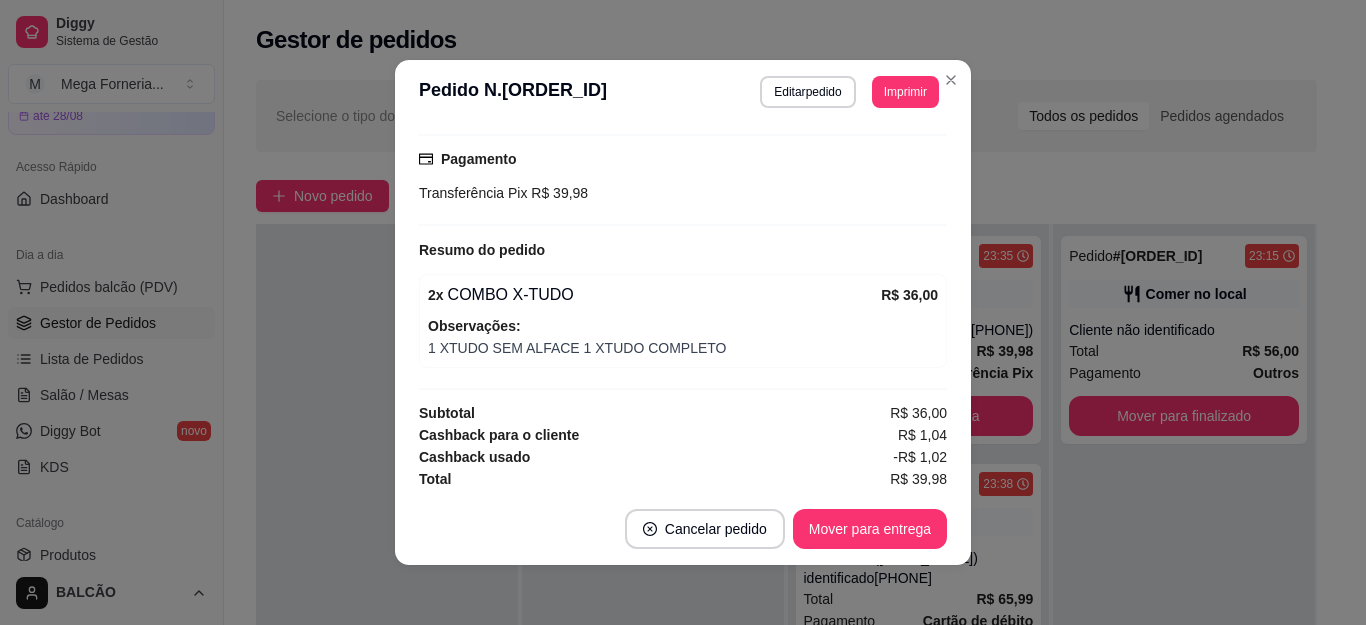 scroll, scrollTop: 544, scrollLeft: 0, axis: vertical 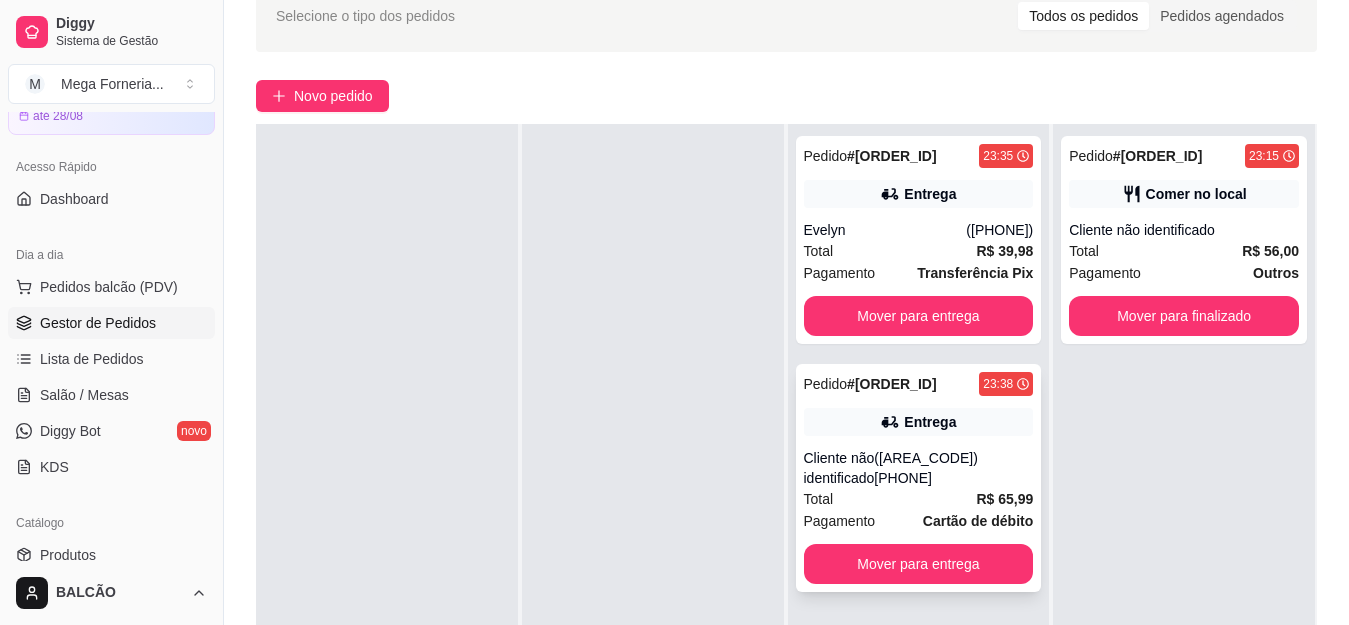 click on "Pedido  # [ORDER_ID] [TIME] Entrega Cliente não identificado ([PHONE]) Total R$ 65,99 Pagamento Cartão de débito Mover para entrega" at bounding box center (919, 478) 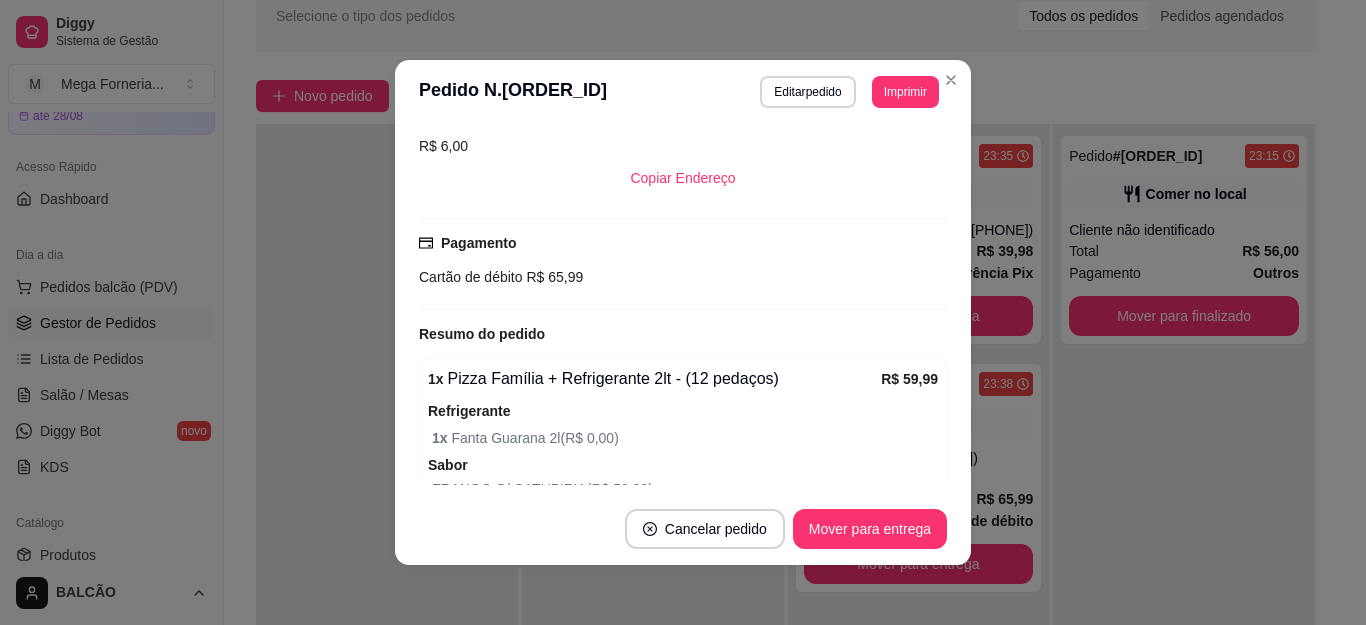 scroll, scrollTop: 400, scrollLeft: 0, axis: vertical 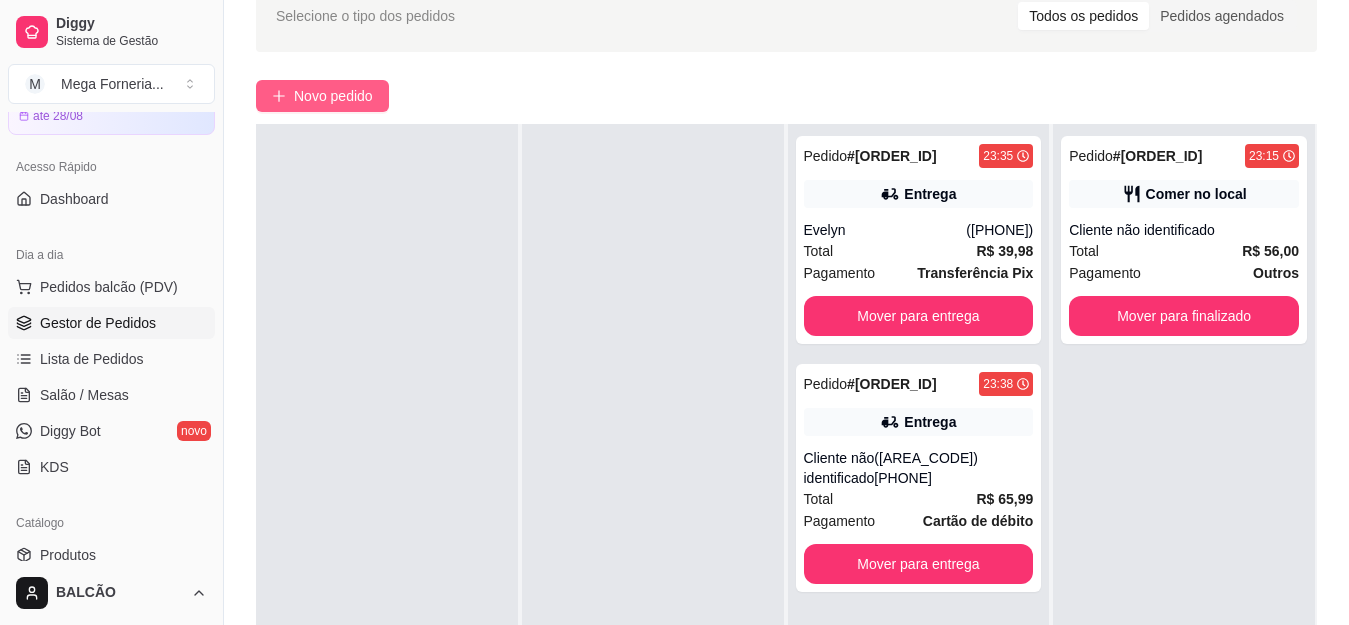 click on "Novo pedido" at bounding box center (333, 96) 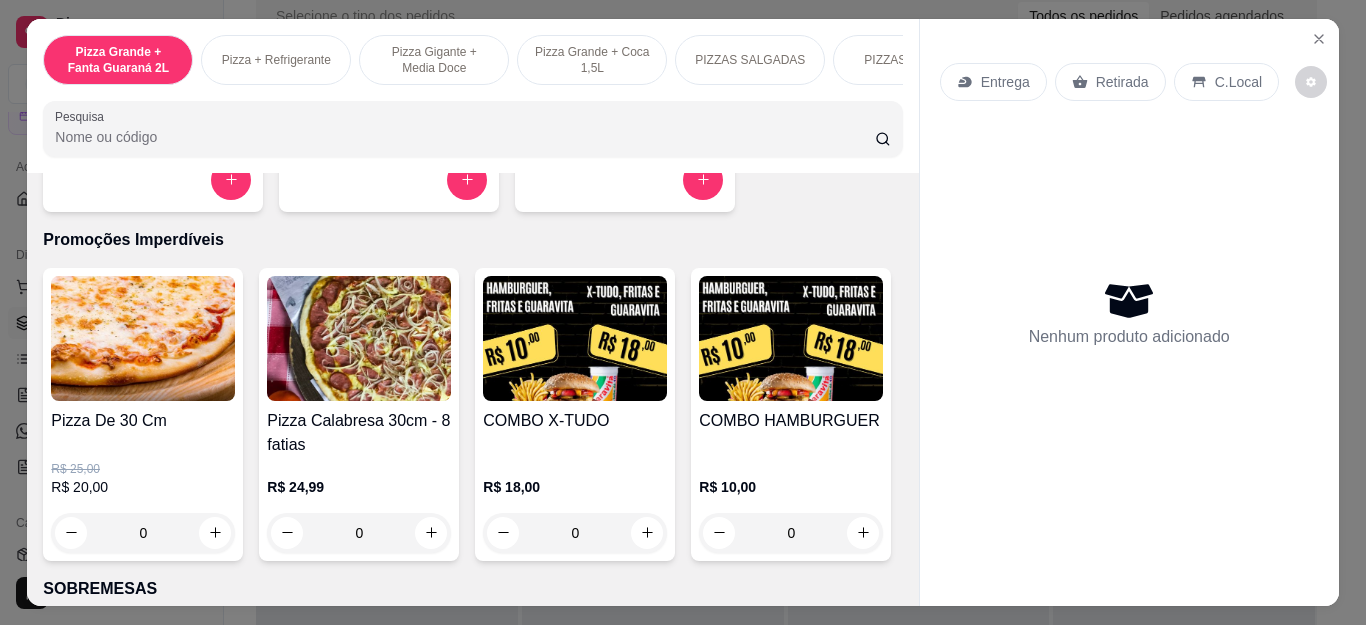 scroll, scrollTop: 2000, scrollLeft: 0, axis: vertical 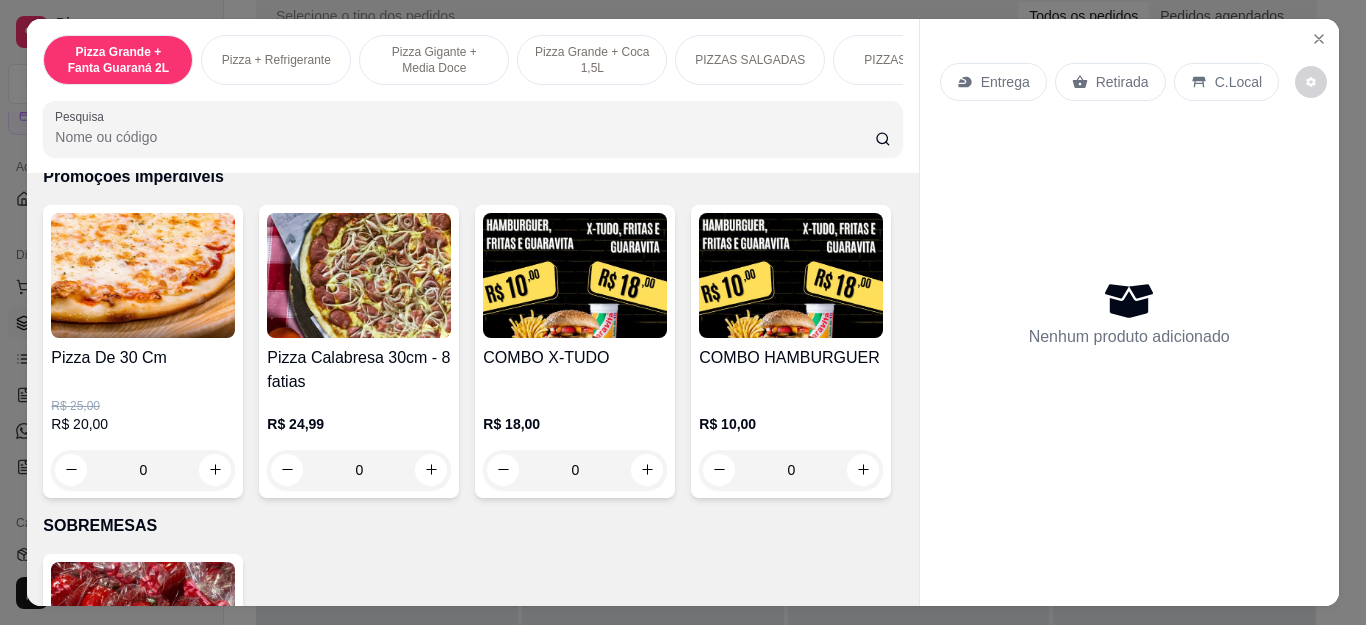 click on "0" at bounding box center (575, 470) 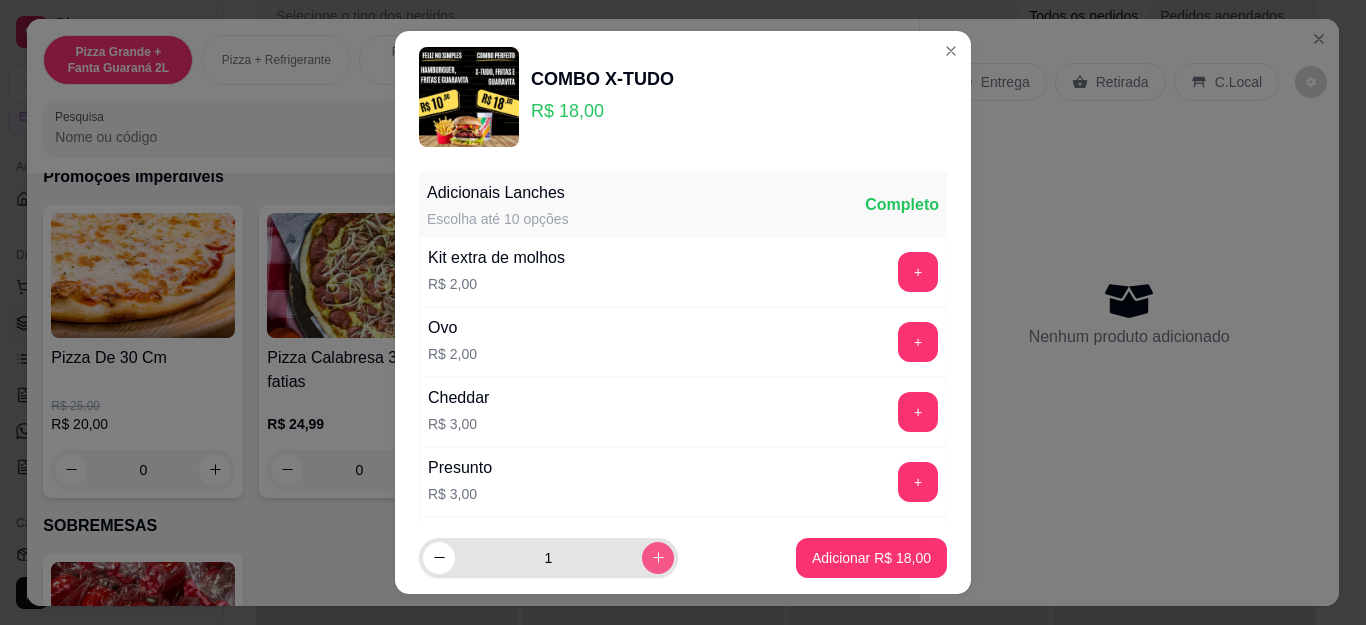 click 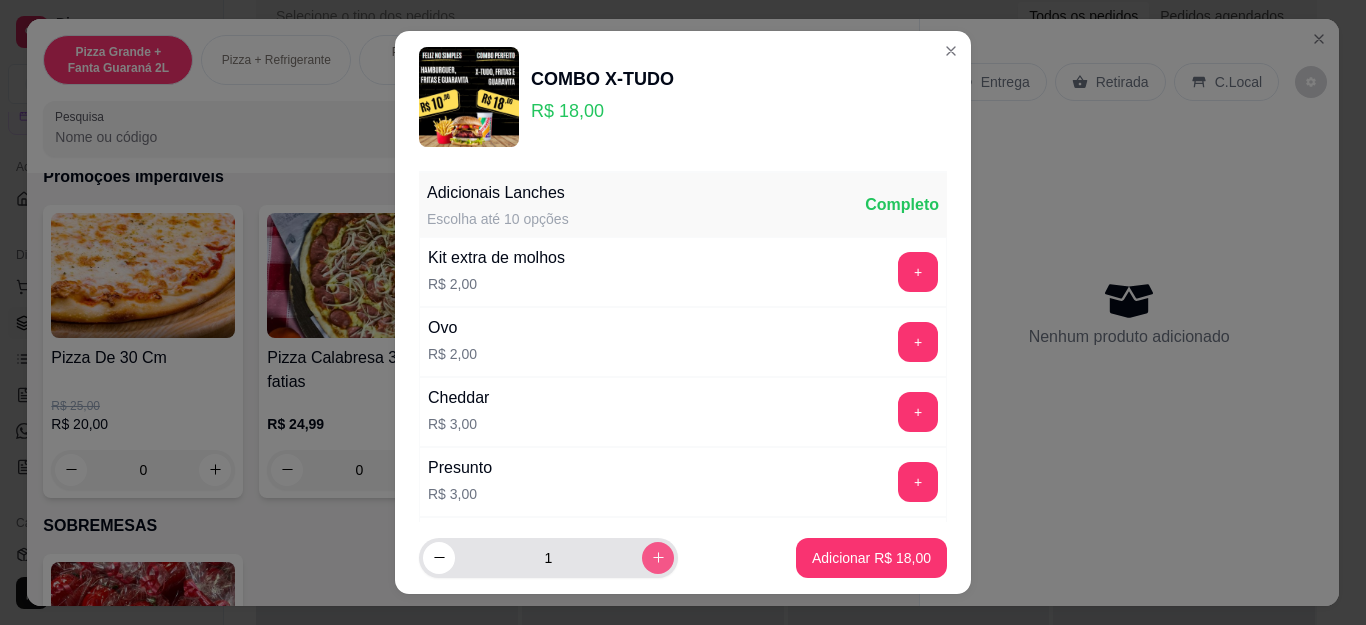 type on "2" 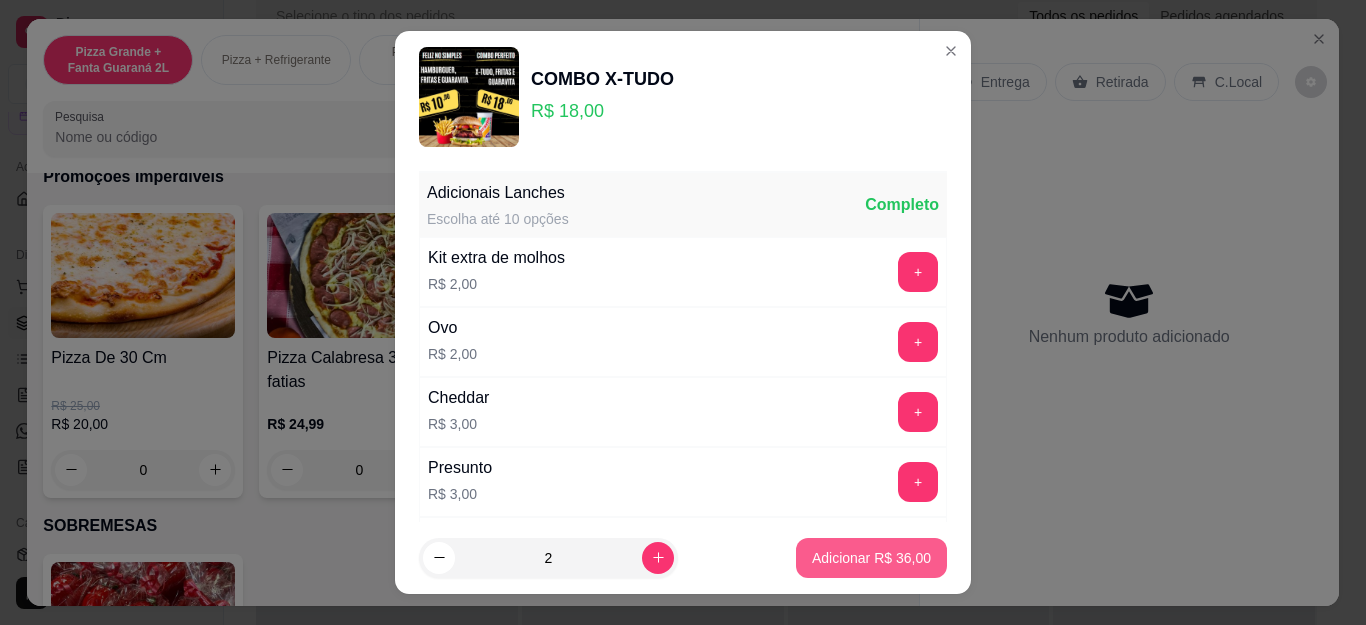 click on "Adicionar   R$ 36,00" at bounding box center (871, 558) 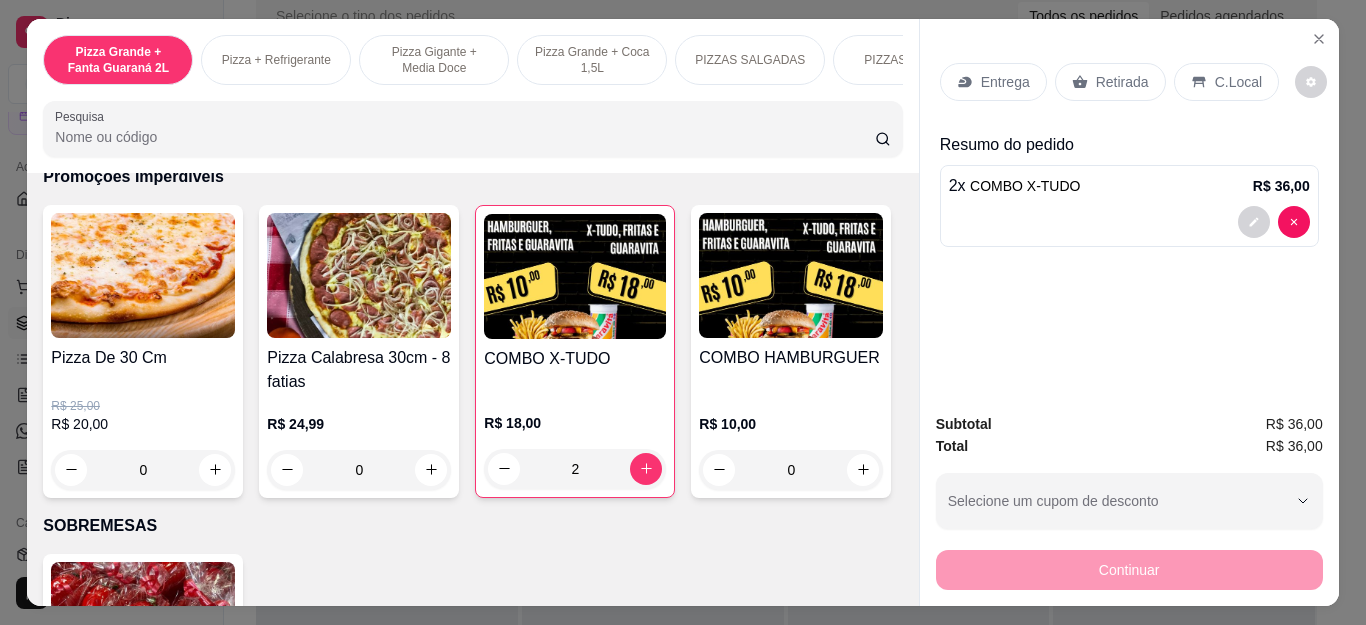 type on "2" 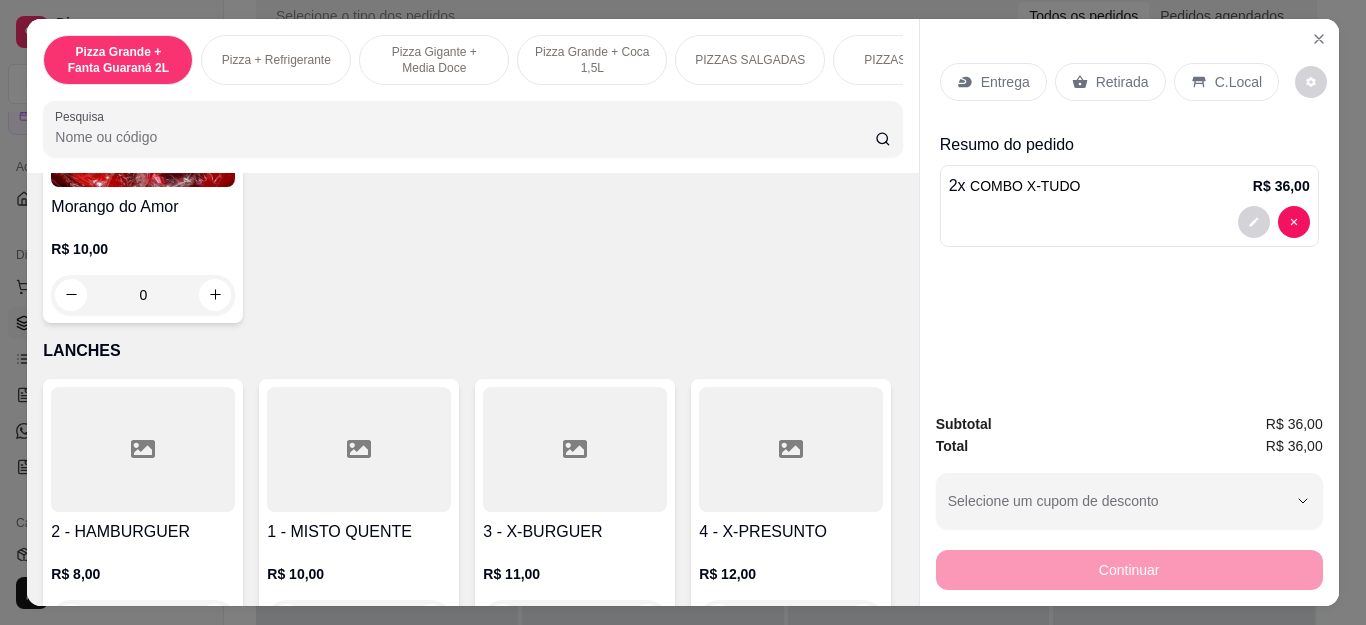 scroll, scrollTop: 2600, scrollLeft: 0, axis: vertical 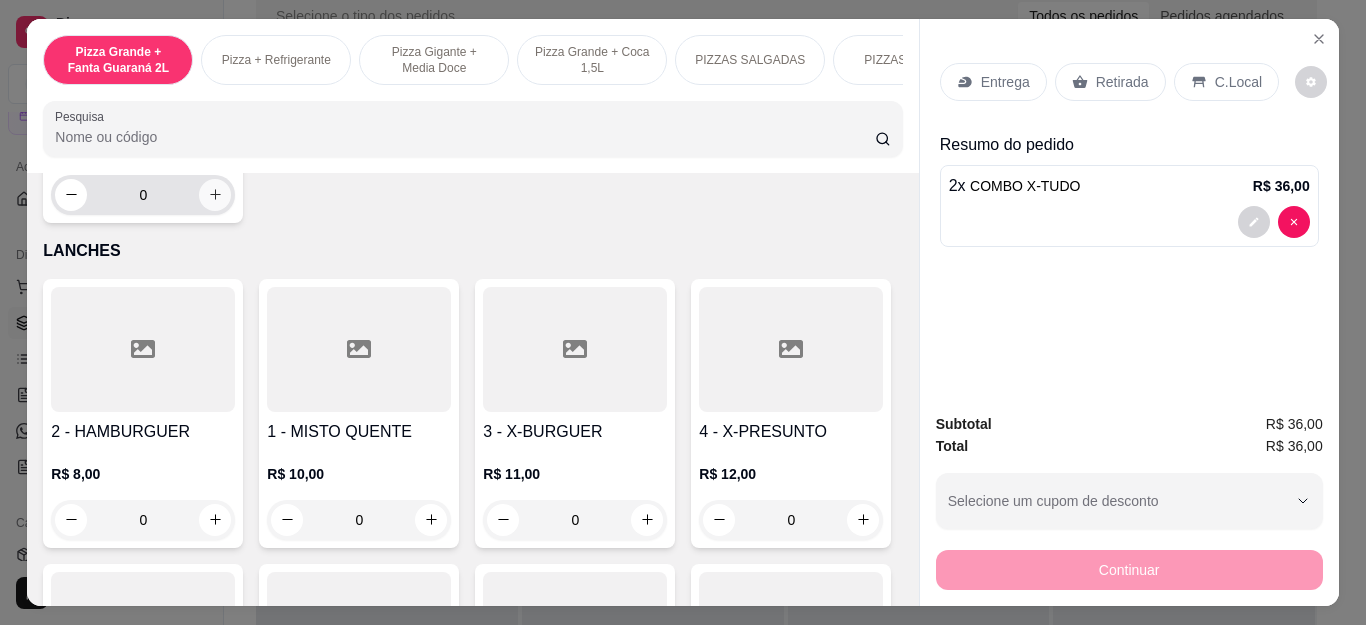 click at bounding box center [215, 195] 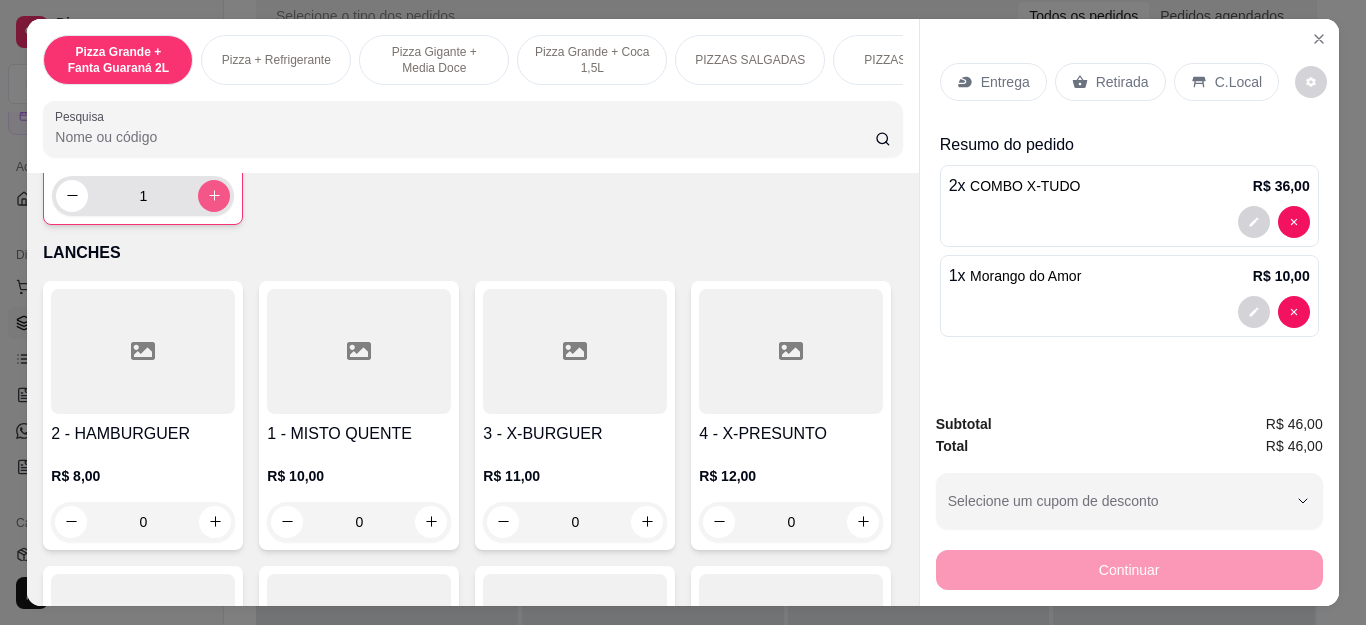 type on "1" 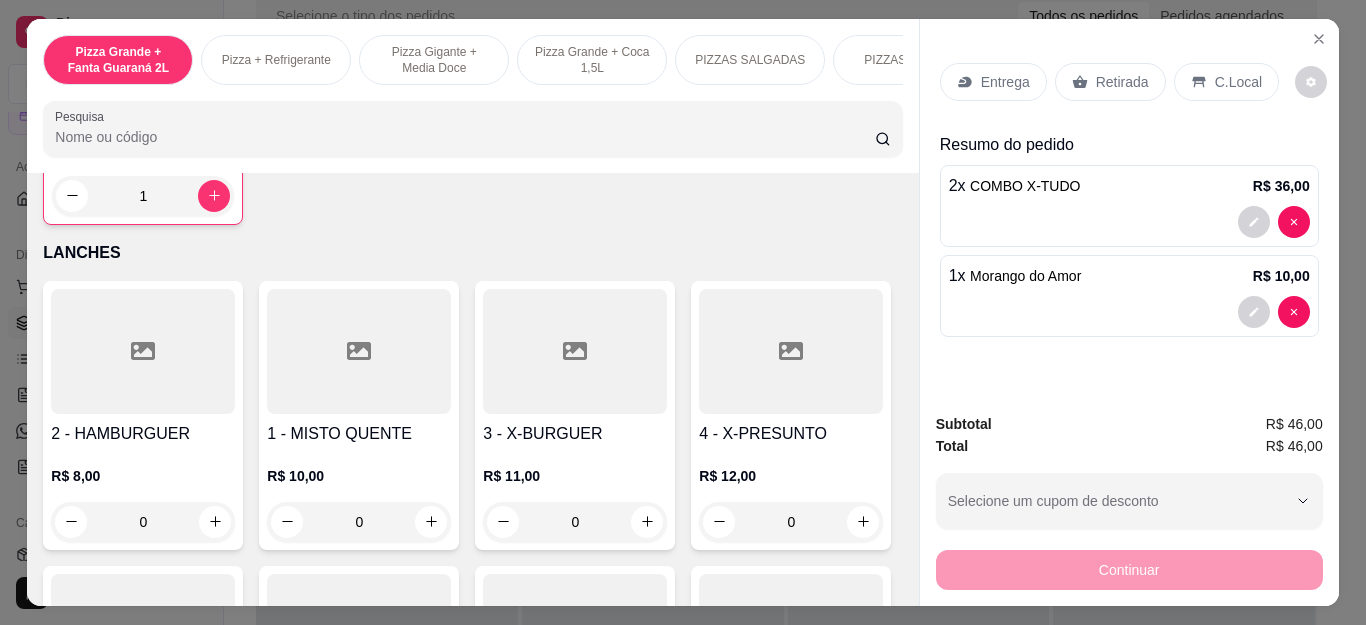 click on "Entrega" at bounding box center (1005, 82) 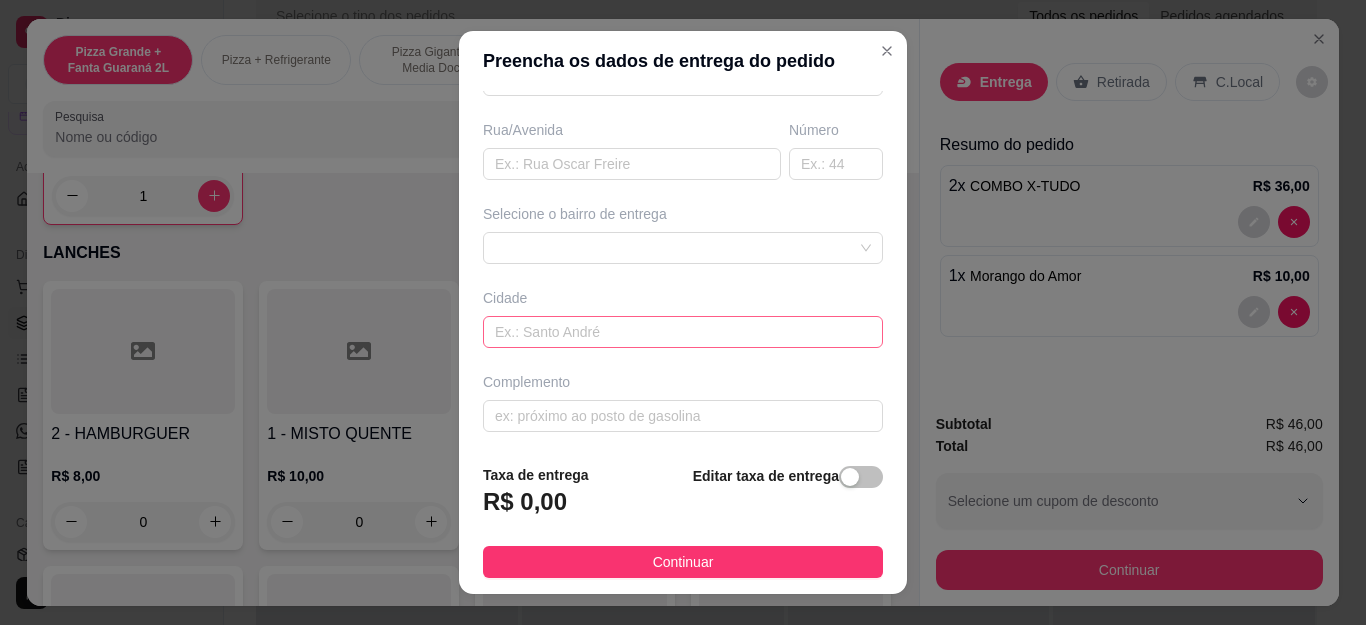 scroll, scrollTop: 317, scrollLeft: 0, axis: vertical 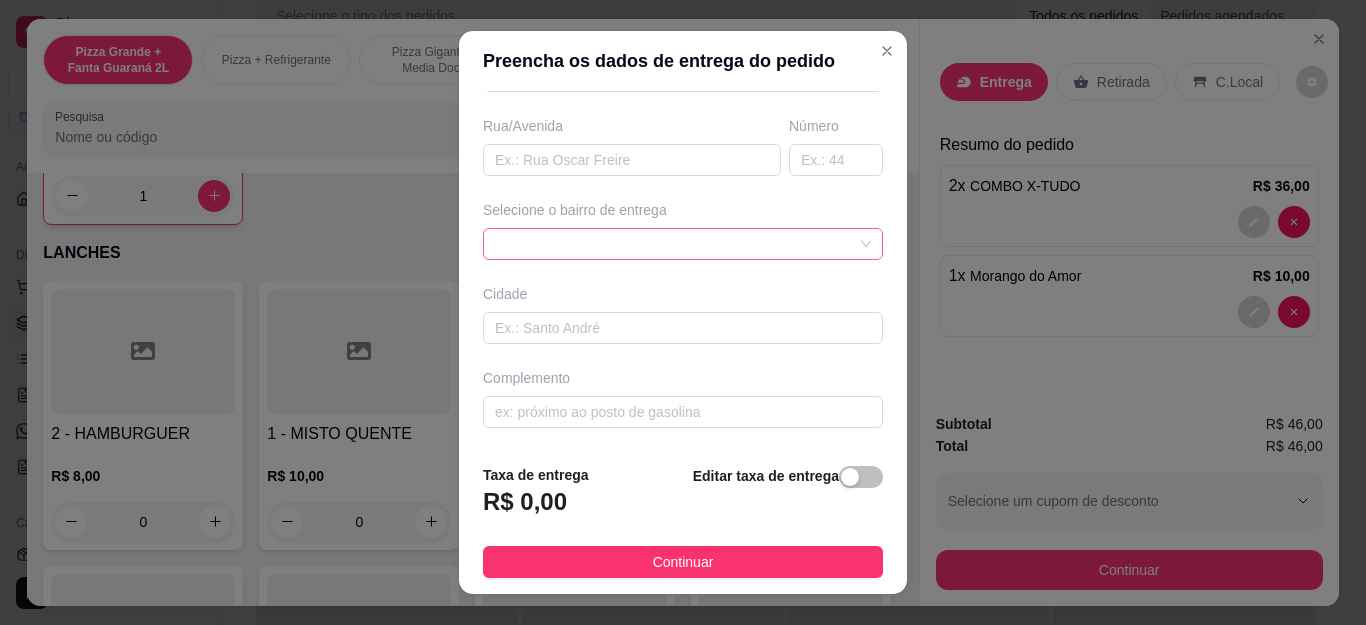 click at bounding box center [683, 244] 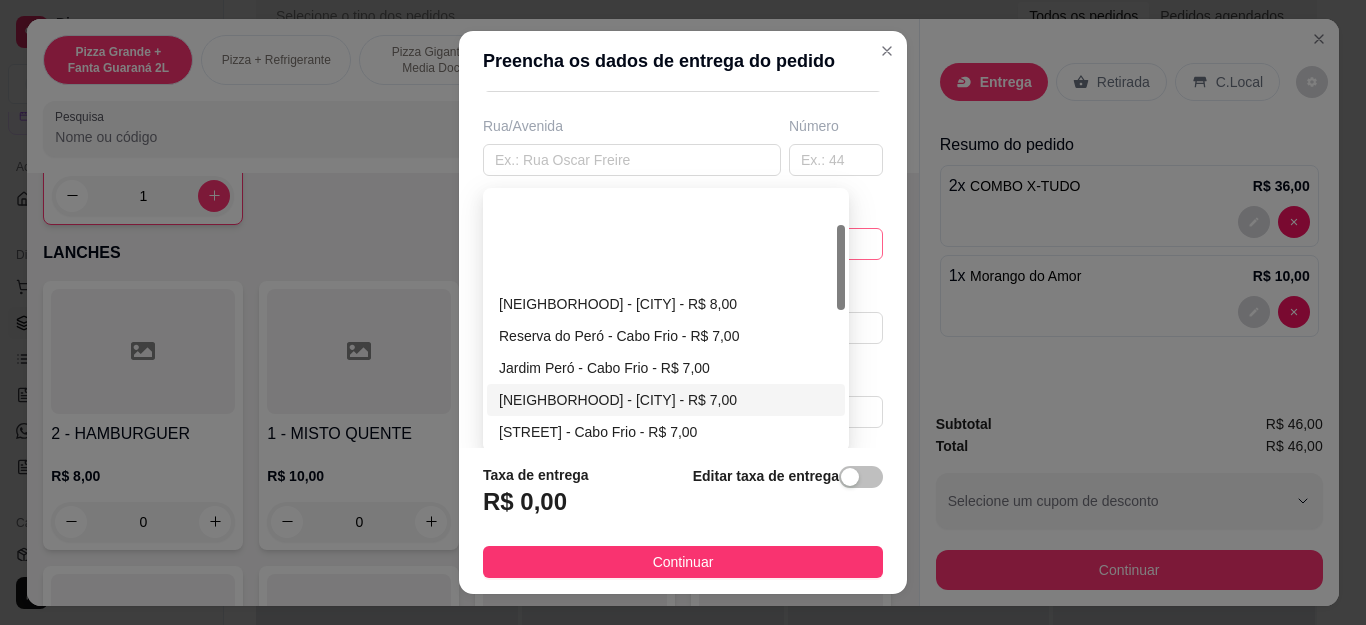 scroll, scrollTop: 100, scrollLeft: 0, axis: vertical 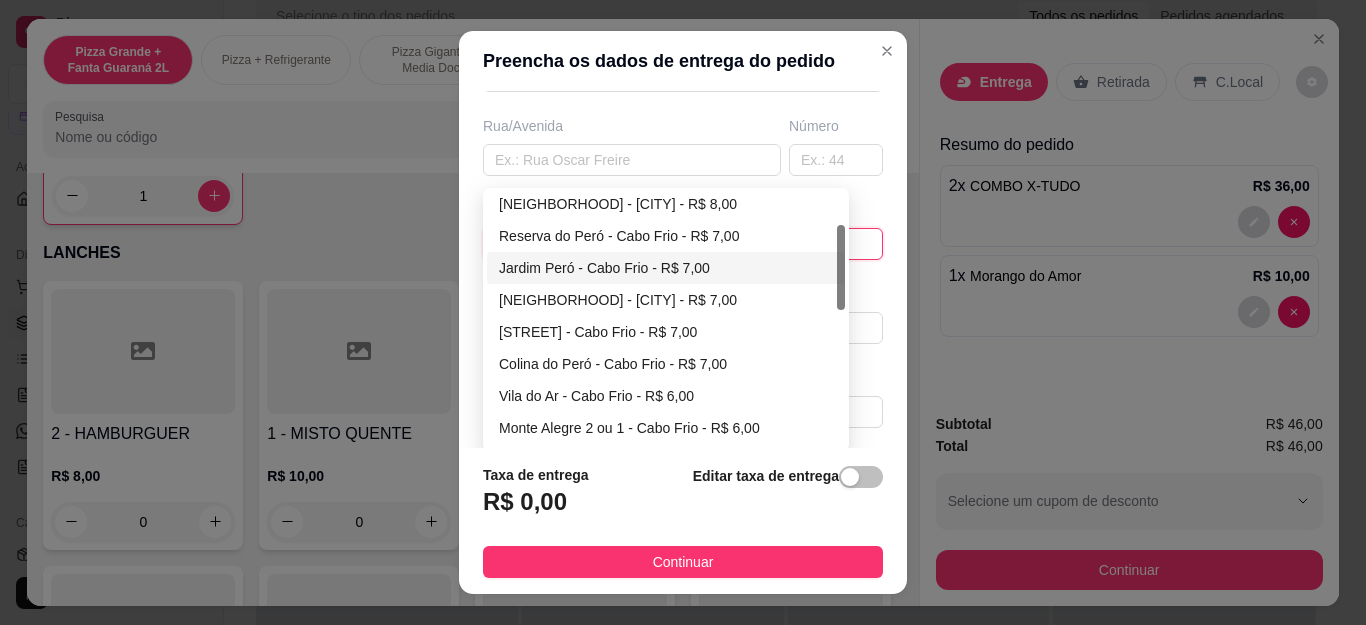click on "Jardim Peró - Cabo Frio -  R$ 7,00" at bounding box center [666, 268] 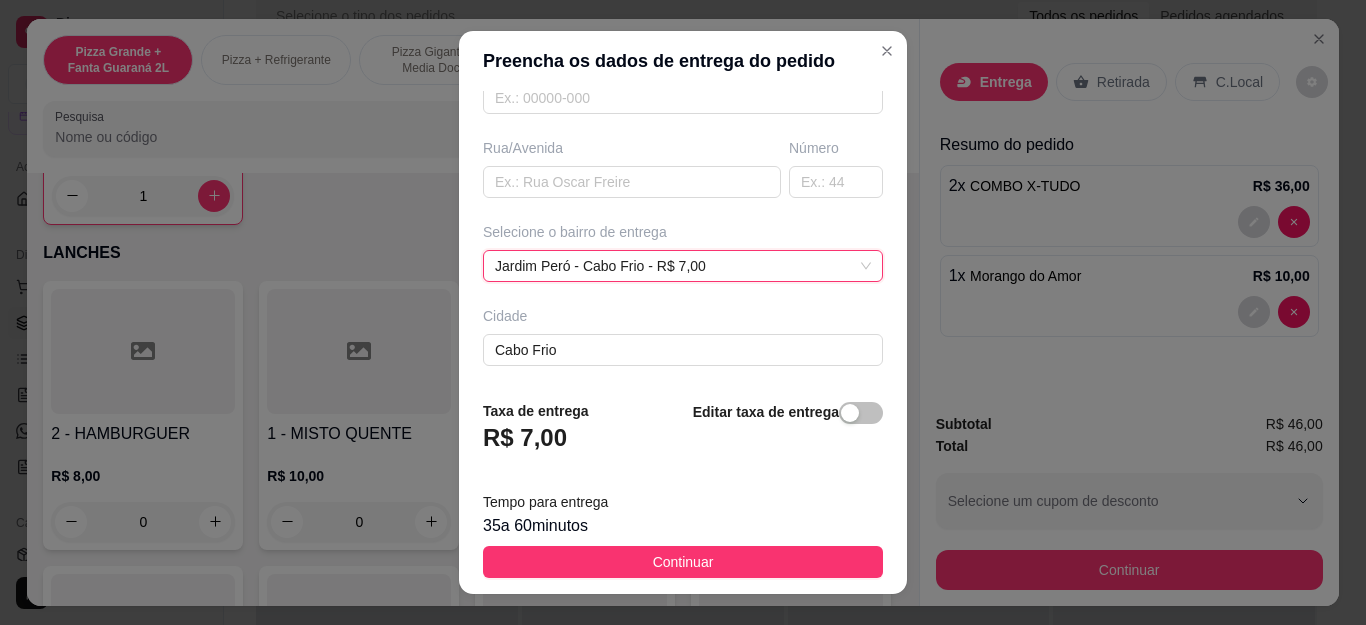 scroll, scrollTop: 317, scrollLeft: 0, axis: vertical 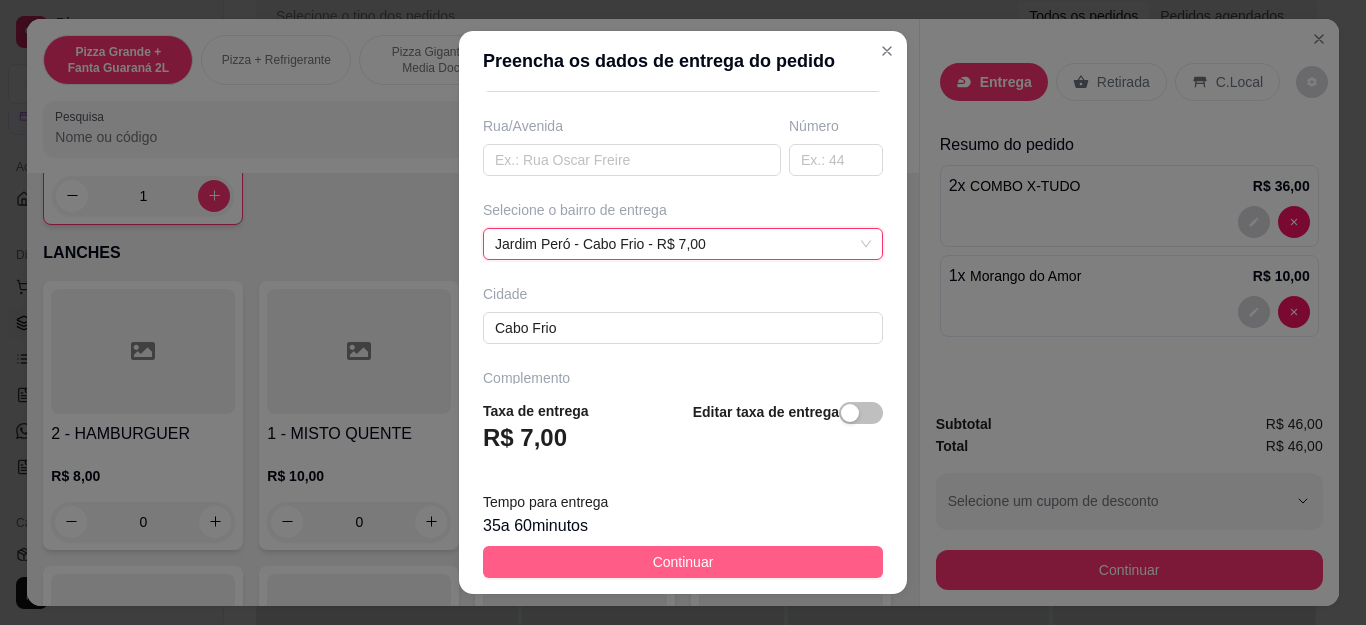 click on "Continuar" at bounding box center (683, 562) 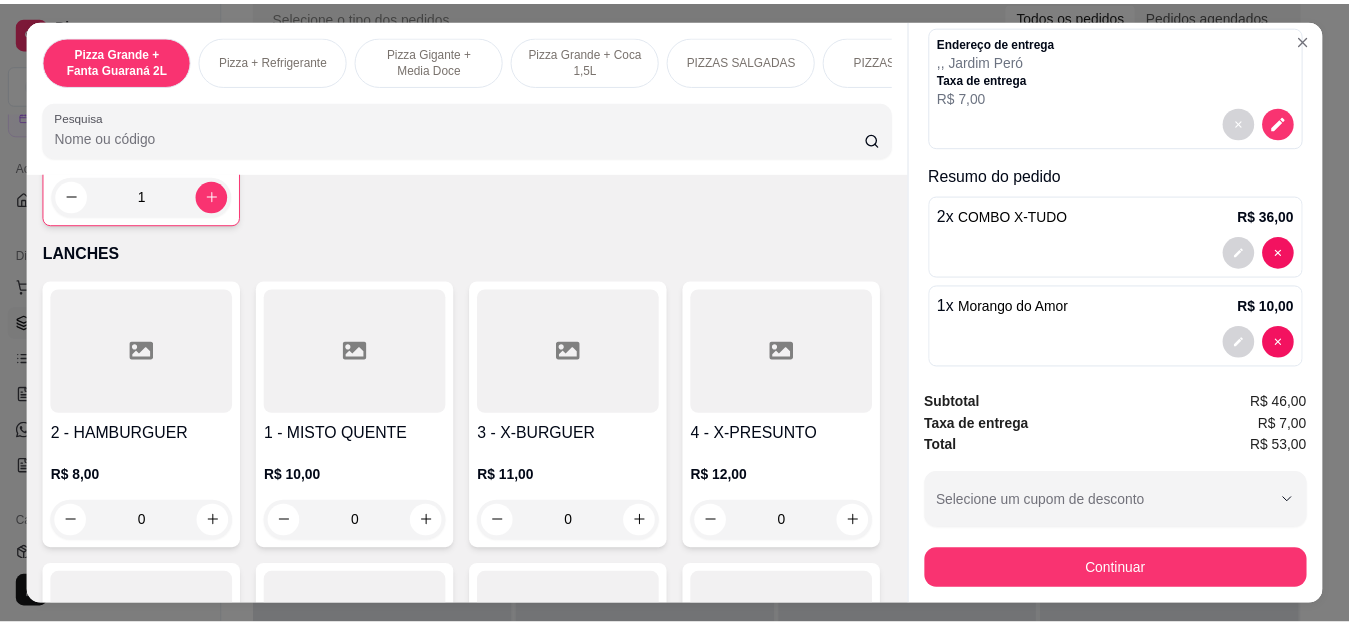 scroll, scrollTop: 119, scrollLeft: 0, axis: vertical 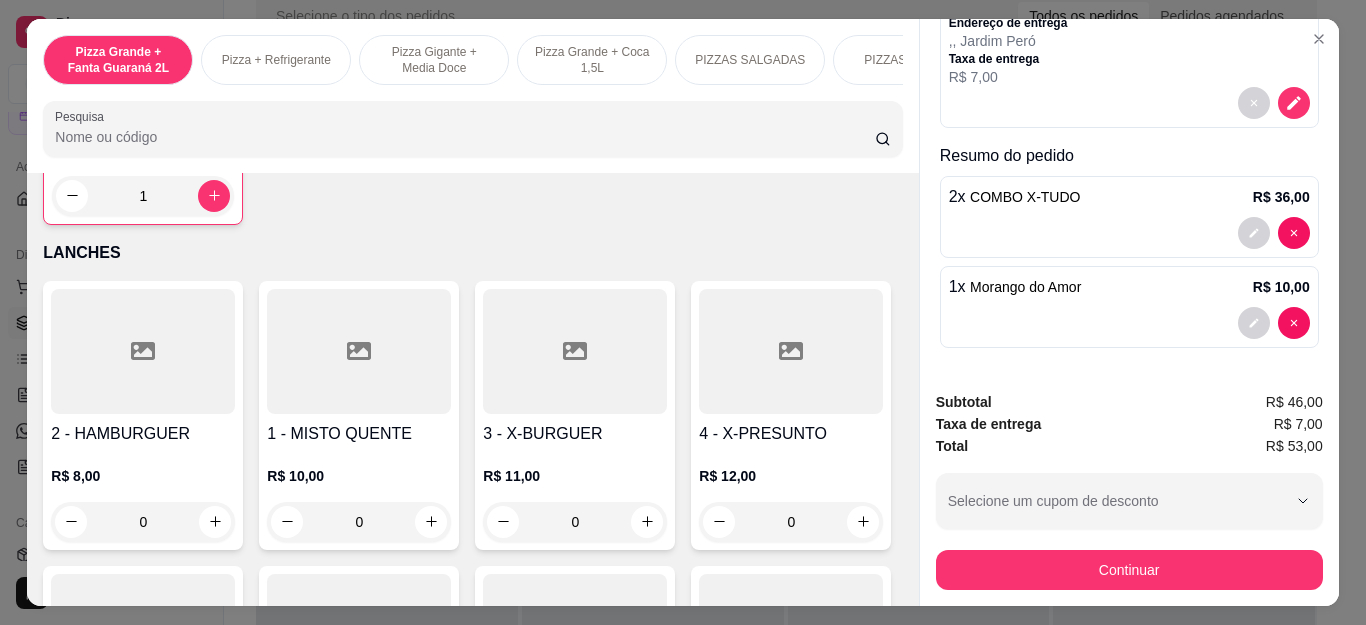click on "Continuar" at bounding box center (1129, 570) 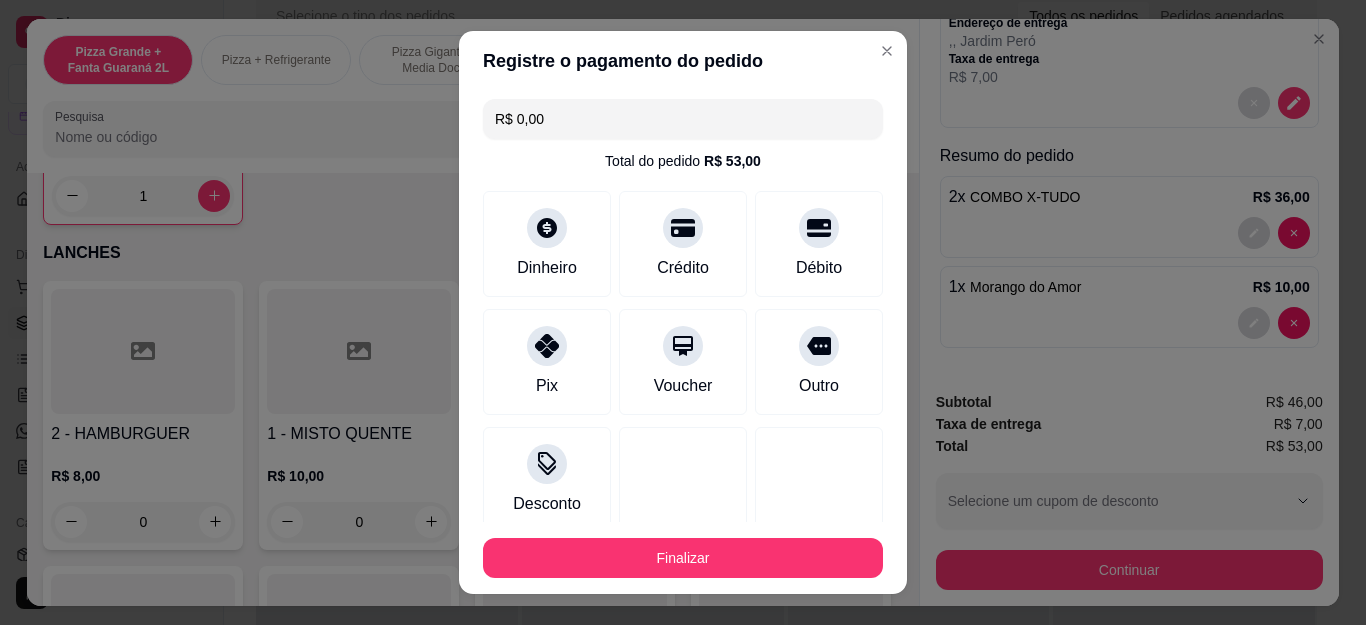 type on "R$ 0,00" 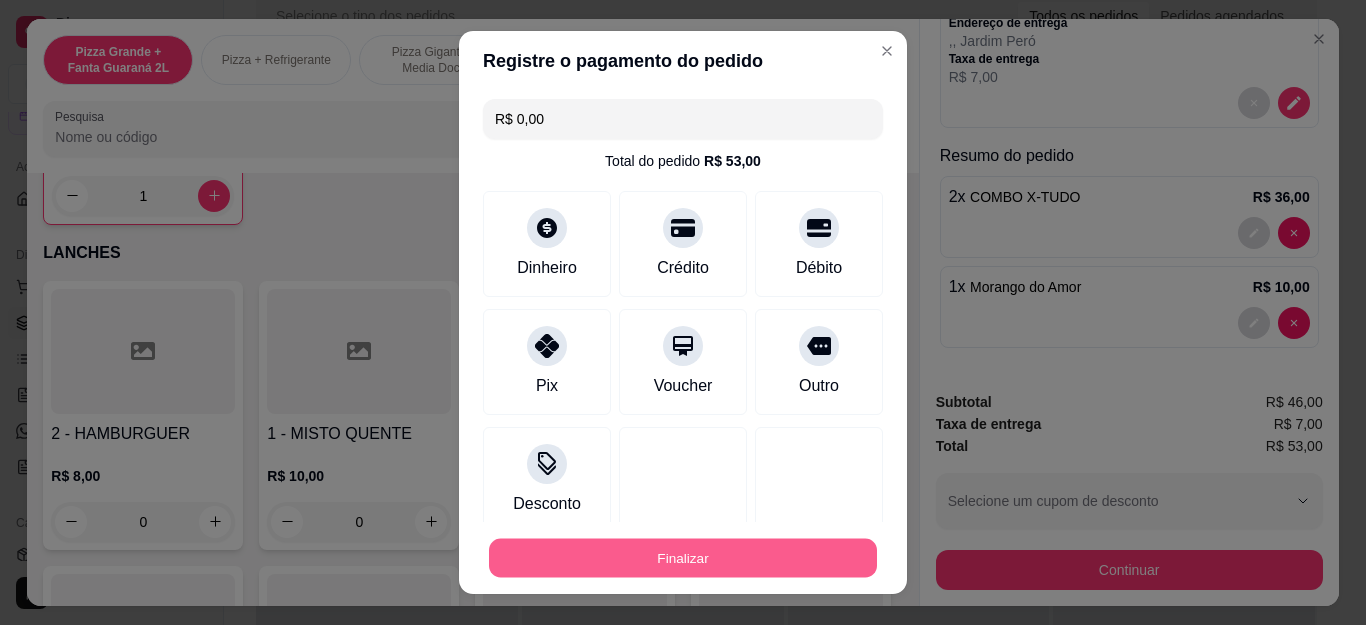 click on "Finalizar" at bounding box center [683, 557] 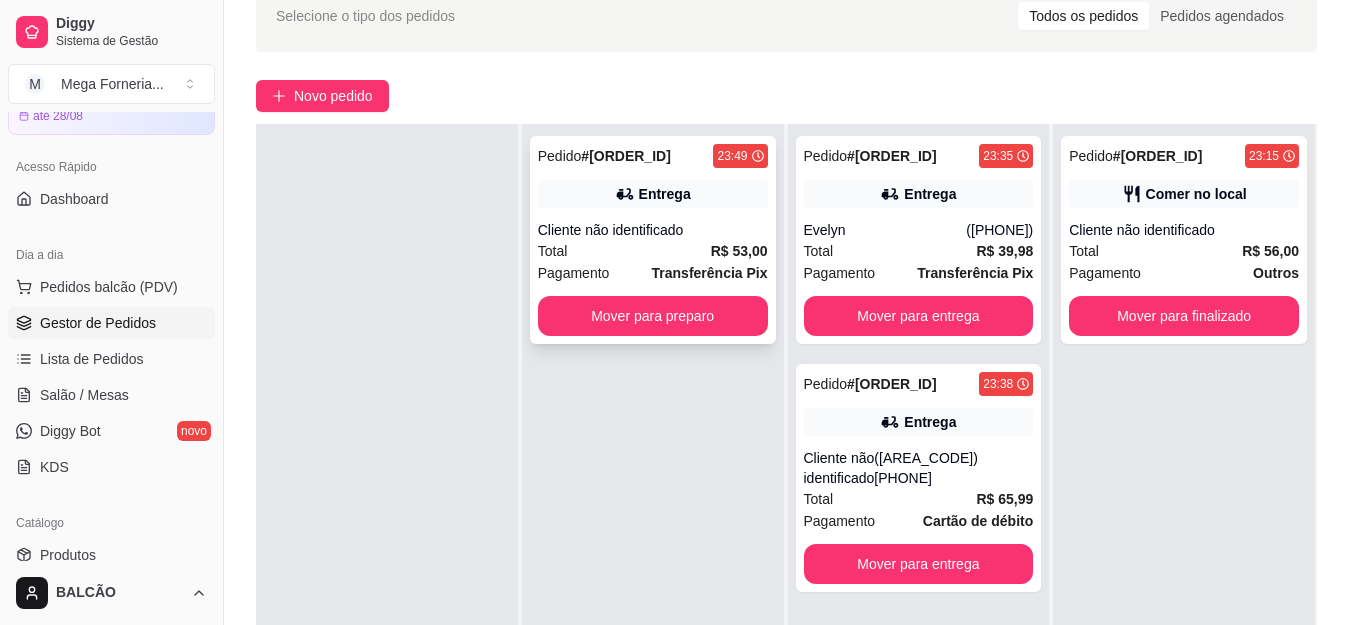 click on "Cliente não identificado" at bounding box center [653, 230] 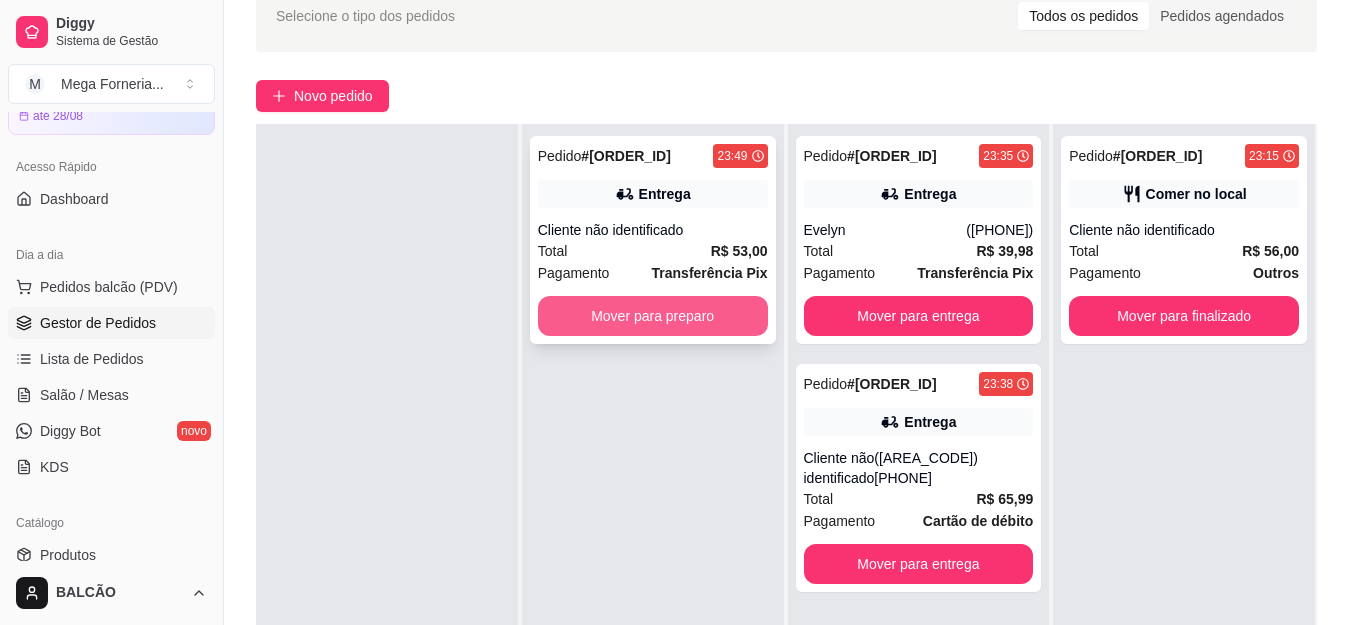 click on "Mover para preparo" at bounding box center (653, 316) 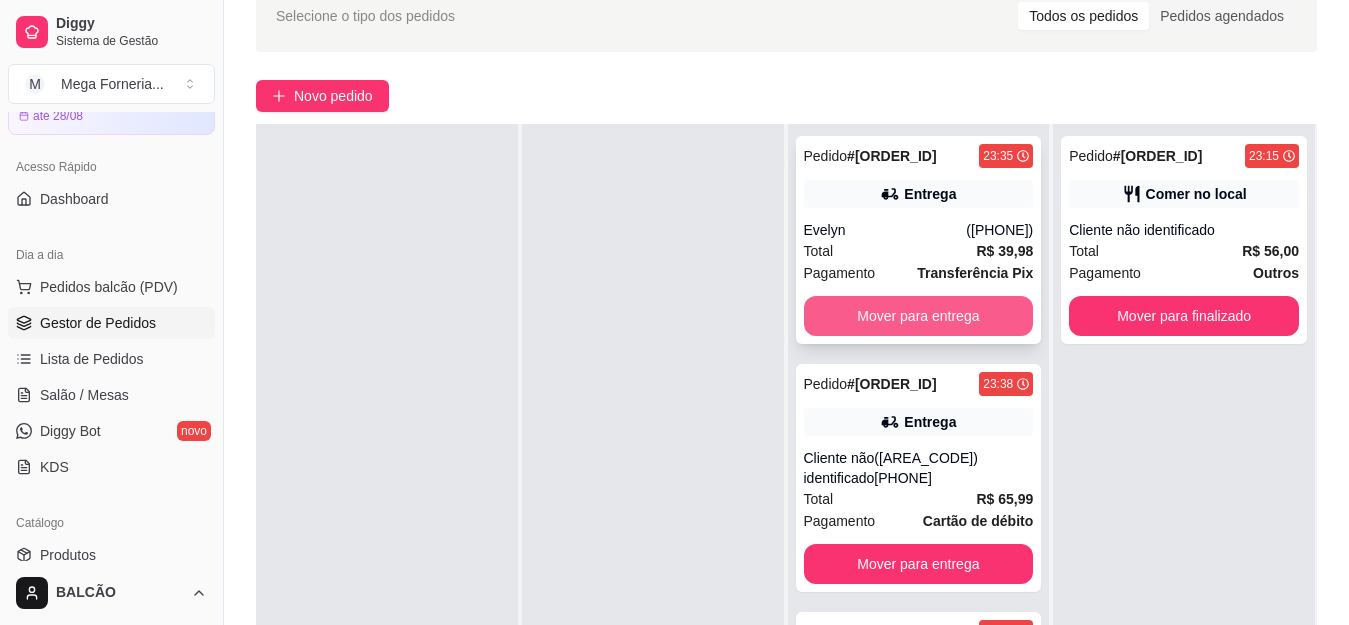 click on "Mover para entrega" at bounding box center (919, 316) 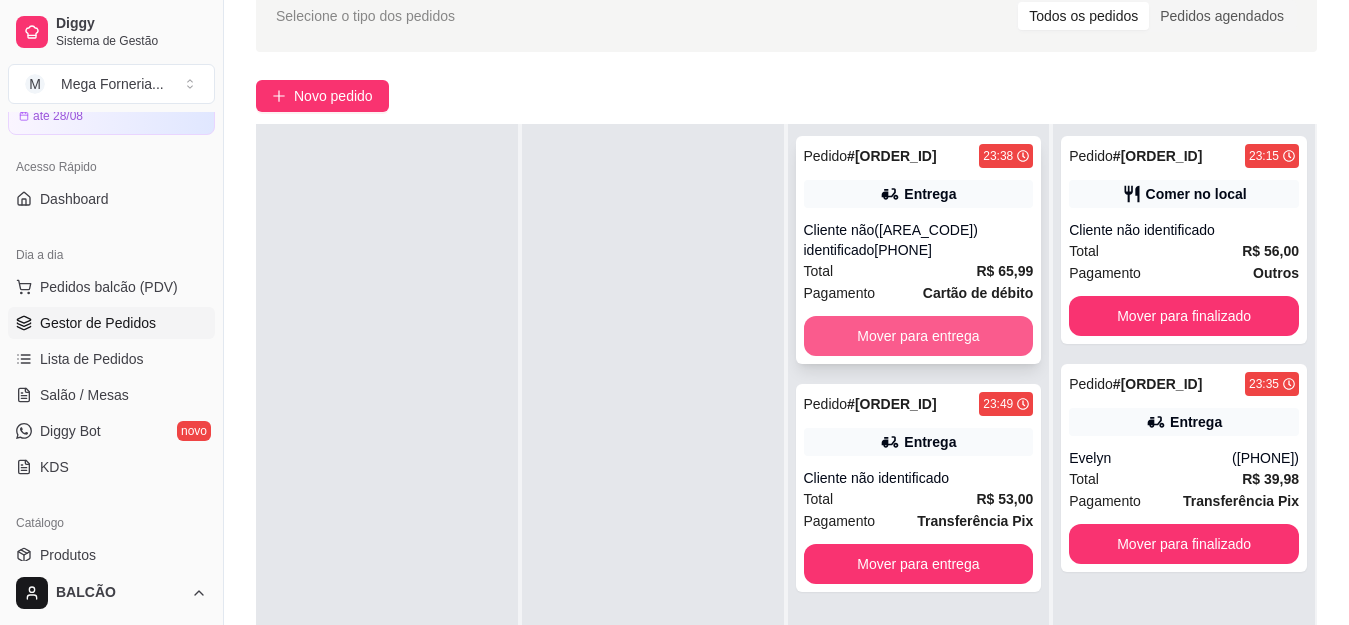 click on "Mover para entrega" at bounding box center [919, 336] 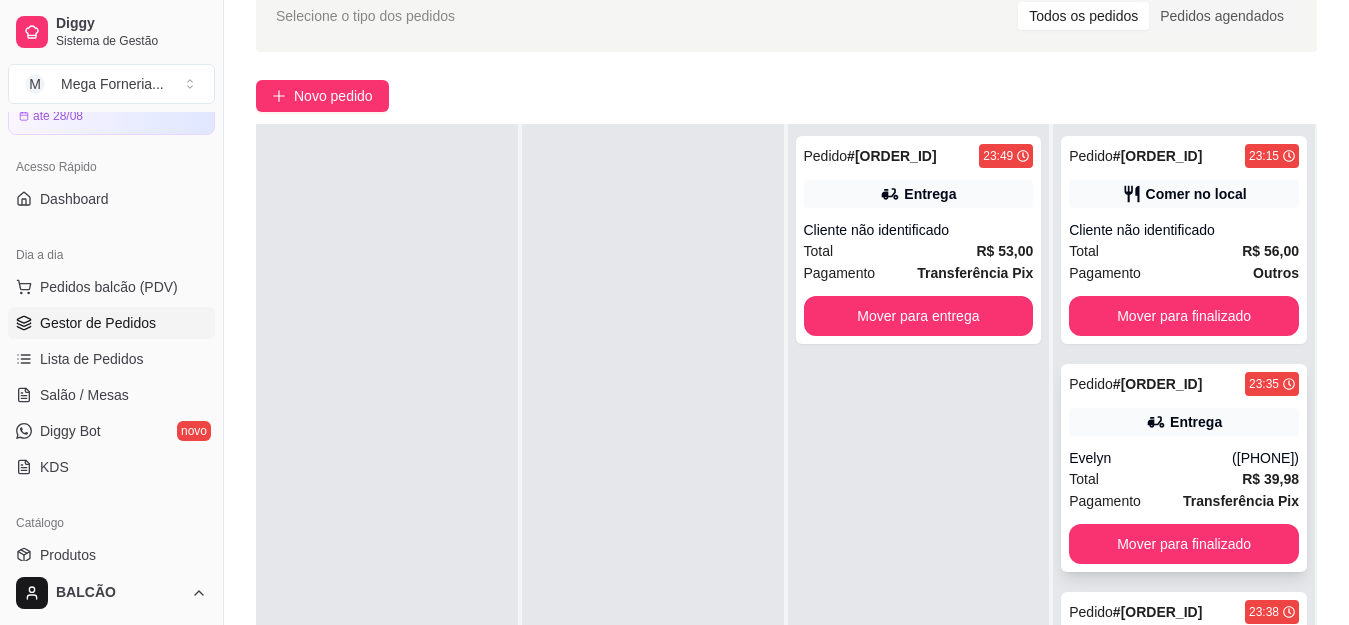 scroll, scrollTop: 99, scrollLeft: 0, axis: vertical 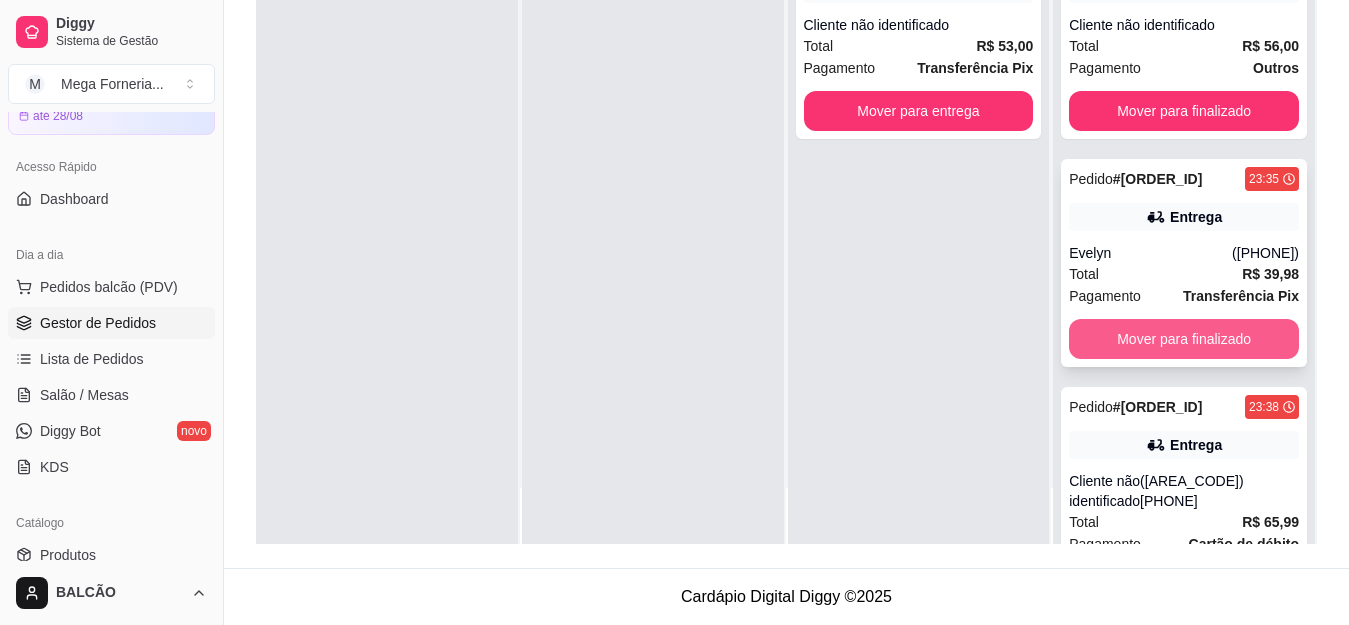 click on "Mover para finalizado" at bounding box center [1184, 339] 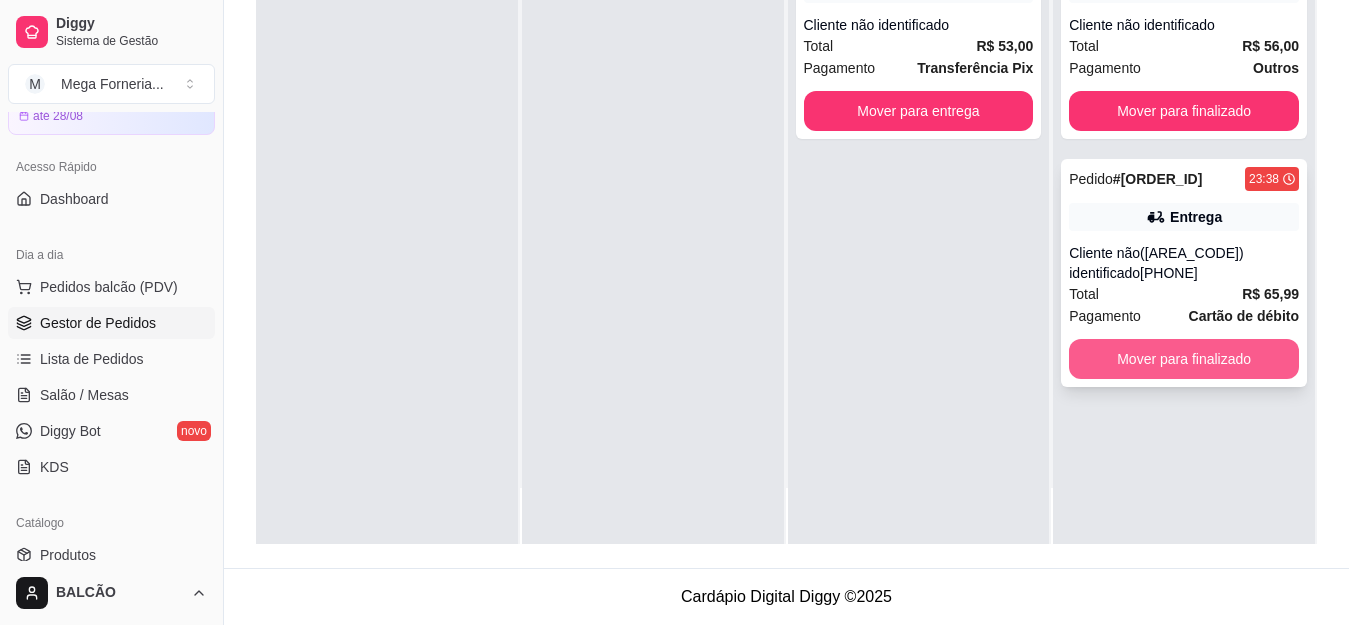 click on "Mover para finalizado" at bounding box center [1184, 359] 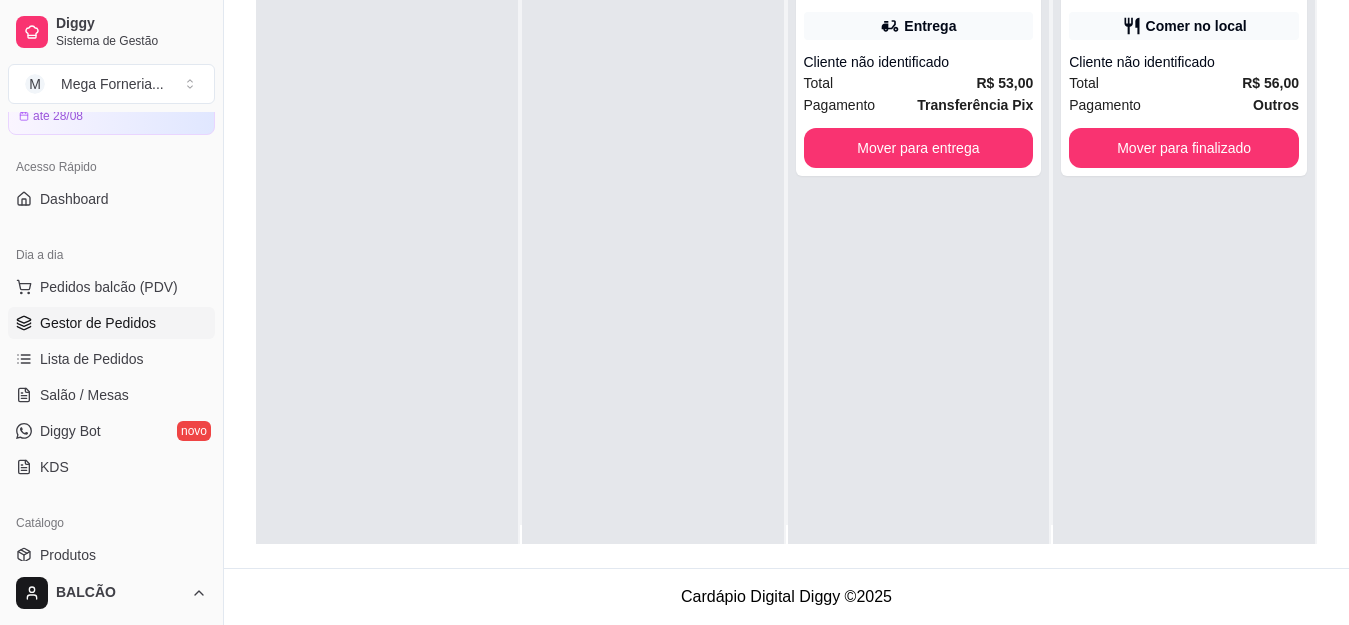 scroll, scrollTop: 0, scrollLeft: 0, axis: both 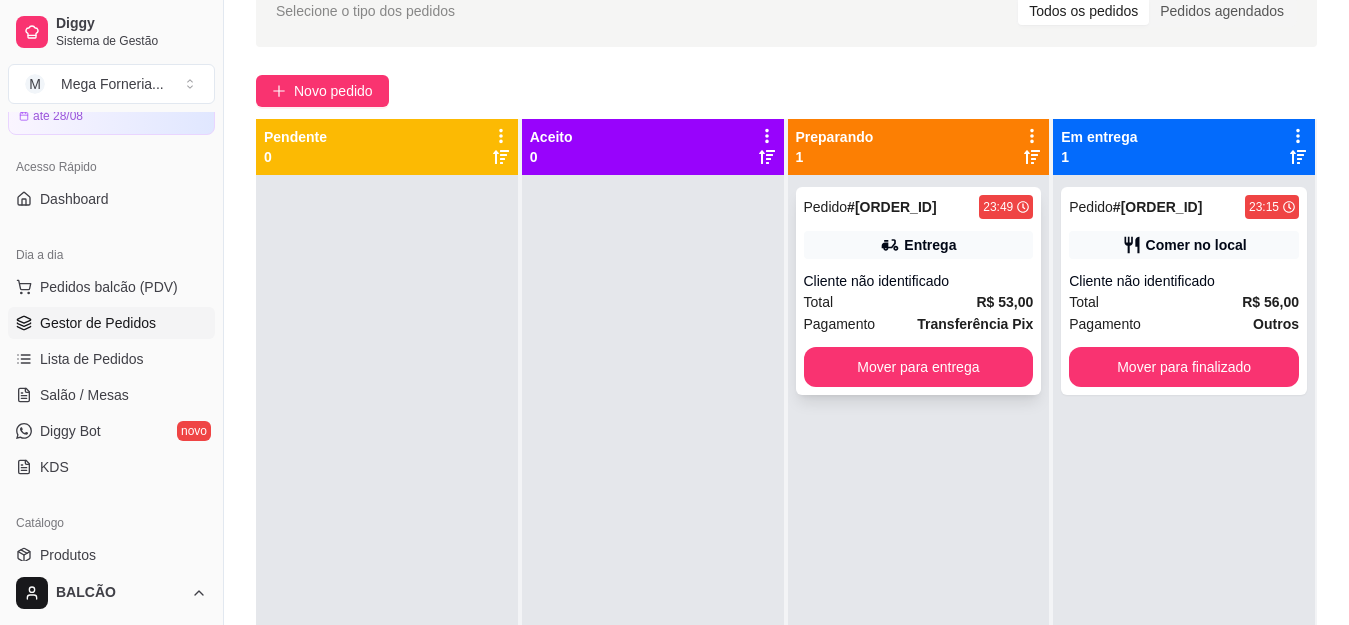 click on "Total R$ 53,00" at bounding box center (919, 302) 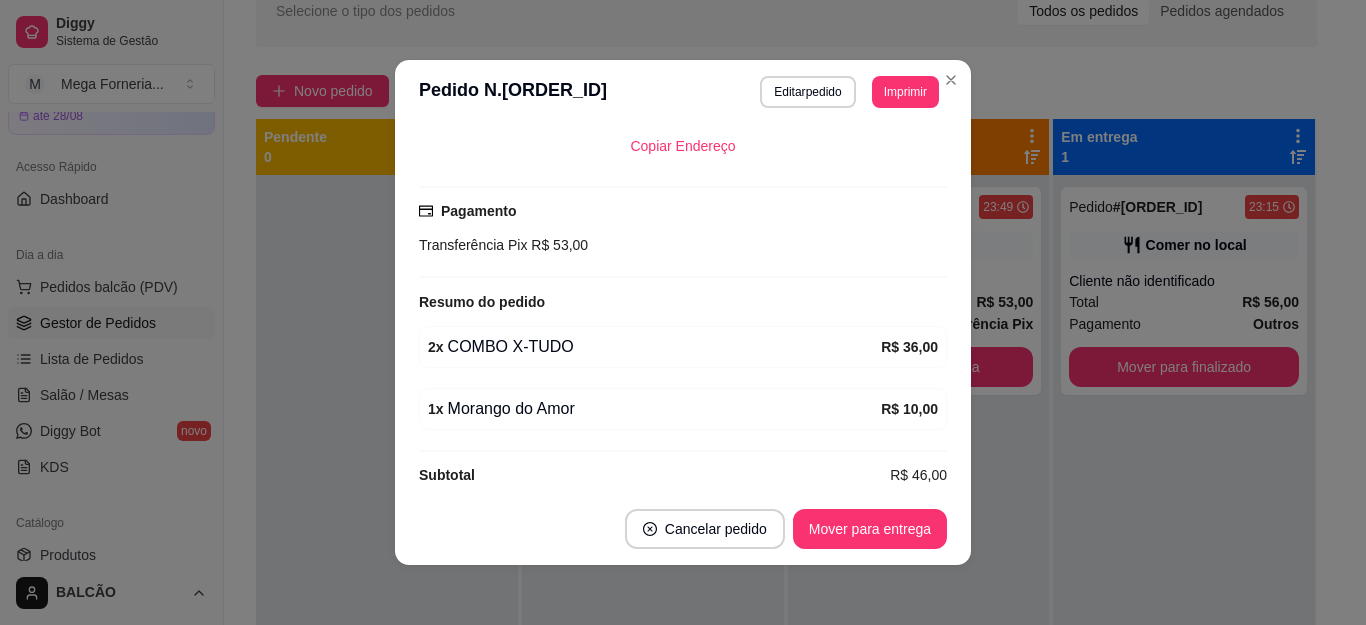 scroll, scrollTop: 382, scrollLeft: 0, axis: vertical 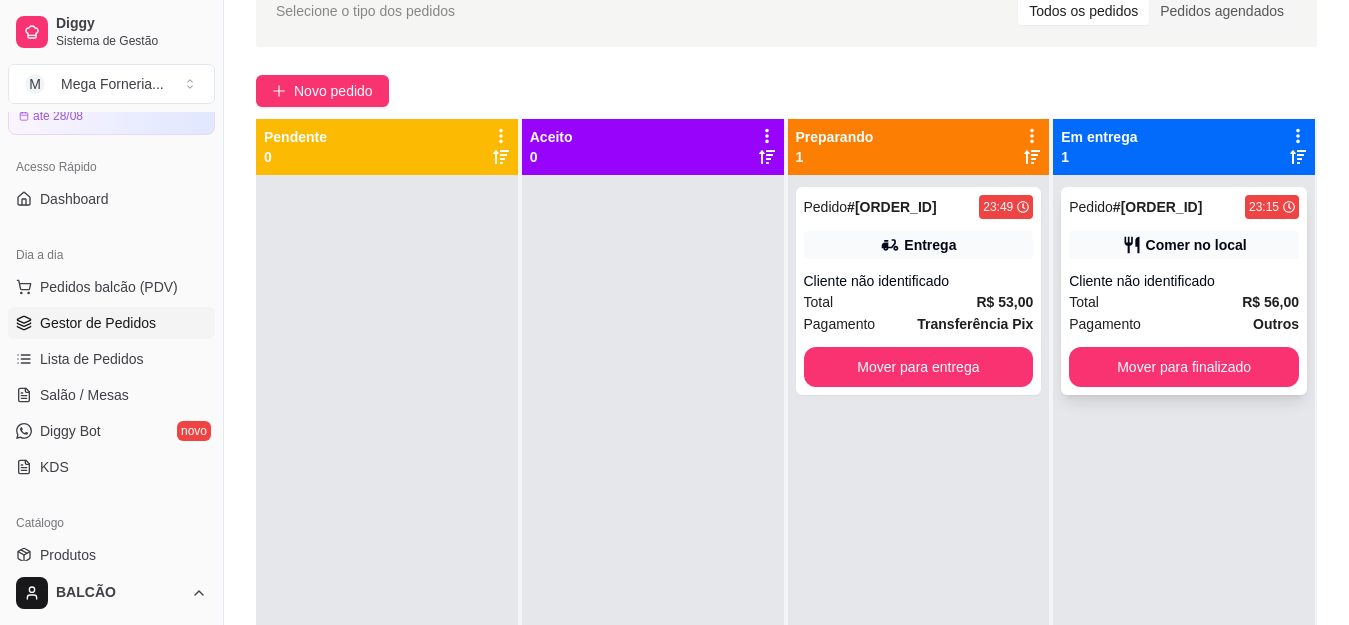 click on "Comer no local" at bounding box center [1184, 245] 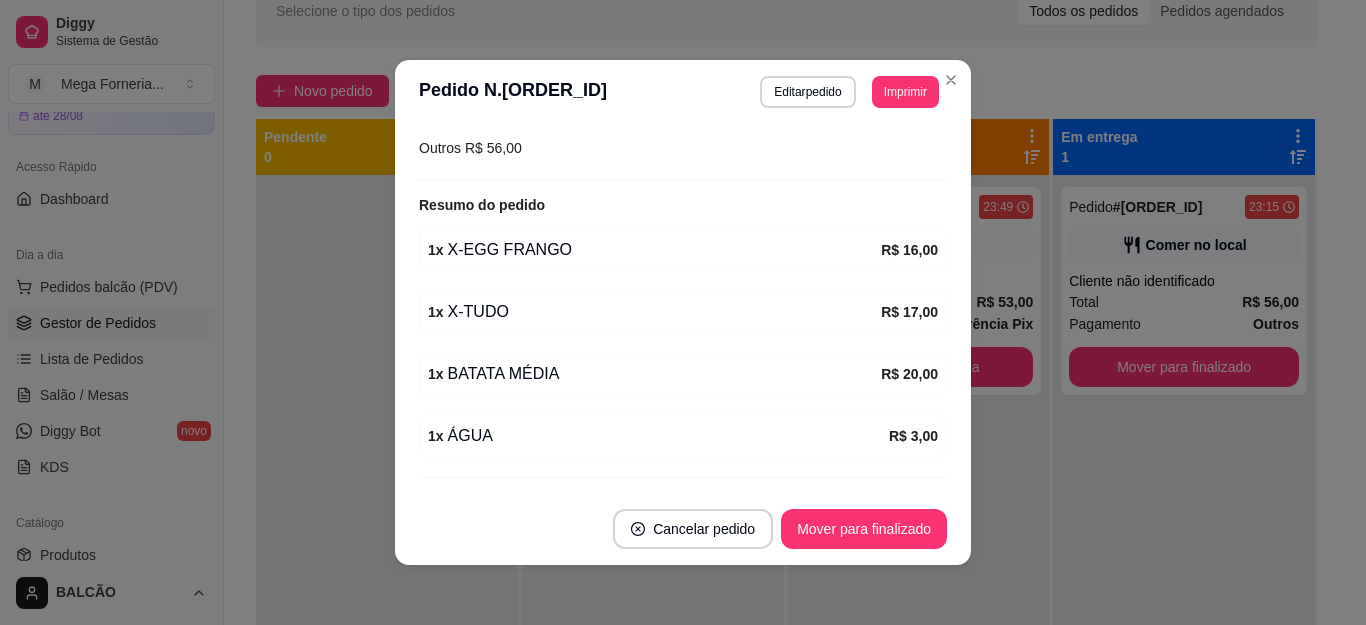 scroll, scrollTop: 350, scrollLeft: 0, axis: vertical 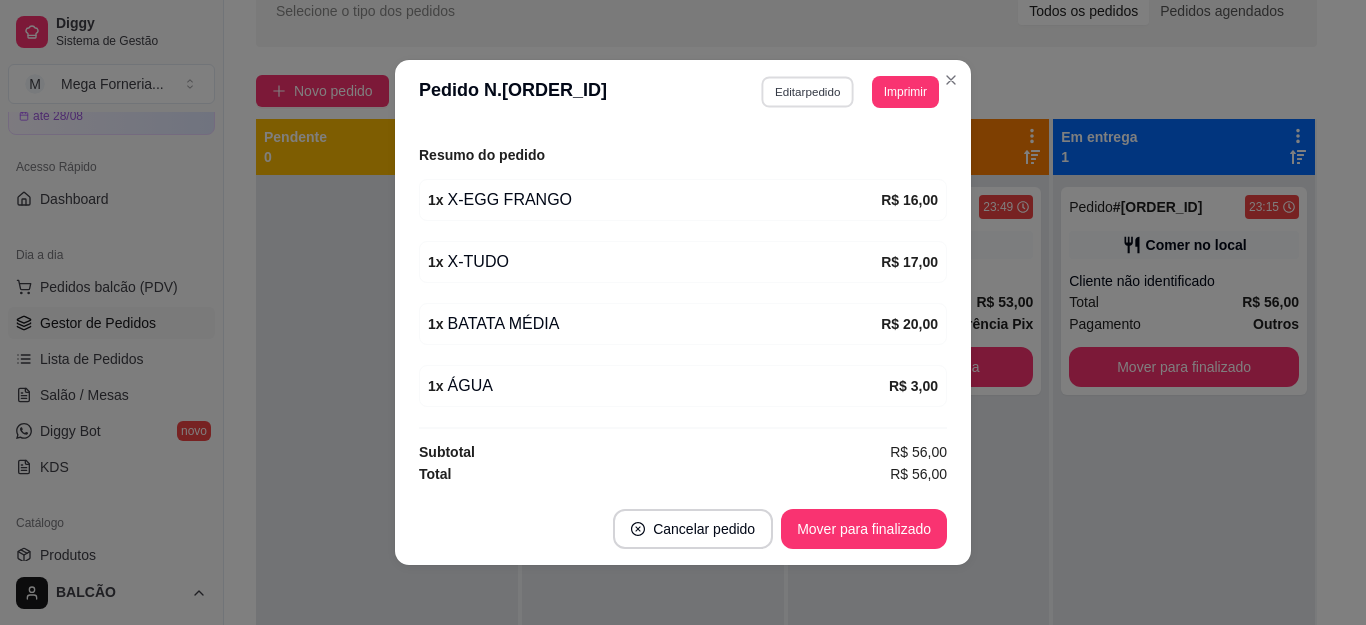 click on "Editar  pedido" at bounding box center (808, 91) 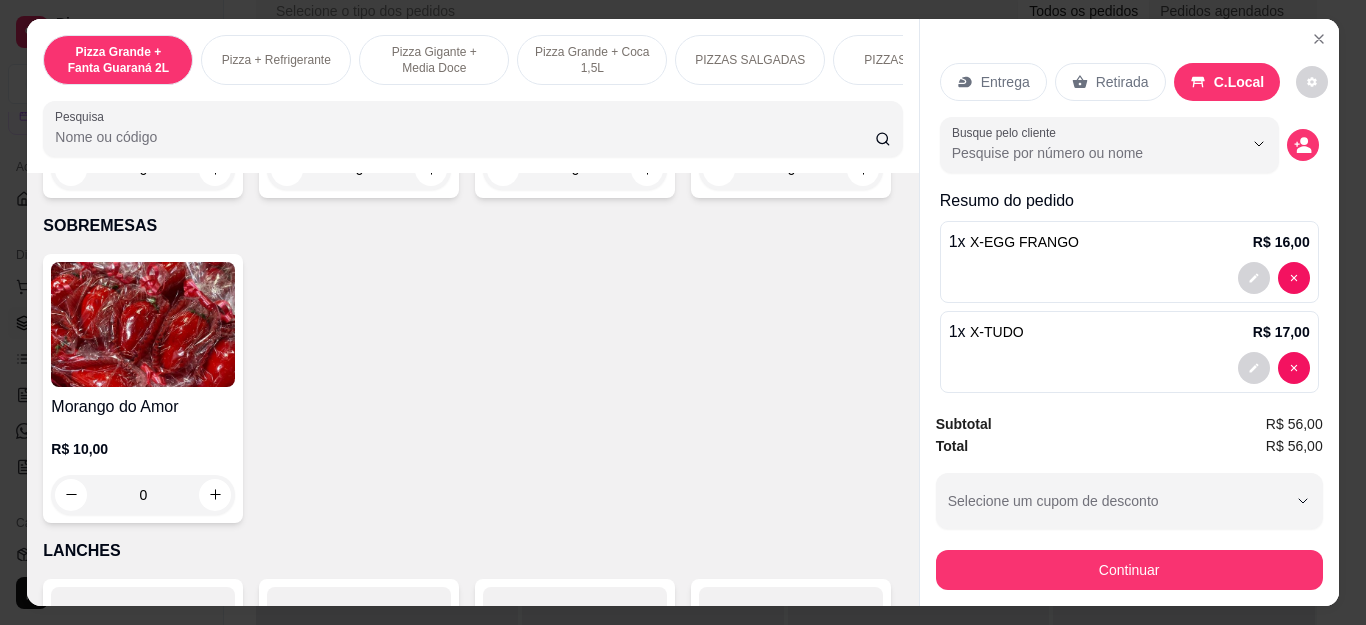 scroll, scrollTop: 2600, scrollLeft: 0, axis: vertical 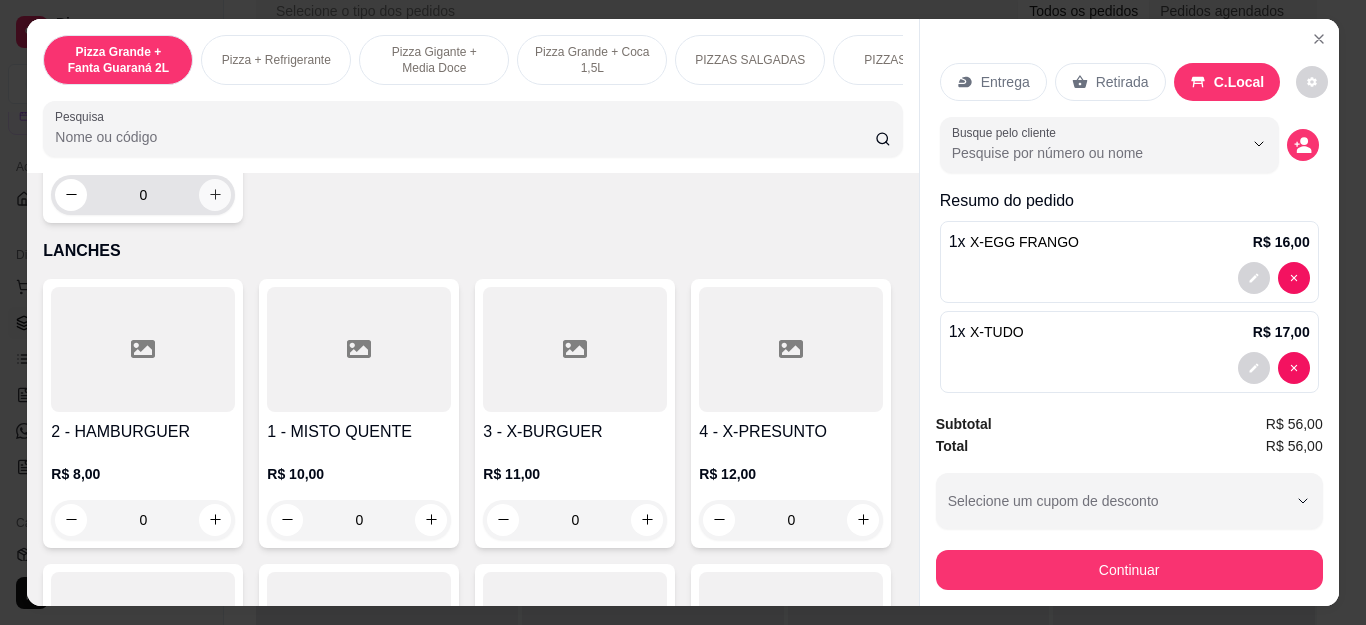 click 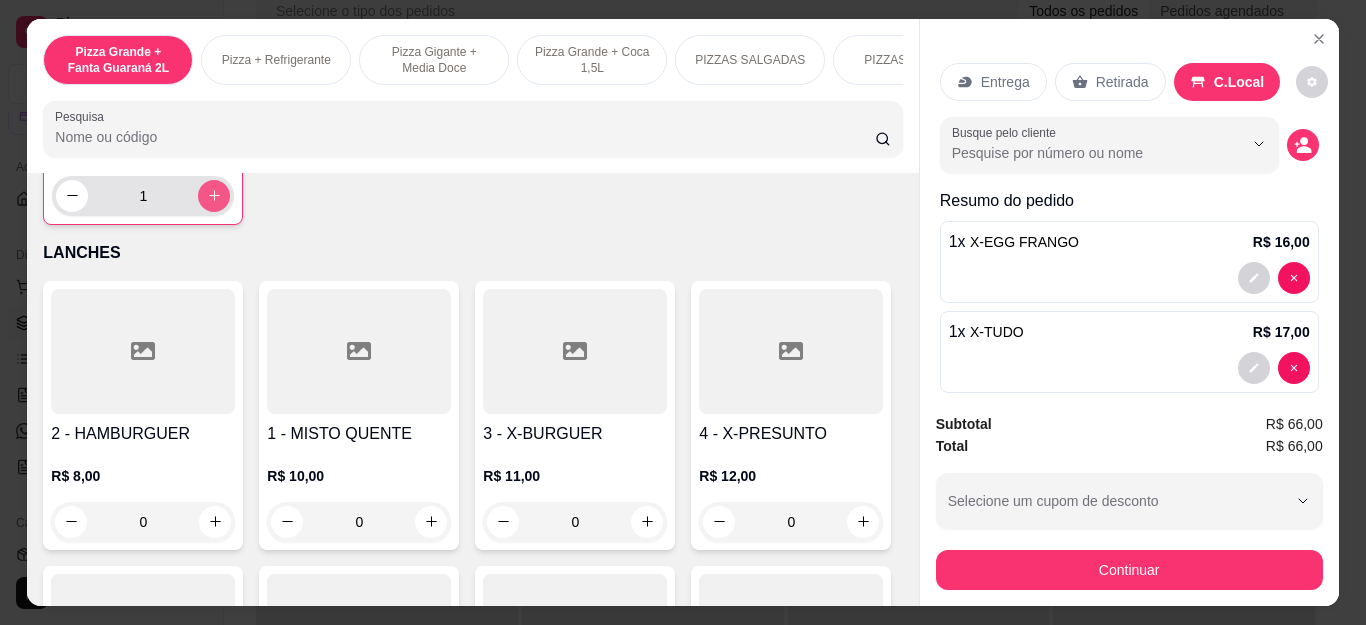 type on "1" 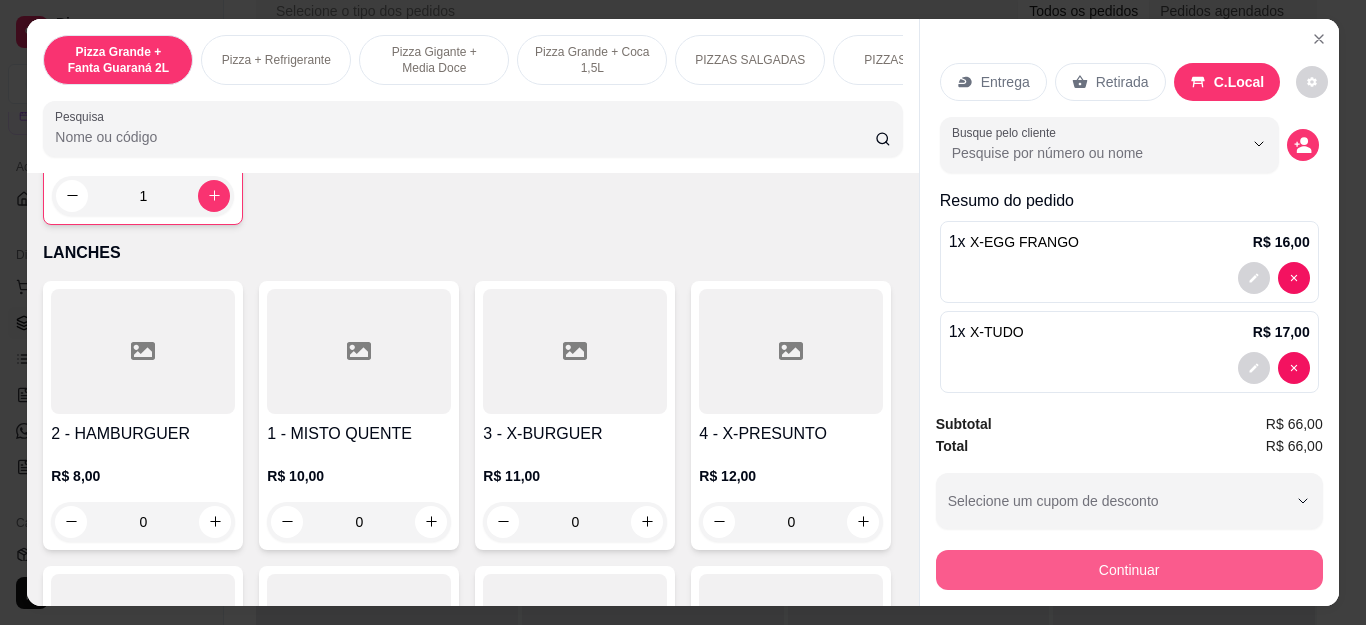 click on "Continuar" at bounding box center (1129, 570) 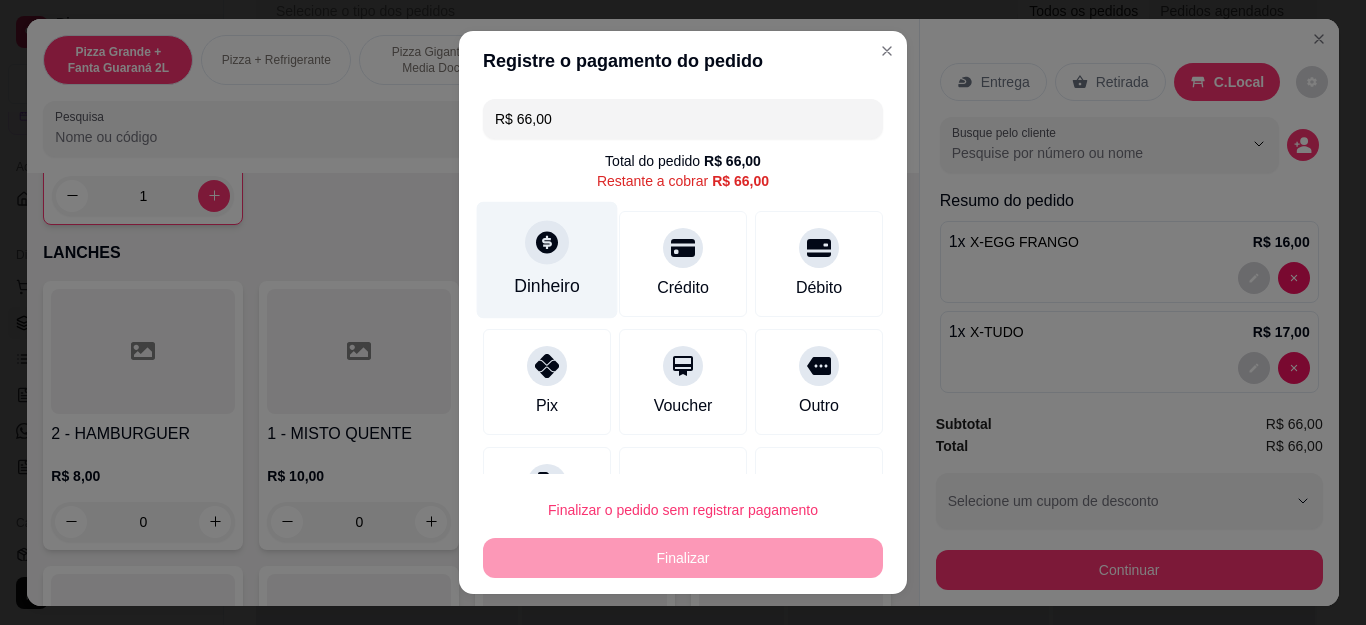 click on "Dinheiro" at bounding box center (547, 260) 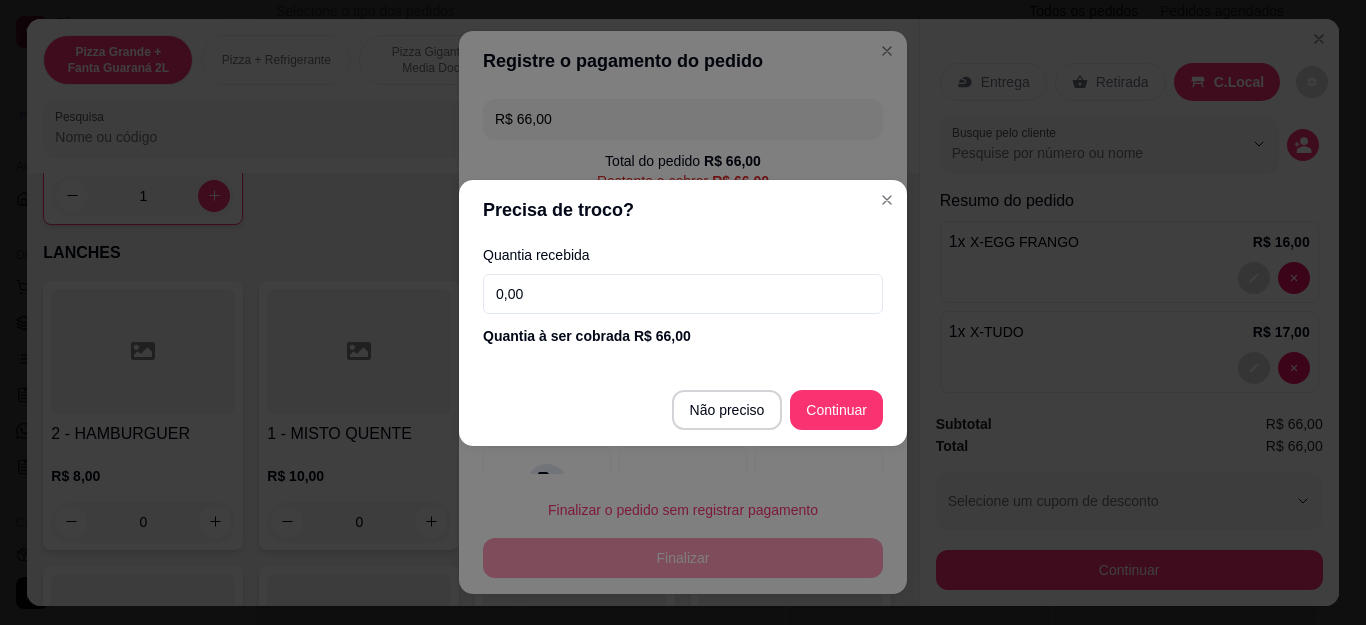 click on "0,00" at bounding box center (683, 294) 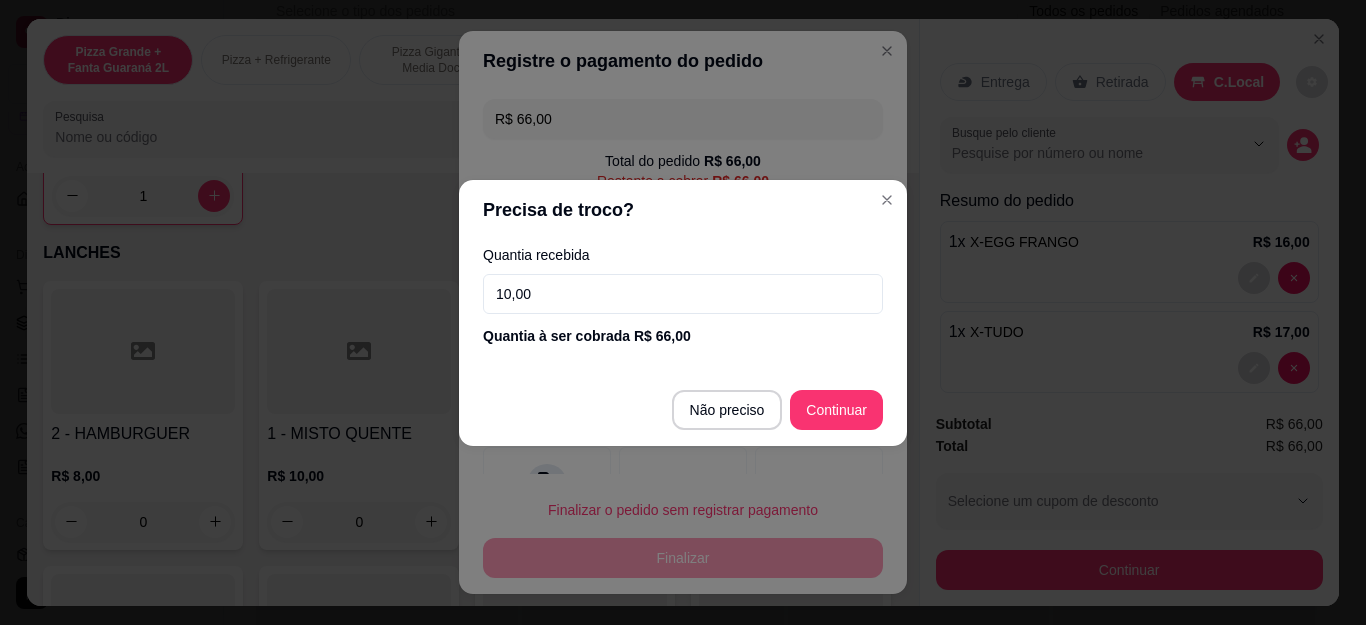 type on "100,00" 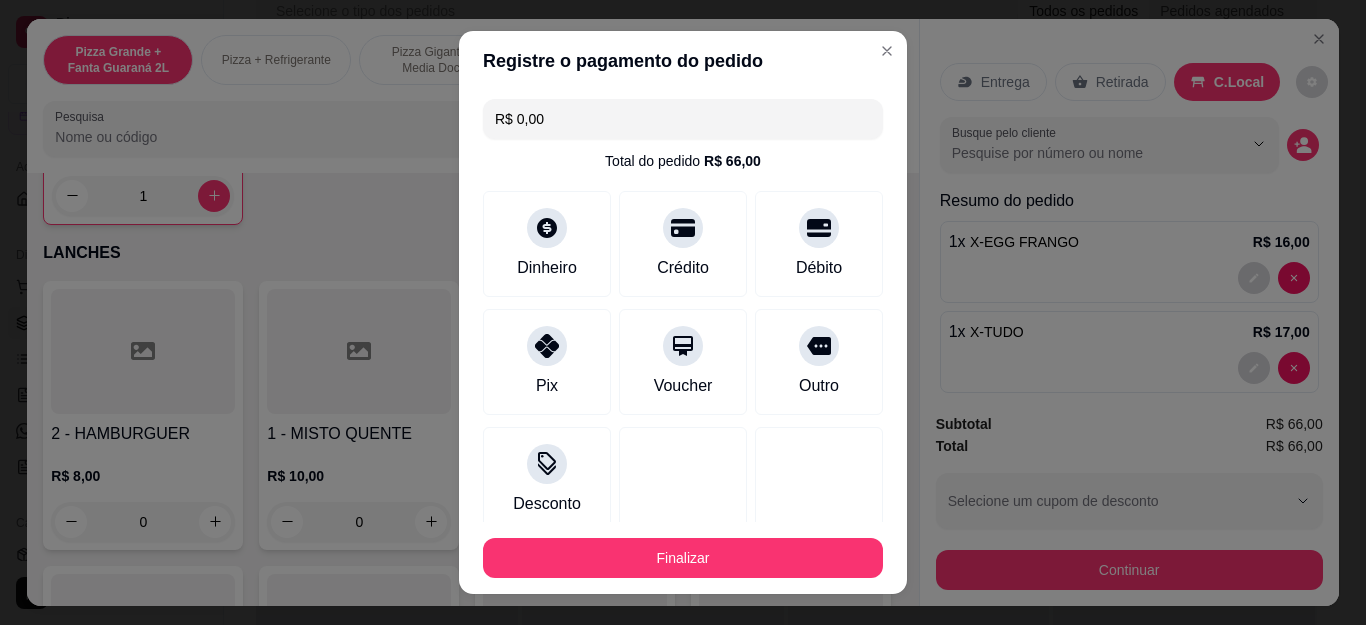 type on "R$ 0,00" 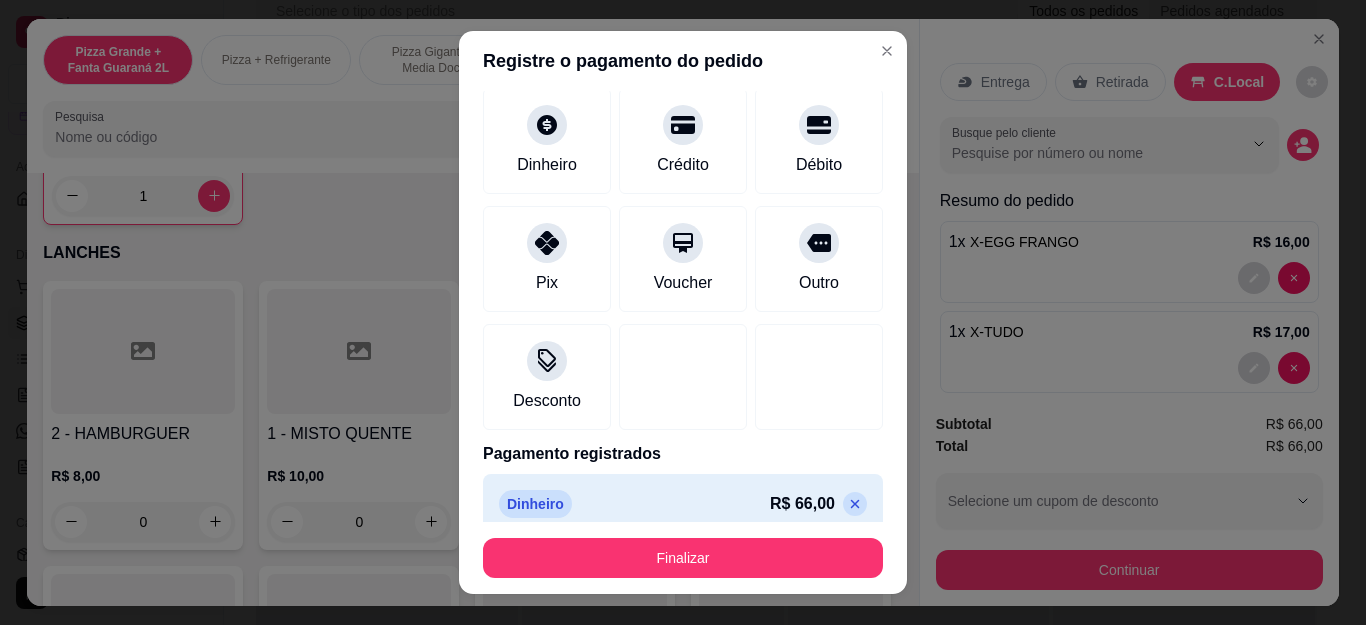 scroll, scrollTop: 123, scrollLeft: 0, axis: vertical 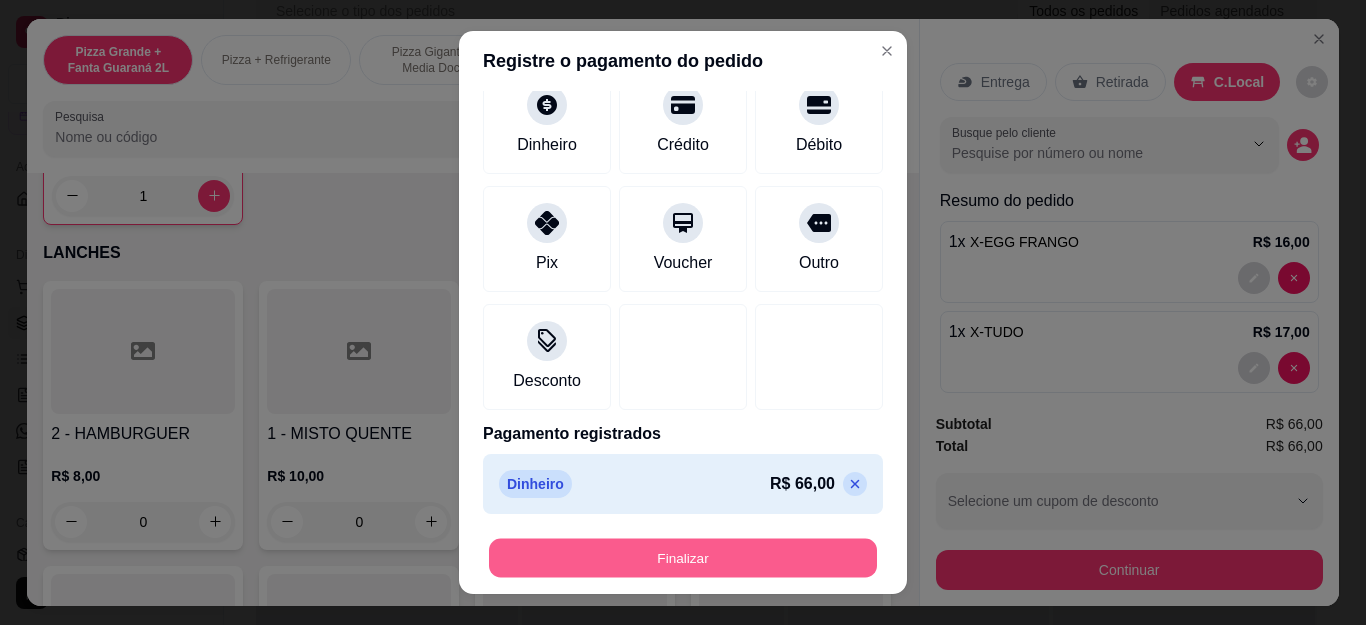 click on "Finalizar" at bounding box center (683, 557) 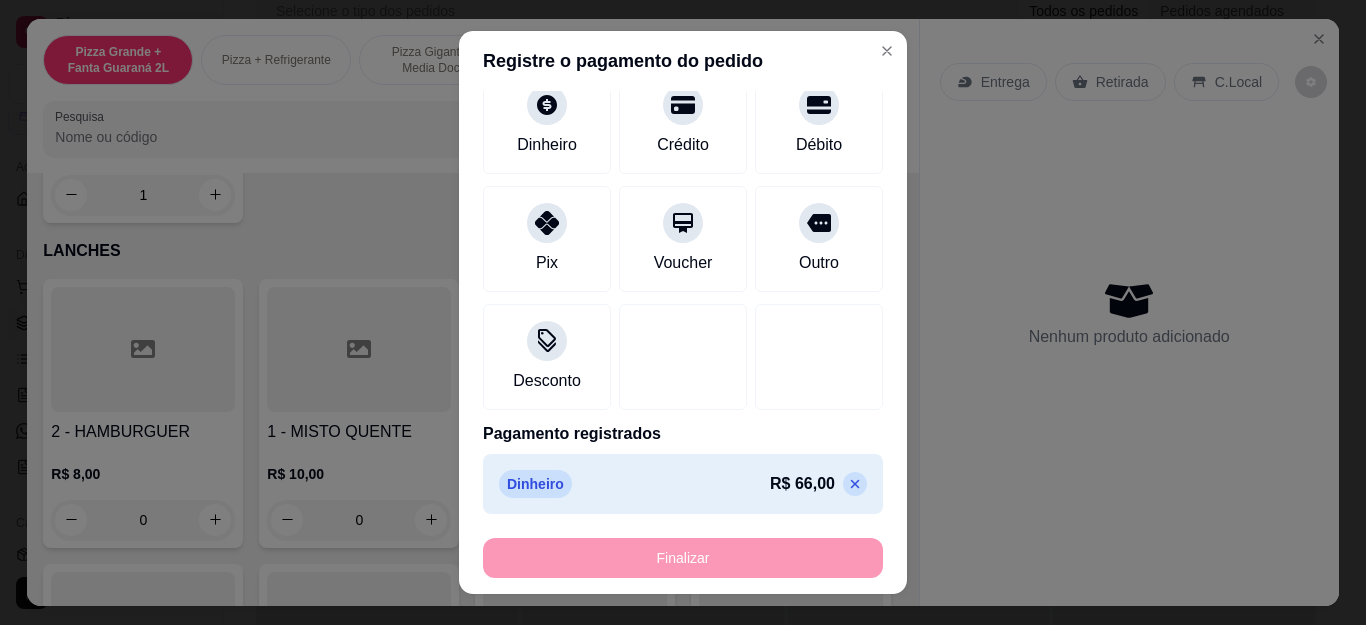 type on "0" 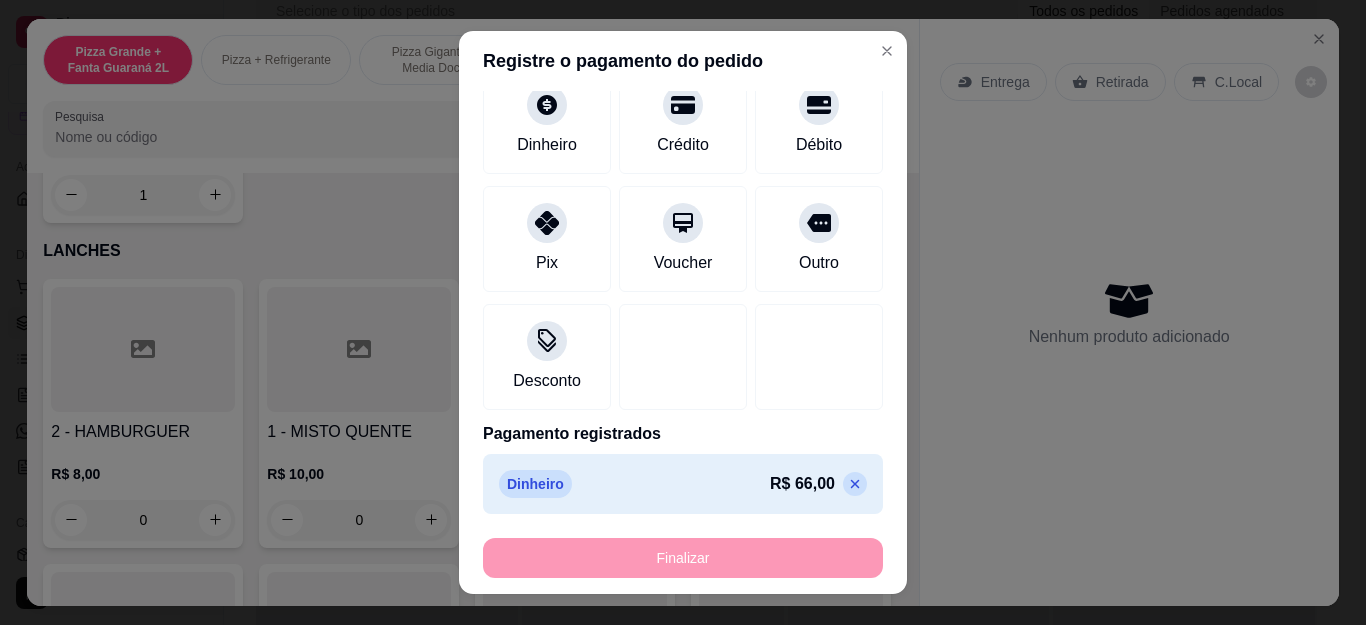 type on "0" 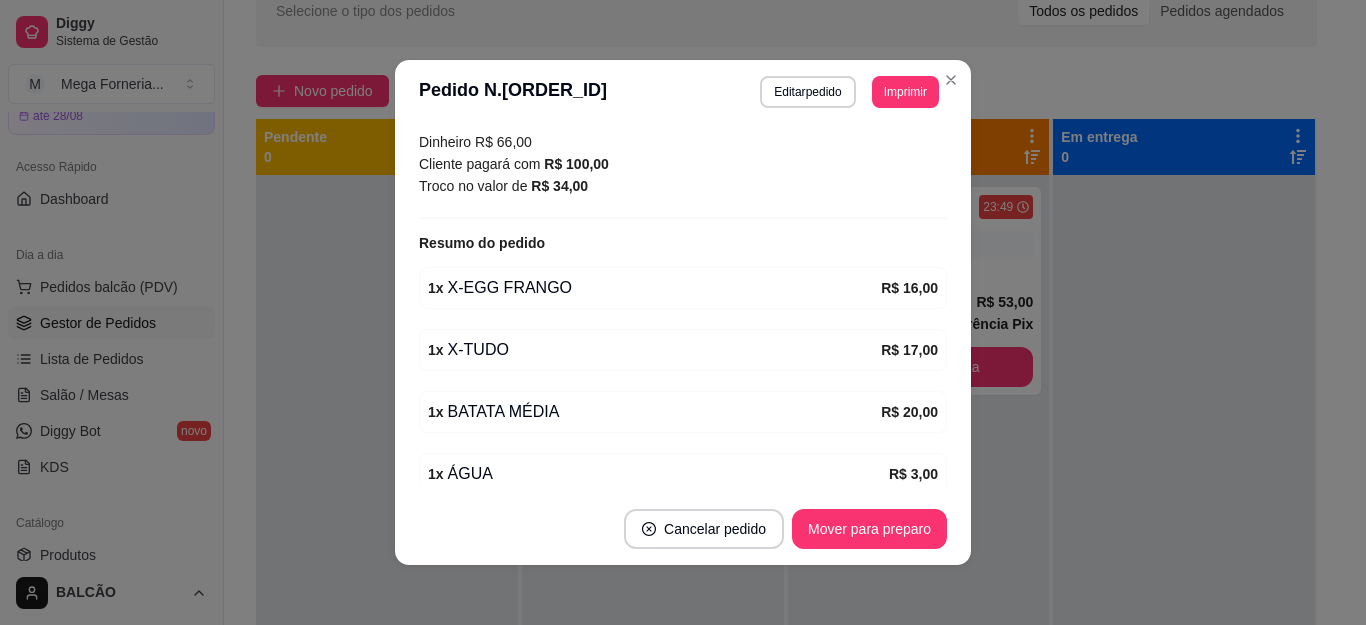scroll, scrollTop: 438, scrollLeft: 0, axis: vertical 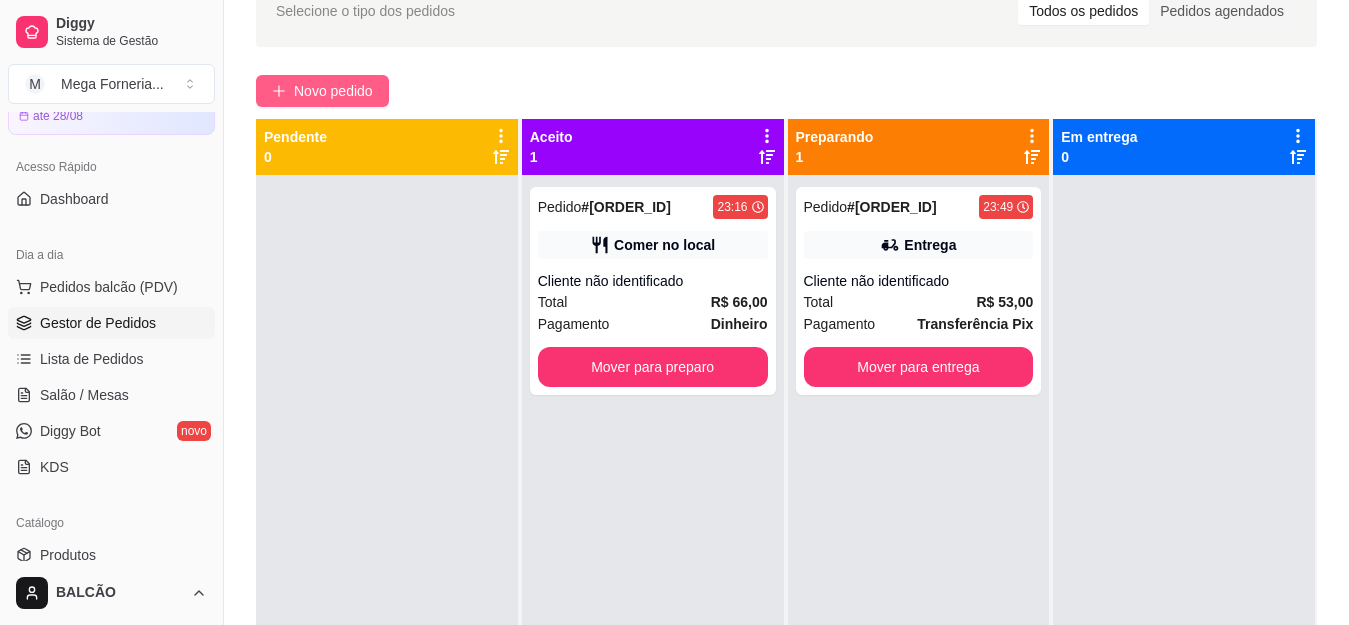click on "Novo pedido" at bounding box center [333, 91] 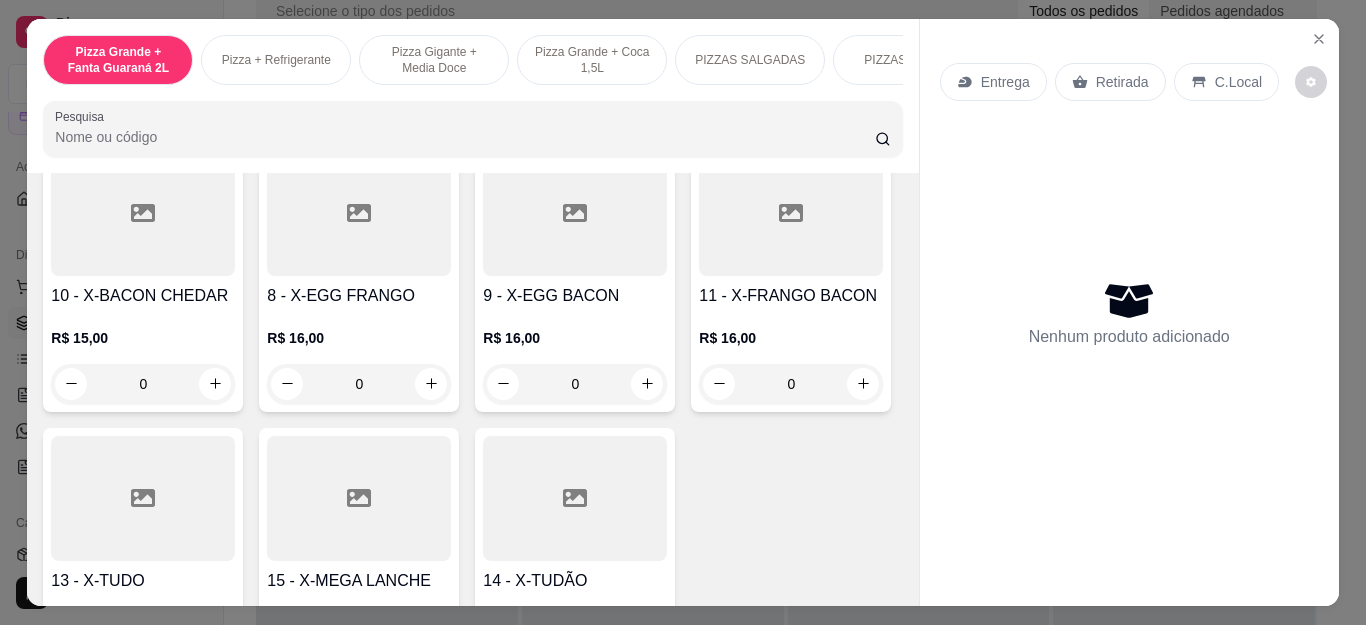 scroll, scrollTop: 3400, scrollLeft: 0, axis: vertical 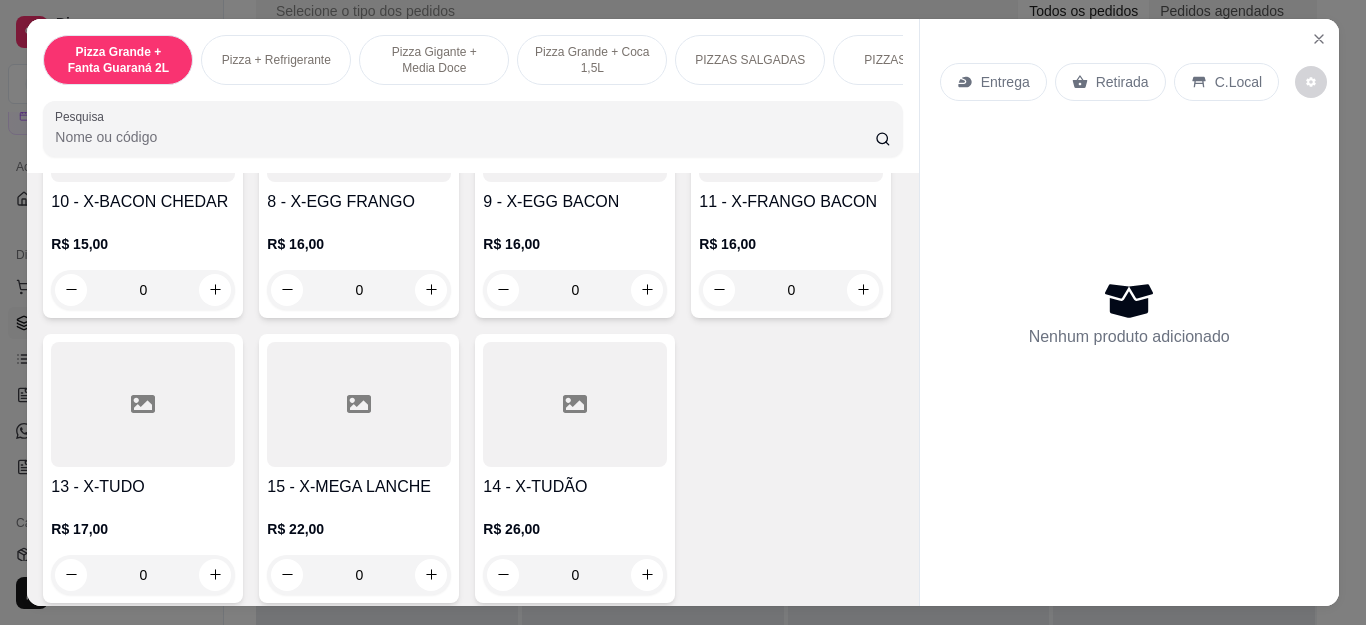 click on "0" at bounding box center [359, 5] 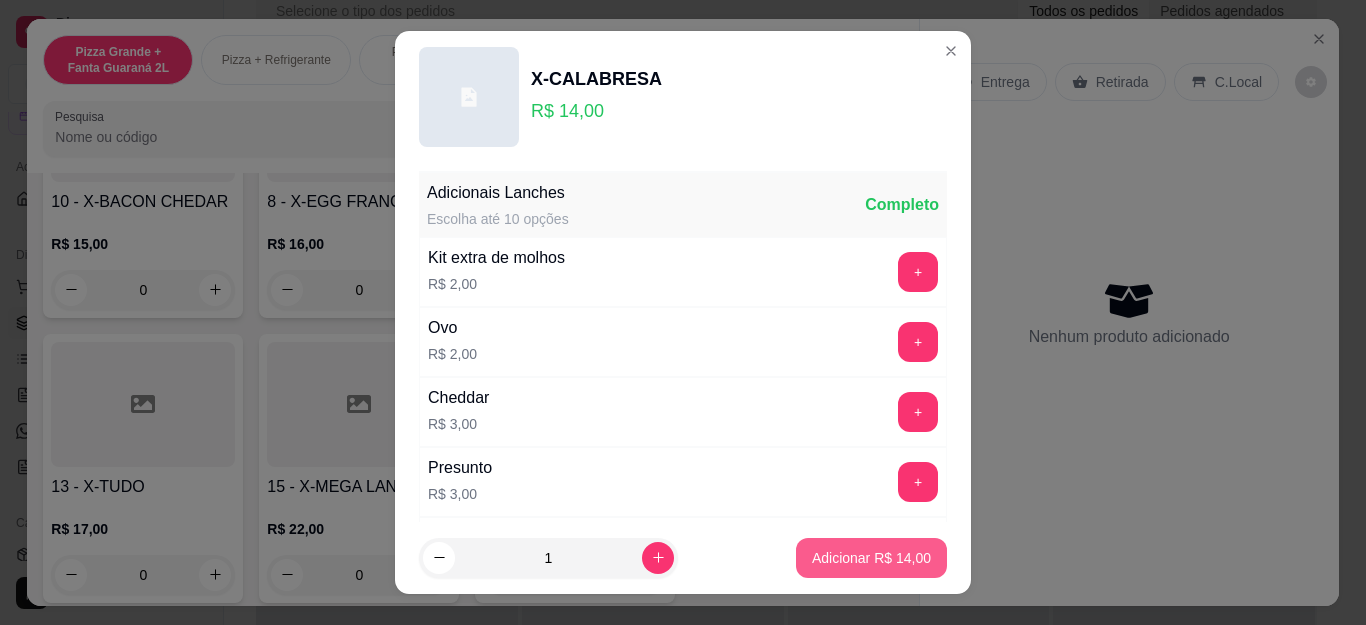 click on "Adicionar   R$ 14,00" at bounding box center [871, 558] 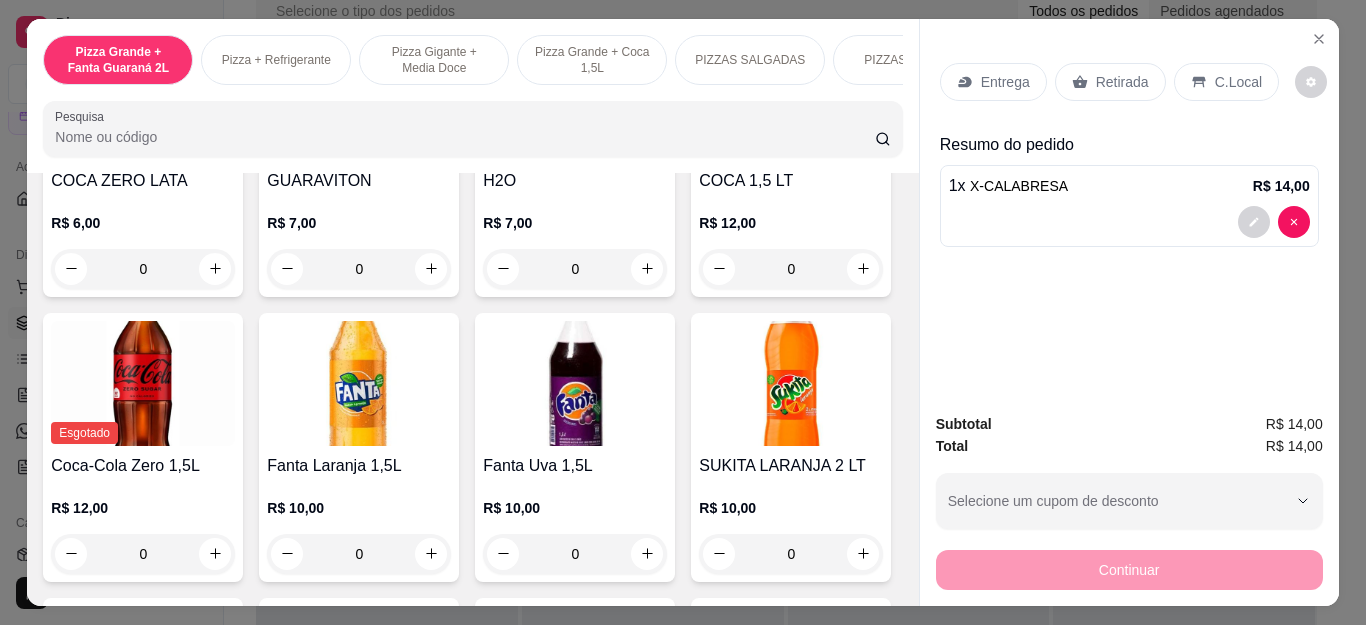 scroll, scrollTop: 4700, scrollLeft: 0, axis: vertical 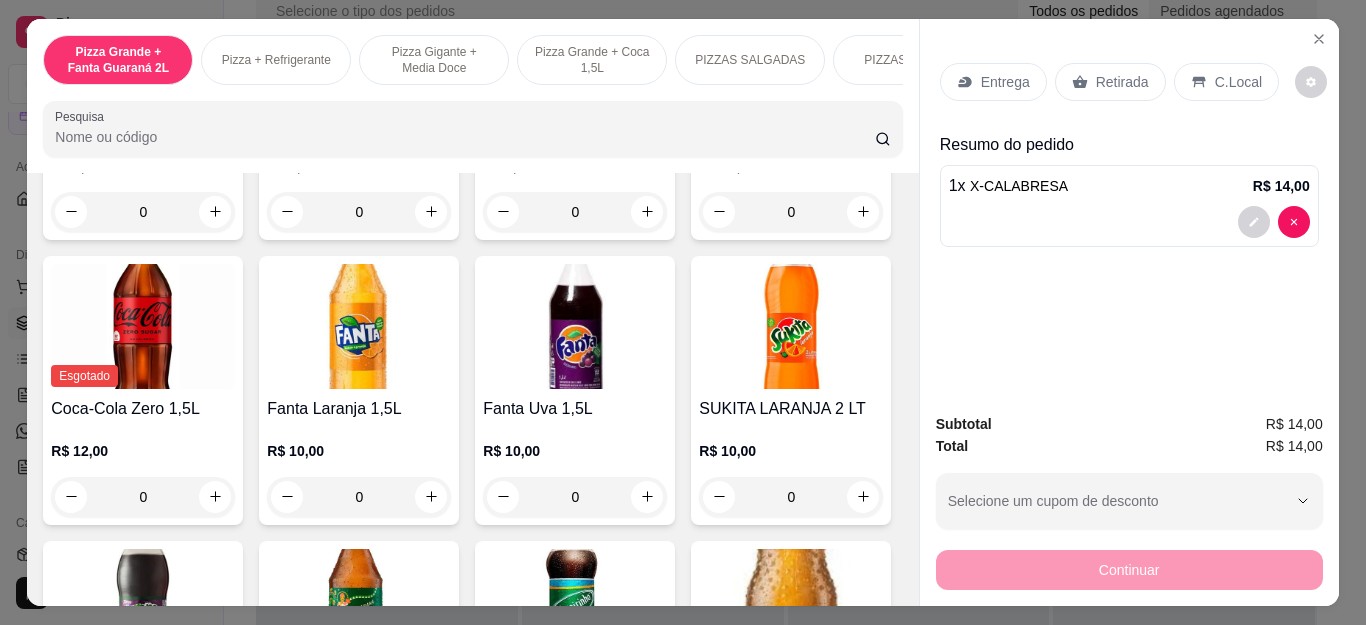 click 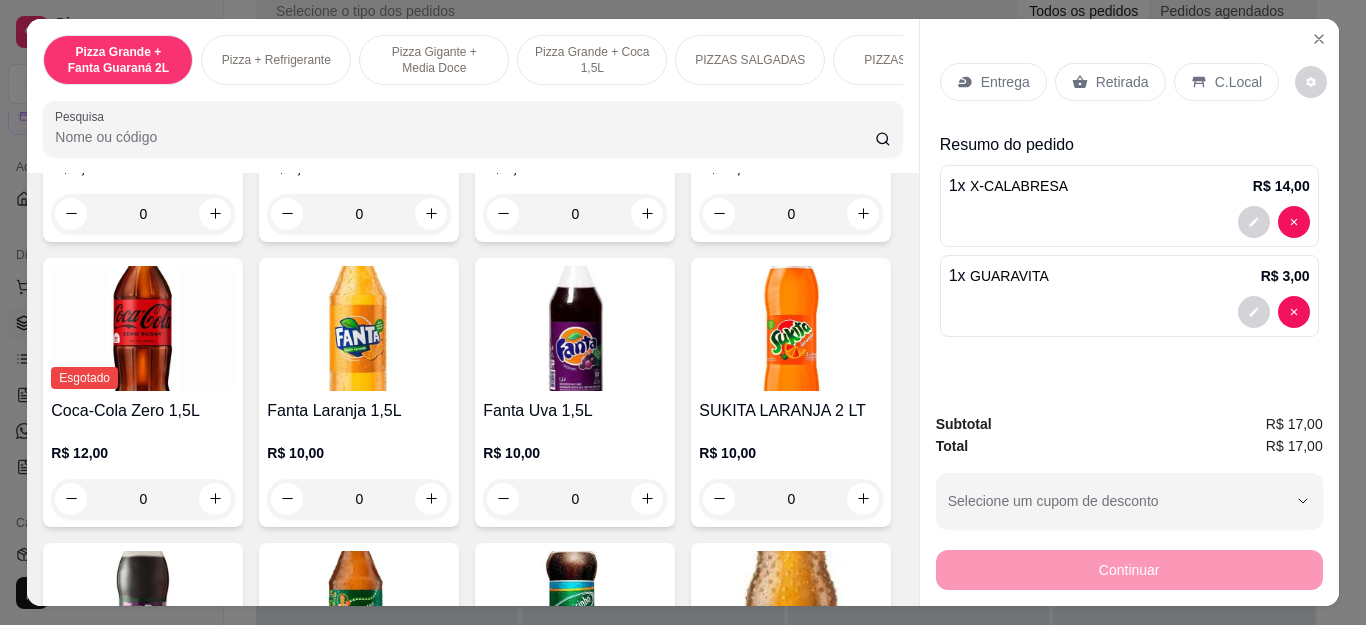 type on "1" 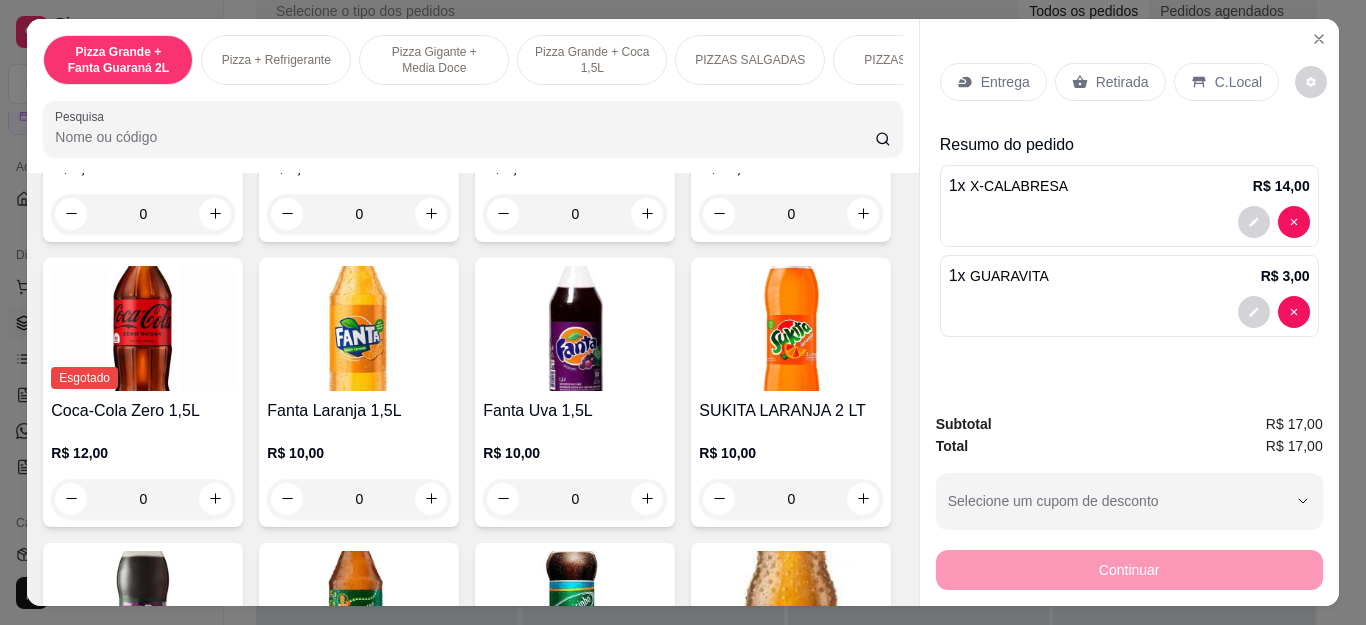 click on "Retirada" at bounding box center (1122, 82) 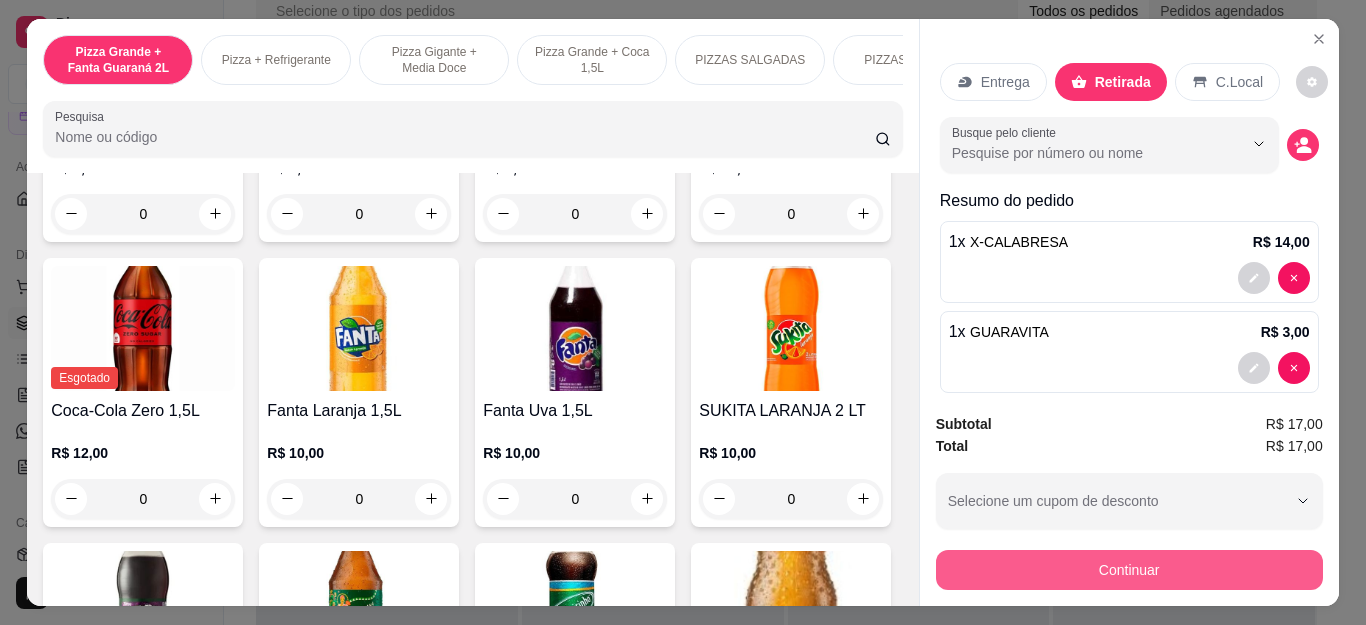 click on "Continuar" at bounding box center [1129, 570] 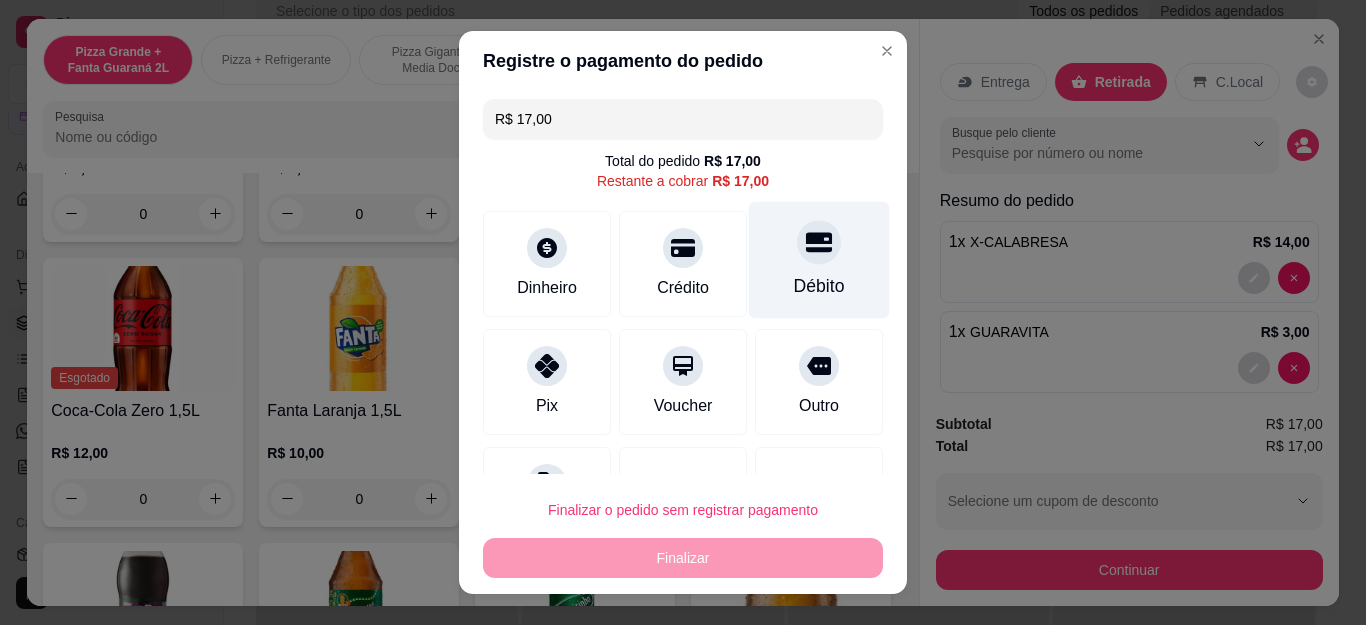 click 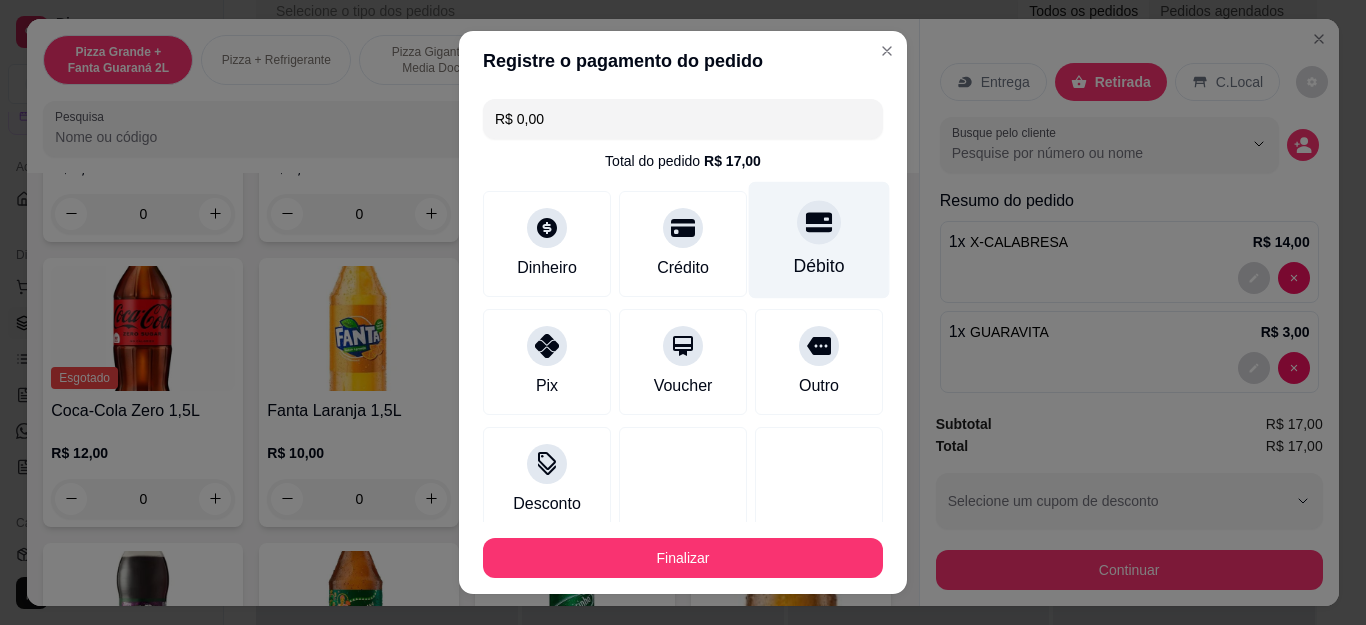 type on "R$ 0,00" 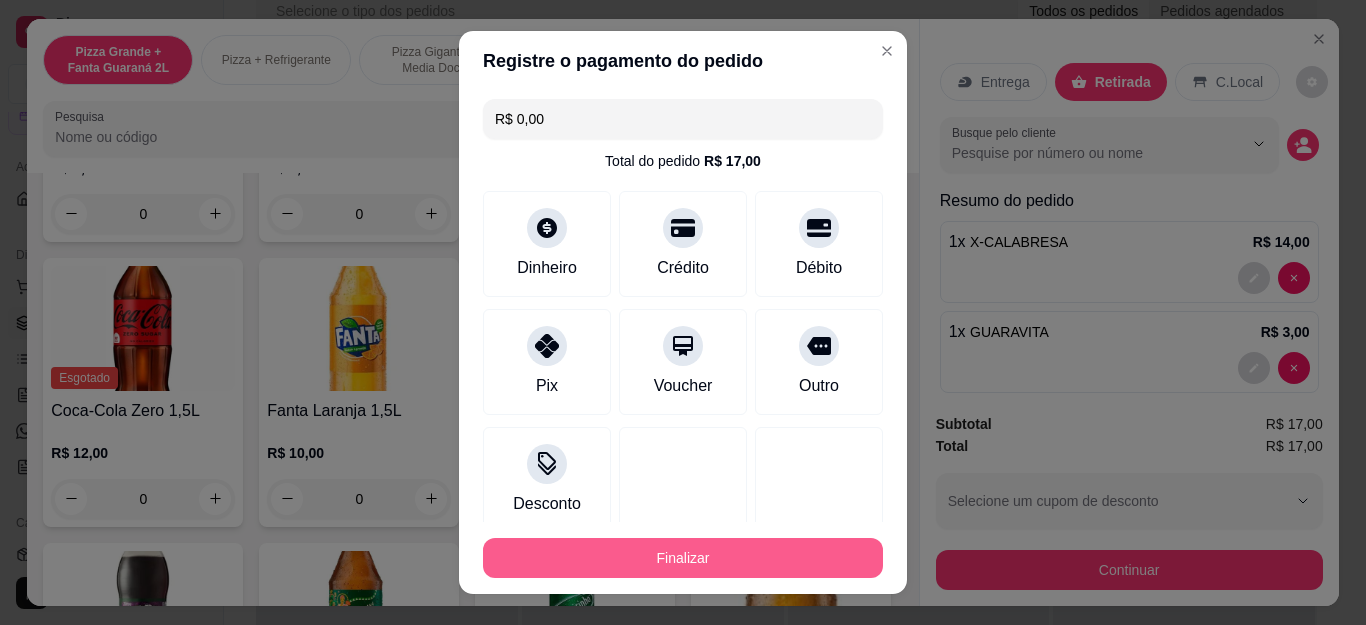 click on "Finalizar" at bounding box center [683, 558] 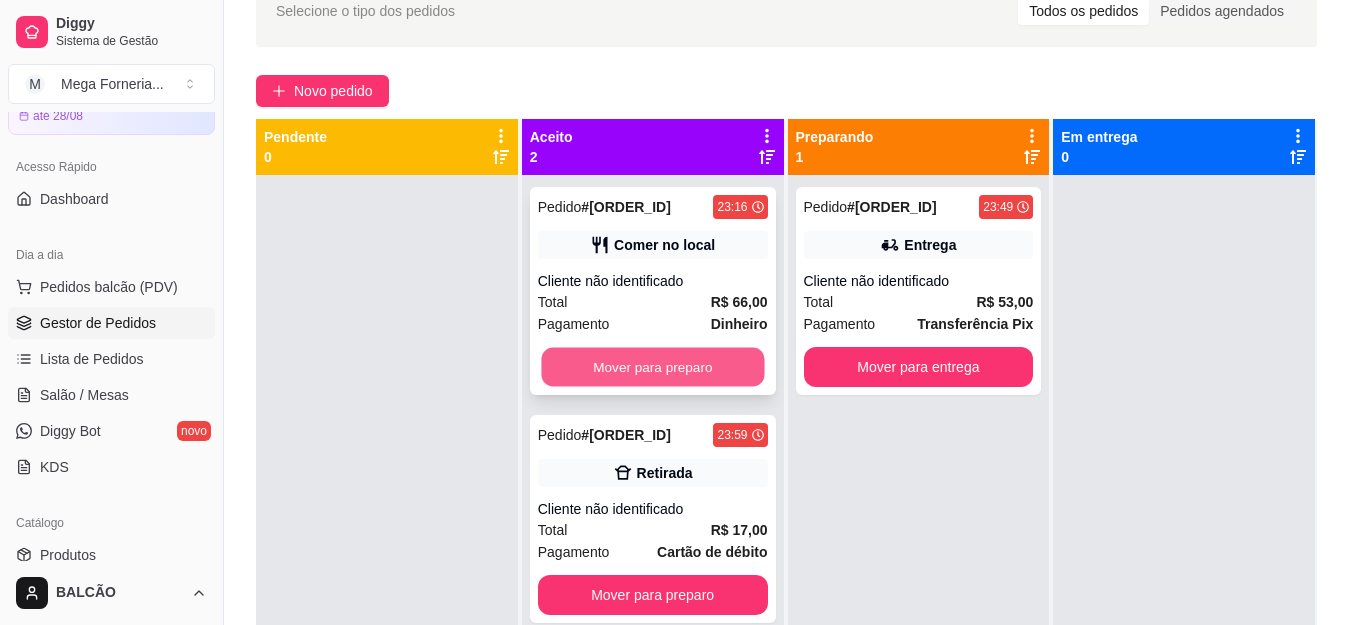 click on "Mover para preparo" at bounding box center [652, 367] 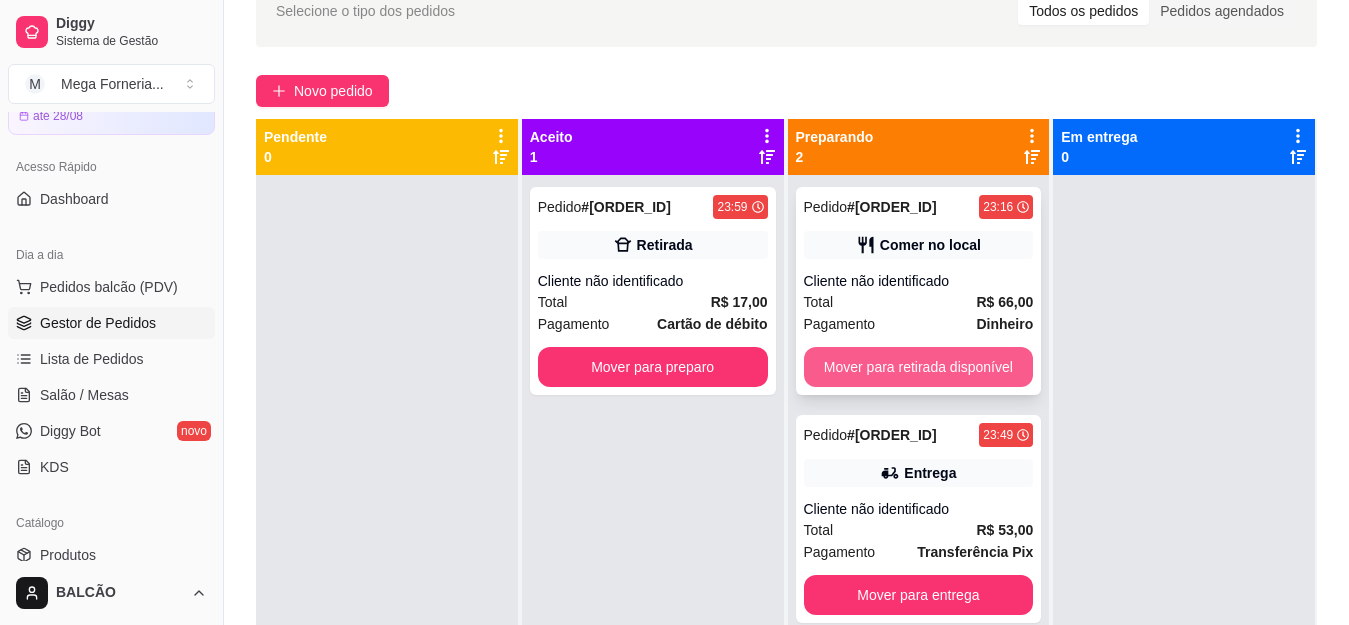 click on "Mover para retirada disponível" at bounding box center [919, 367] 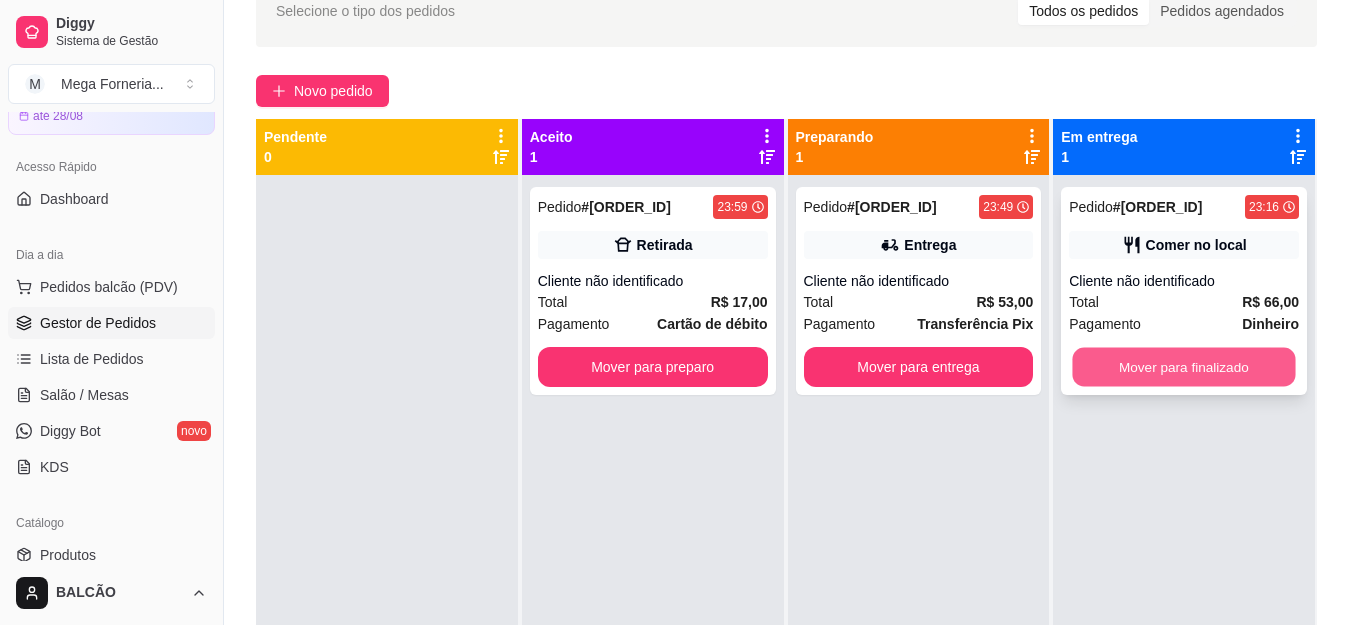 click on "Mover para finalizado" at bounding box center [1184, 367] 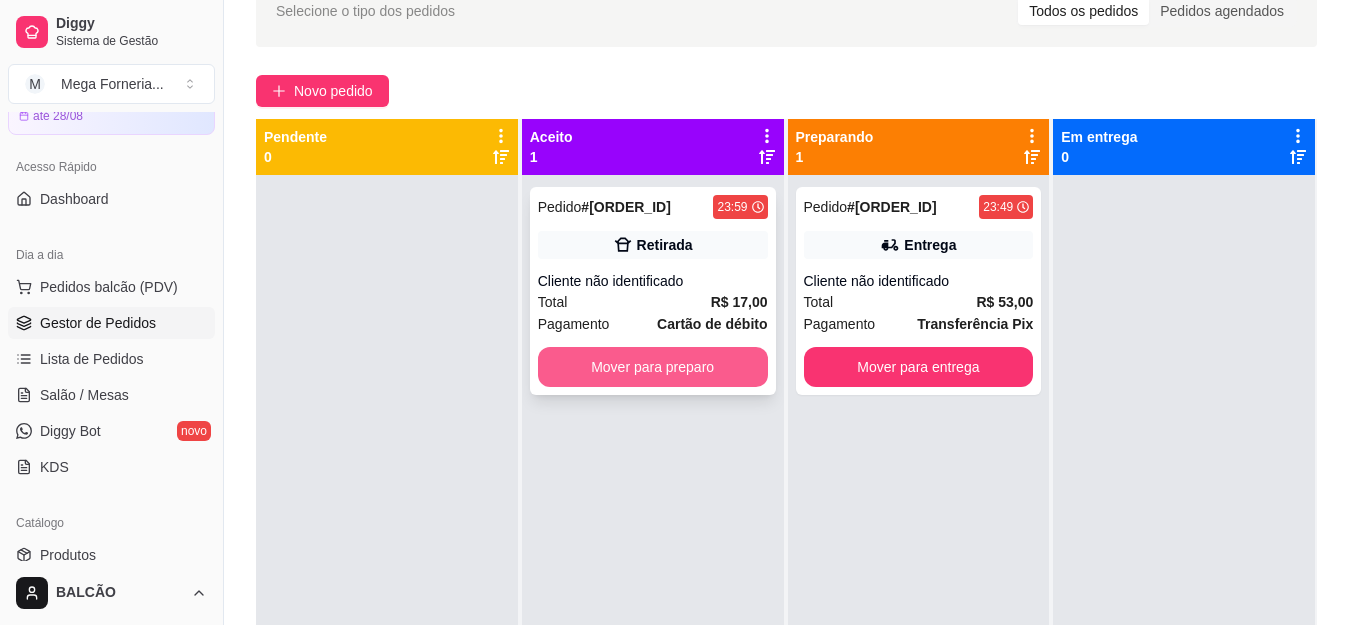 click on "Mover para preparo" at bounding box center (653, 367) 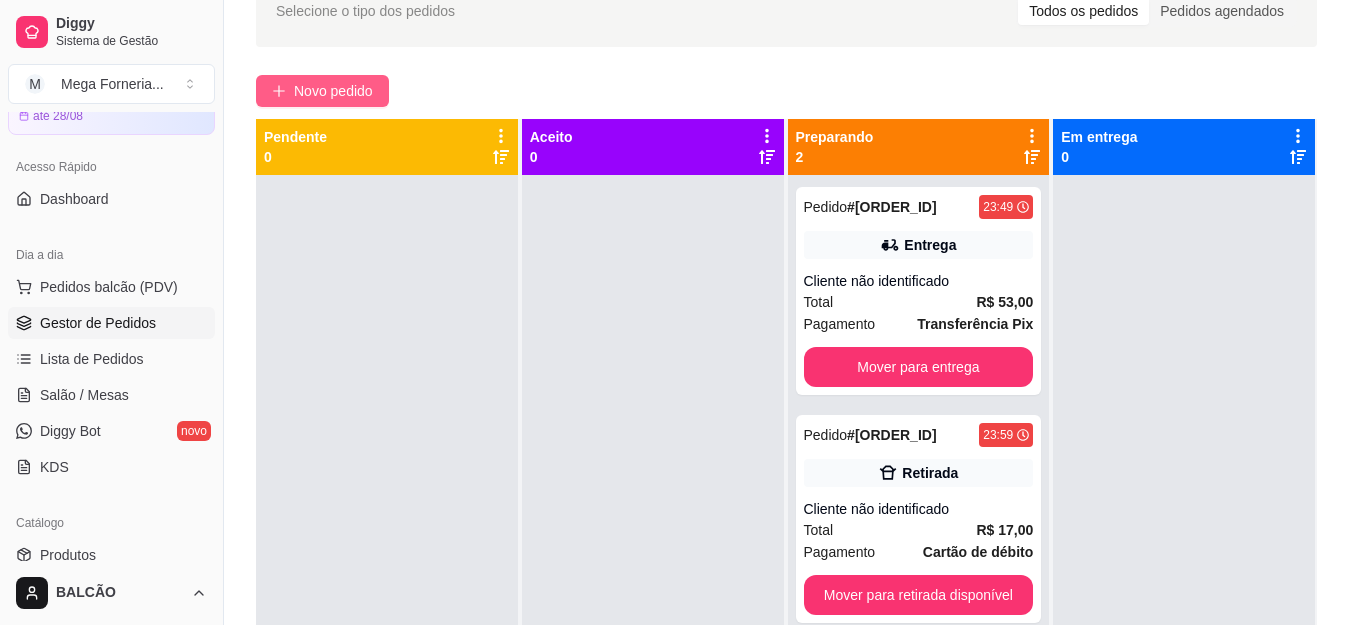 click on "Novo pedido" at bounding box center (333, 91) 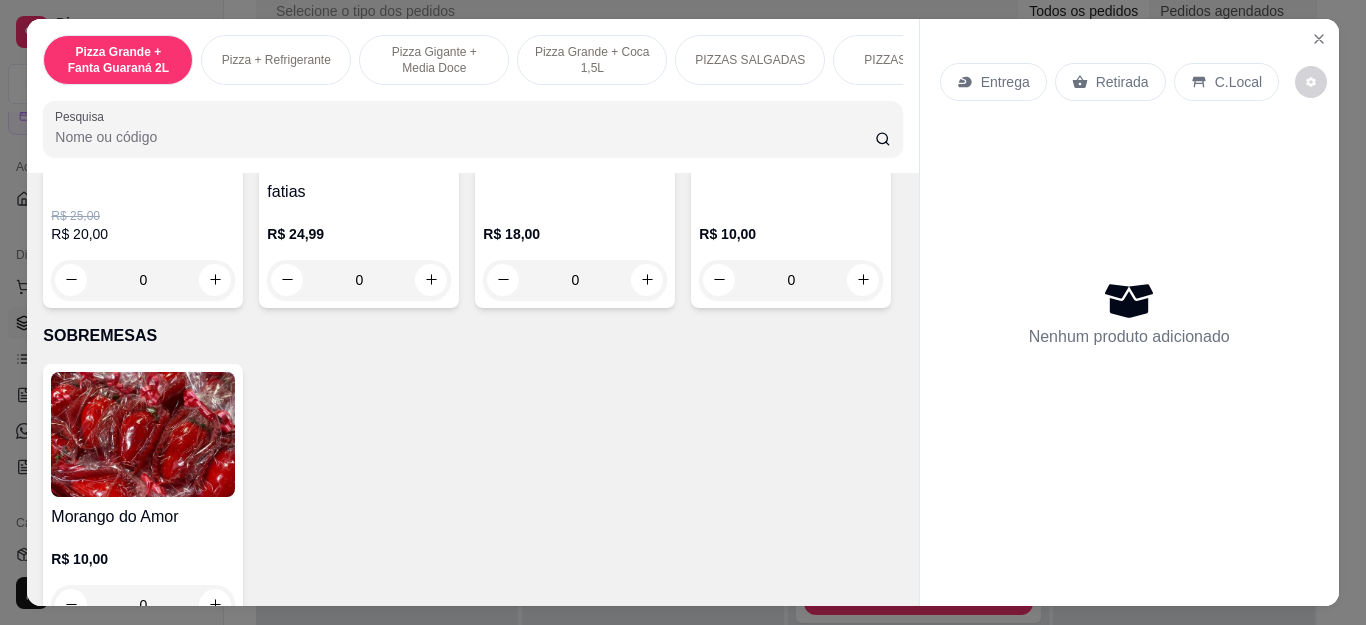 scroll, scrollTop: 2100, scrollLeft: 0, axis: vertical 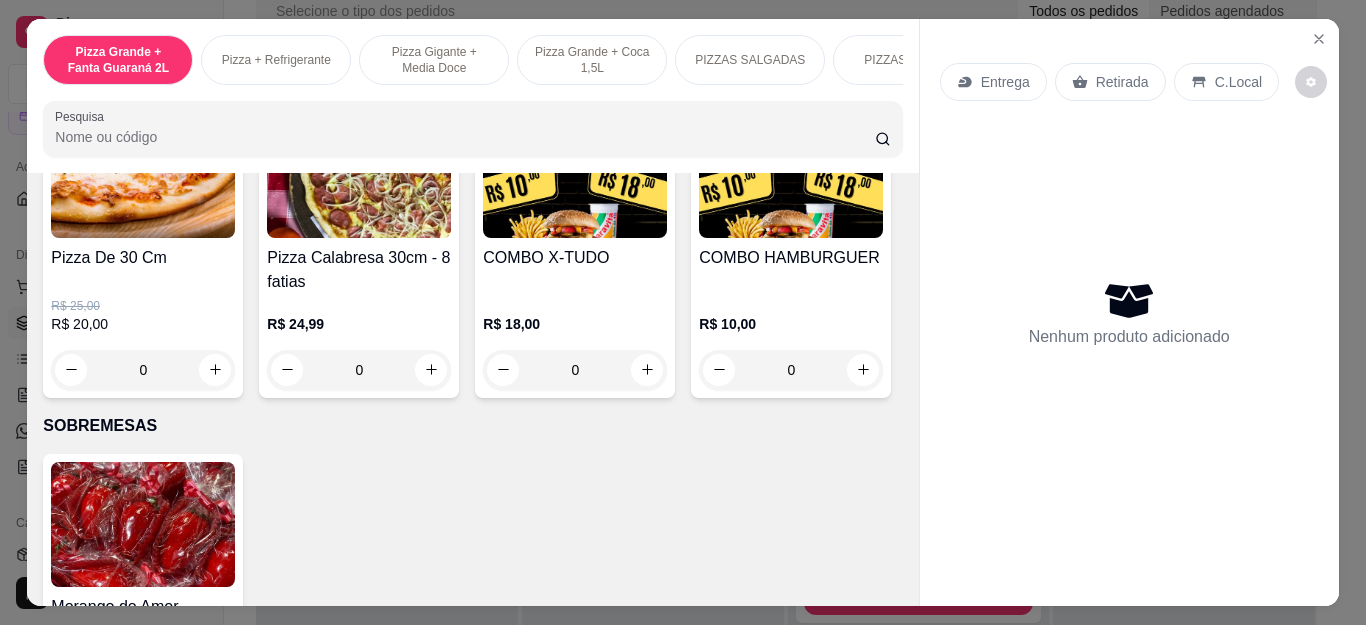 click on "0" at bounding box center (575, 370) 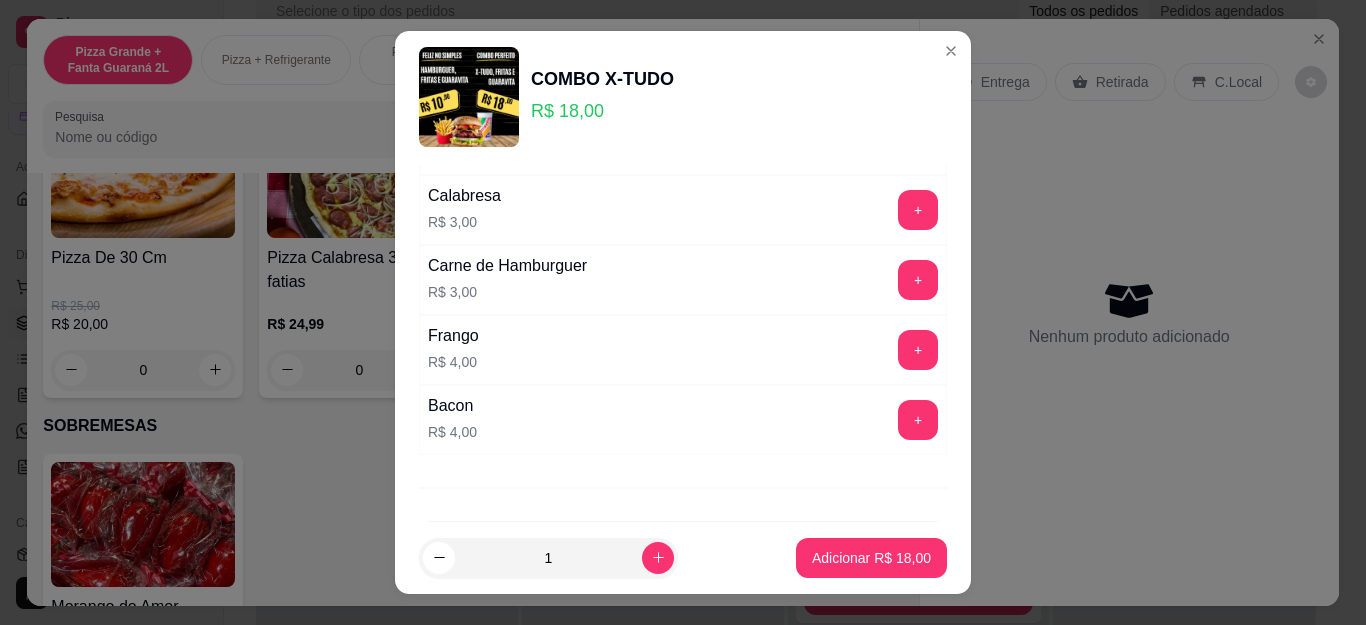 scroll, scrollTop: 495, scrollLeft: 0, axis: vertical 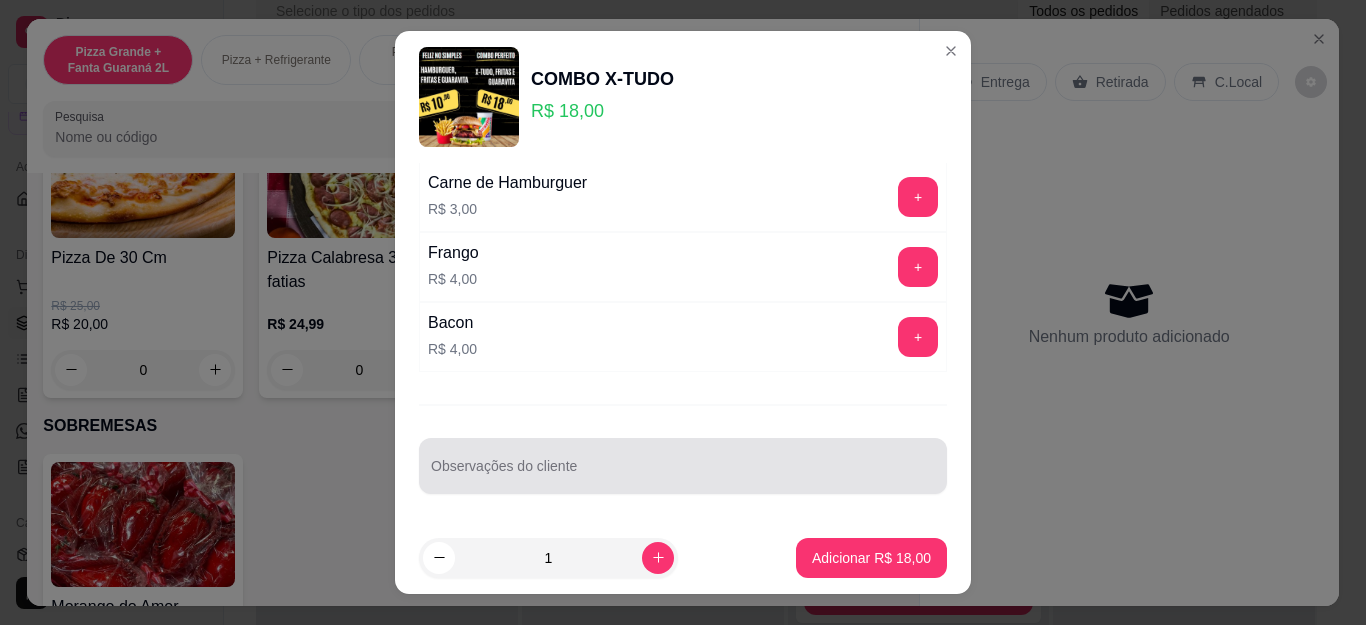 click on "Observações do cliente" at bounding box center [683, 474] 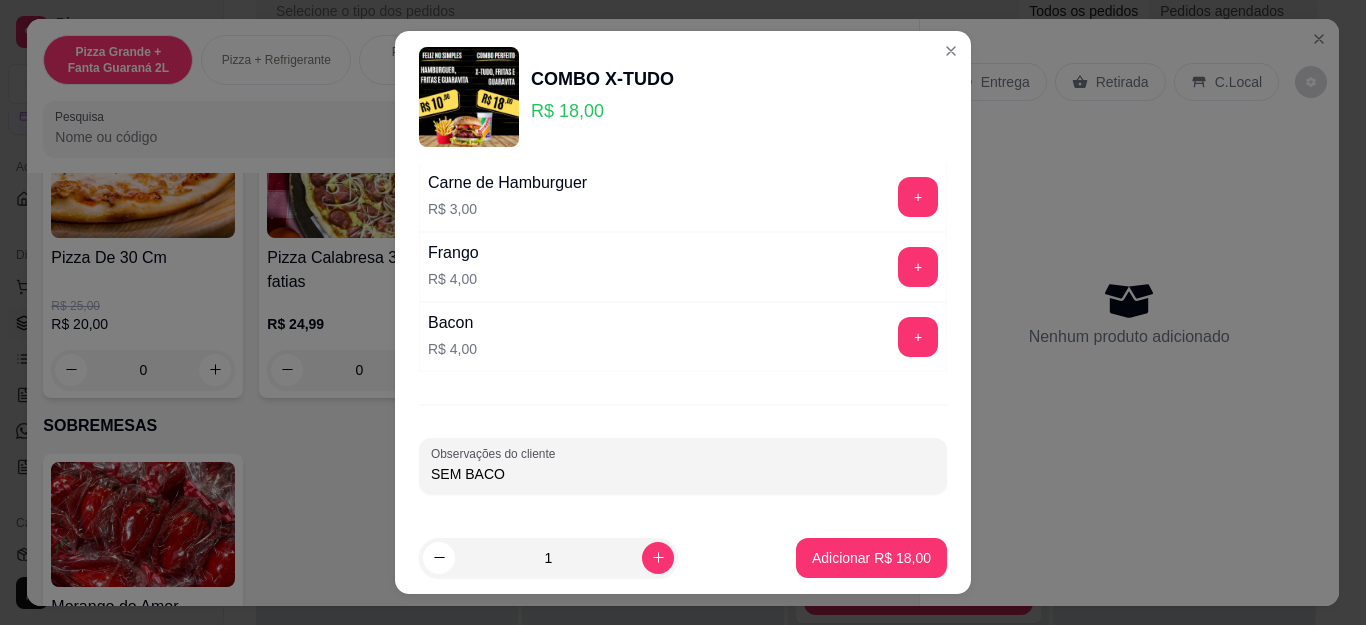 type on "[MODIFIER]" 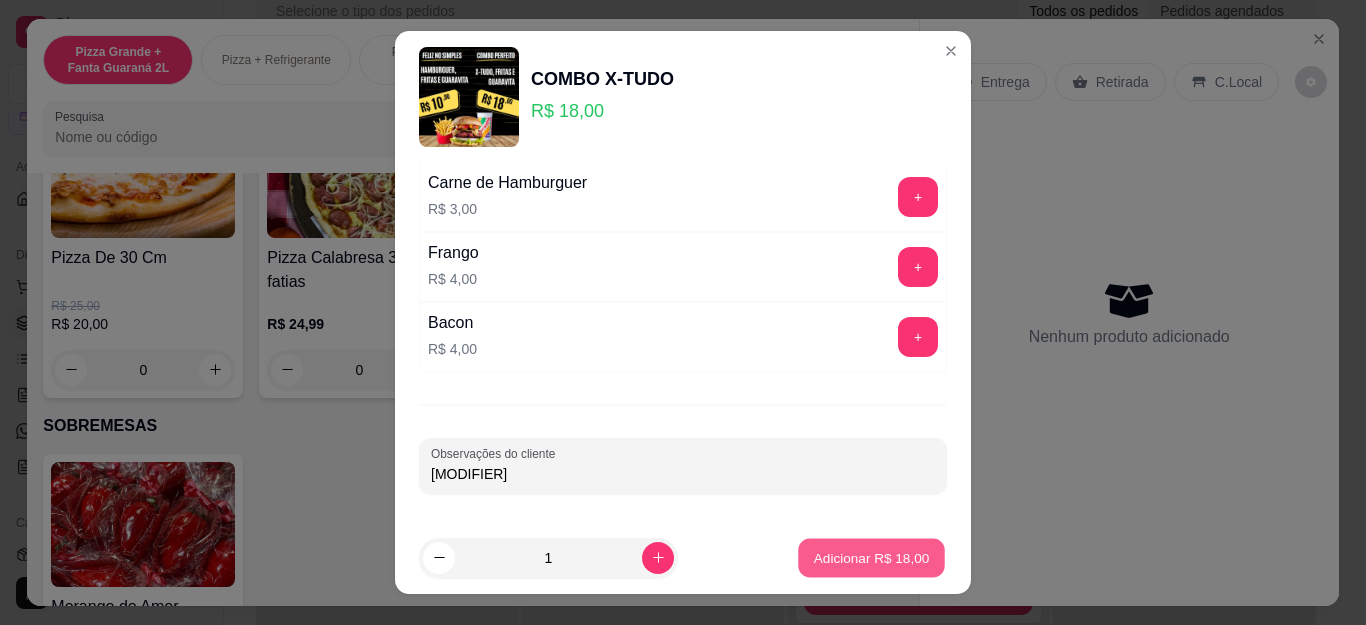 click on "Adicionar   R$ 18,00" at bounding box center (871, 557) 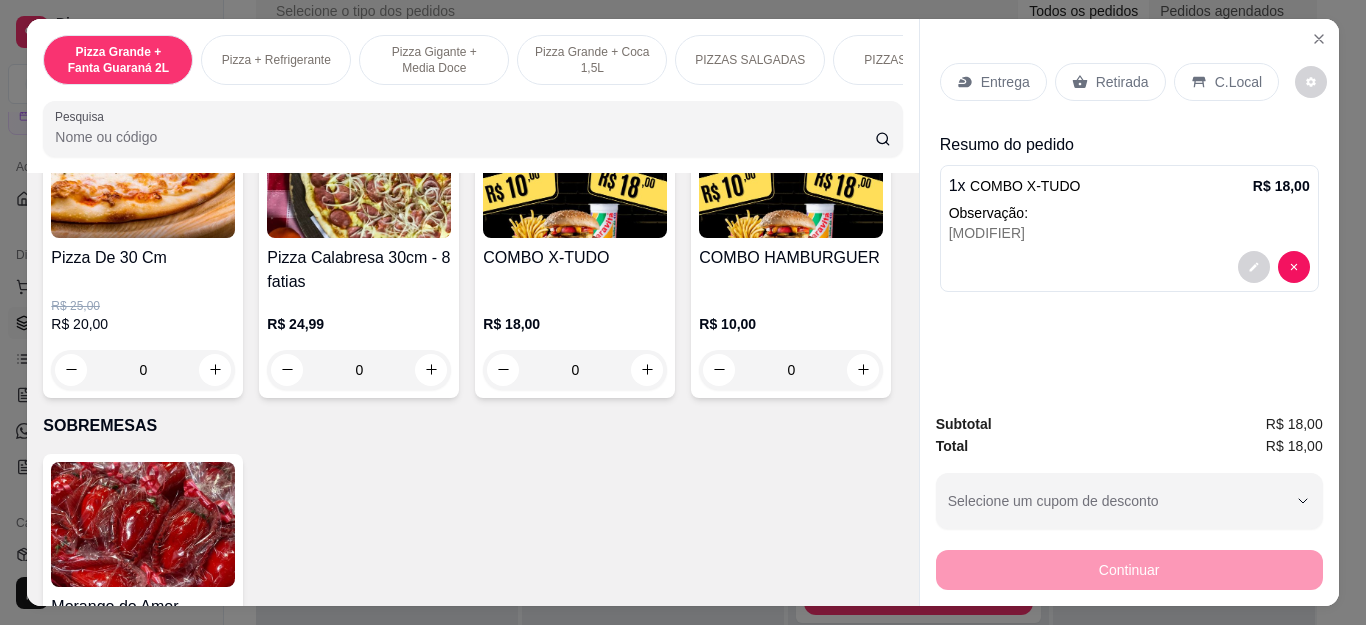 click on "Entrega" at bounding box center [993, 82] 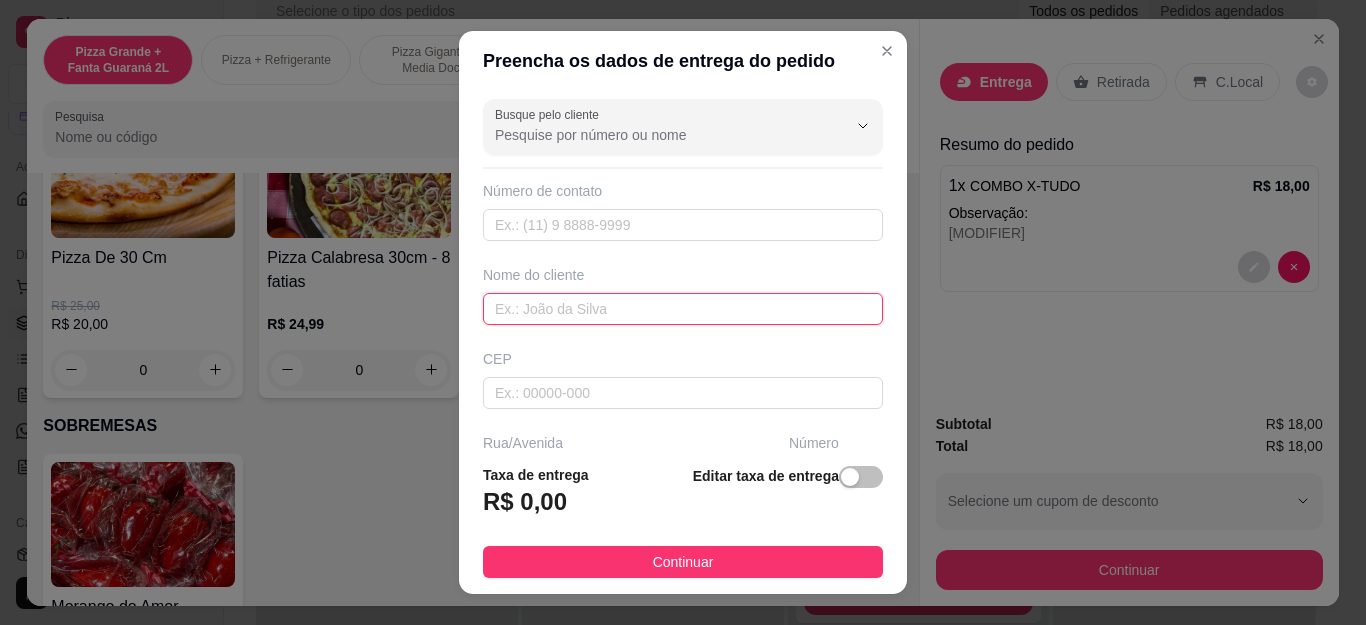 click at bounding box center [683, 309] 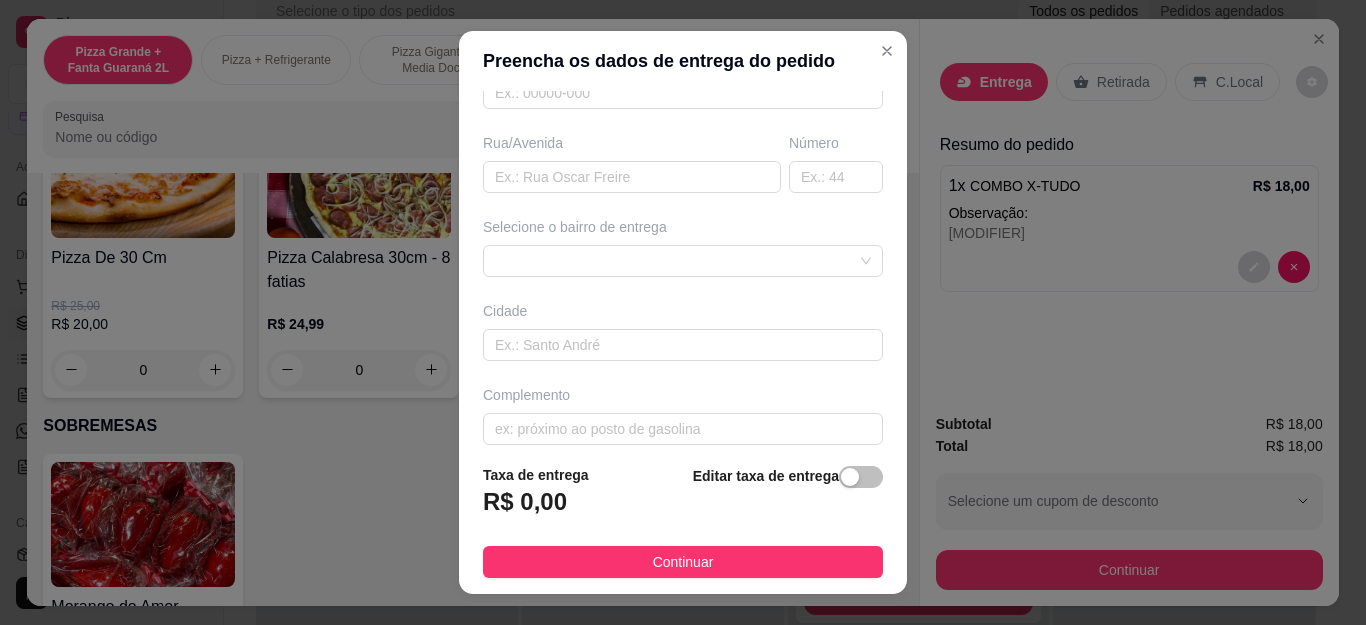 scroll, scrollTop: 317, scrollLeft: 0, axis: vertical 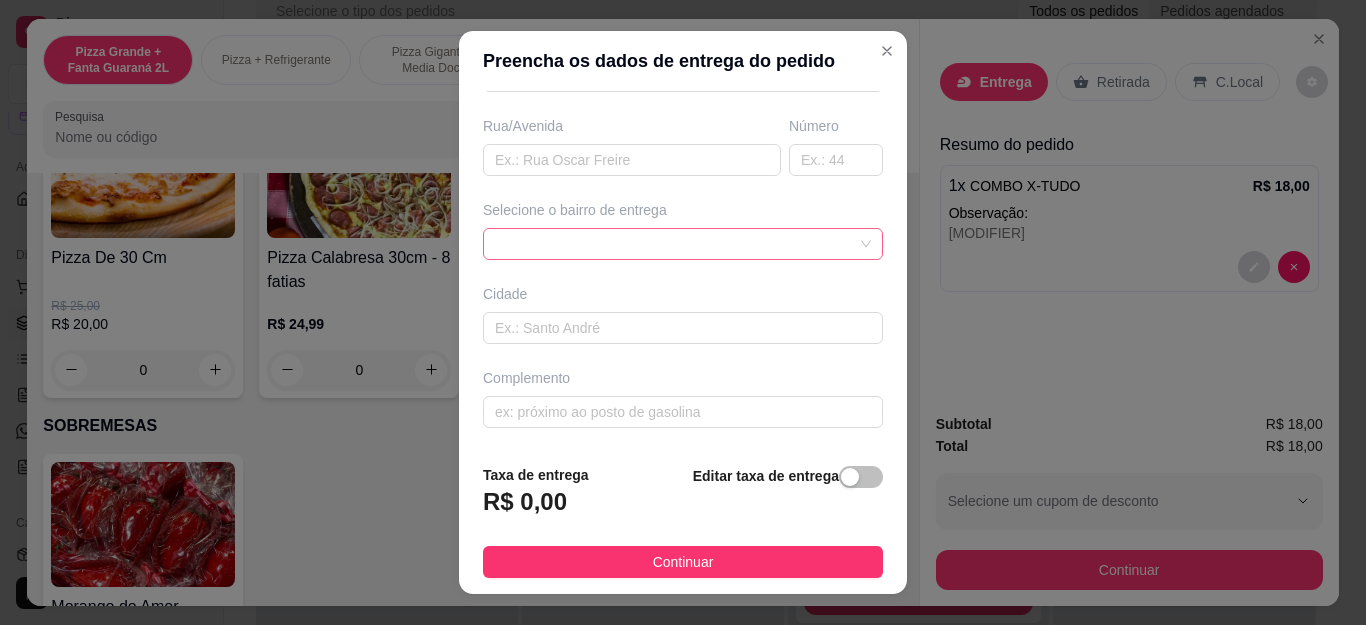 click at bounding box center (683, 244) 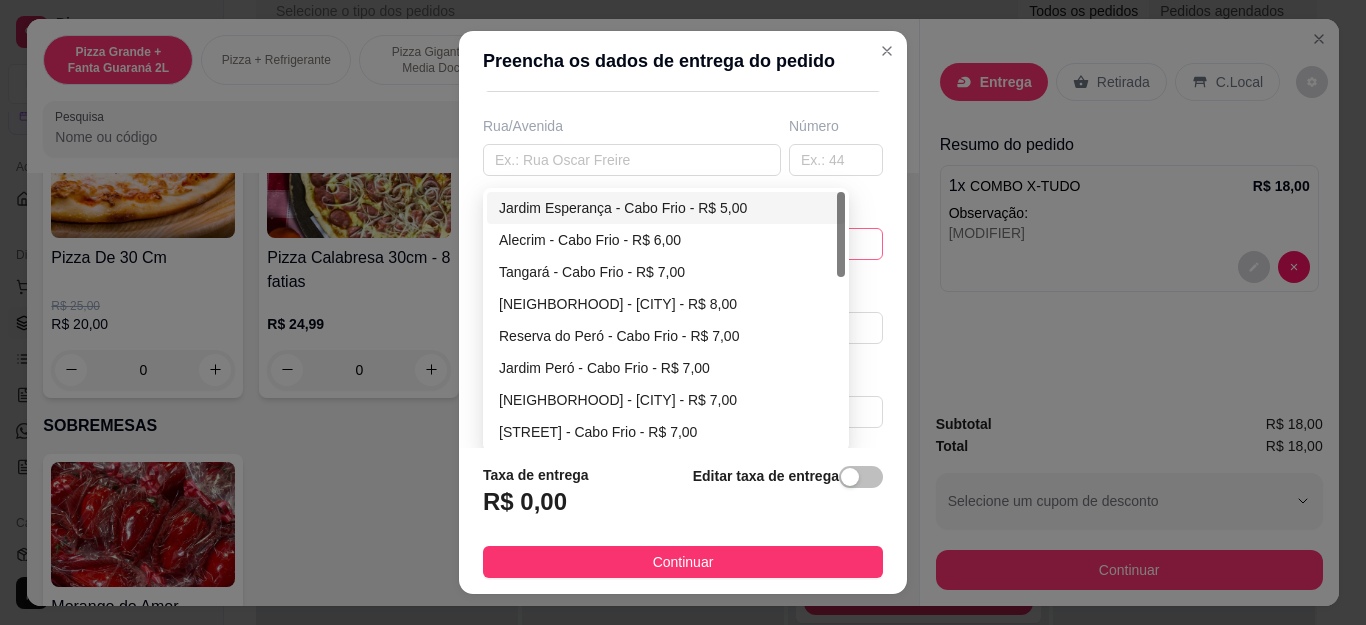 type on "[FIRST]" 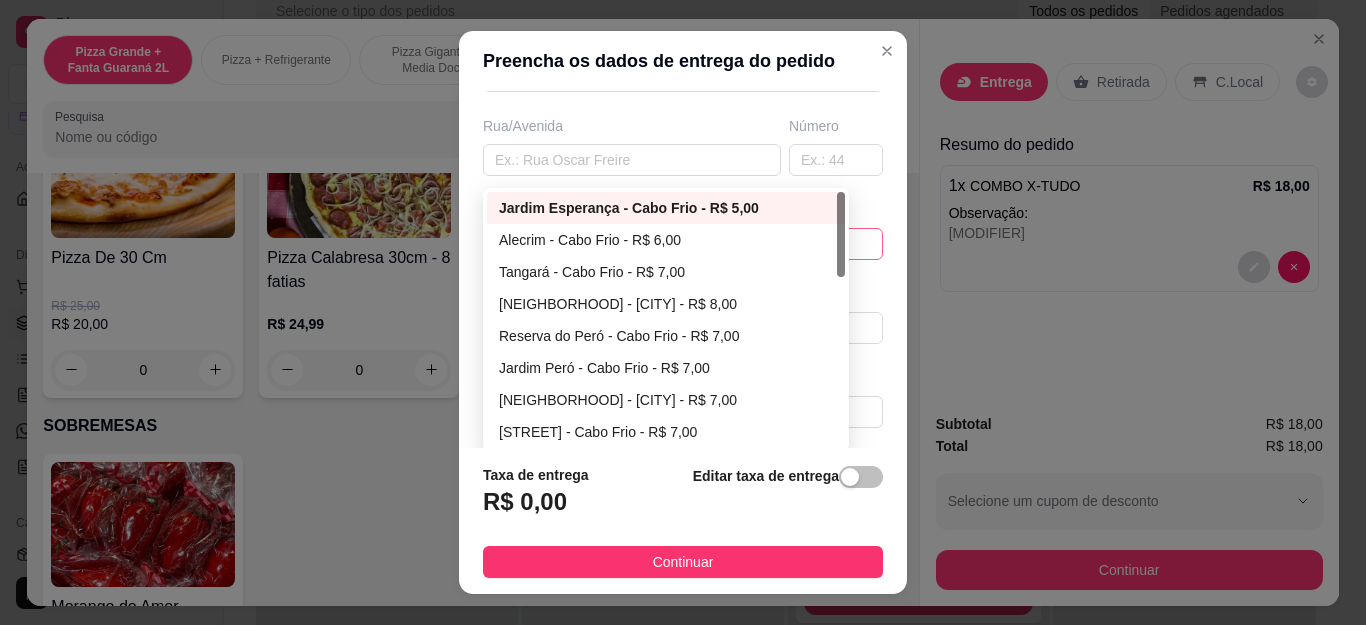 type on "Cabo Frio" 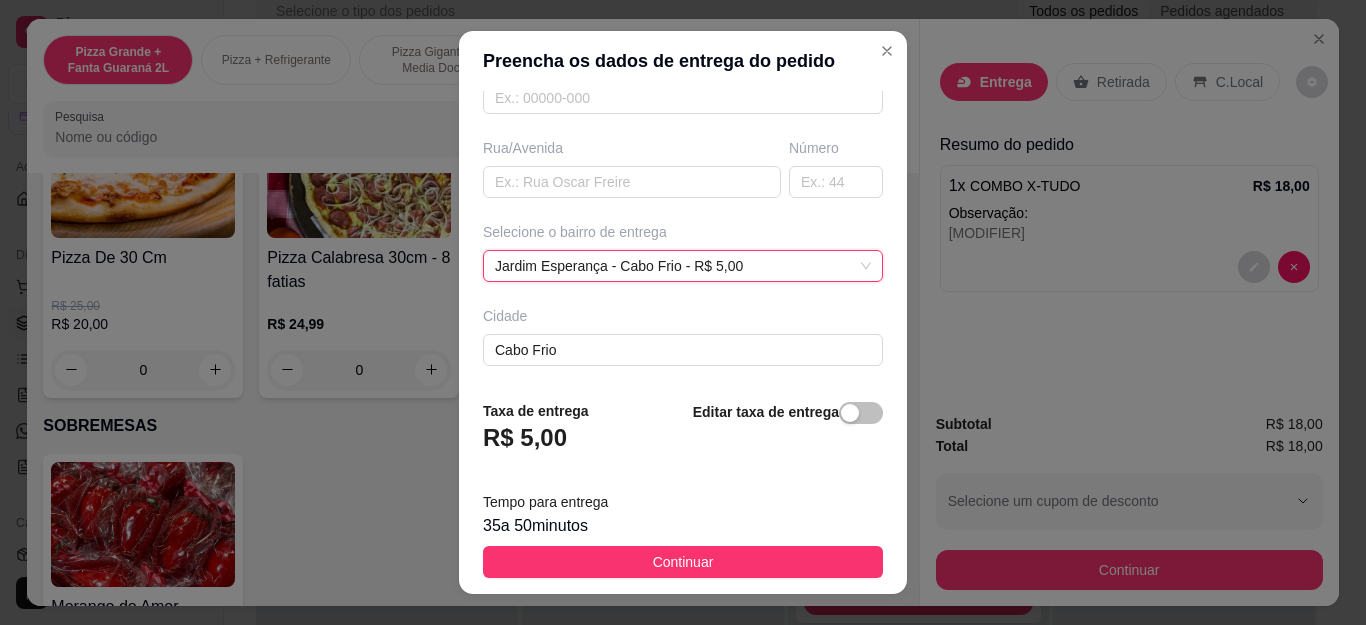 scroll, scrollTop: 317, scrollLeft: 0, axis: vertical 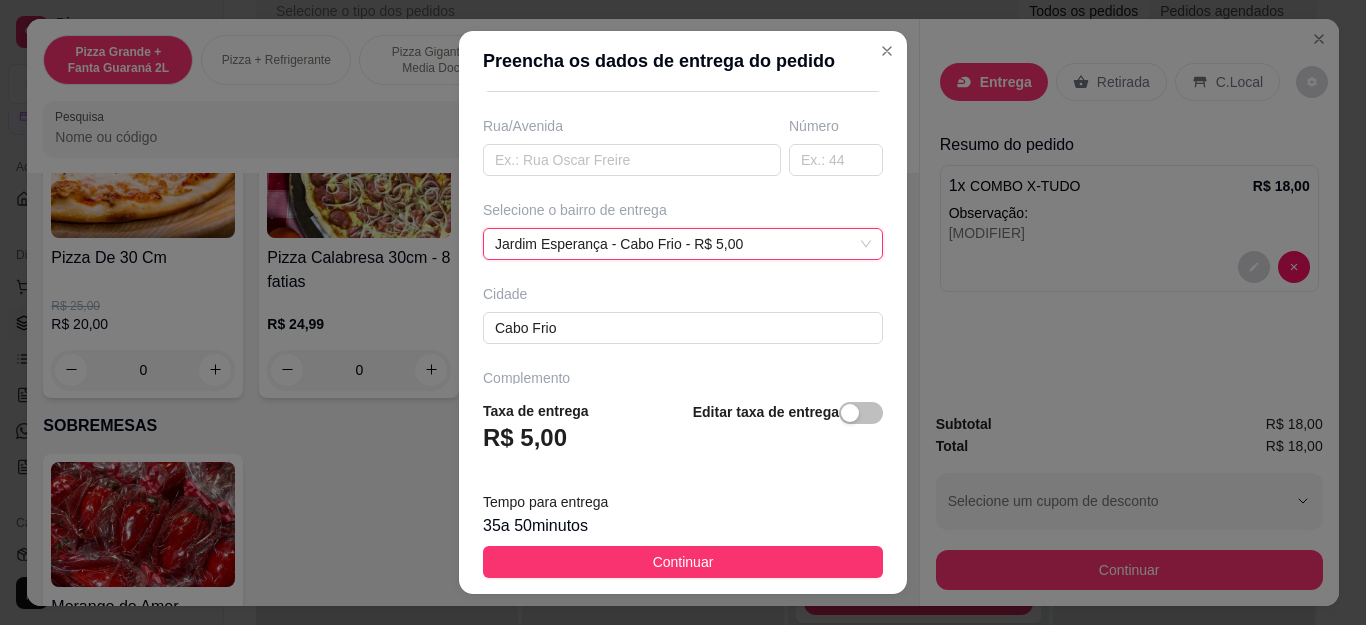 click on "Continuar" at bounding box center [683, 562] 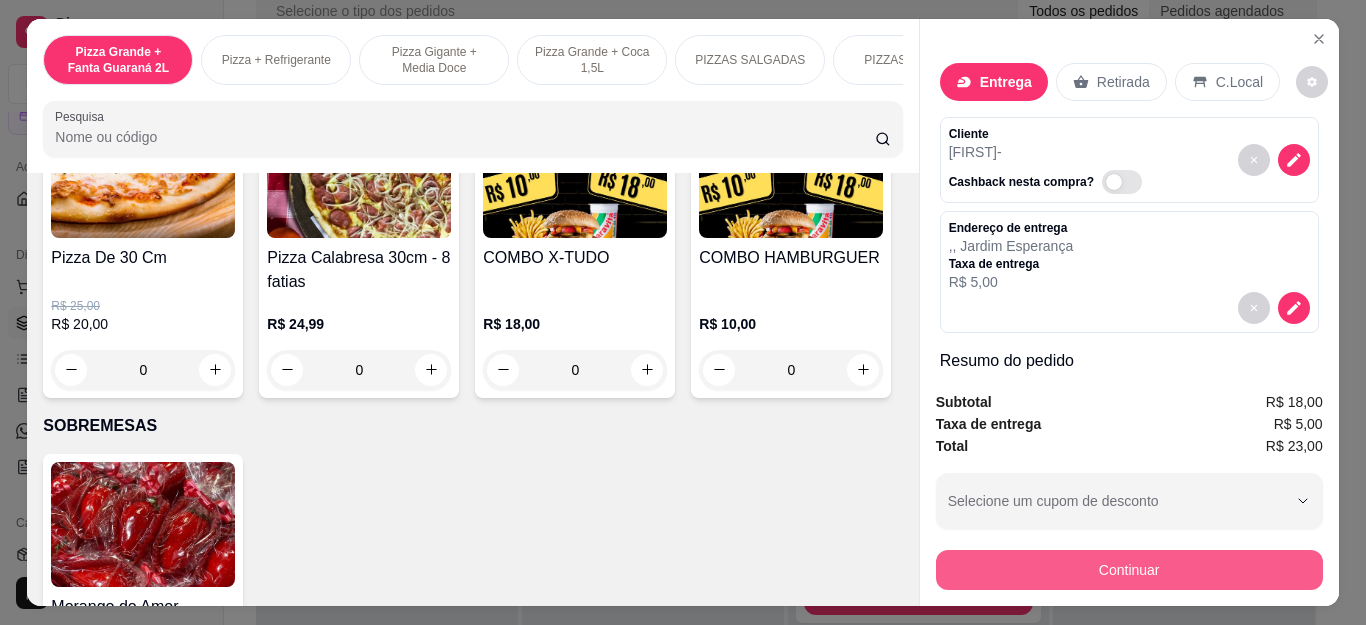 click on "Continuar" at bounding box center (1129, 570) 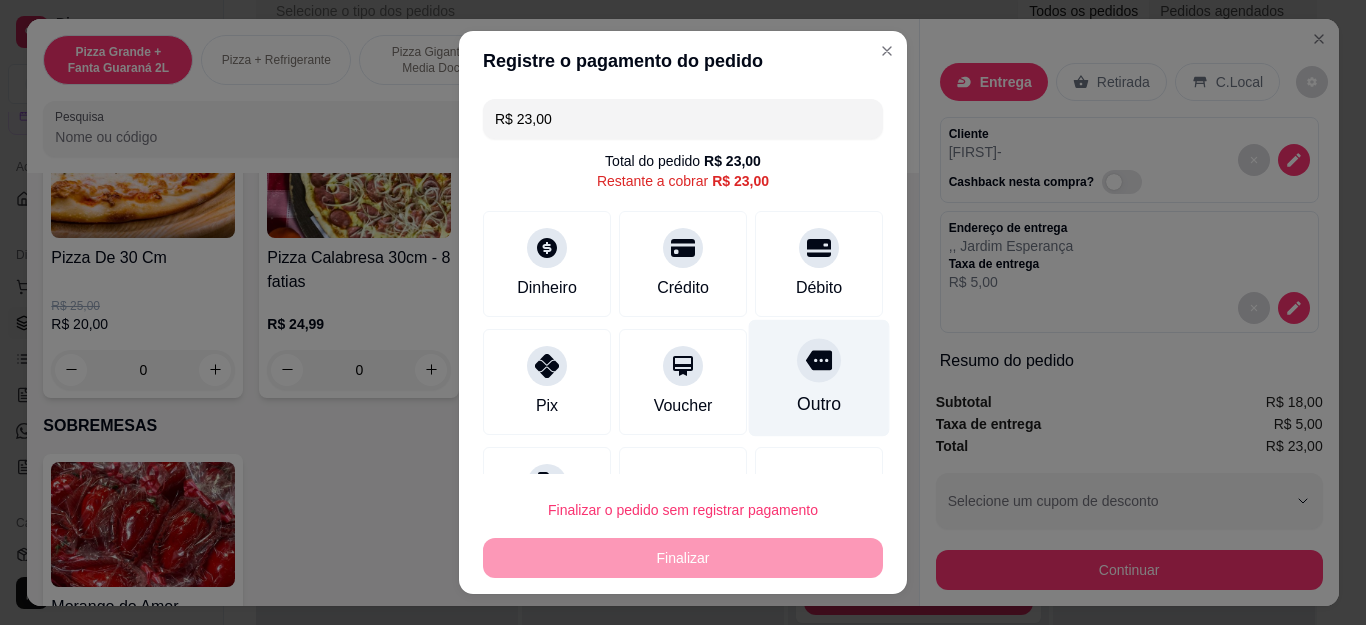 click on "Outro" at bounding box center [819, 404] 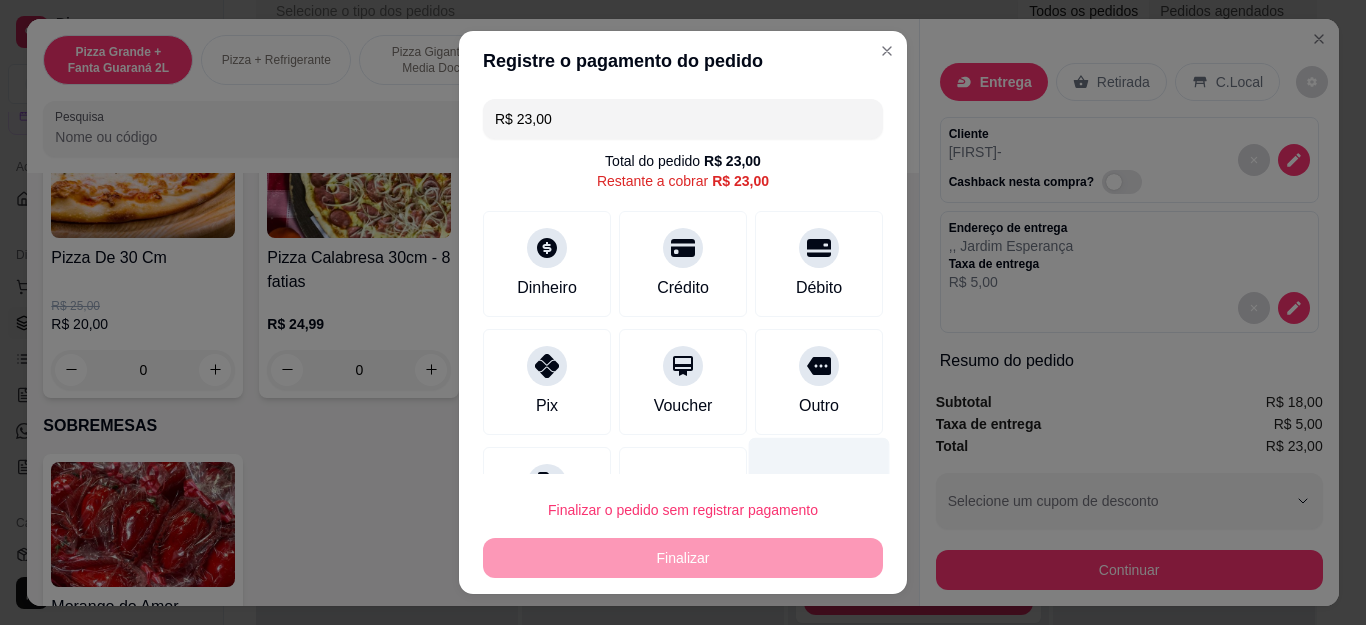 type on "R$ 0,00" 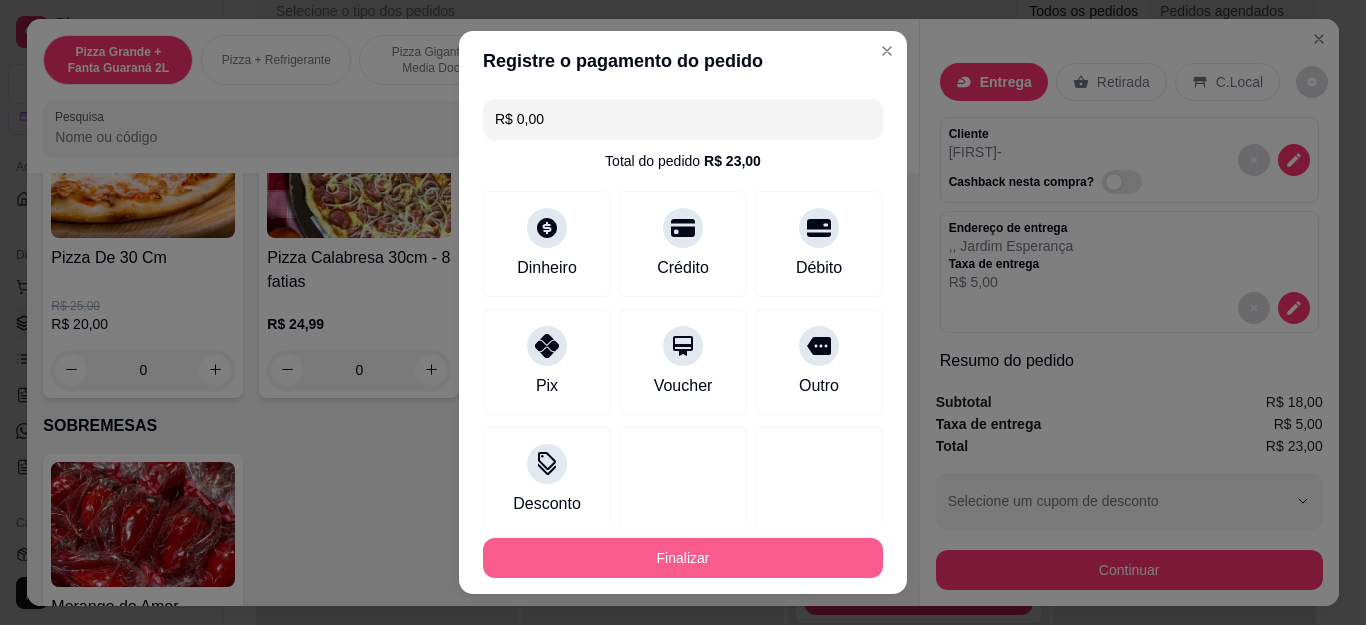 click on "Finalizar" at bounding box center [683, 558] 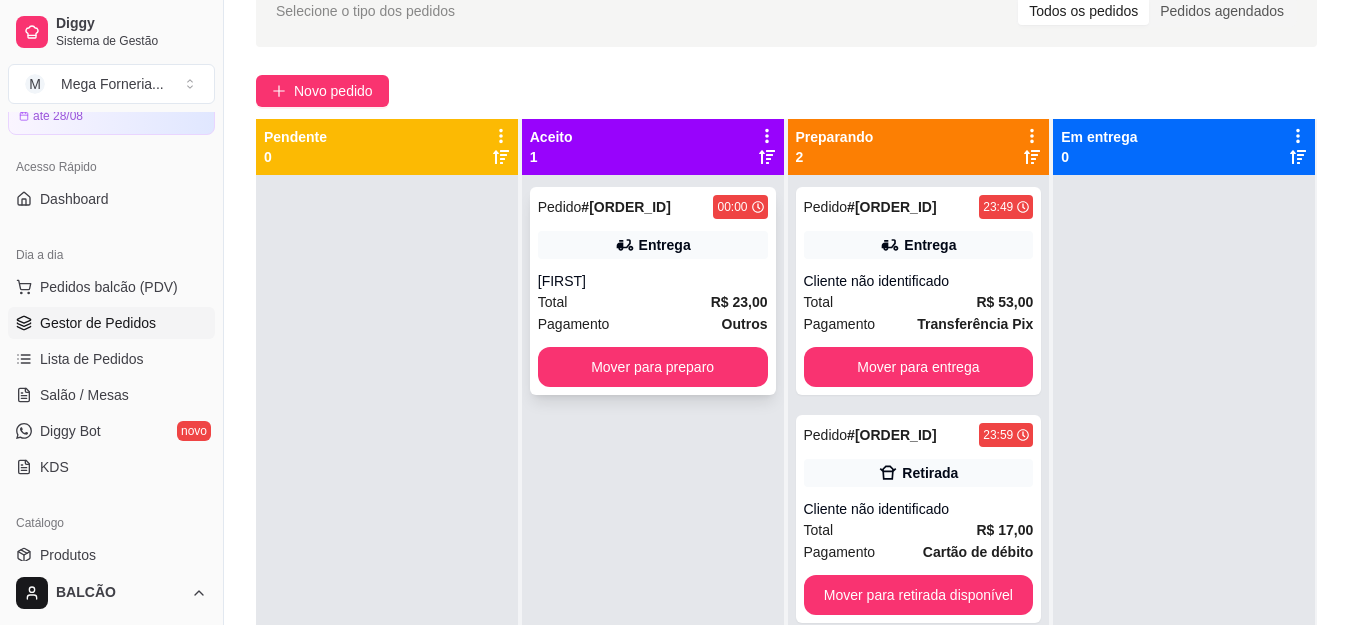 click on "[FIRST]" at bounding box center (653, 281) 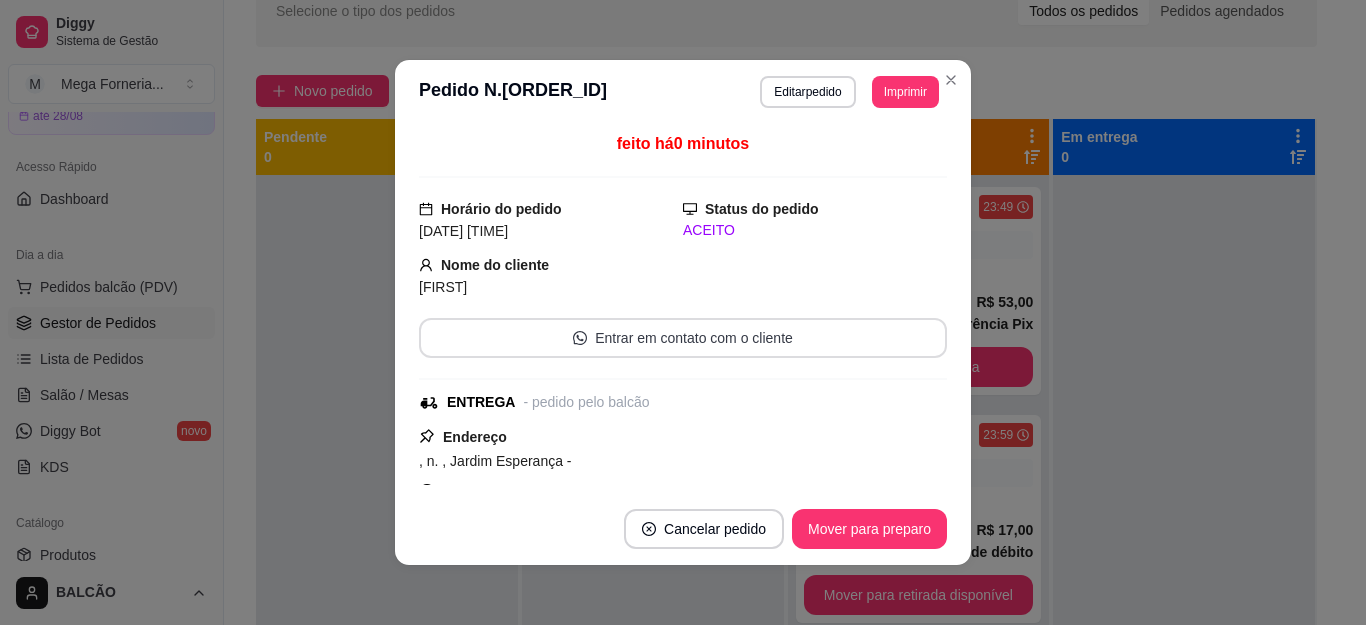 scroll, scrollTop: 416, scrollLeft: 0, axis: vertical 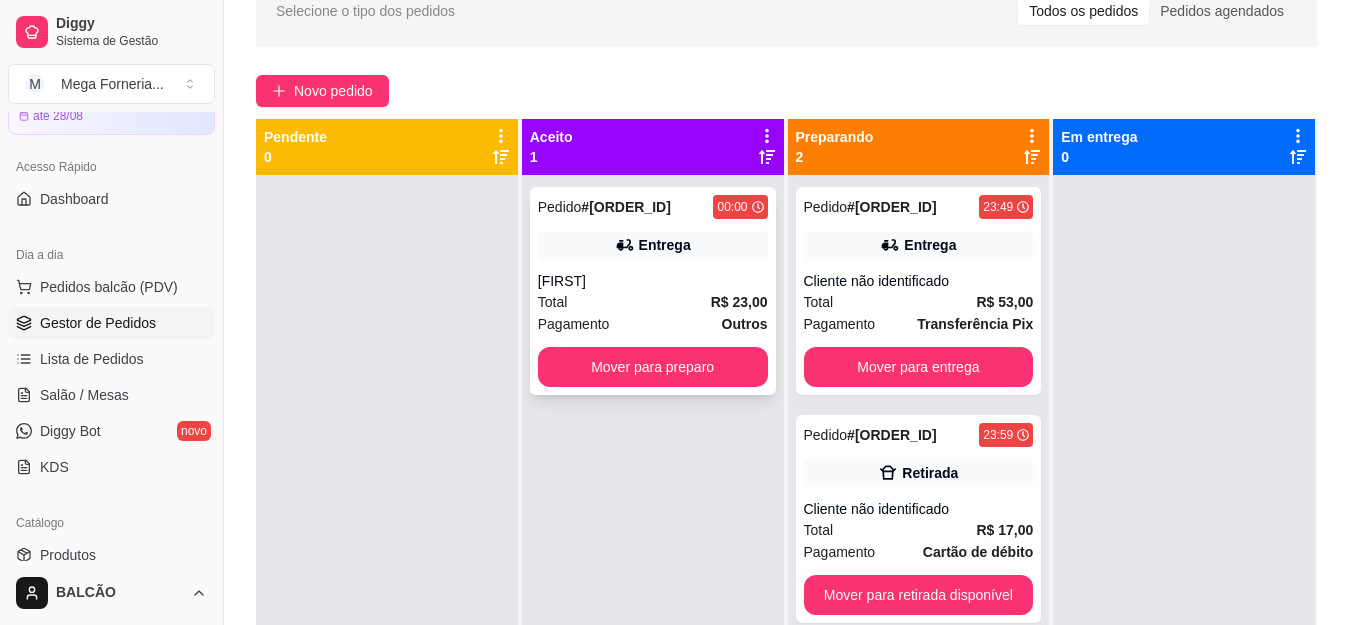 click on "Pedido  # [ORDER_ID] [TIME] Entrega [NAME] Total R$ 23,00 Pagamento Outros Mover para preparo" at bounding box center (653, 291) 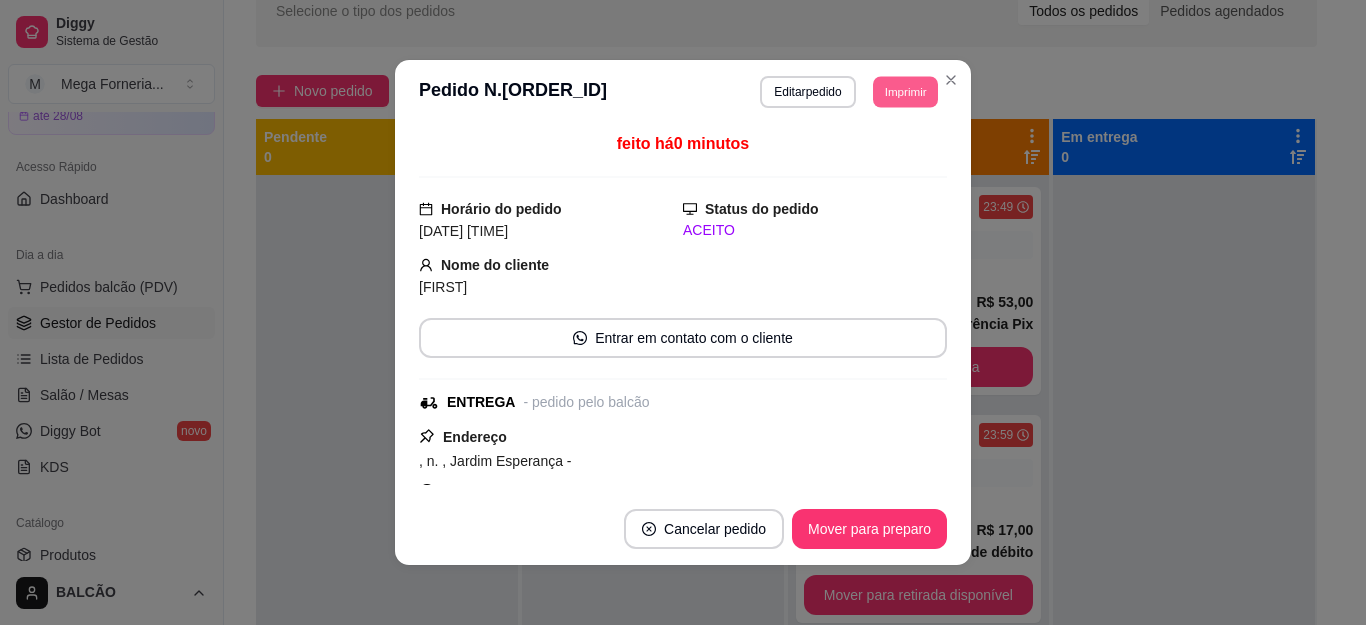 click on "Imprimir" at bounding box center [905, 91] 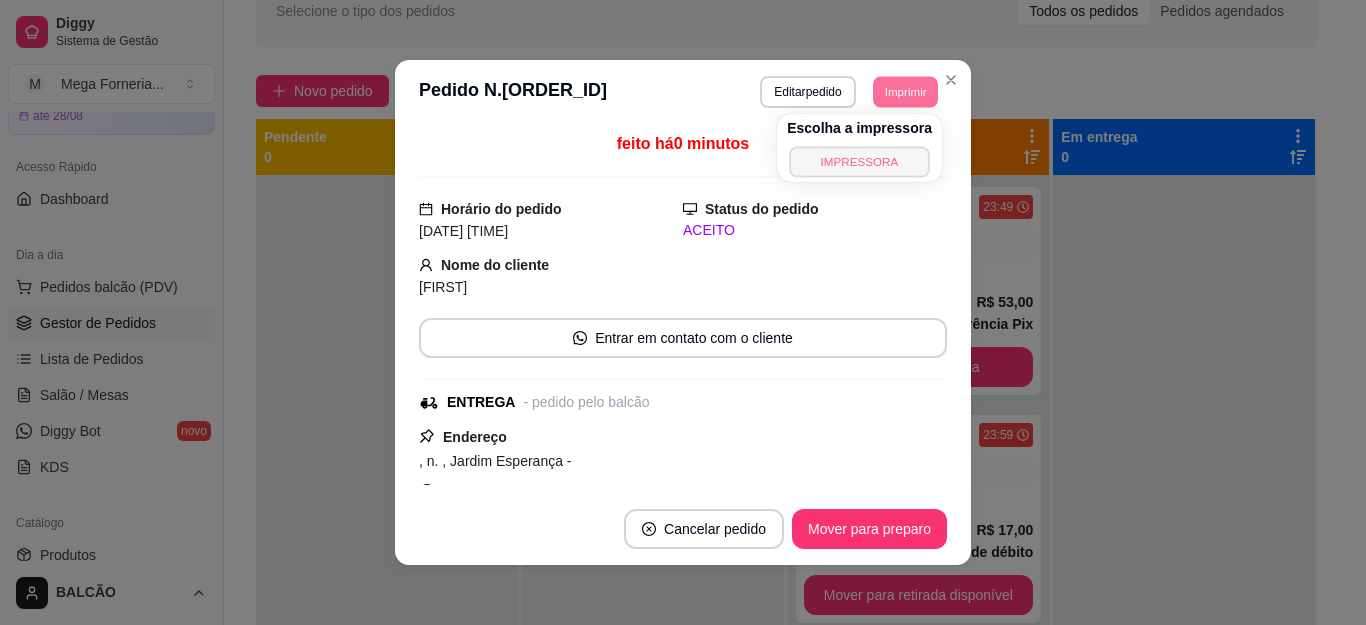 click on "IMPRESSORA" at bounding box center [859, 161] 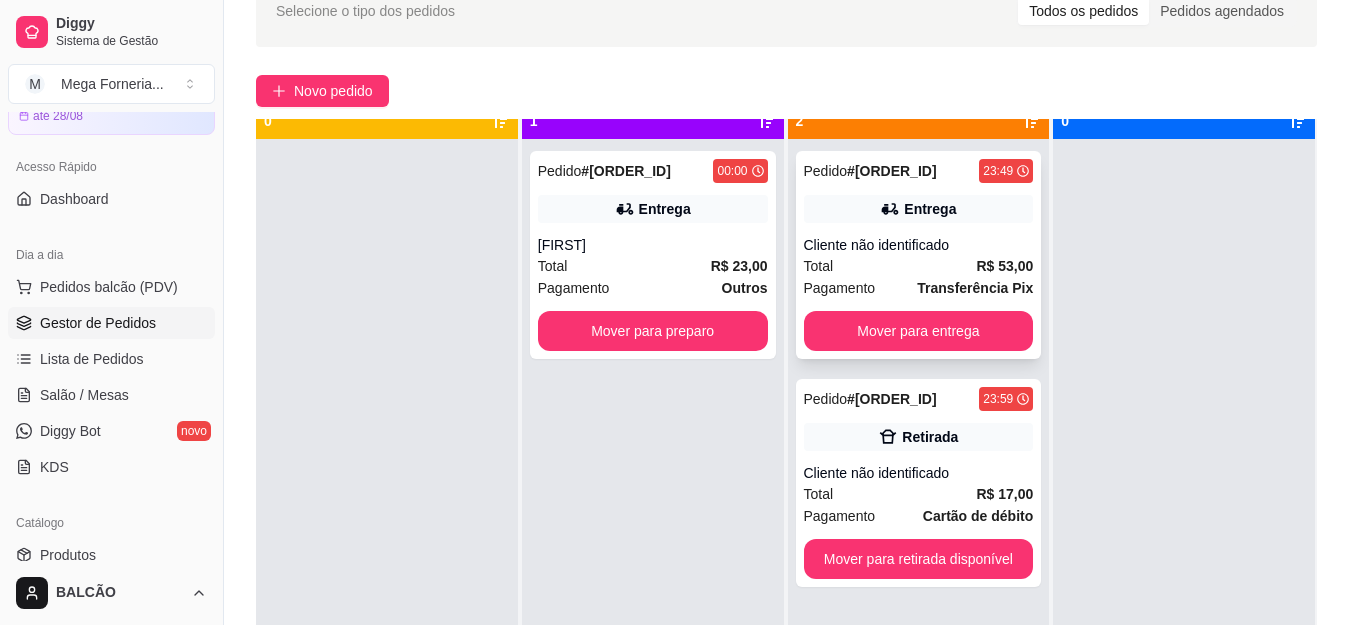 scroll, scrollTop: 56, scrollLeft: 0, axis: vertical 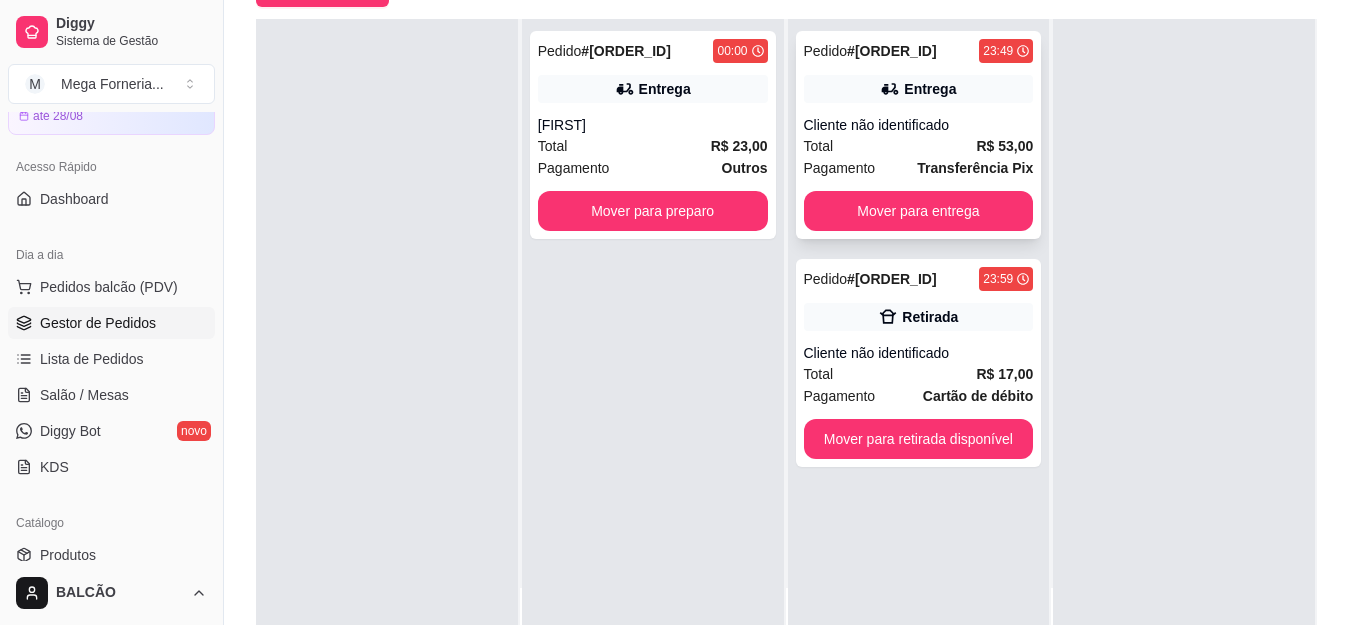 click on "Total R$ 53,00" at bounding box center (919, 146) 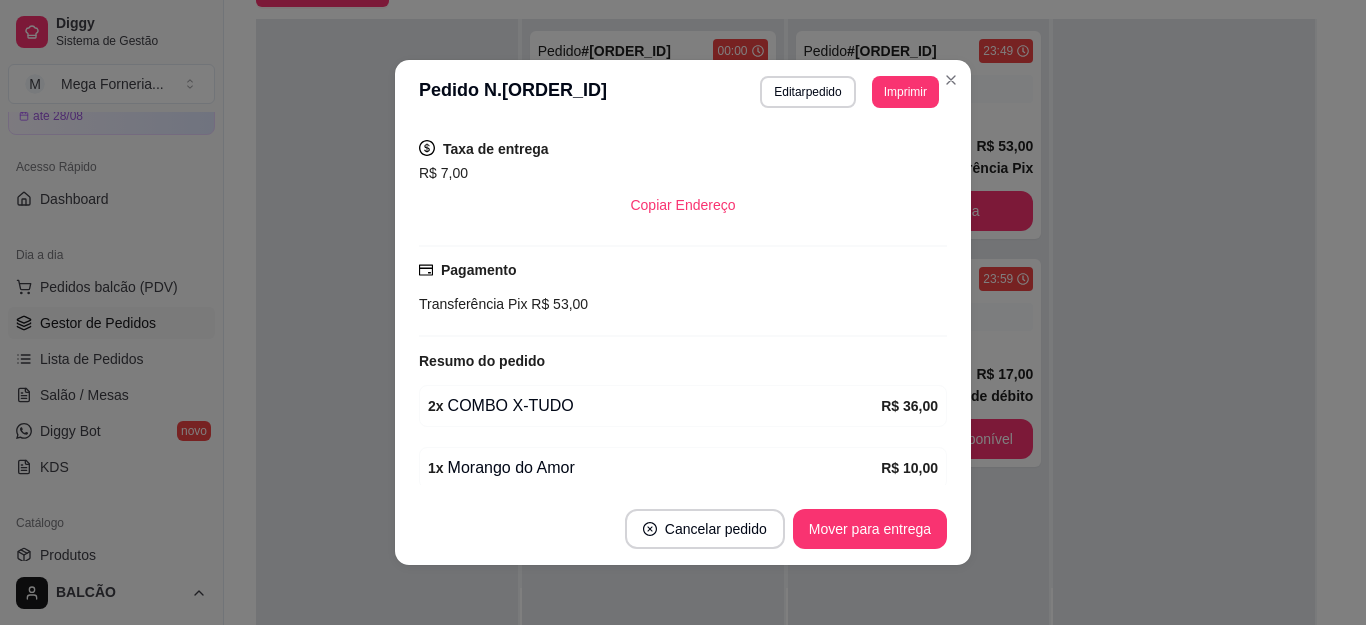 scroll, scrollTop: 382, scrollLeft: 0, axis: vertical 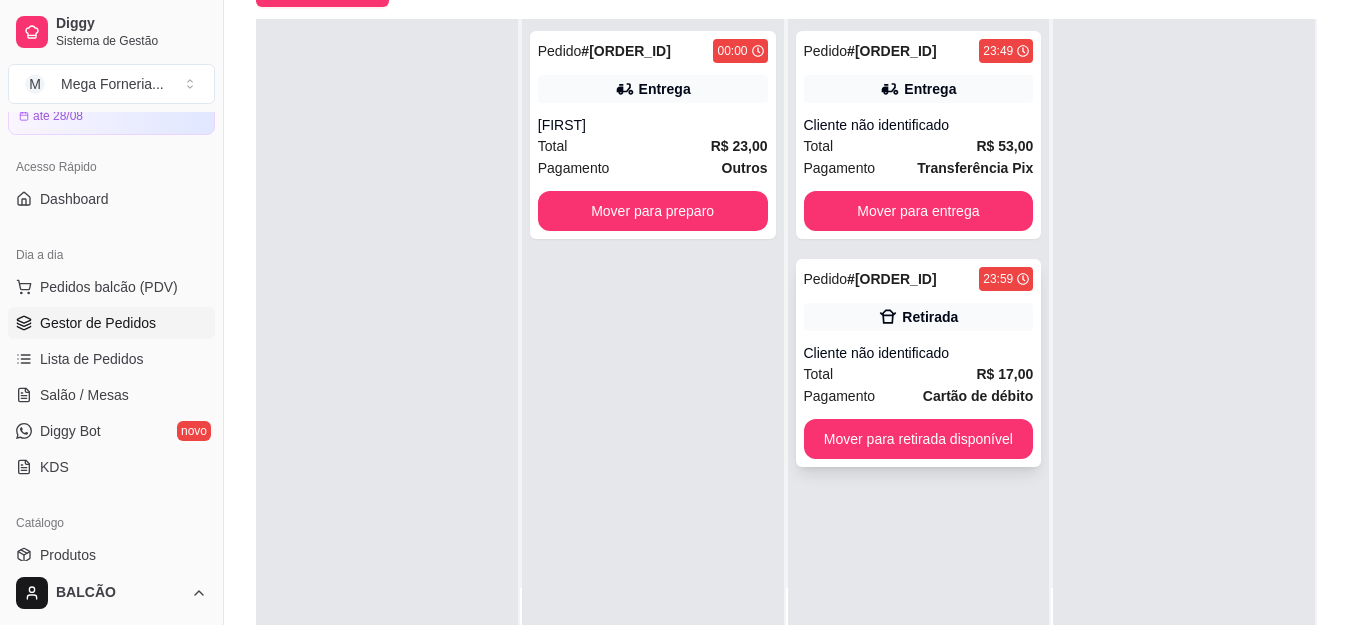 click on "Cliente não identificado" at bounding box center [919, 353] 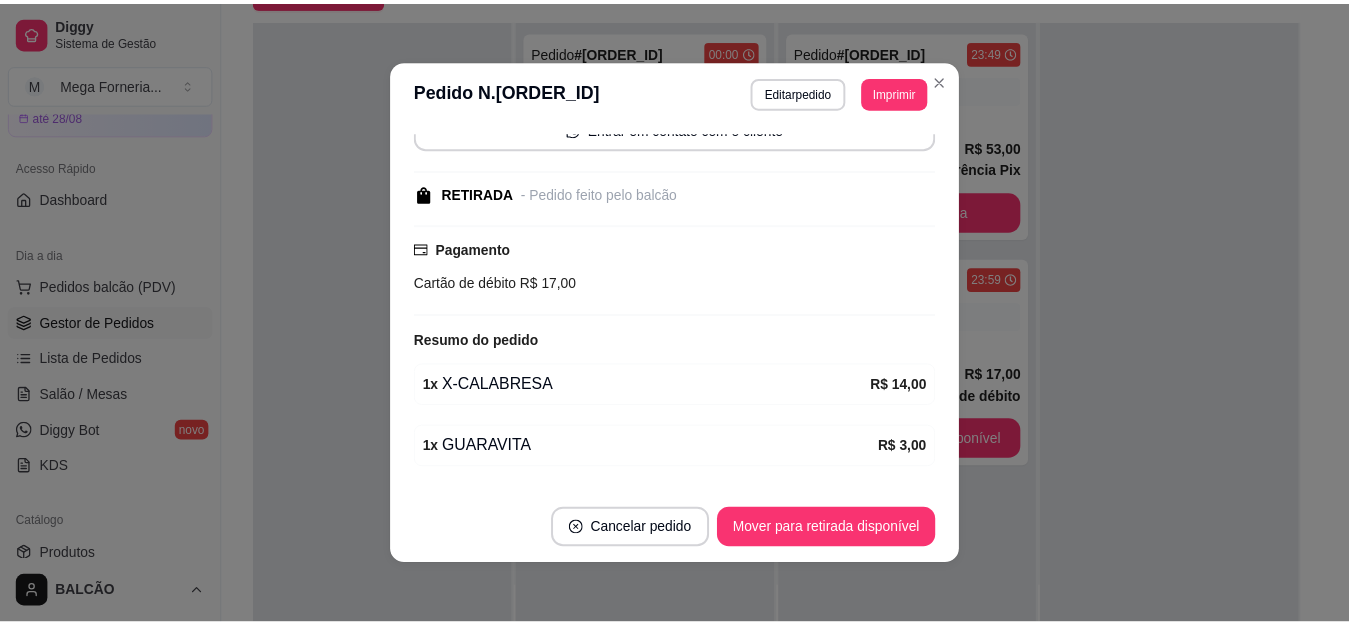 scroll, scrollTop: 200, scrollLeft: 0, axis: vertical 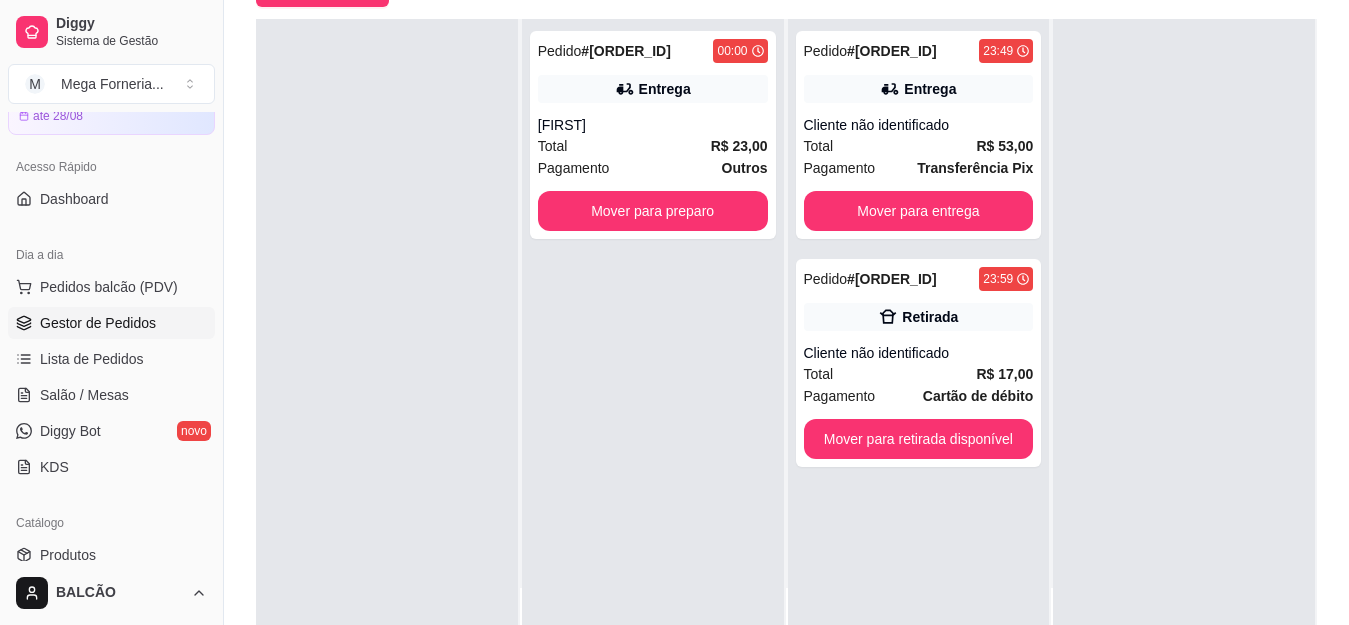 click on "Entrega" at bounding box center (919, 89) 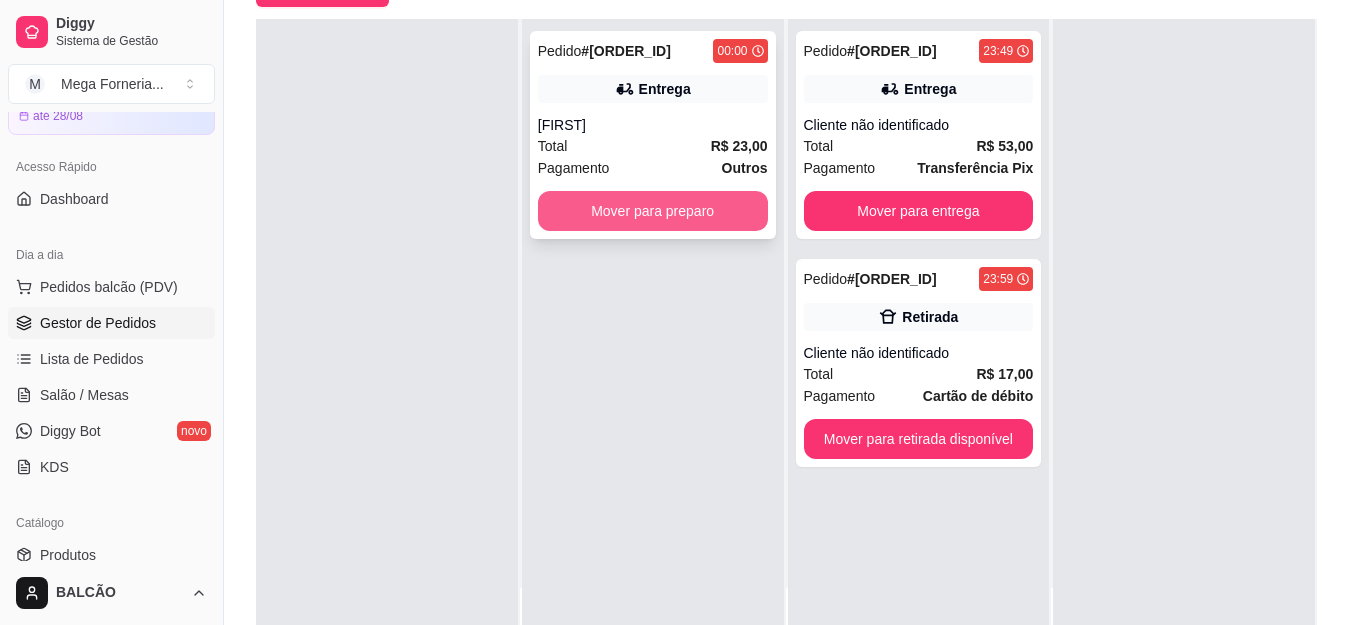 click on "Mover para preparo" at bounding box center [653, 211] 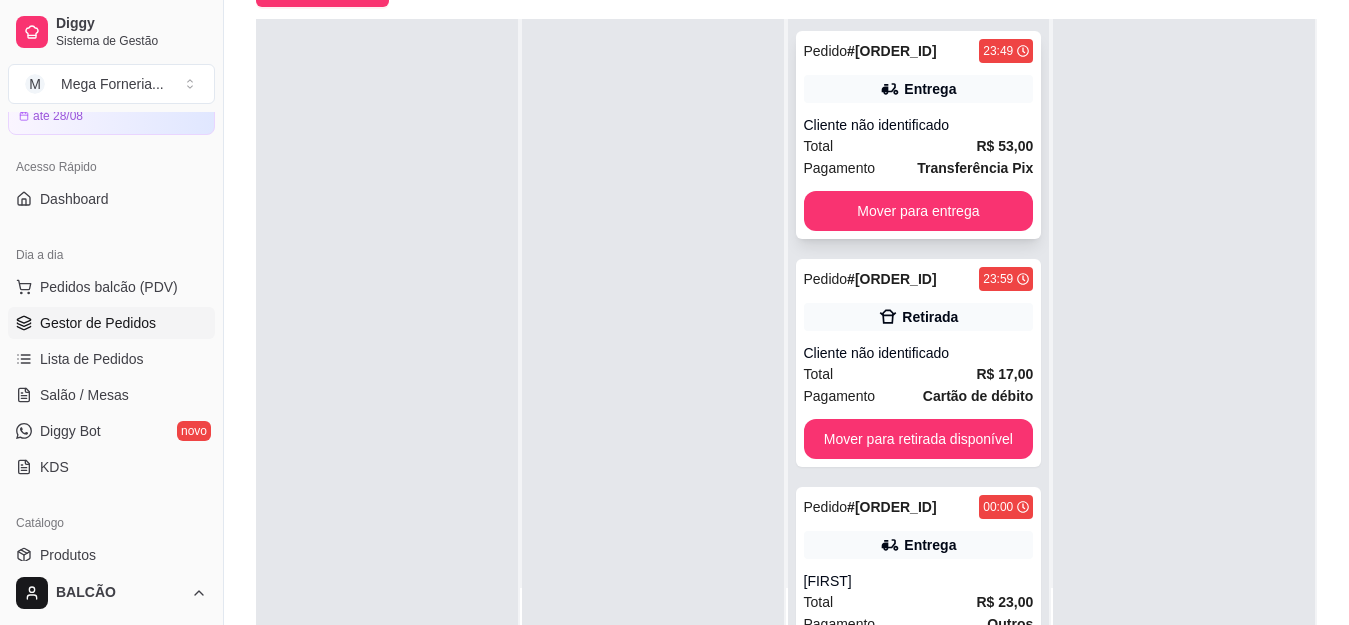 scroll, scrollTop: 79, scrollLeft: 0, axis: vertical 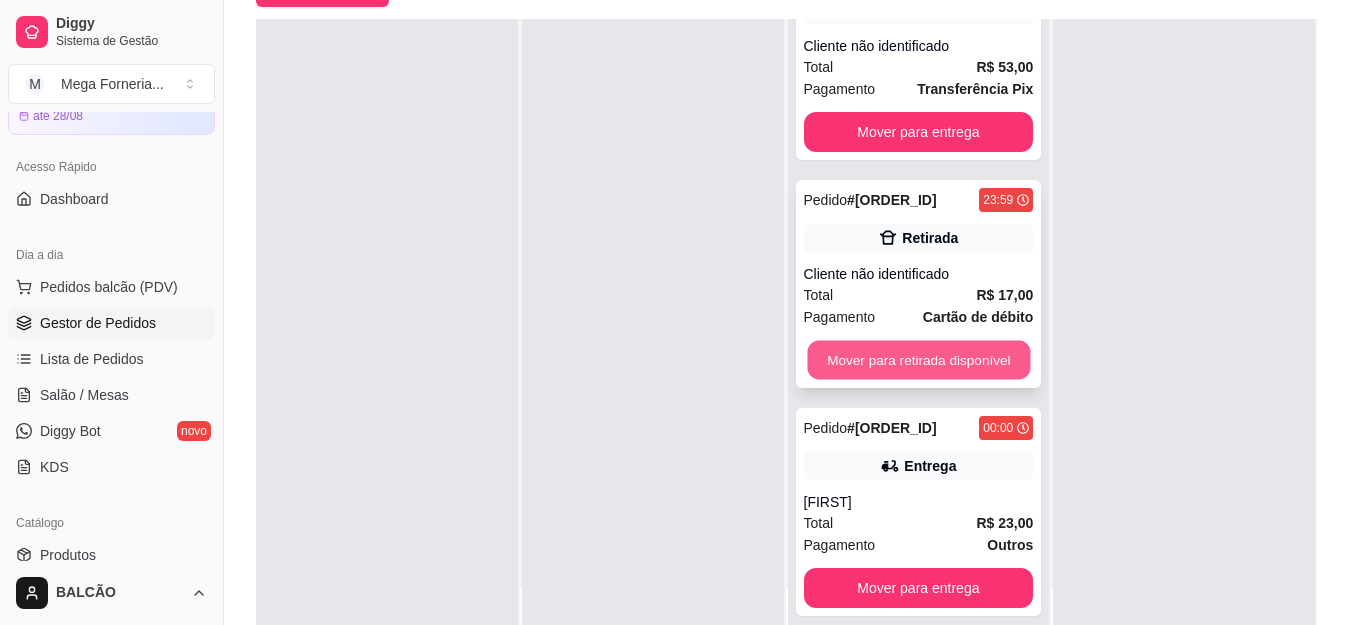 click on "Mover para retirada disponível" at bounding box center [918, 360] 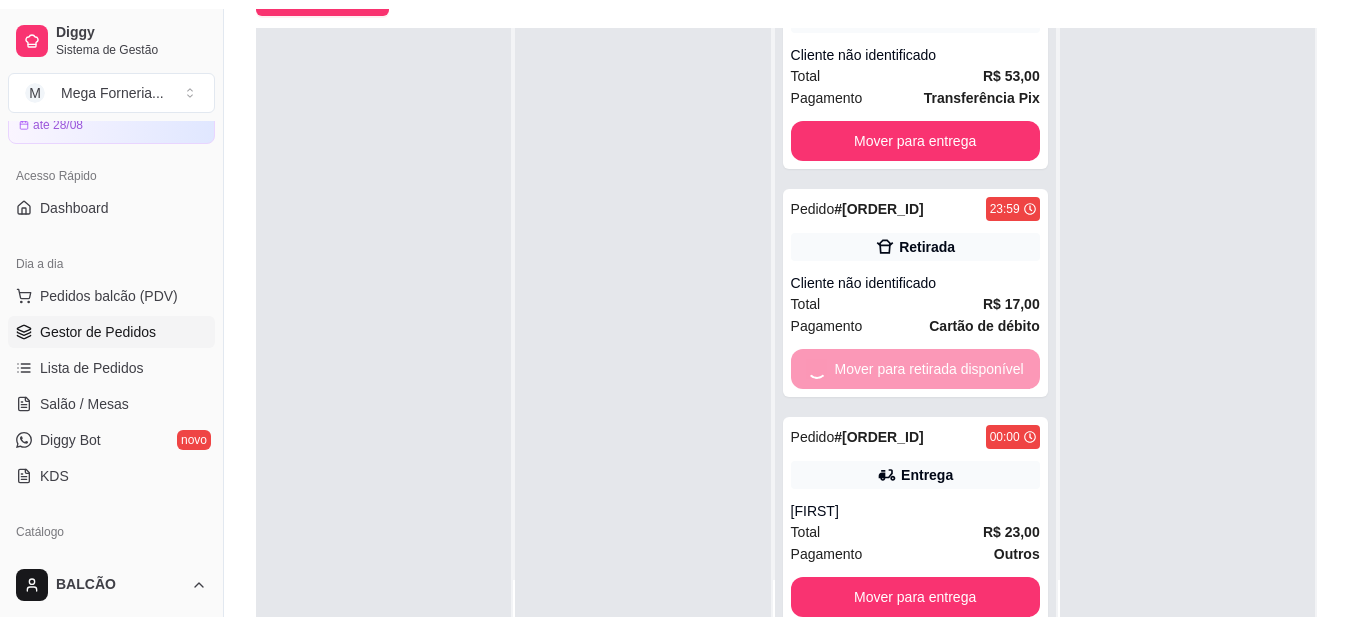 scroll, scrollTop: 0, scrollLeft: 0, axis: both 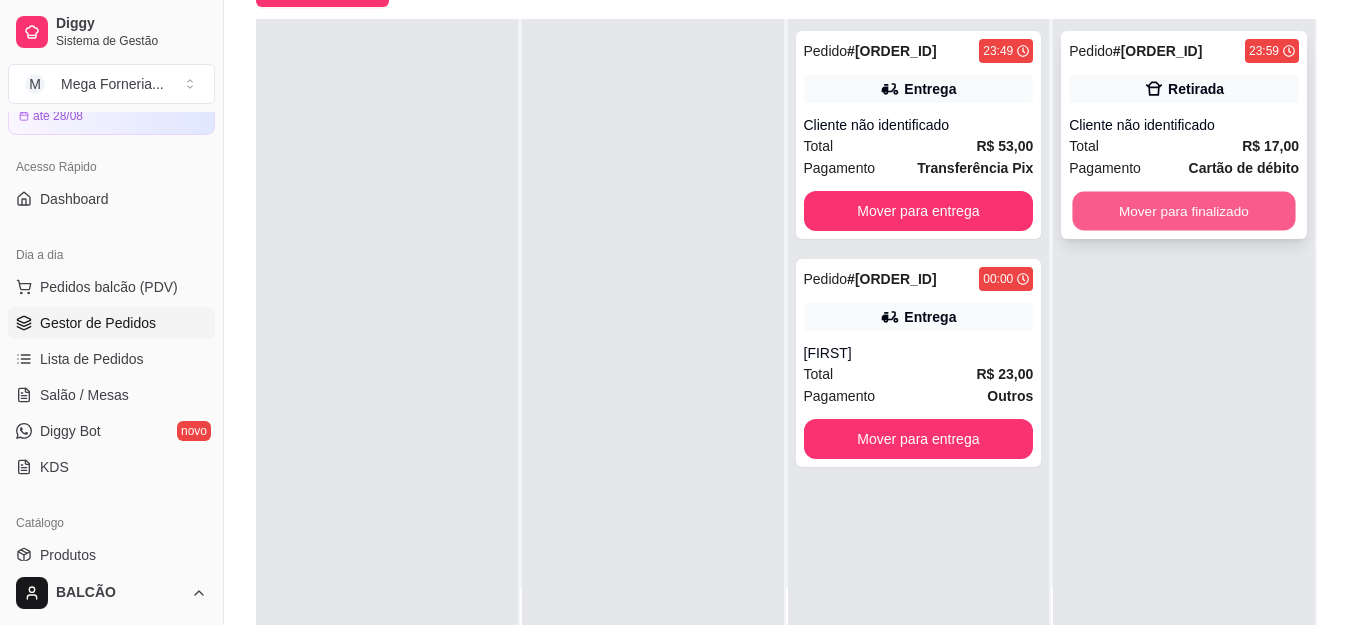 click on "Mover para finalizado" at bounding box center (1184, 211) 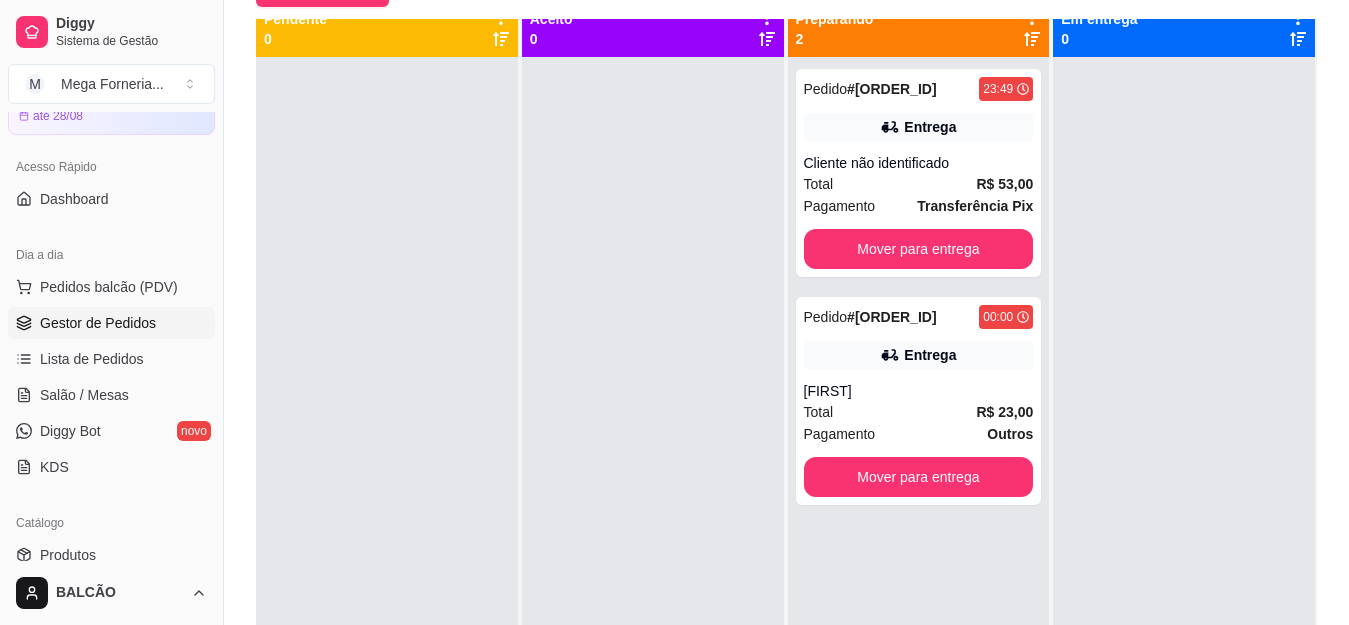 scroll, scrollTop: 0, scrollLeft: 0, axis: both 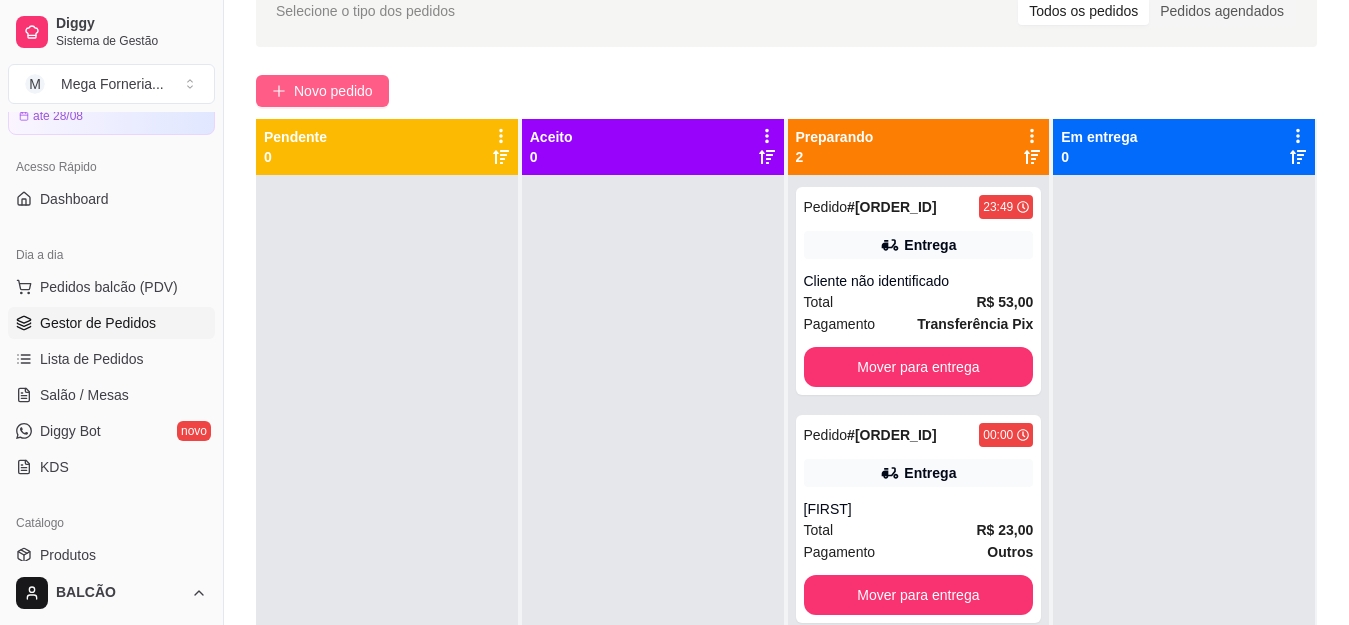click on "Novo pedido" at bounding box center [333, 91] 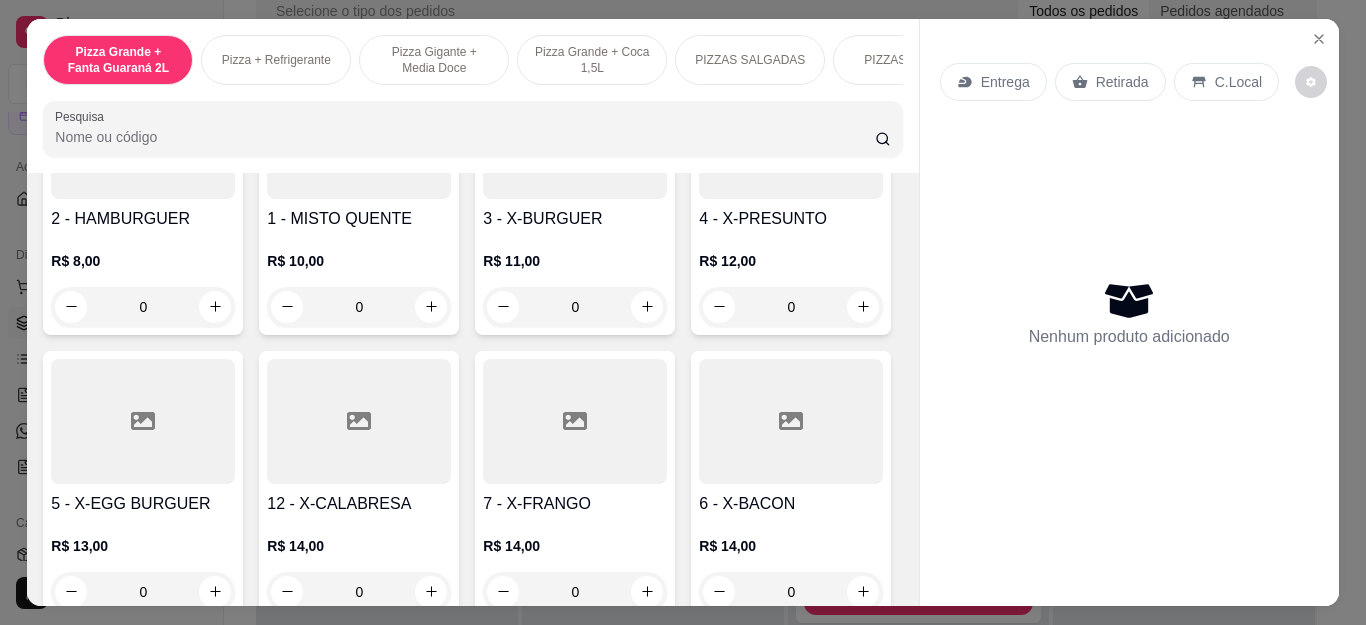 scroll, scrollTop: 2800, scrollLeft: 0, axis: vertical 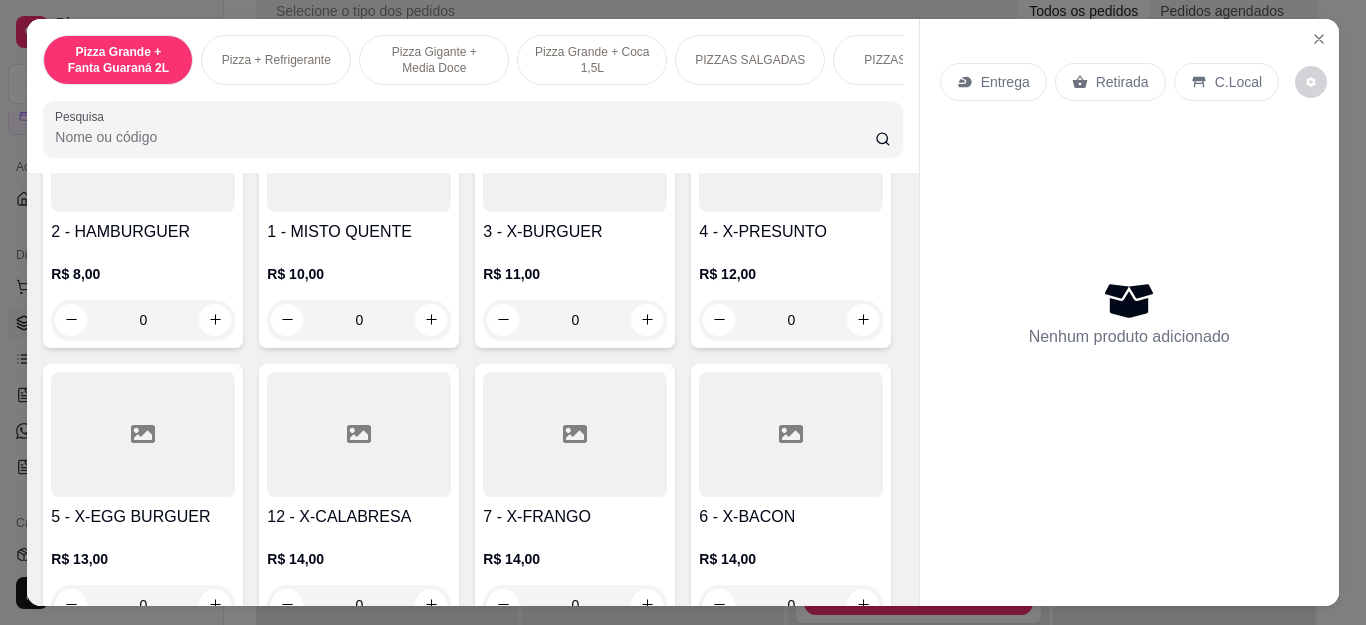 click at bounding box center (215, -6) 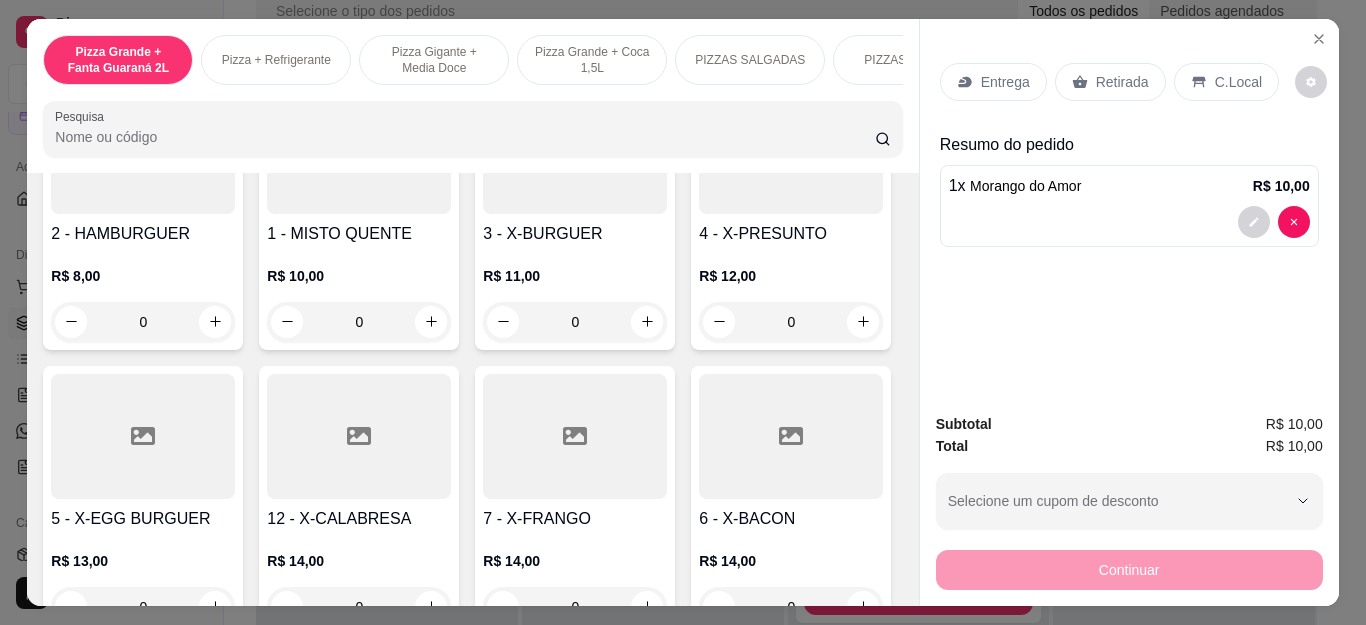 scroll, scrollTop: 2801, scrollLeft: 0, axis: vertical 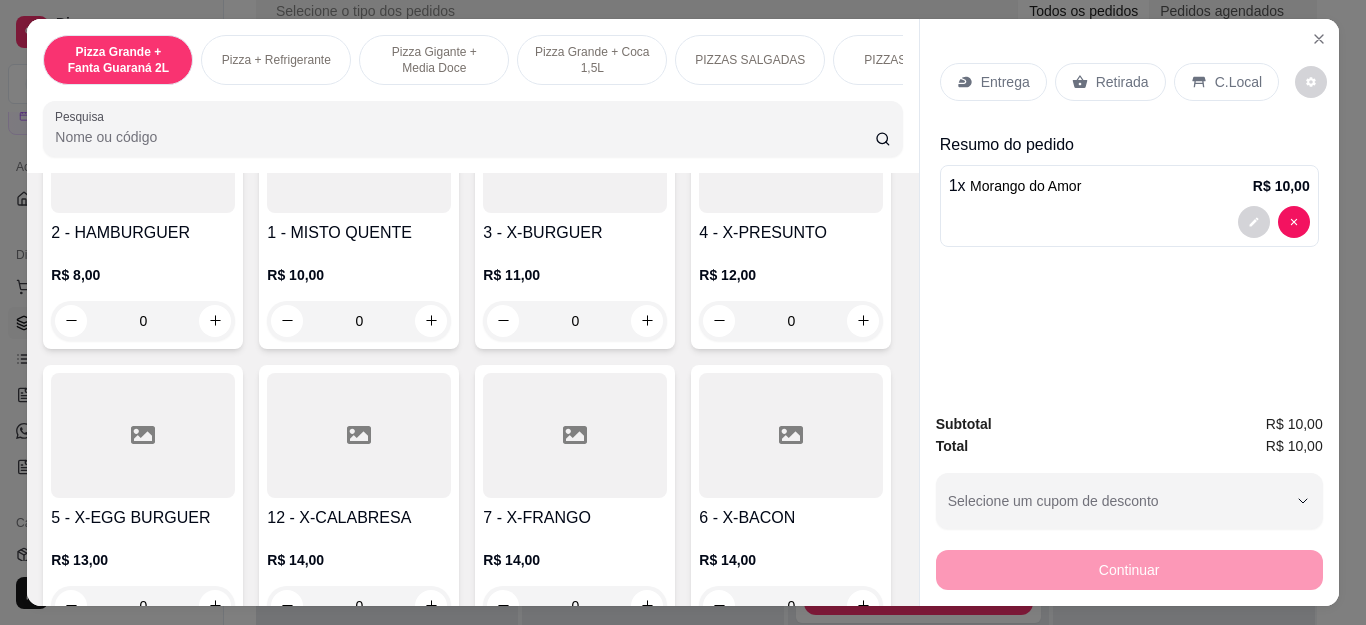 drag, startPoint x: 1087, startPoint y: 67, endPoint x: 1130, endPoint y: 298, distance: 234.96808 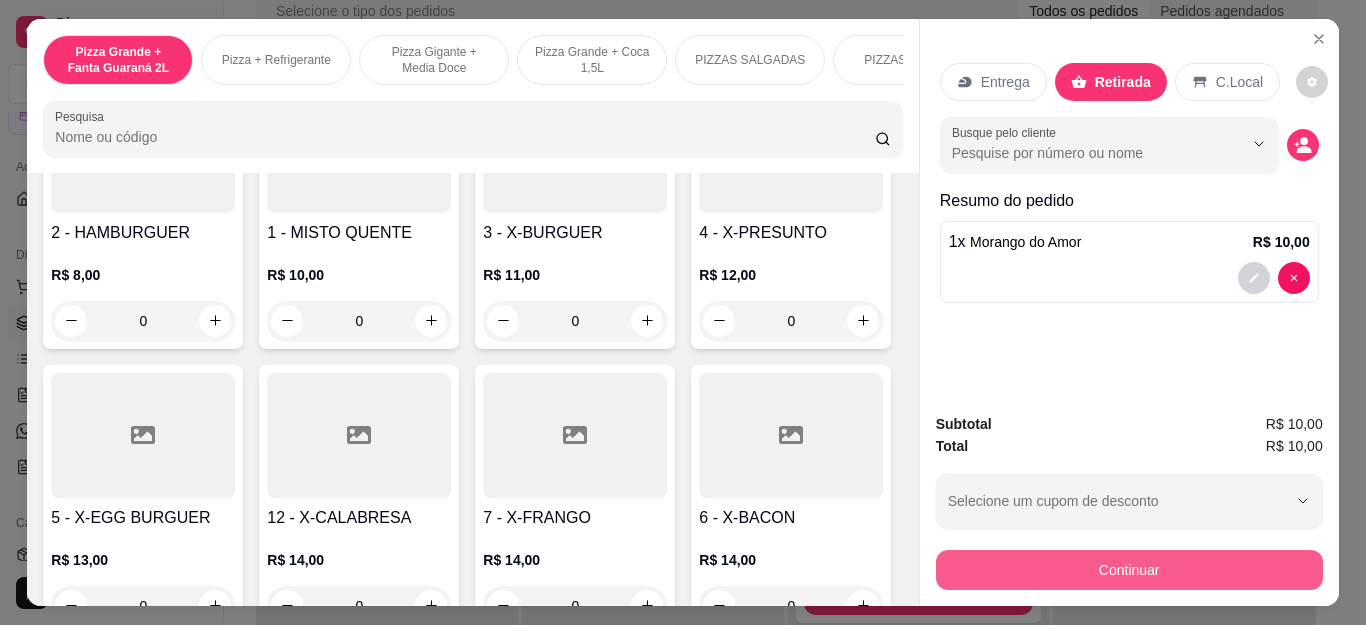 click on "Continuar" at bounding box center [1129, 570] 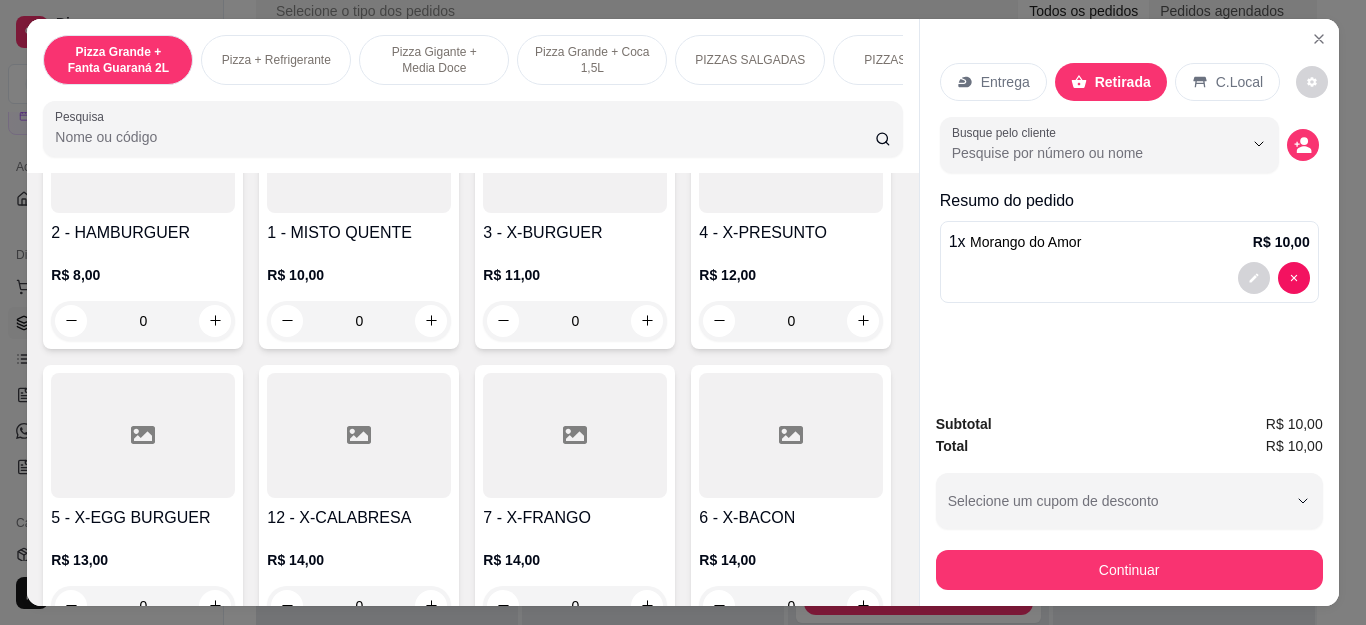 click on "Dinheiro" at bounding box center (547, 286) 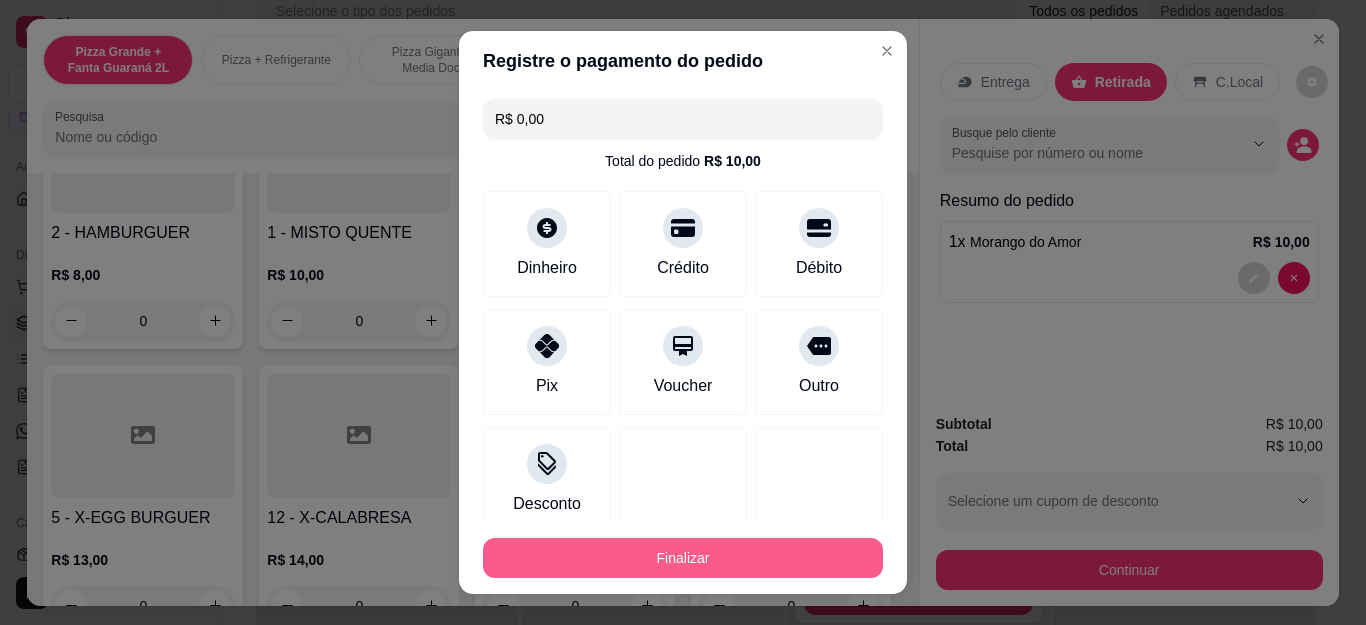 type on "R$ 0,00" 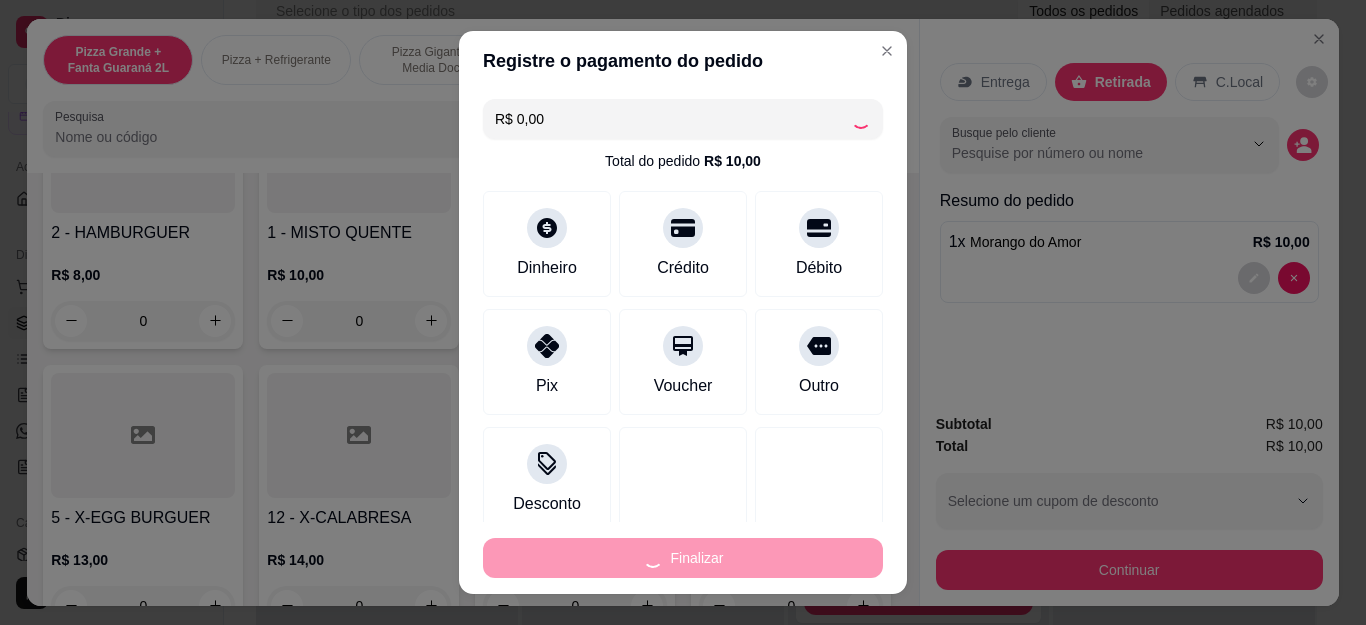 type on "0" 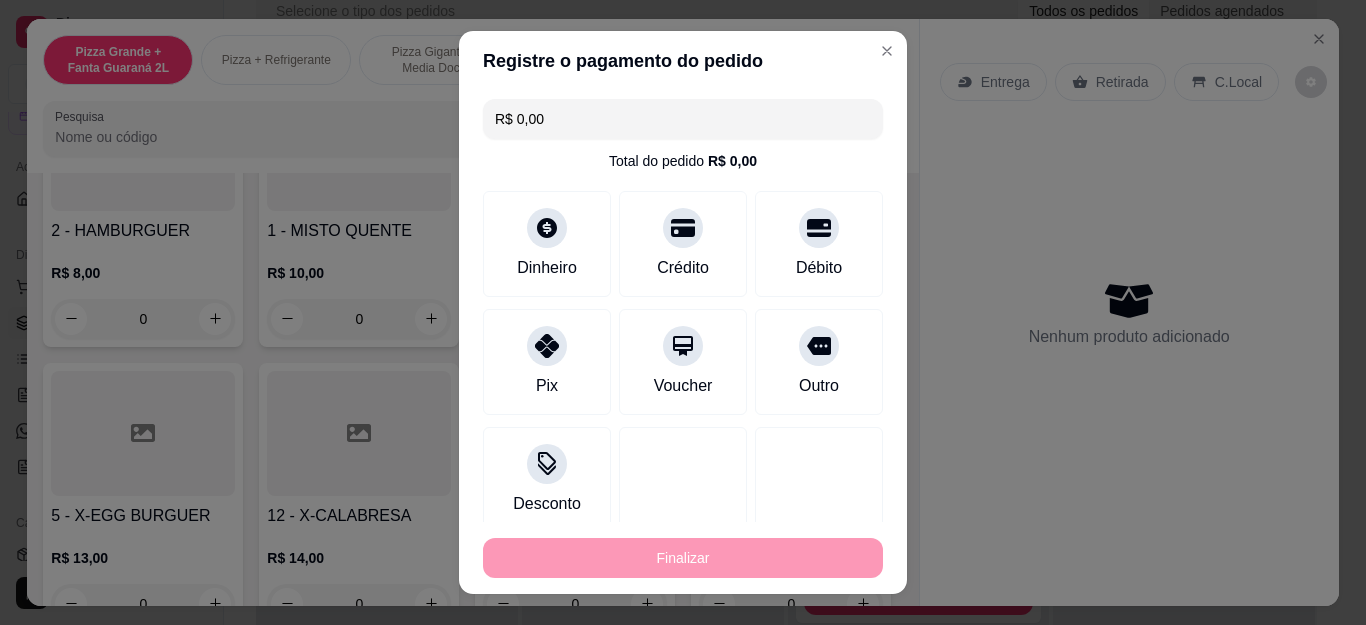 type on "-R$ 10,00" 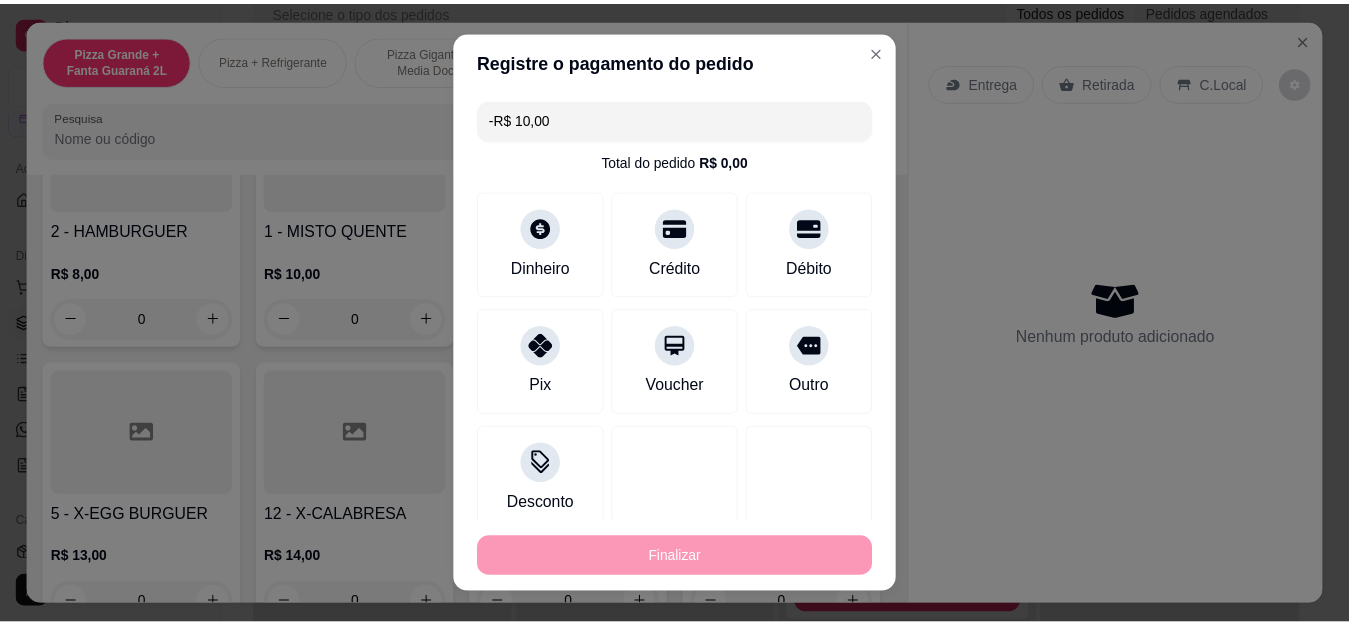 scroll, scrollTop: 2800, scrollLeft: 0, axis: vertical 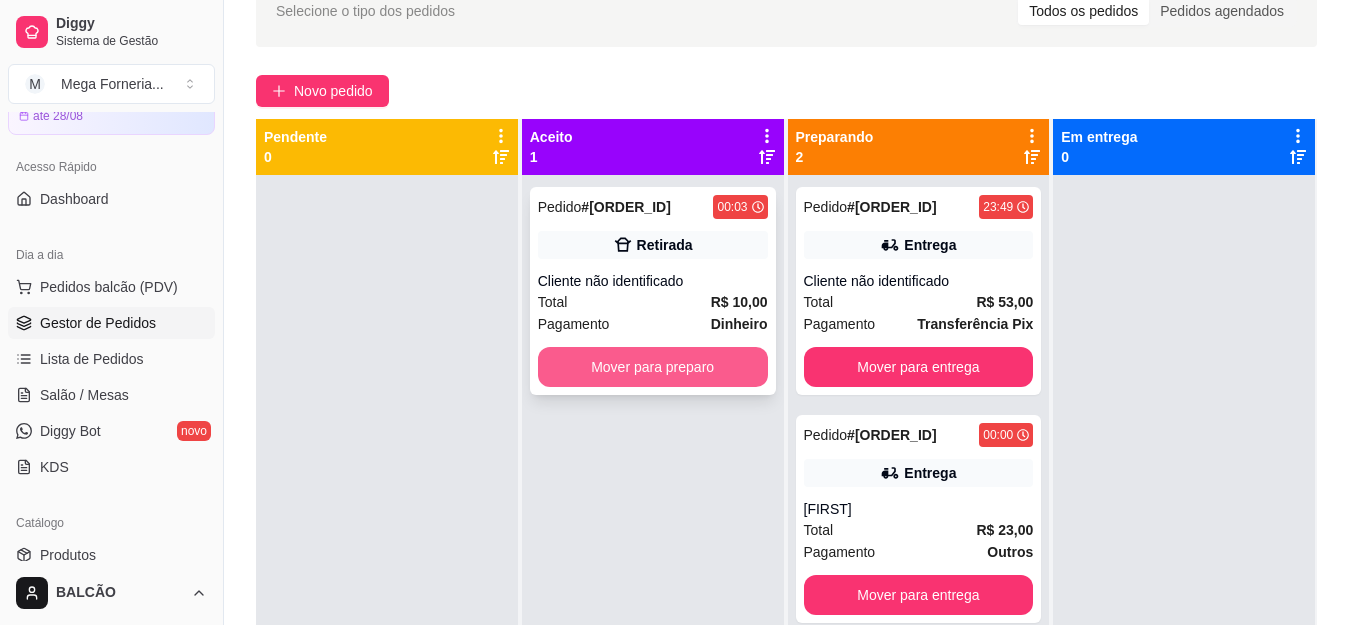 click on "Mover para preparo" at bounding box center [653, 367] 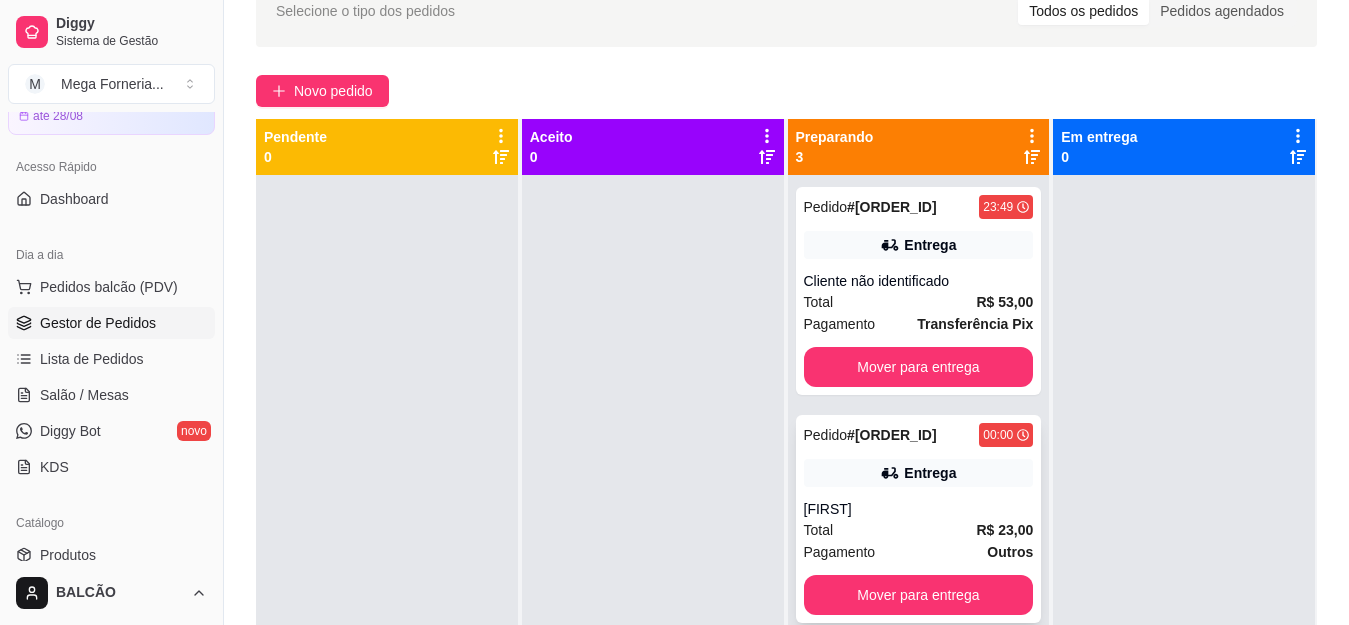 scroll, scrollTop: 79, scrollLeft: 0, axis: vertical 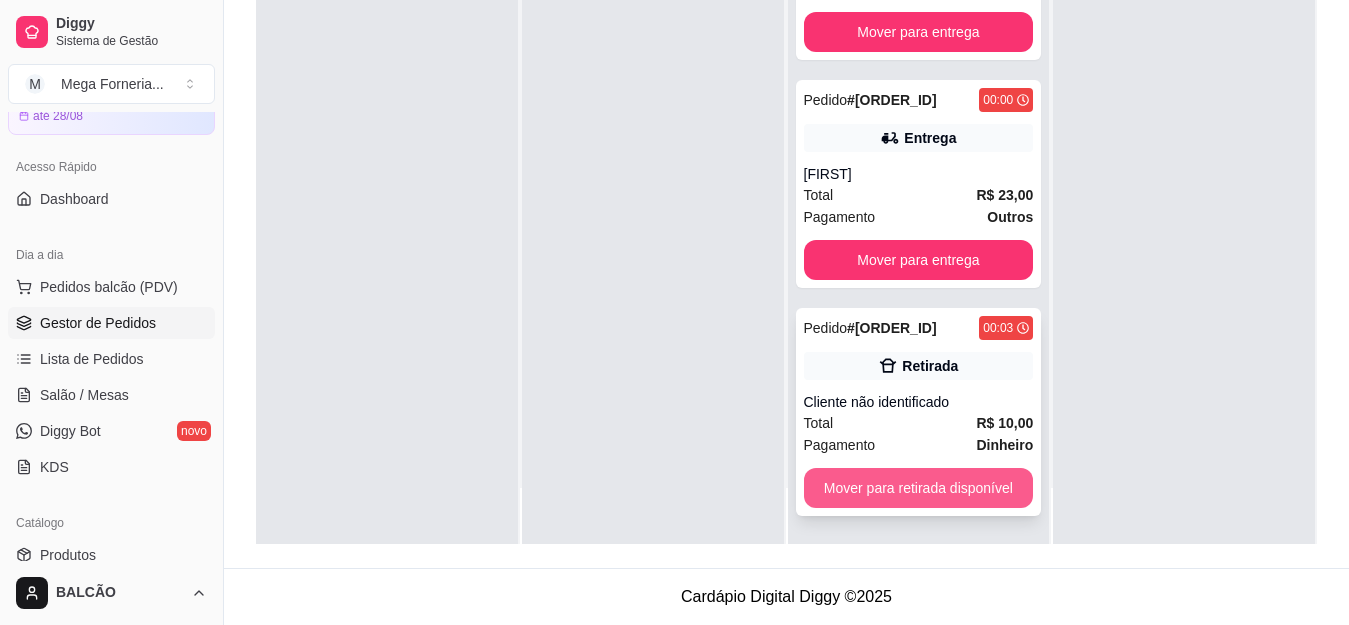 click on "Mover para retirada disponível" at bounding box center [919, 488] 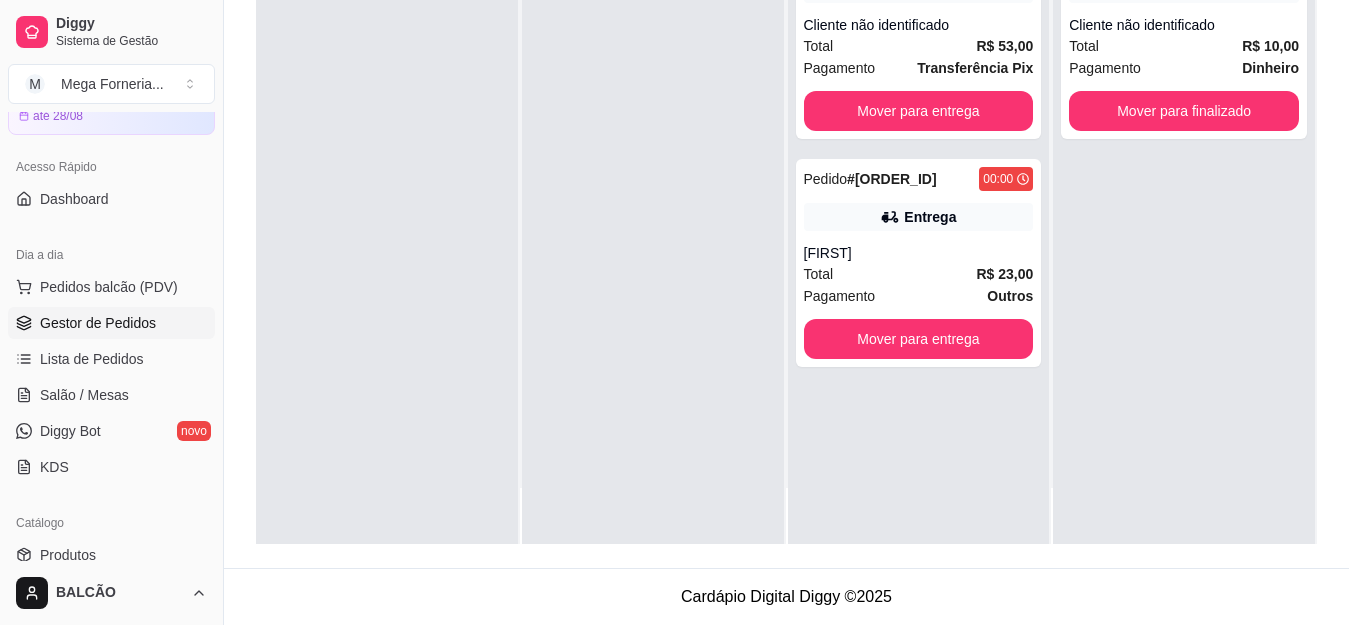 scroll, scrollTop: 0, scrollLeft: 0, axis: both 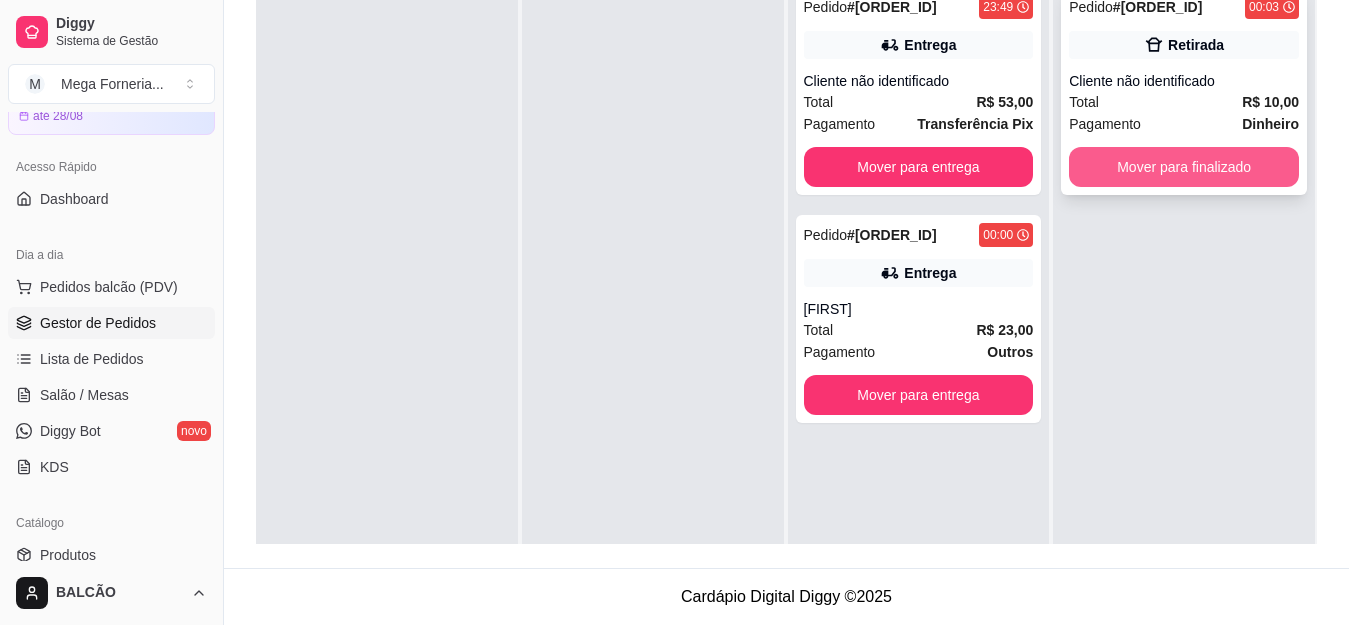click on "Mover para finalizado" at bounding box center (1184, 167) 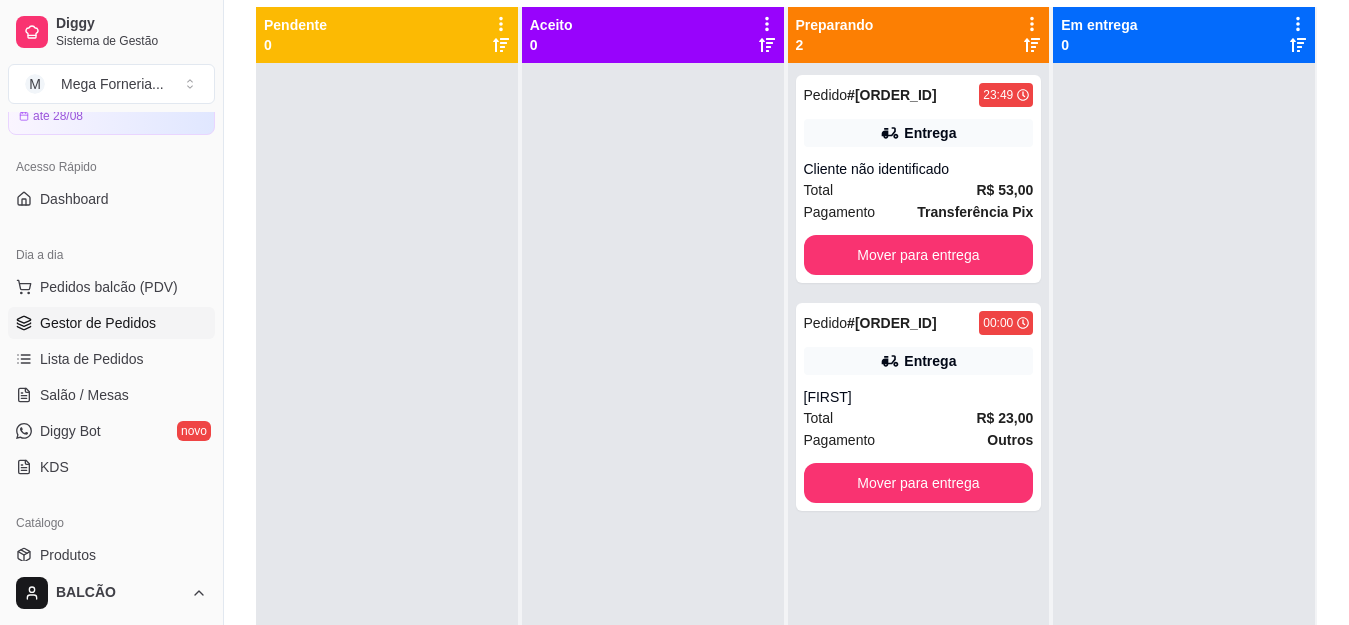 scroll, scrollTop: 105, scrollLeft: 0, axis: vertical 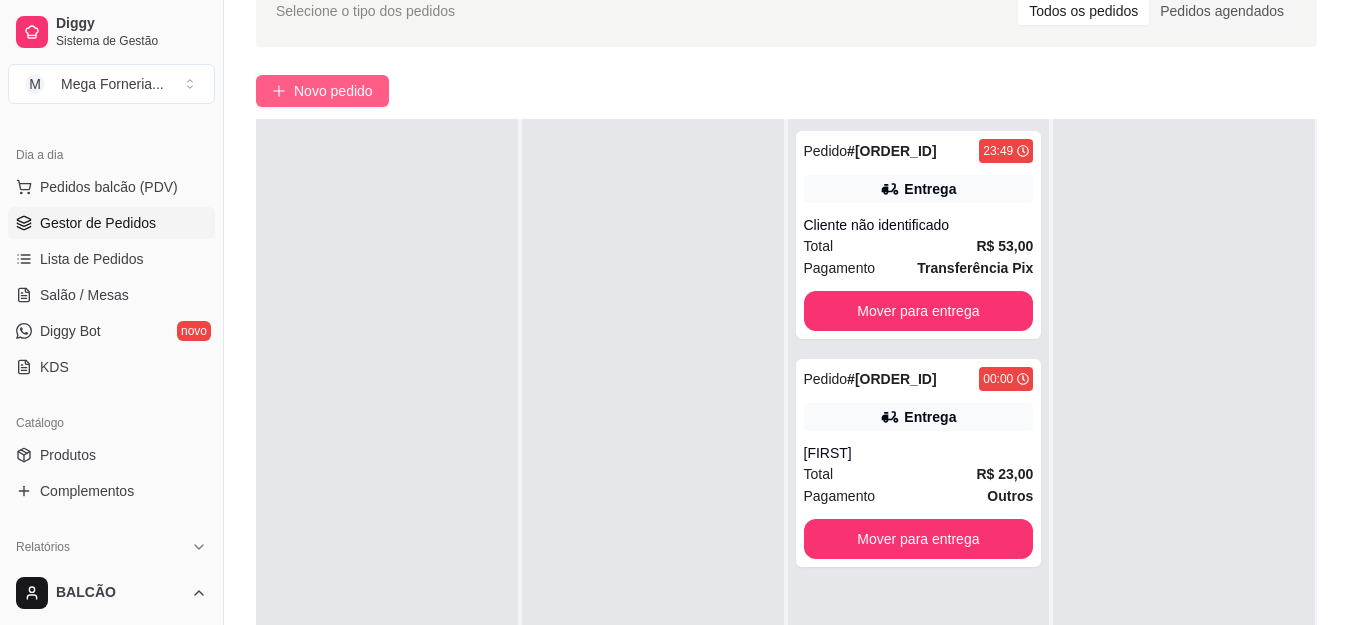 click on "Novo pedido" at bounding box center [333, 91] 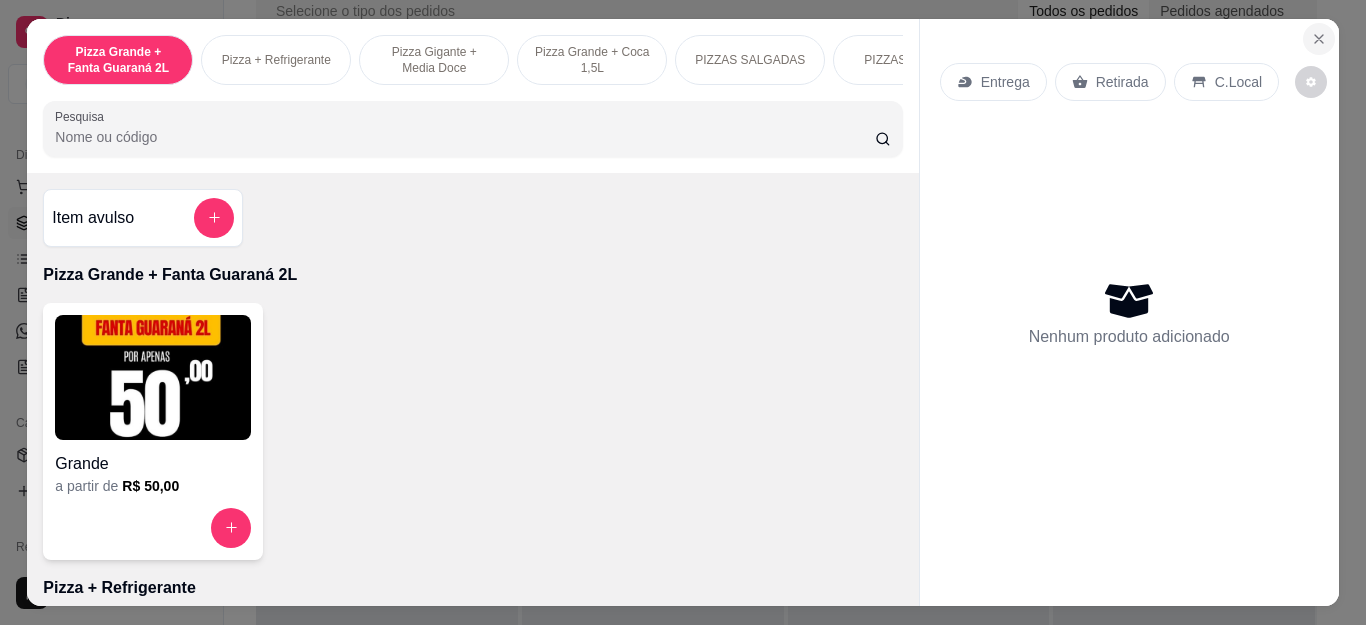 click 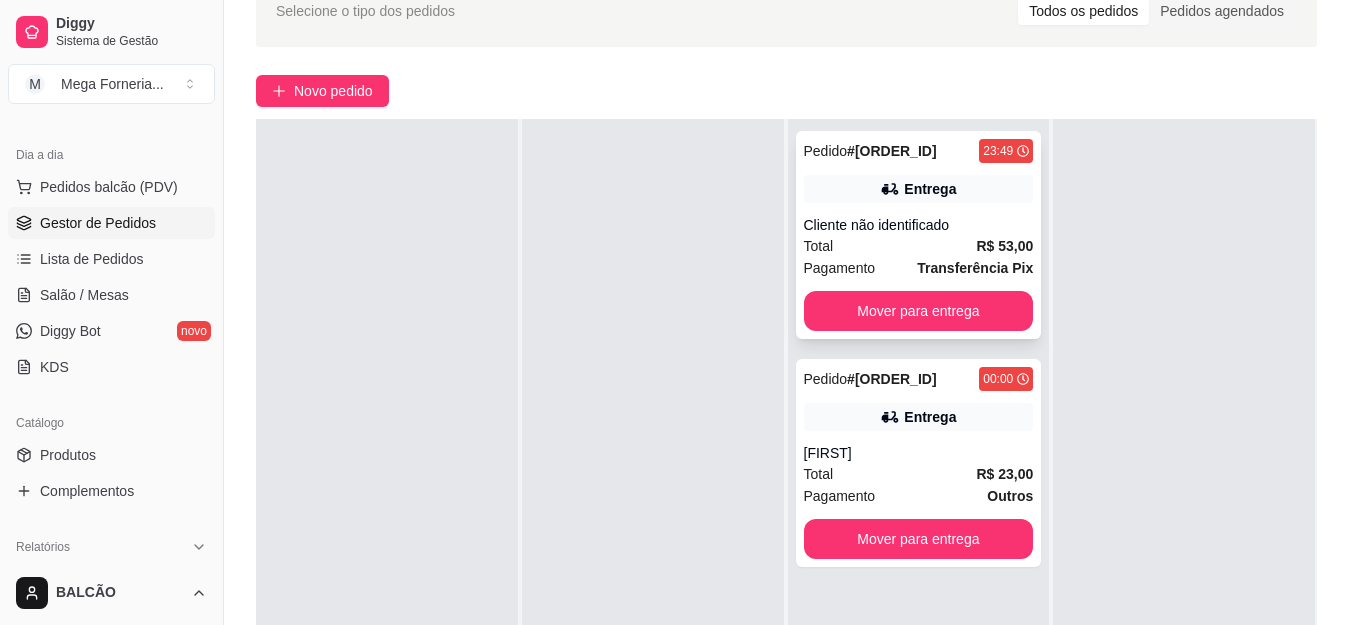 click on "Entrega" at bounding box center (919, 189) 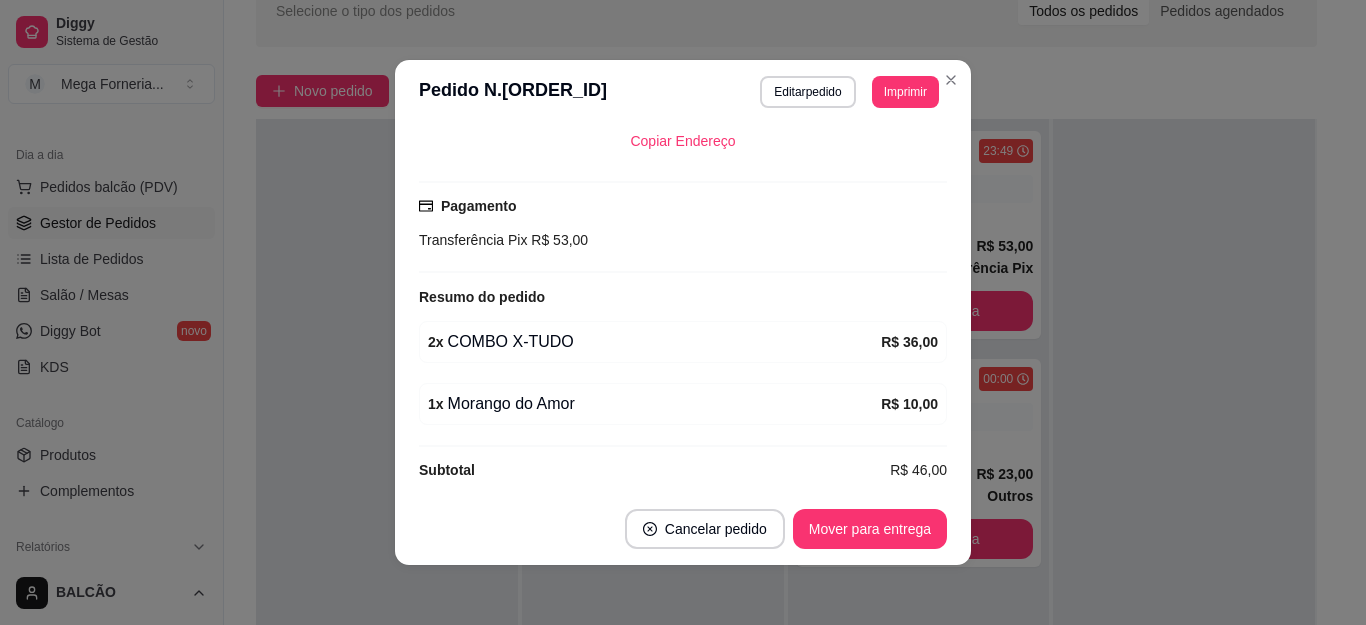 scroll, scrollTop: 382, scrollLeft: 0, axis: vertical 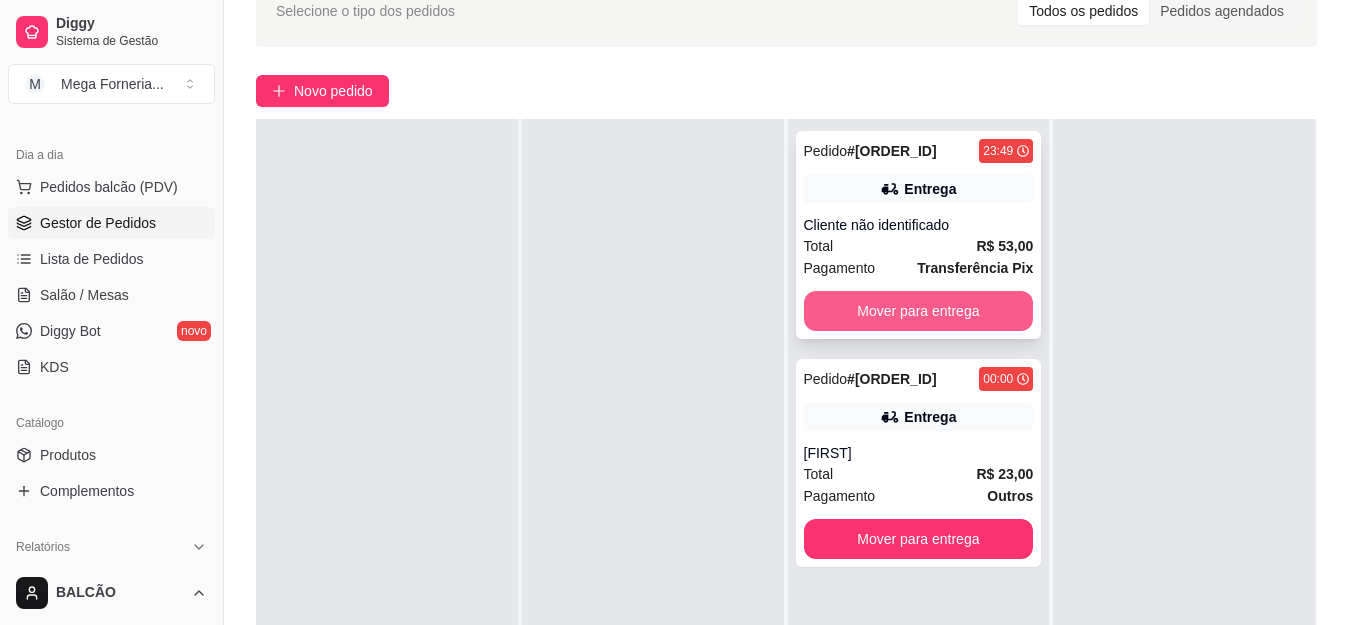 click on "Mover para entrega" at bounding box center (919, 311) 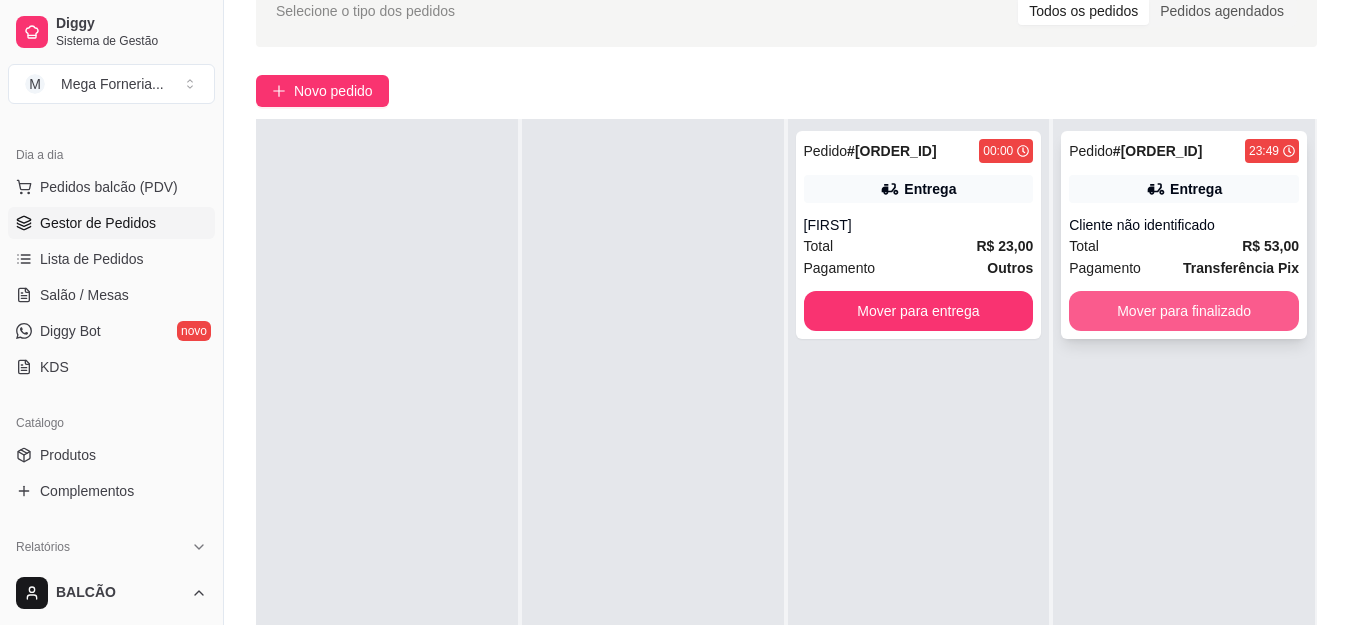 click on "Mover para finalizado" at bounding box center [1184, 311] 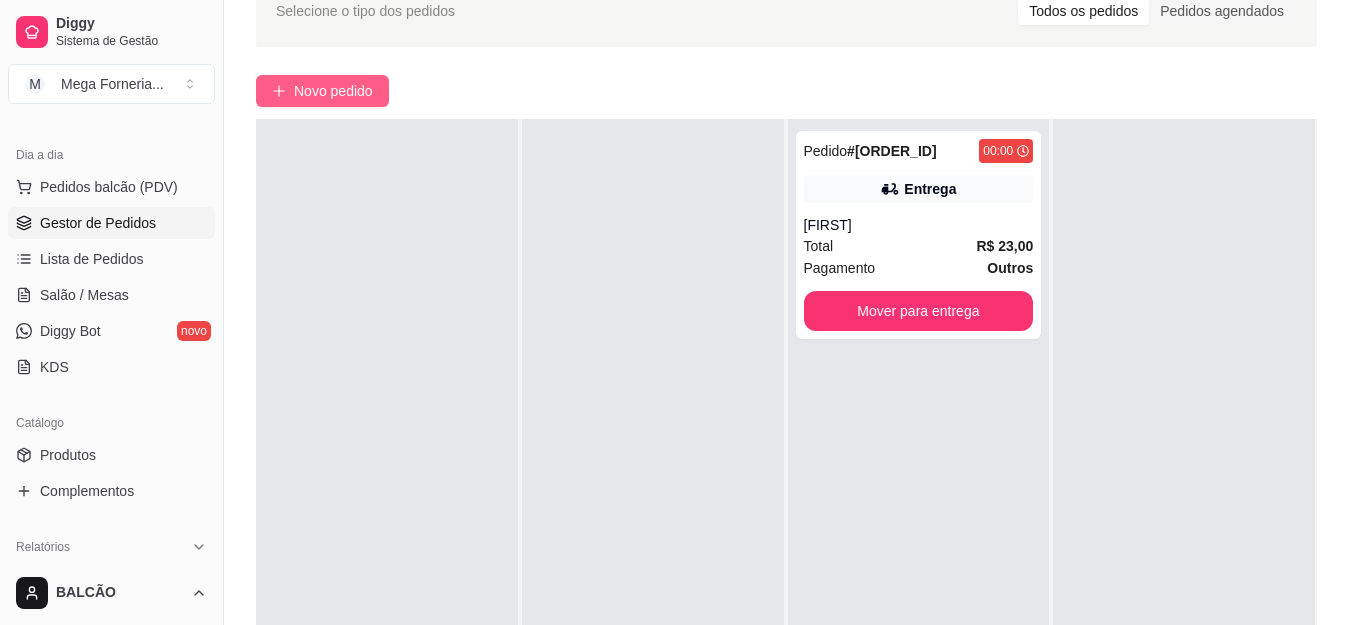 click on "Novo pedido" at bounding box center [333, 91] 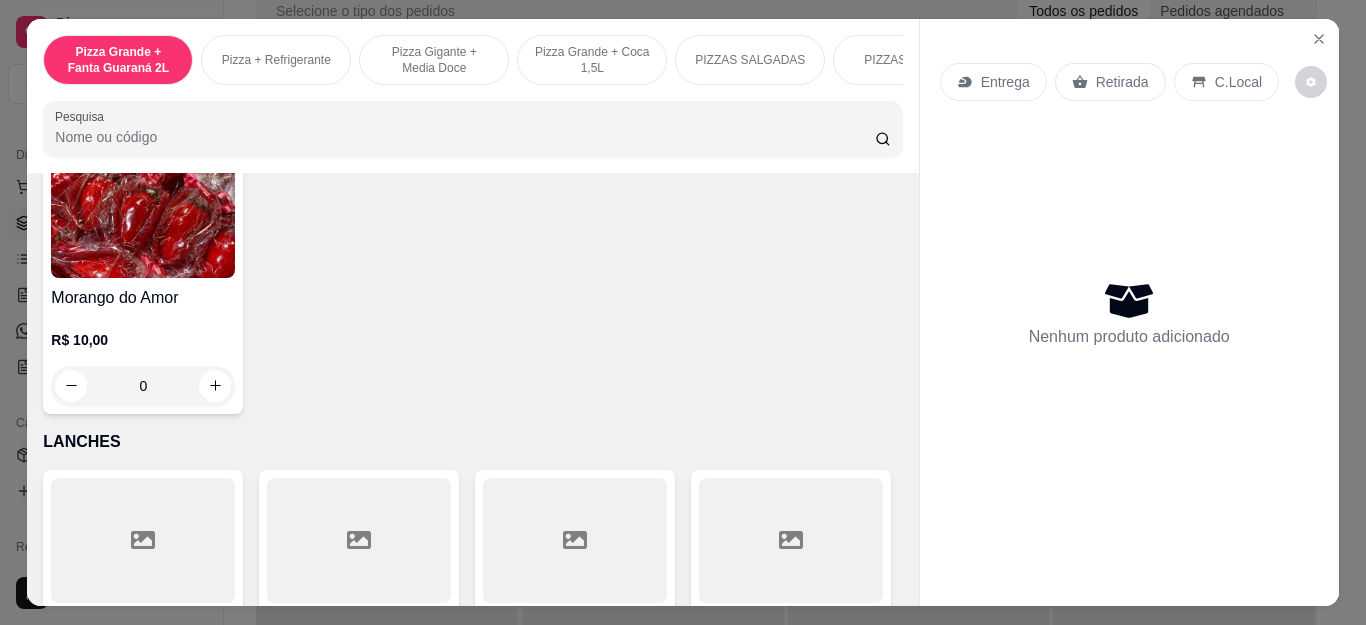scroll, scrollTop: 2100, scrollLeft: 0, axis: vertical 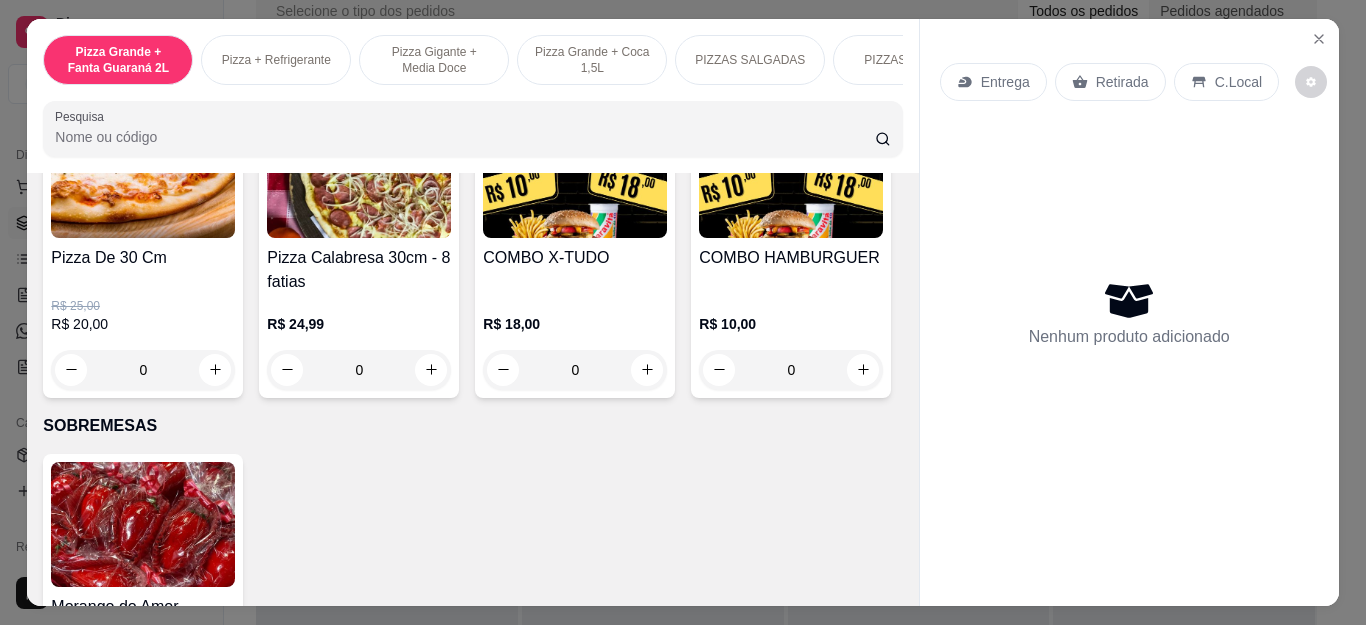 click on "0" at bounding box center [143, 370] 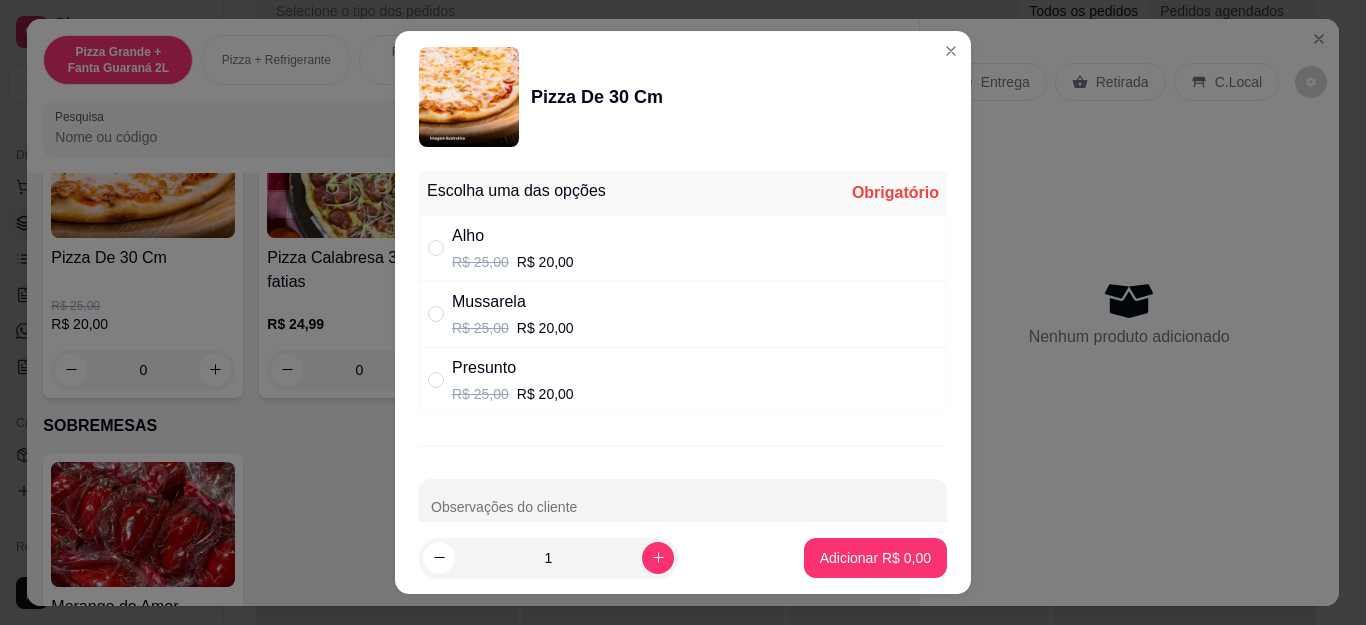 click on "Presunto" at bounding box center [513, 368] 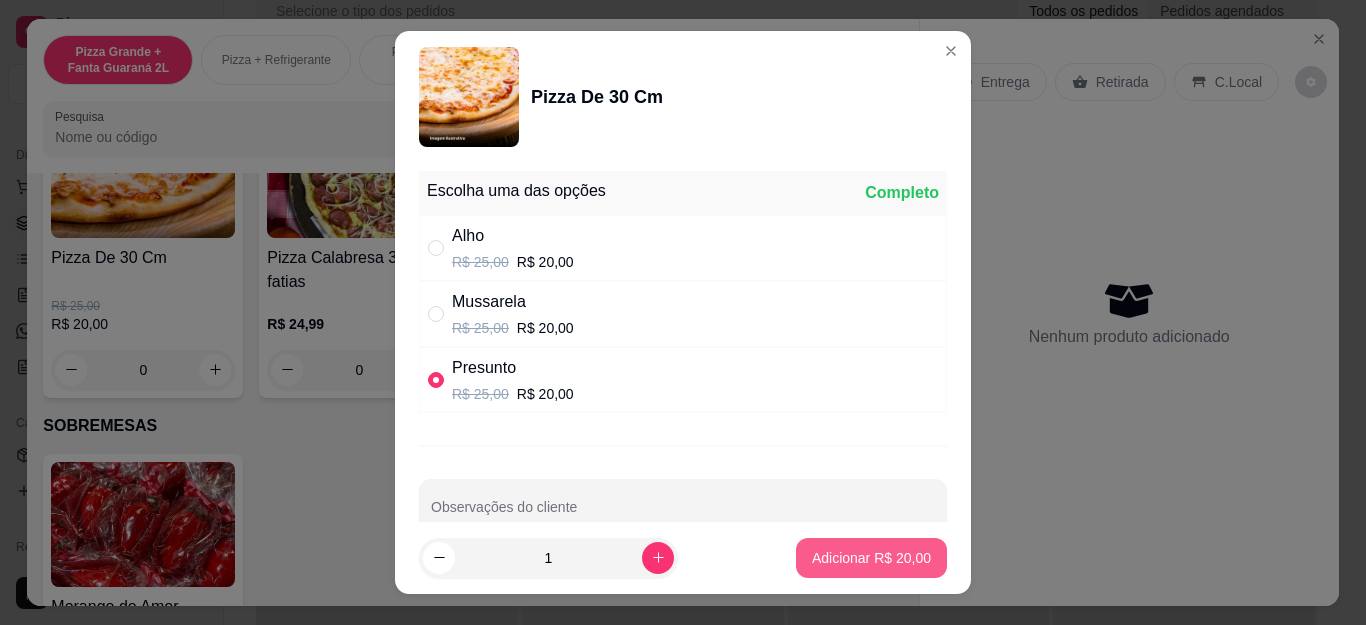 click on "Adicionar   R$ 20,00" at bounding box center (871, 558) 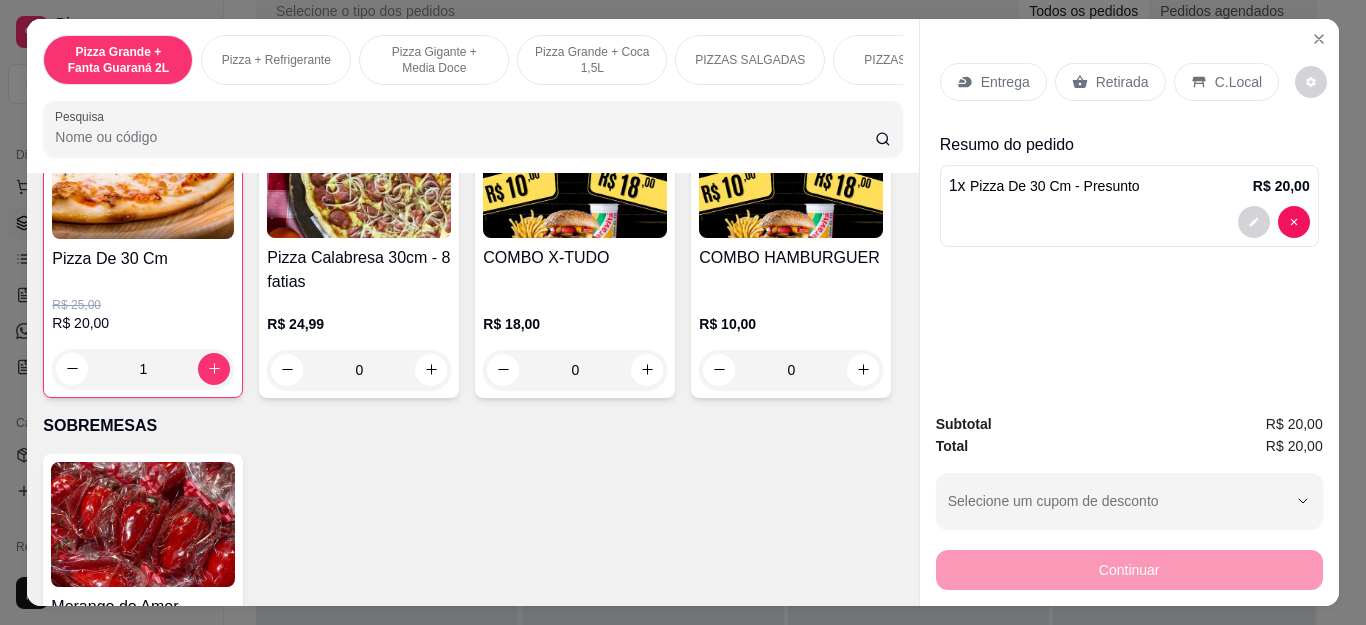 type on "1" 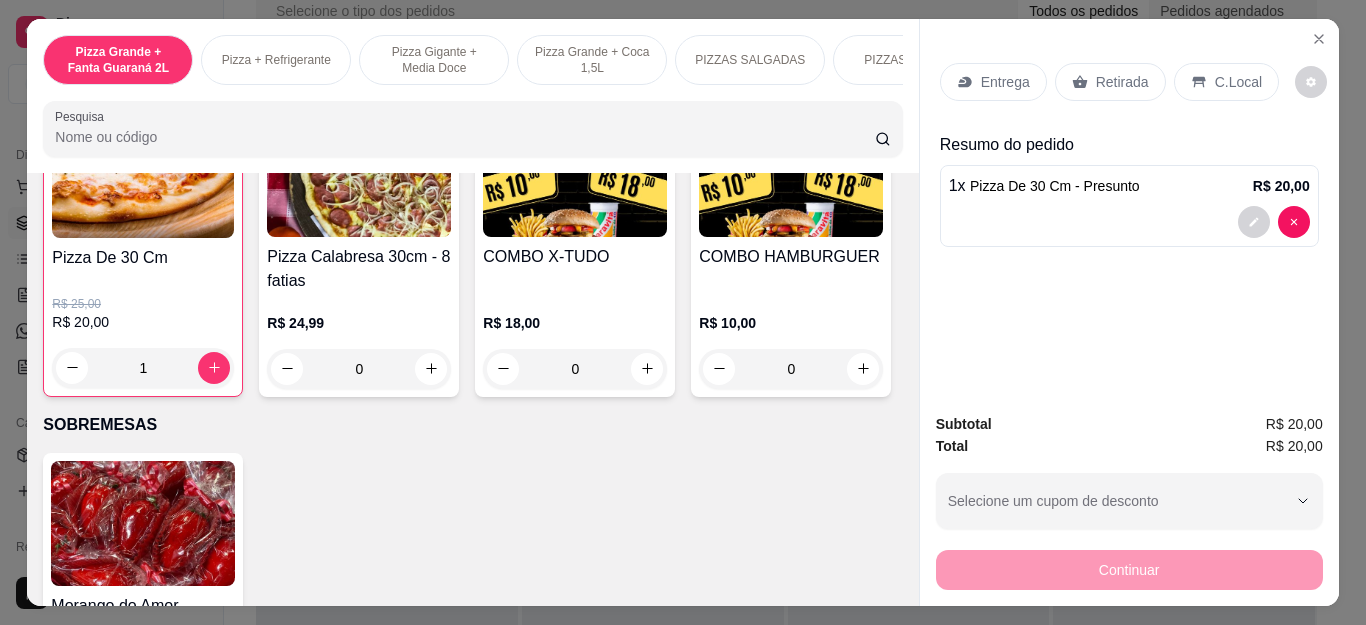 click 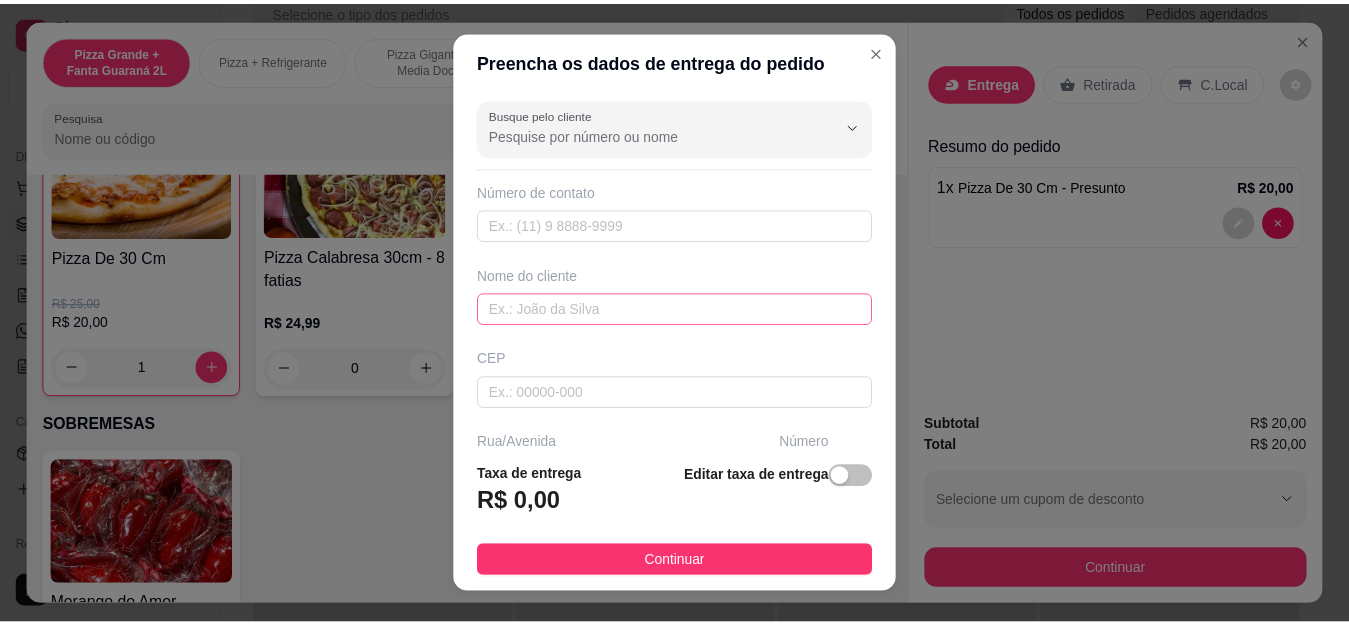 scroll, scrollTop: 200, scrollLeft: 0, axis: vertical 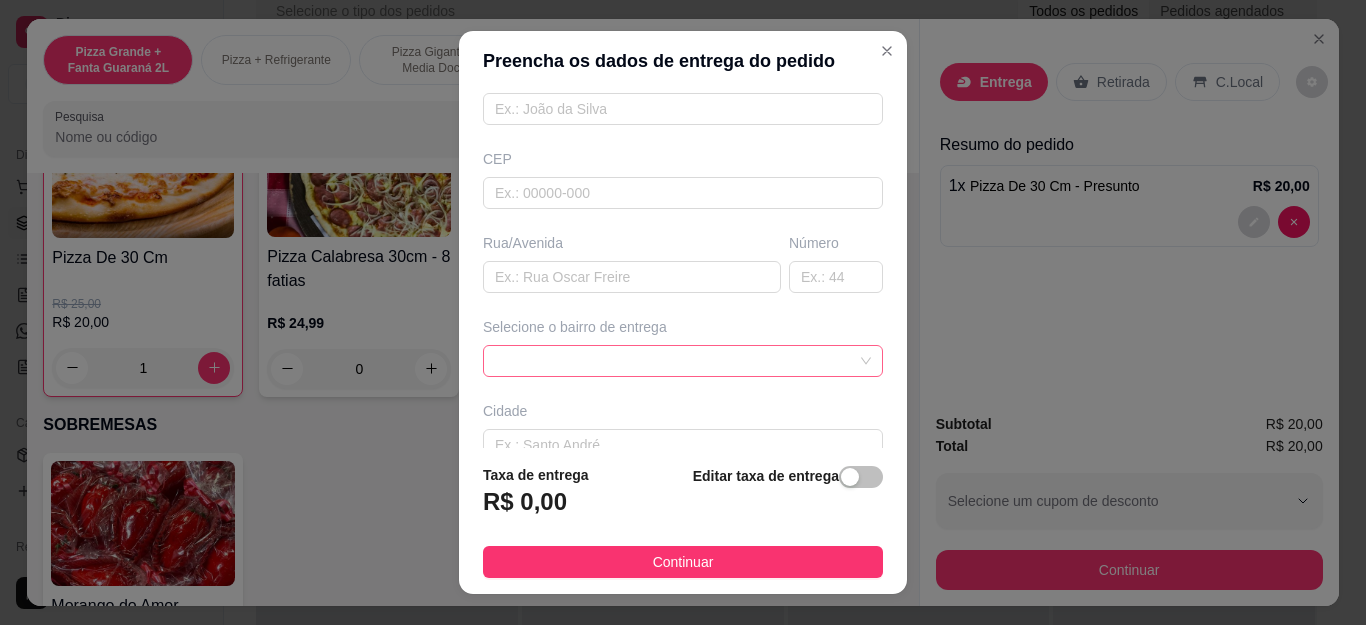 click at bounding box center [683, 361] 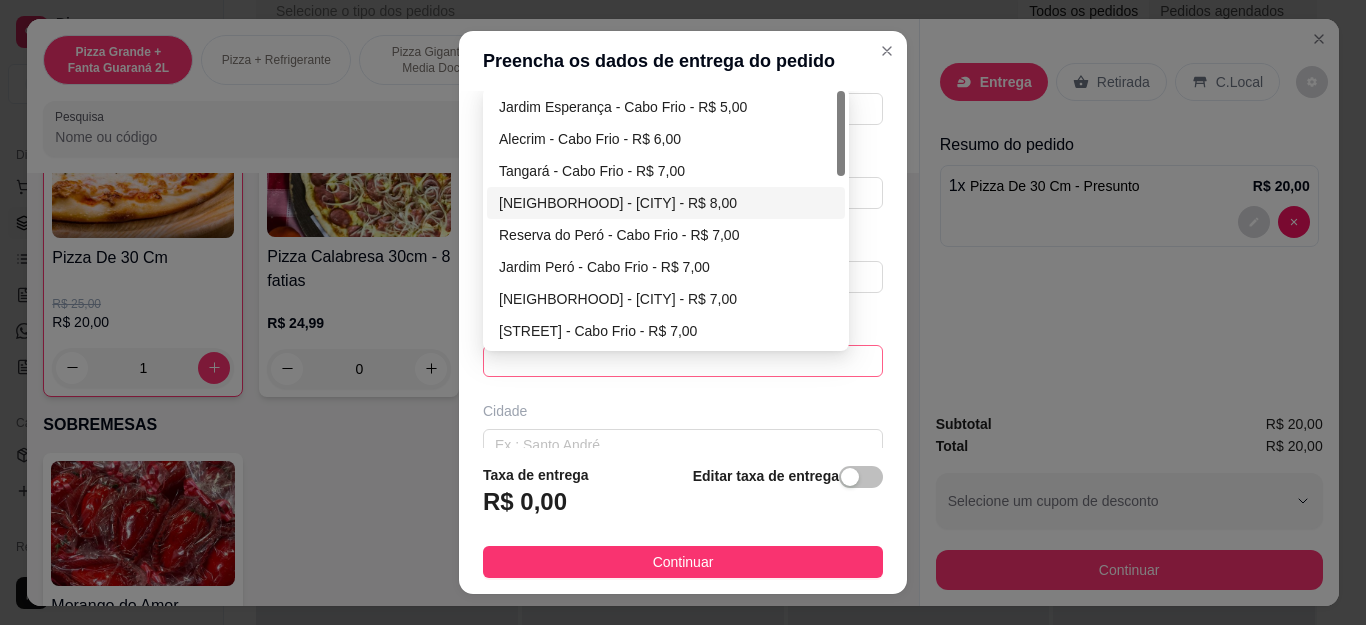 click on "[NEIGHBORHOOD] - [CITY] -  R$ 8,00" at bounding box center [666, 203] 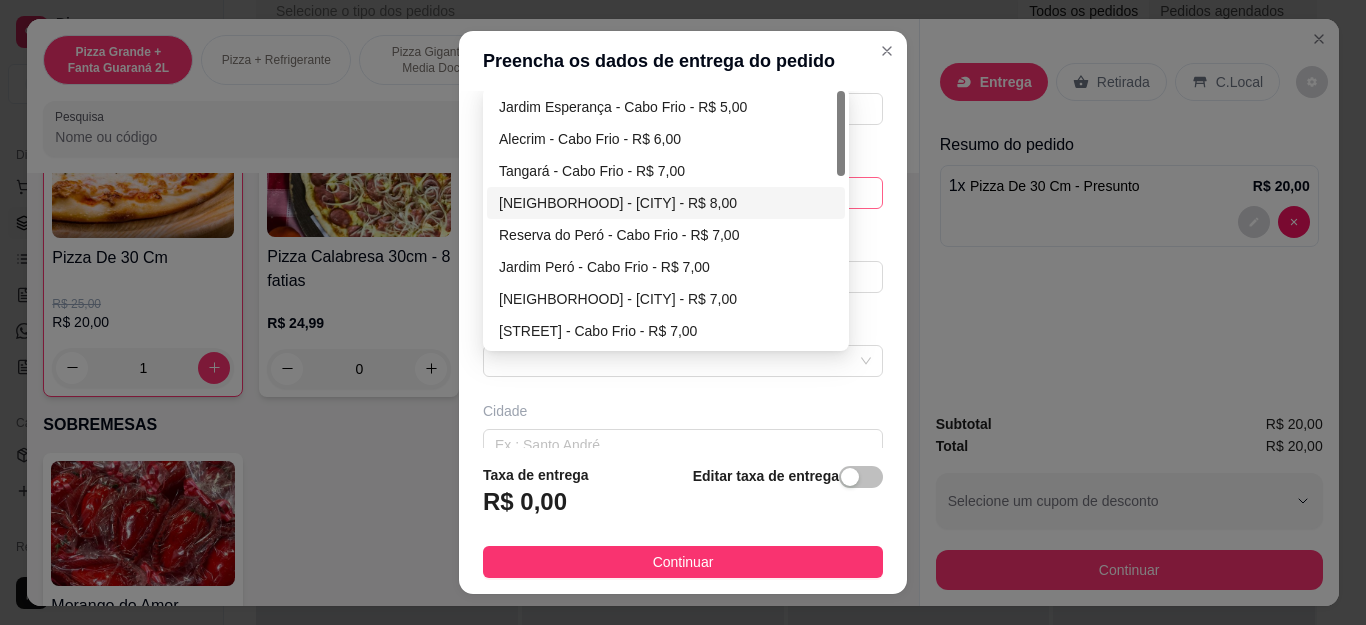 type on "Cabo Frio" 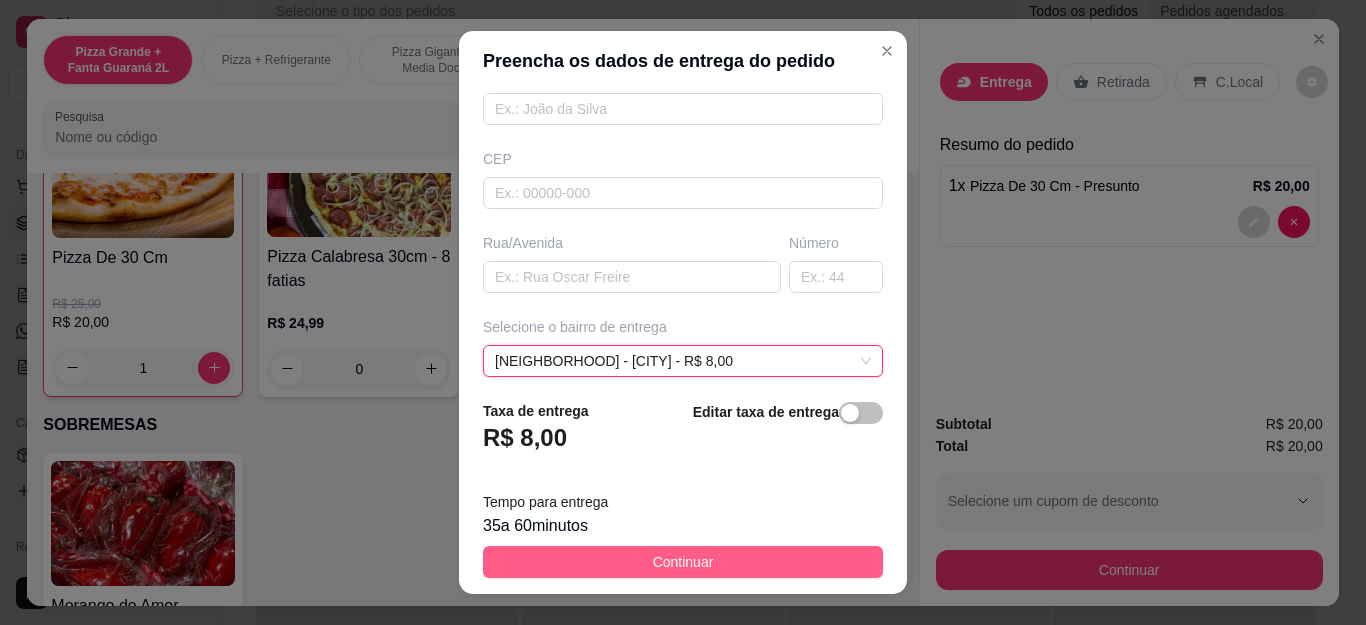click on "Continuar" at bounding box center (683, 562) 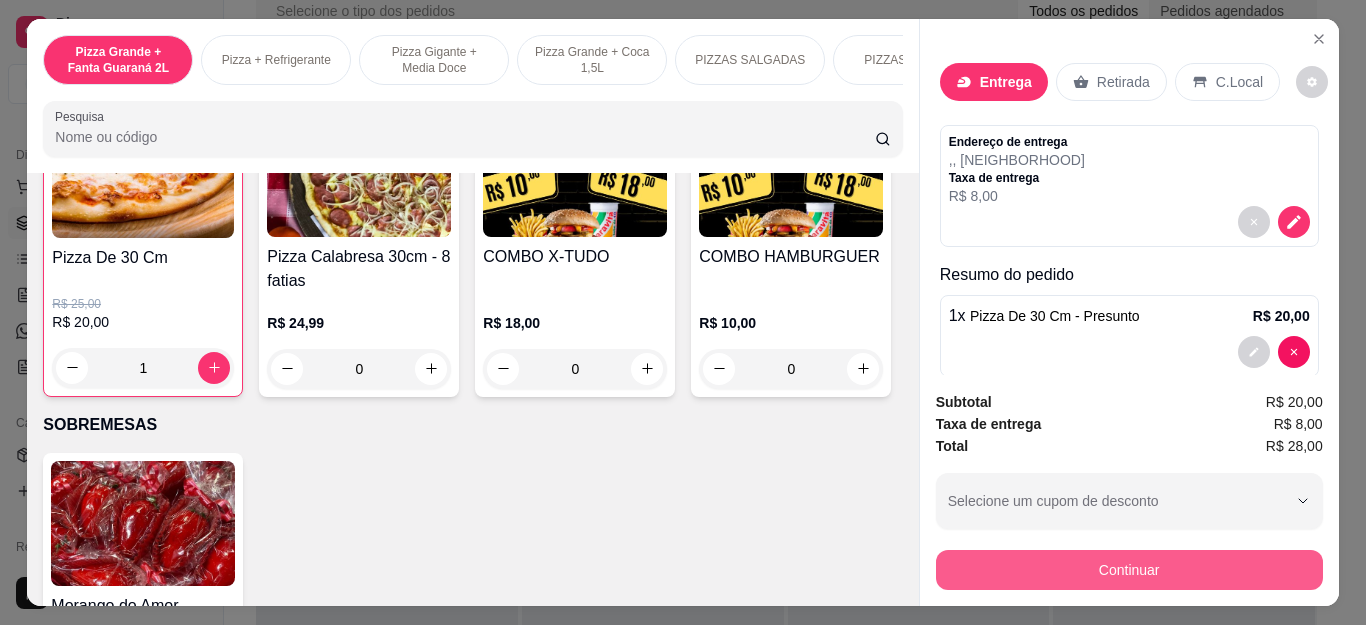 click on "Continuar" at bounding box center (1129, 570) 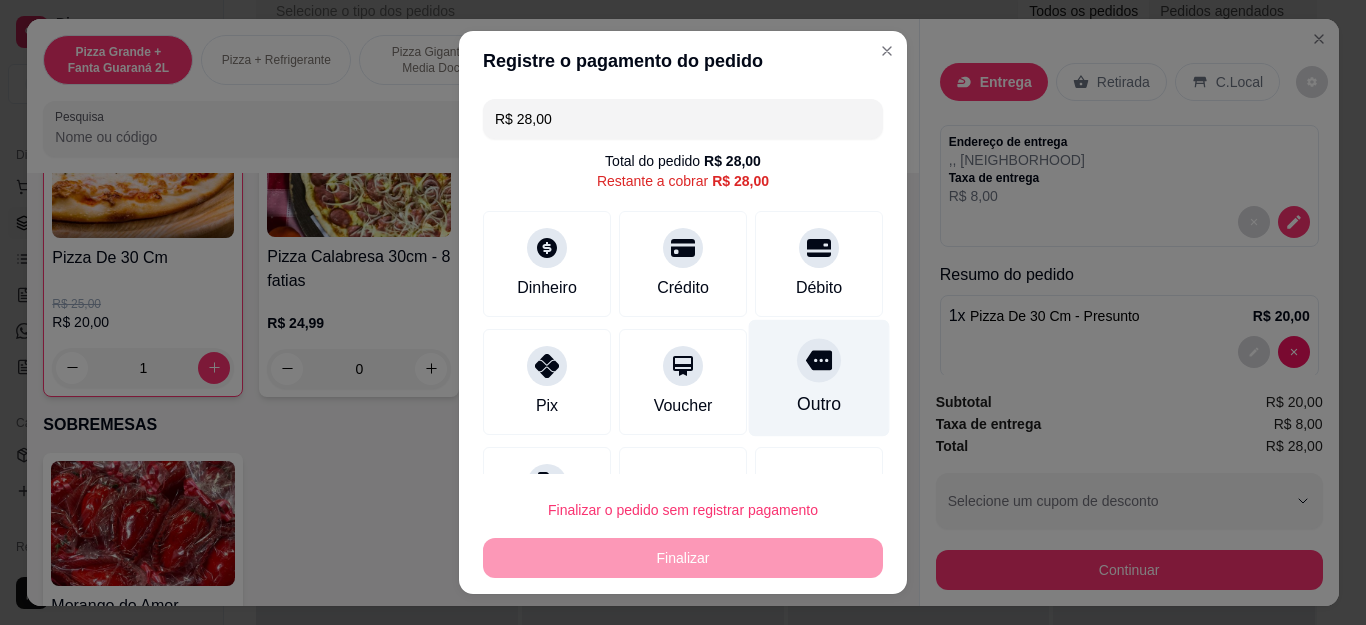 click at bounding box center (819, 361) 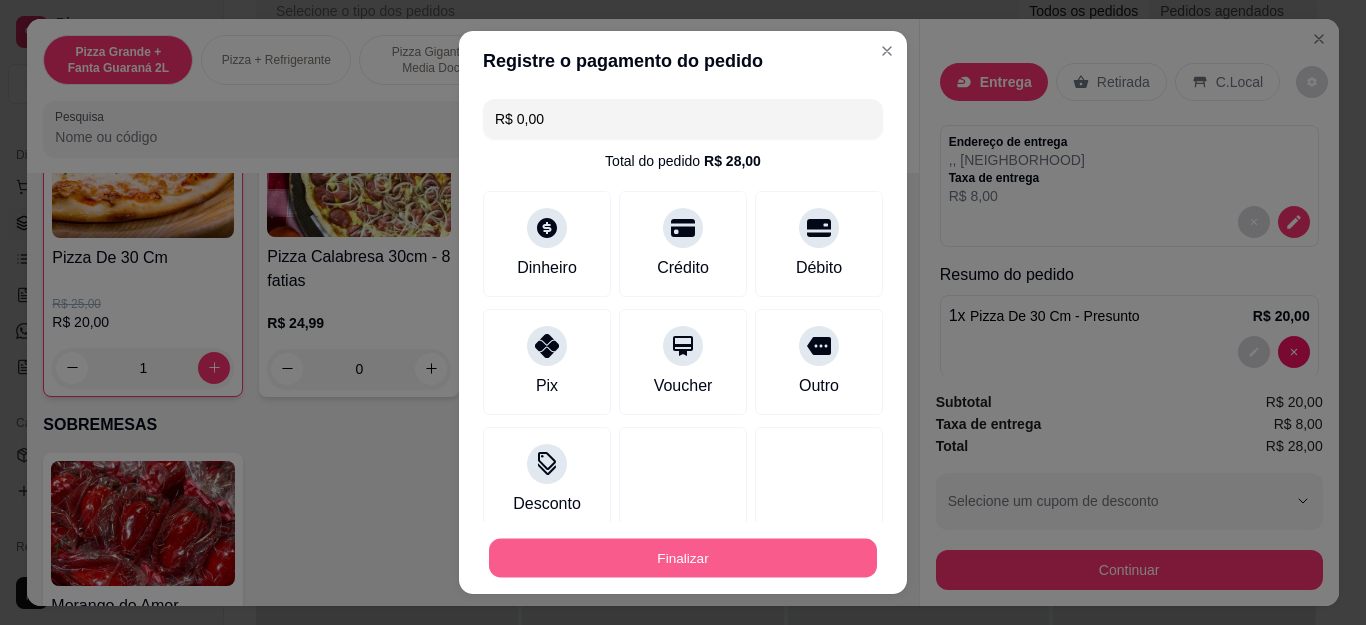 click on "Finalizar" at bounding box center (683, 557) 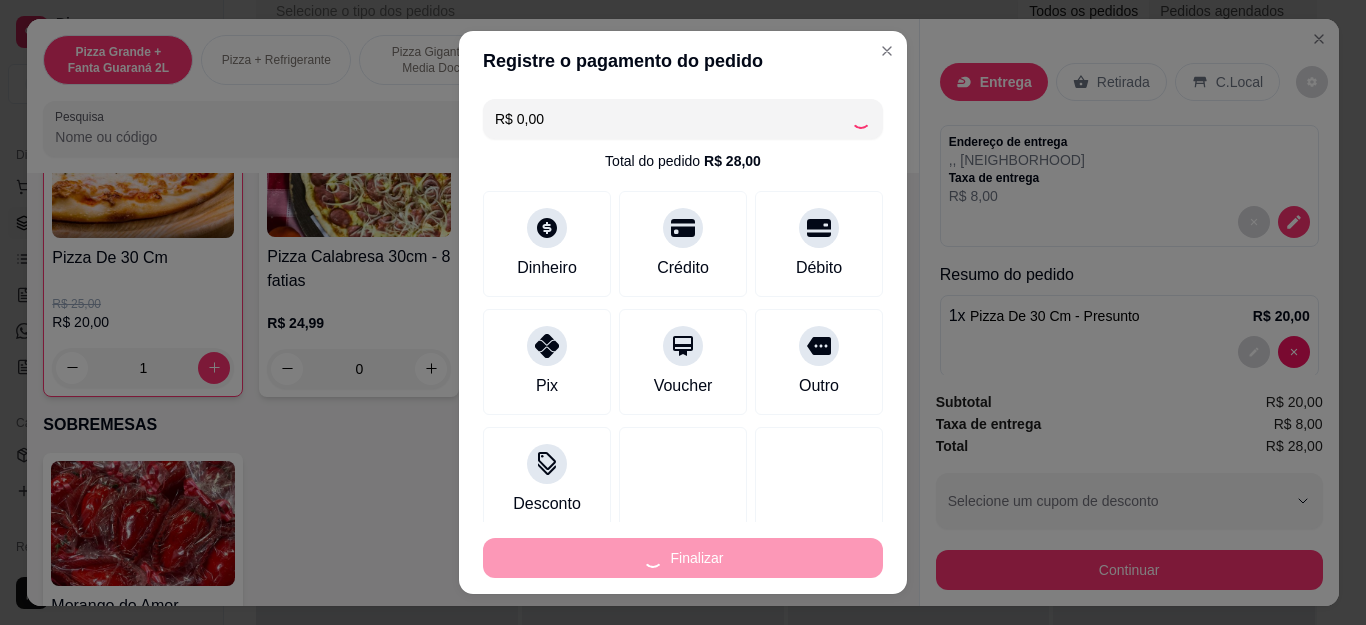 type on "0" 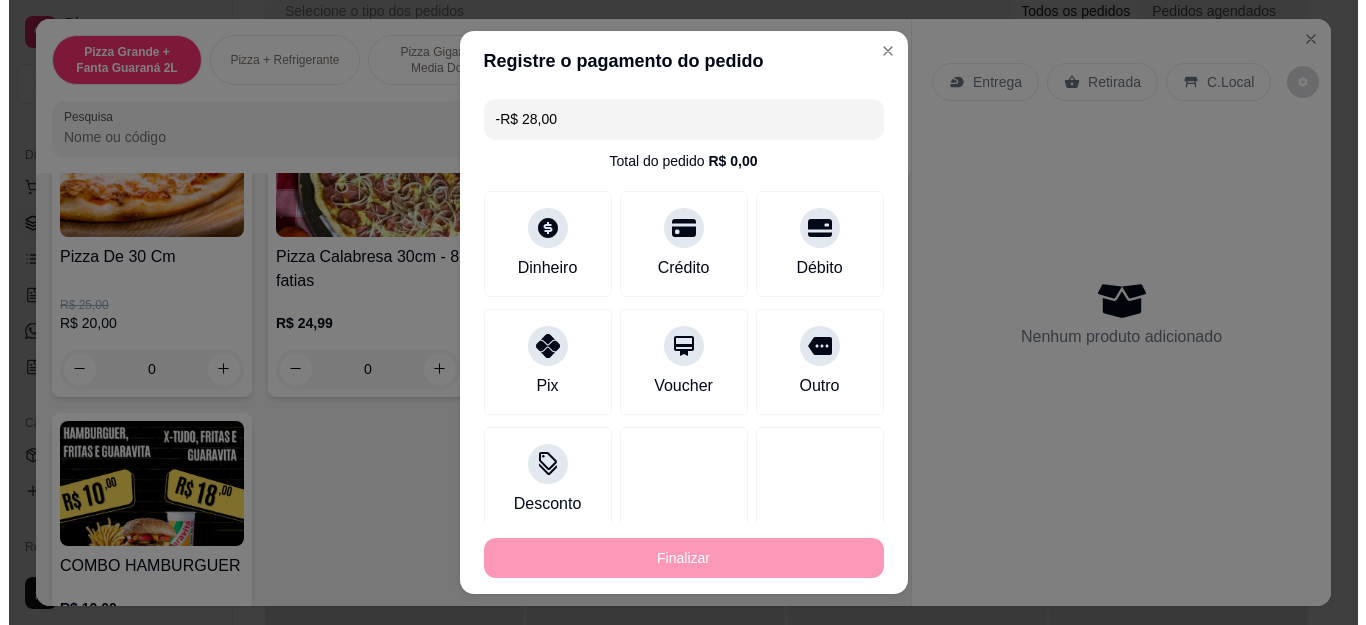 scroll, scrollTop: 0, scrollLeft: 0, axis: both 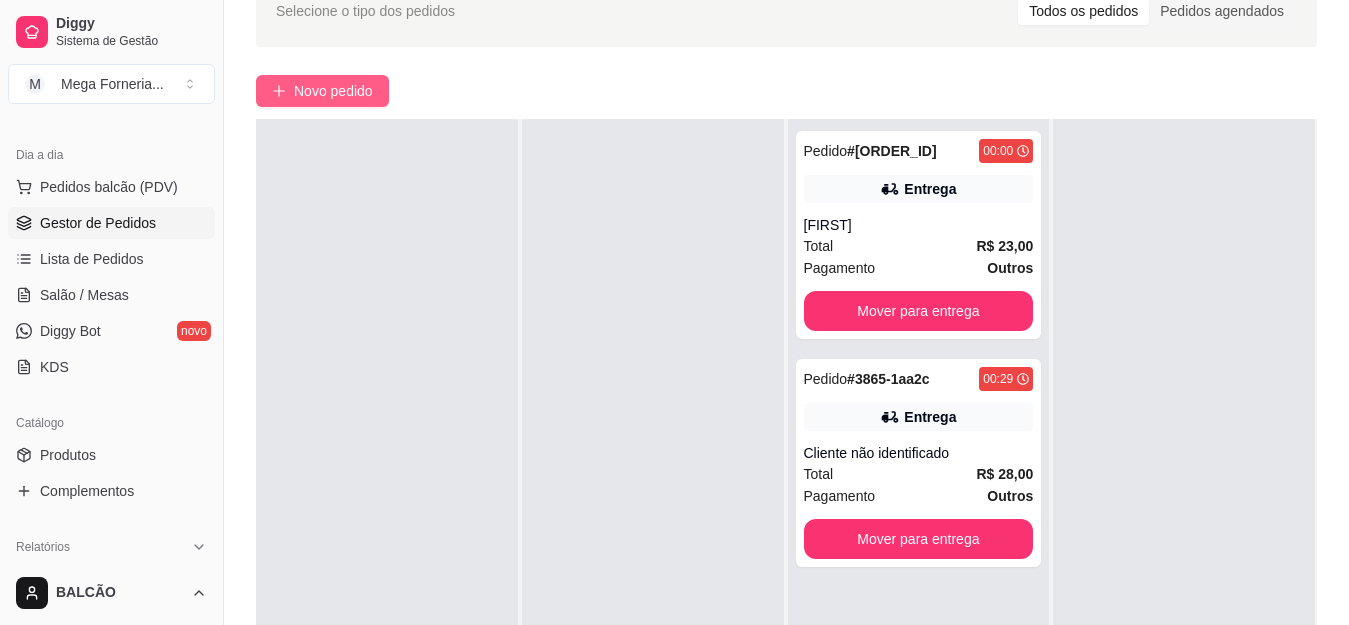 click on "Novo pedido" at bounding box center (322, 91) 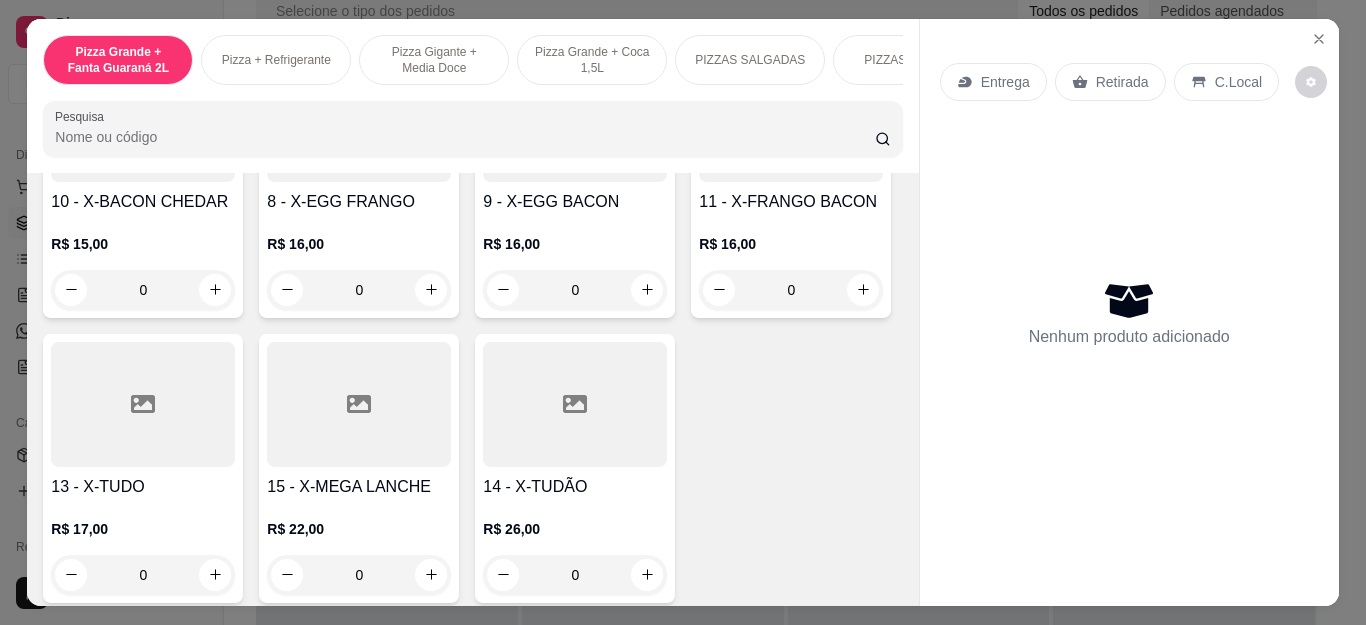 scroll, scrollTop: 3500, scrollLeft: 0, axis: vertical 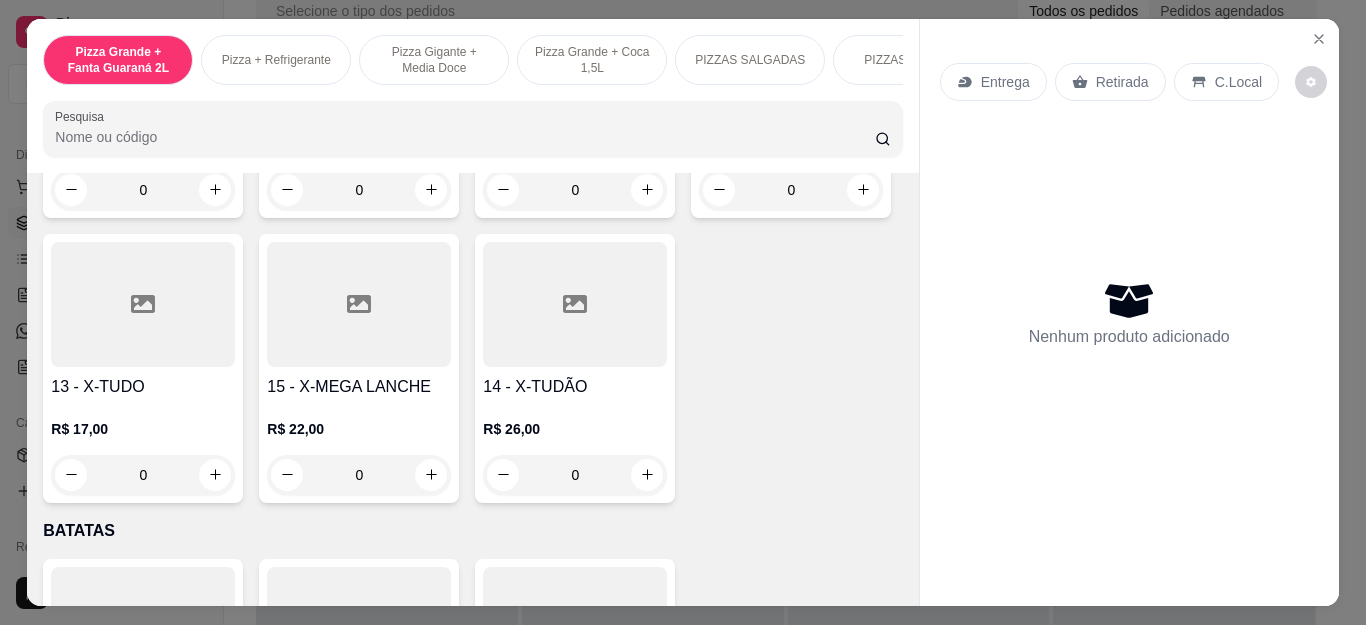 click on "0" at bounding box center [791, -95] 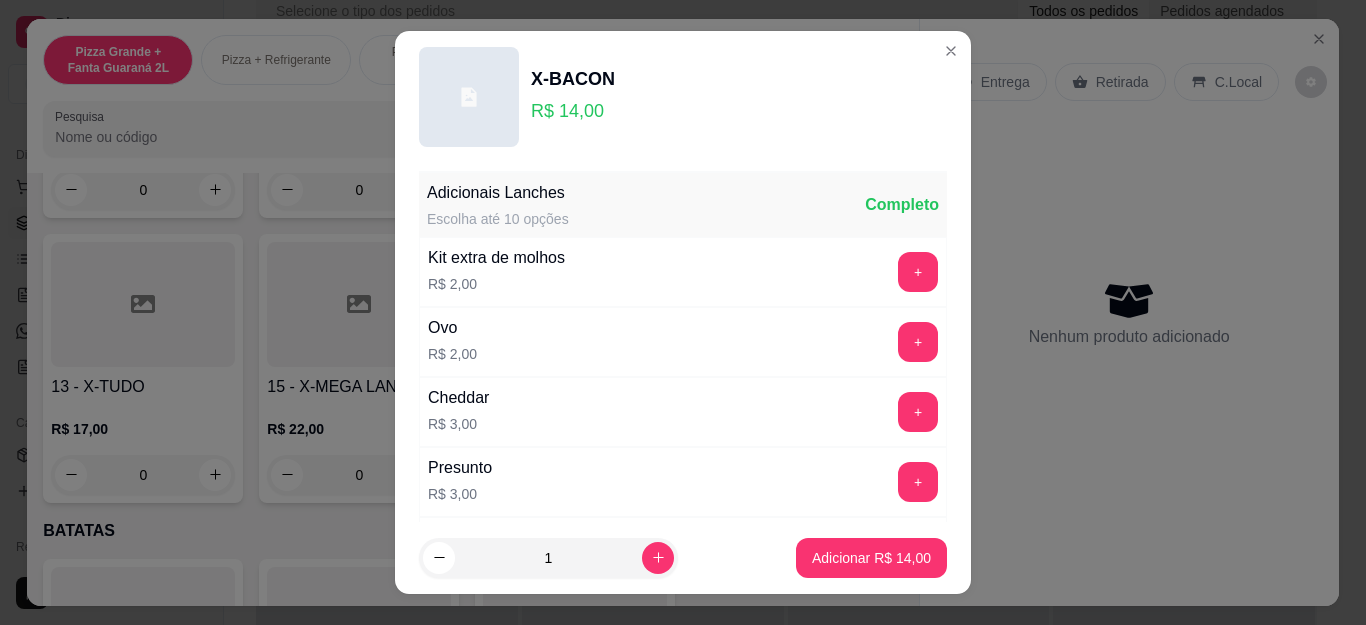 scroll, scrollTop: 495, scrollLeft: 0, axis: vertical 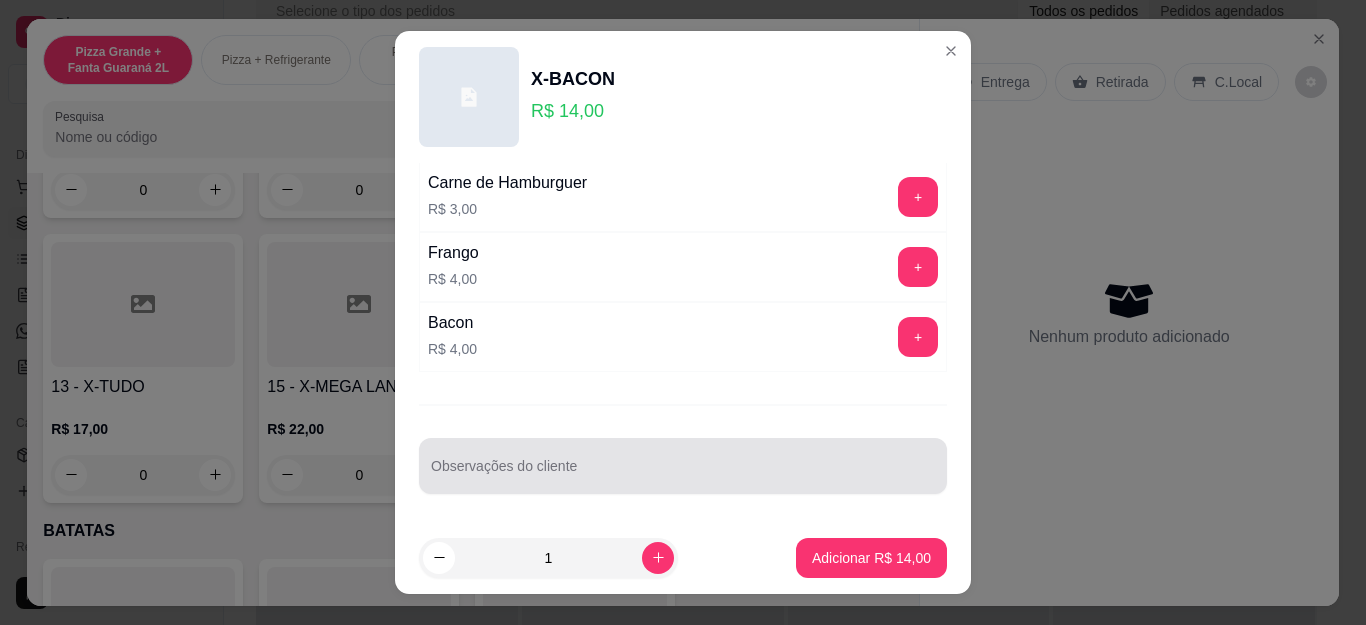 click on "Observações do cliente" at bounding box center [683, 474] 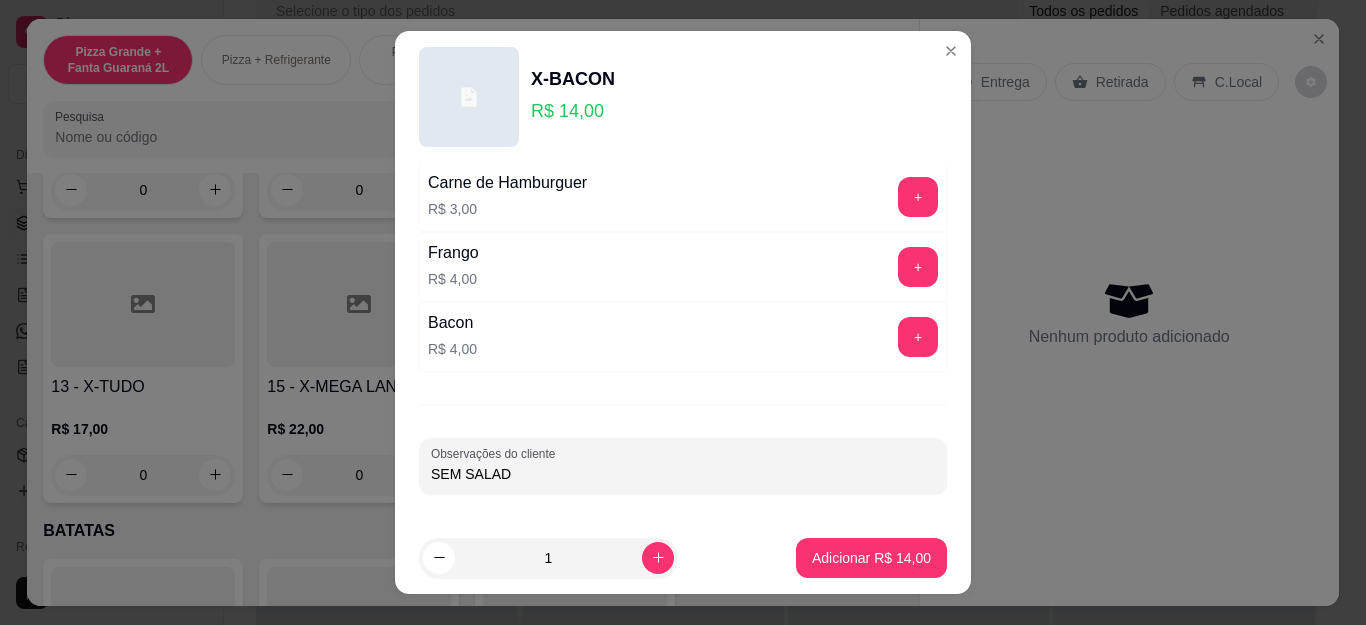type on "SEM SALADA" 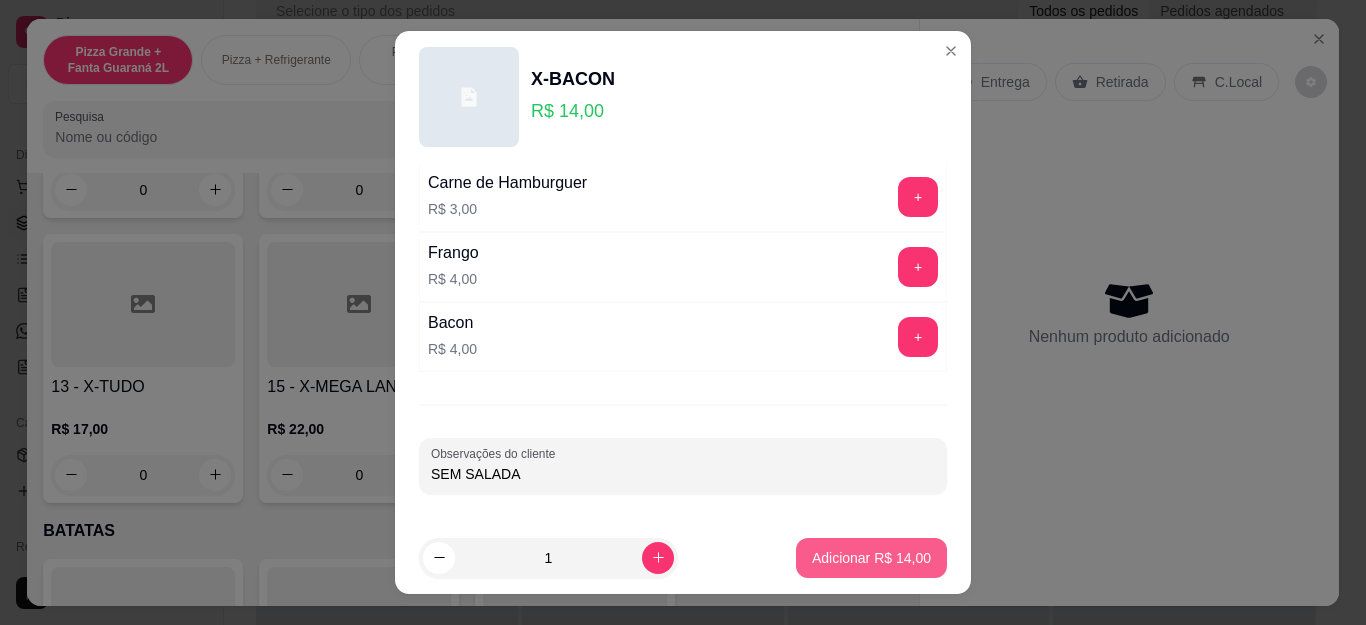 click on "Adicionar   R$ 14,00" at bounding box center [871, 558] 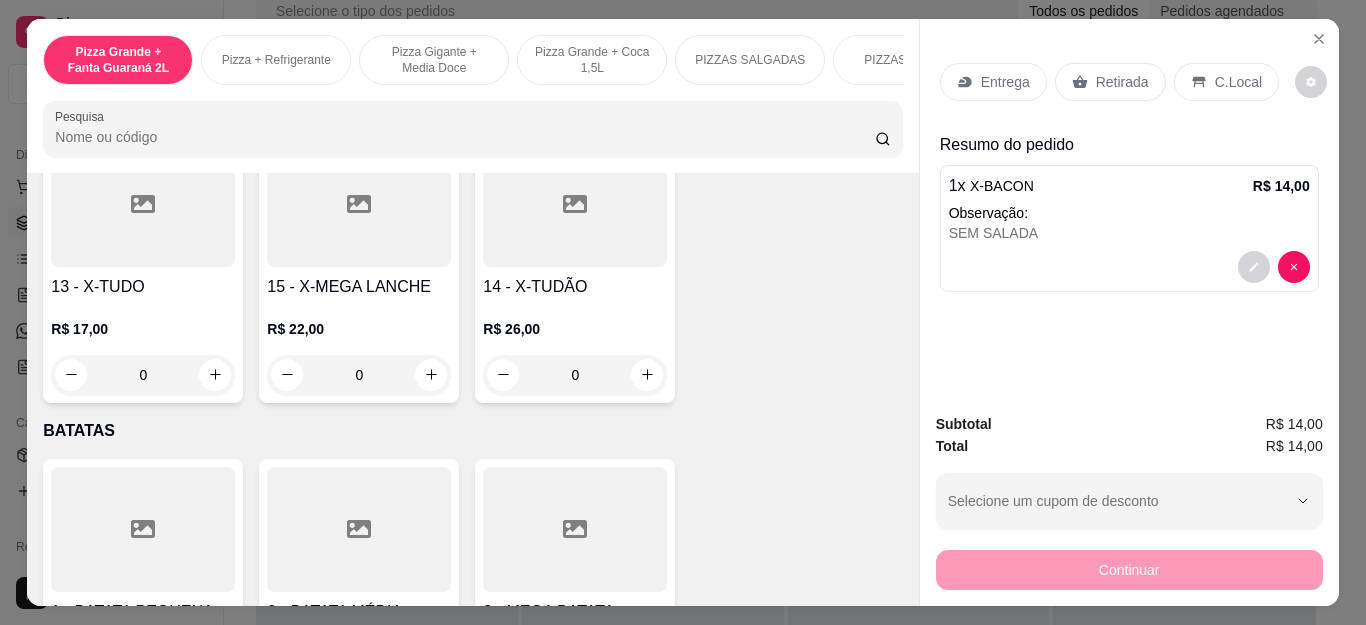 scroll, scrollTop: 3700, scrollLeft: 0, axis: vertical 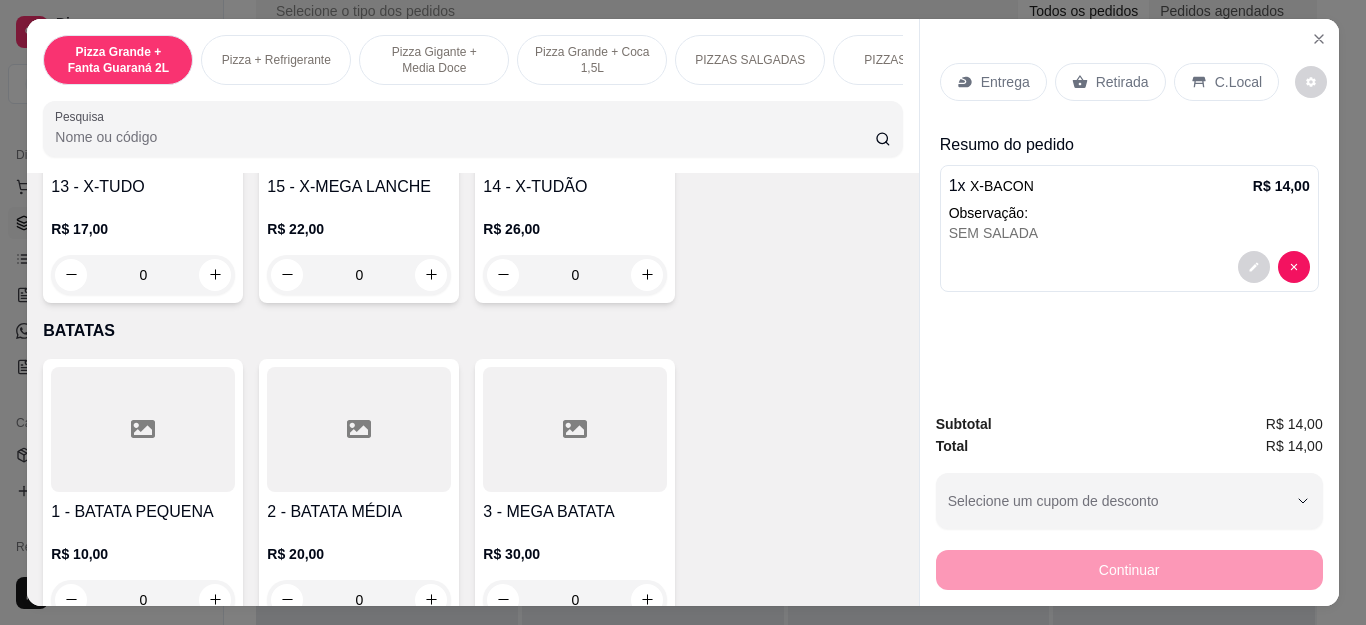 click on "0" at bounding box center (575, -10) 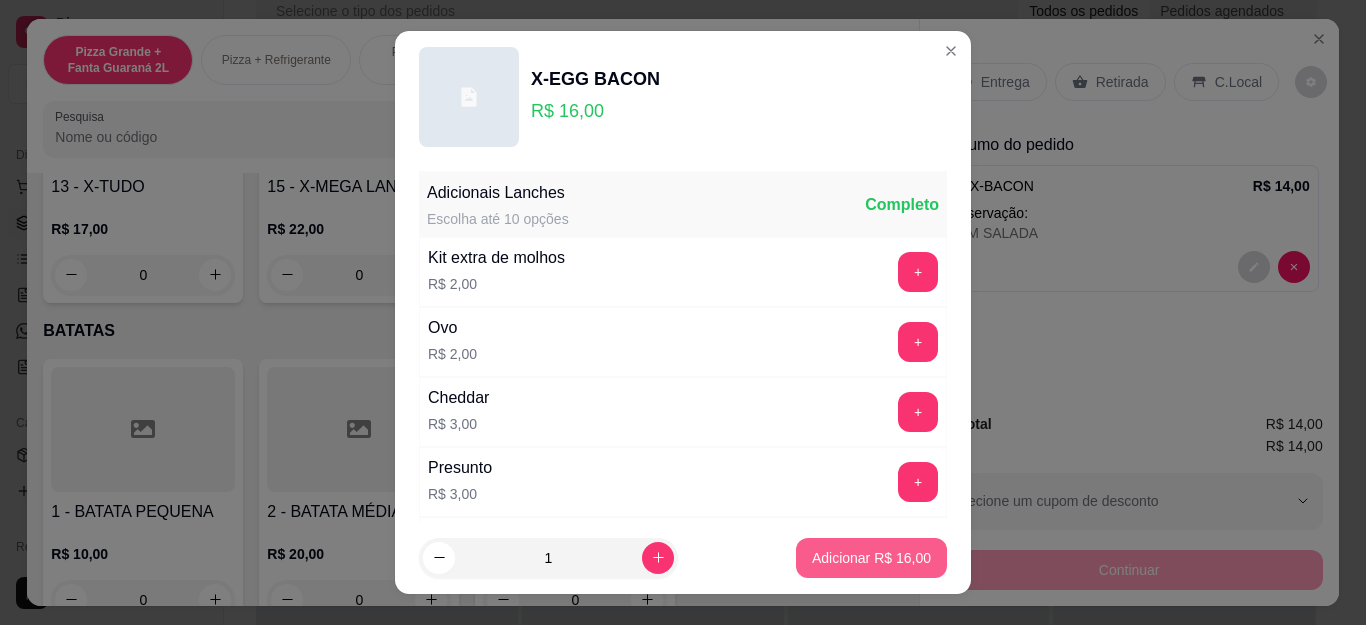 click on "Adicionar   R$ 16,00" at bounding box center (871, 558) 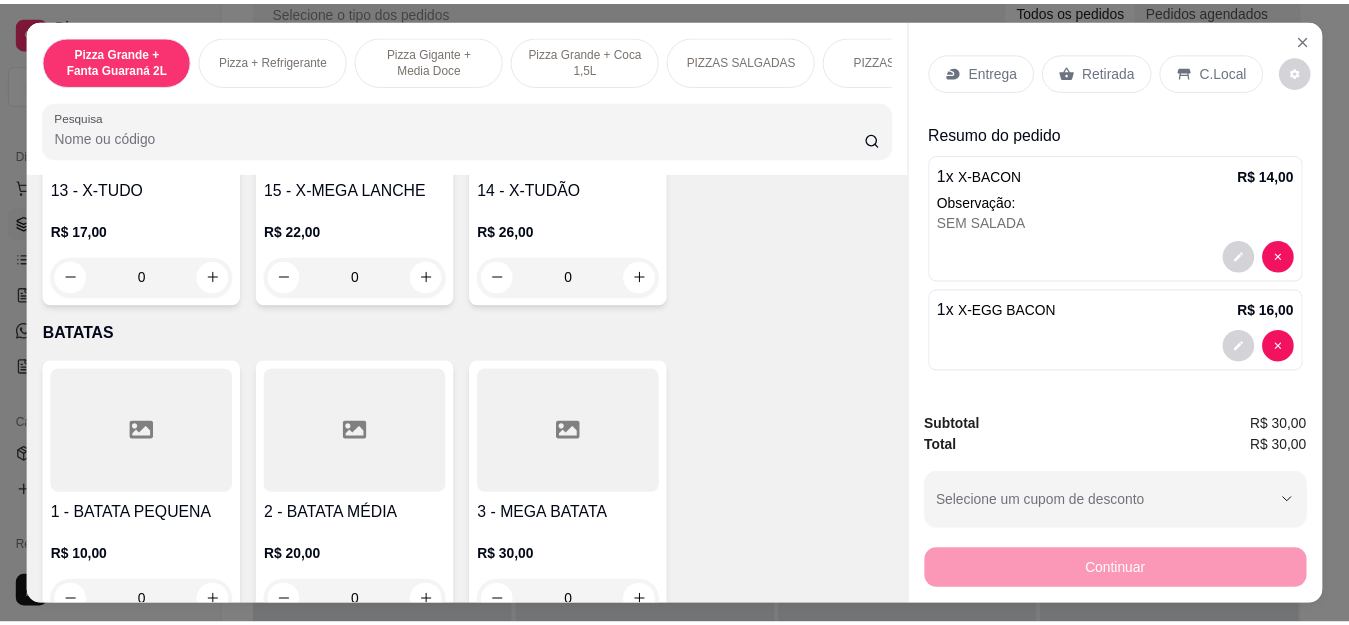 scroll, scrollTop: 12, scrollLeft: 0, axis: vertical 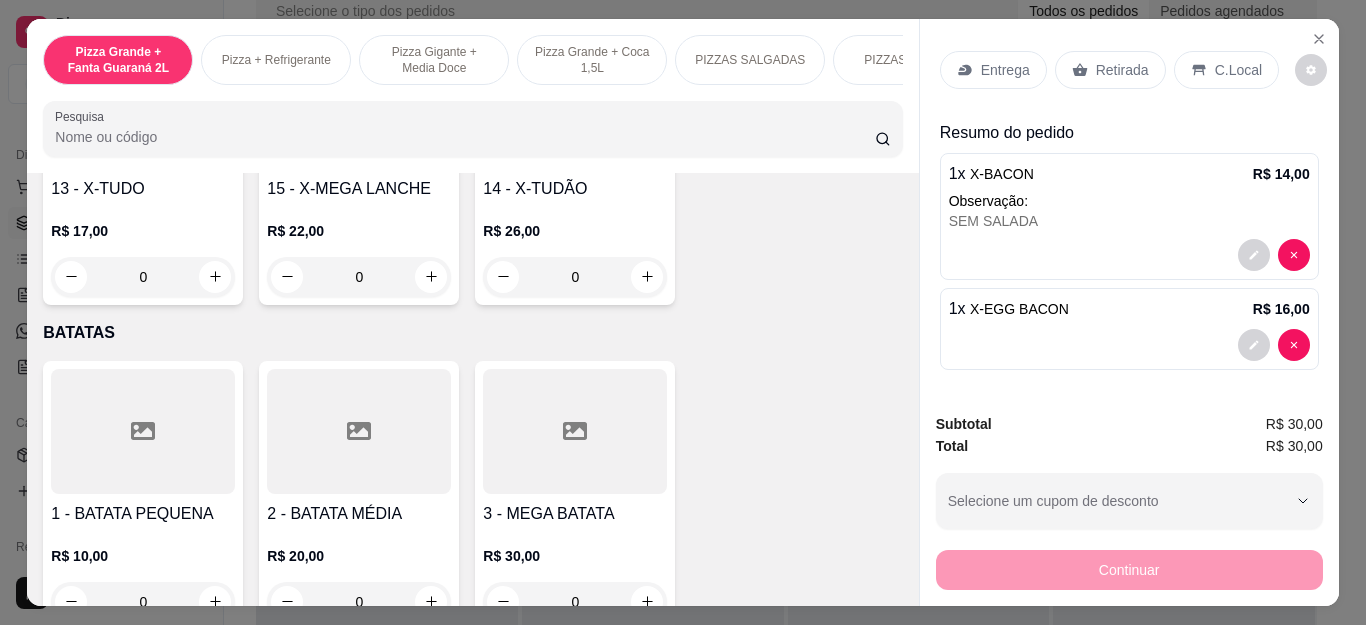 drag, startPoint x: 1099, startPoint y: 54, endPoint x: 1041, endPoint y: 68, distance: 59.665737 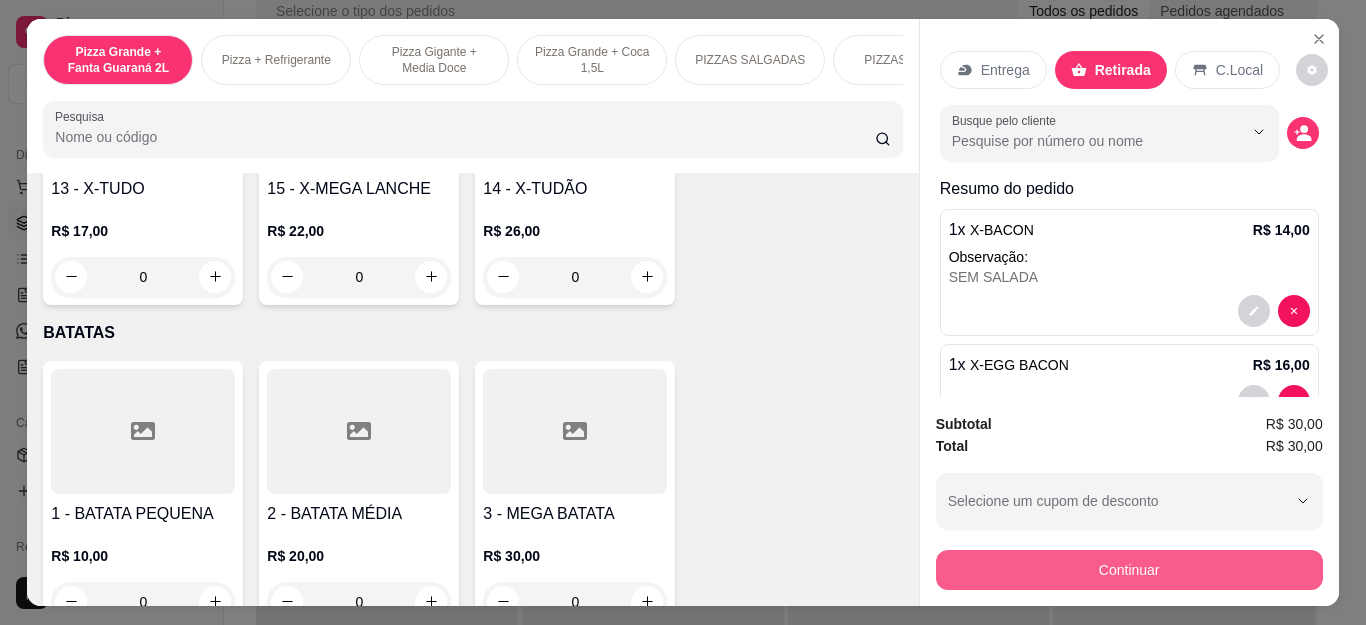 click on "Continuar" at bounding box center (1129, 570) 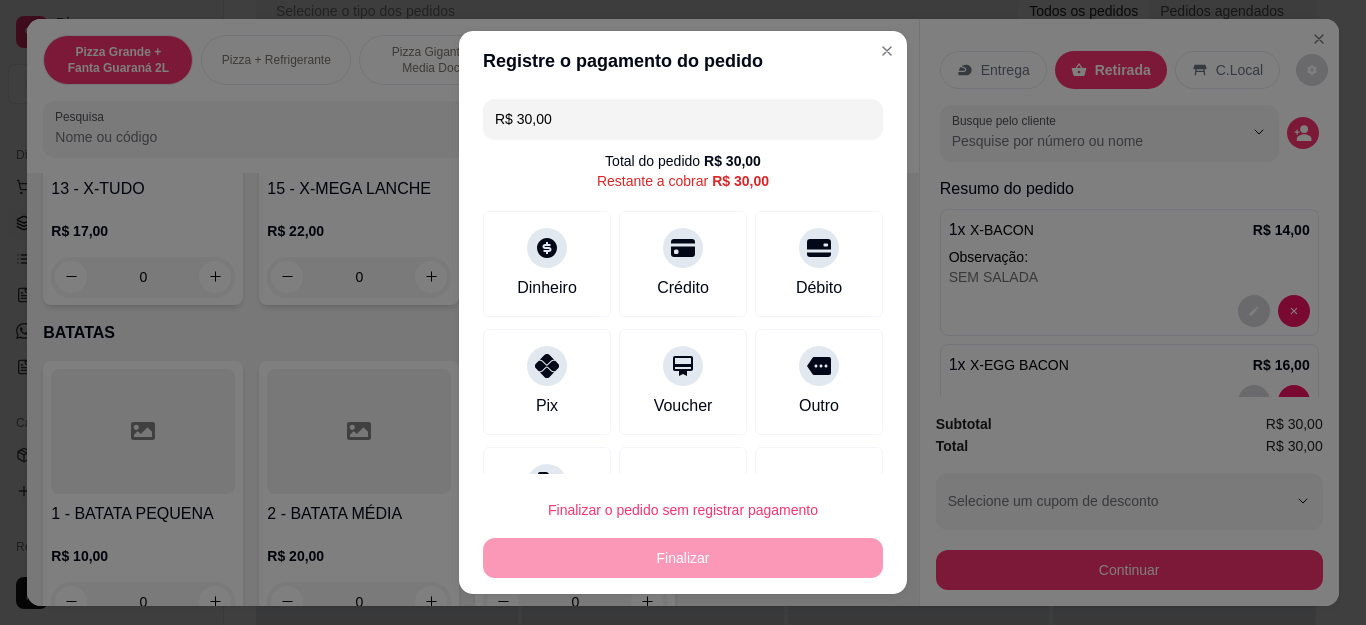 click at bounding box center [547, 366] 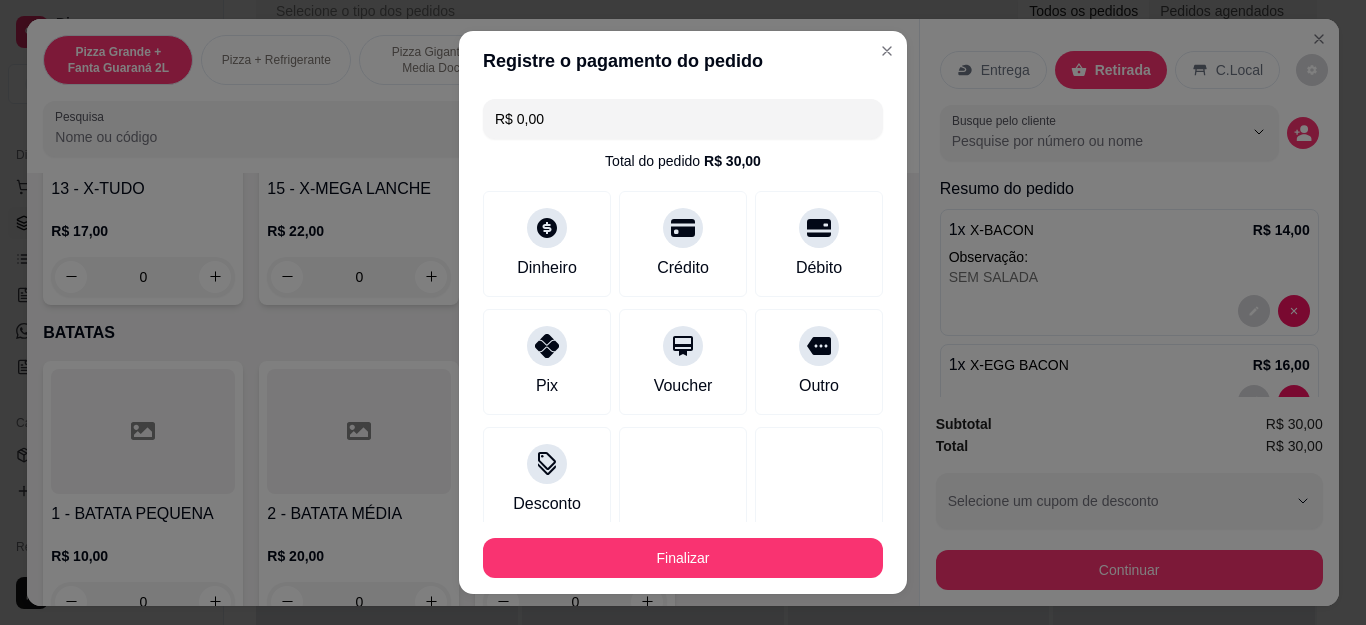 type on "R$ 0,00" 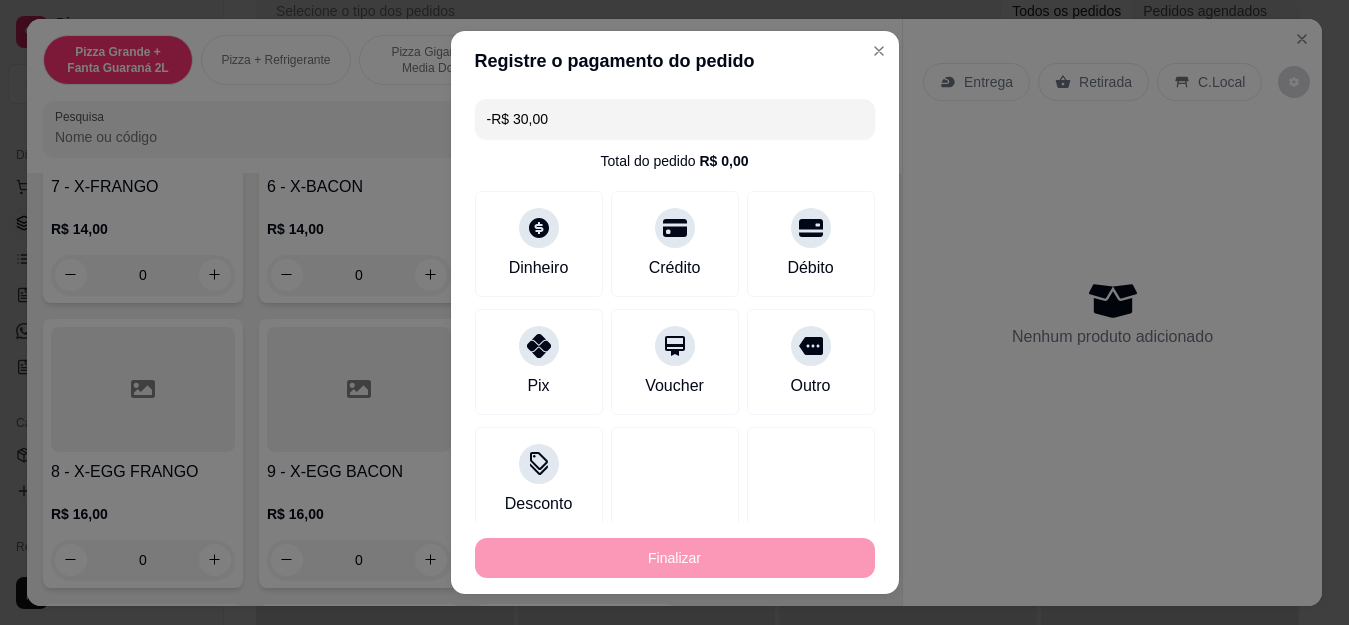 scroll, scrollTop: 0, scrollLeft: 0, axis: both 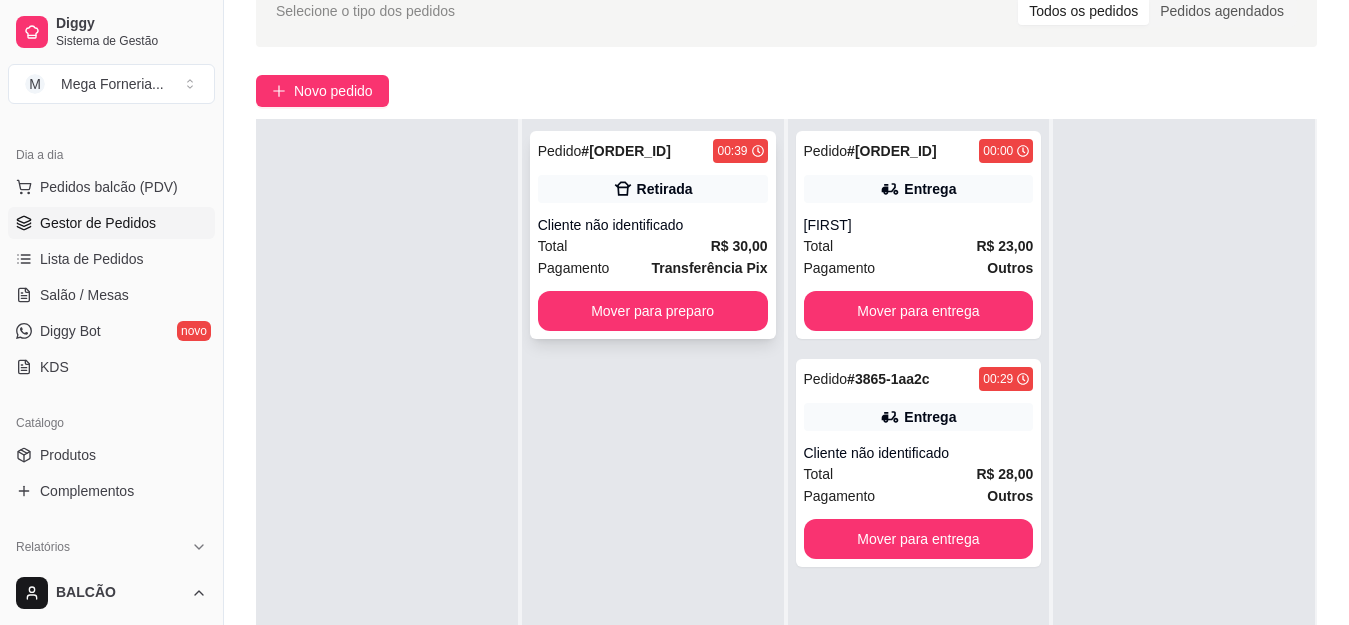 click on "Cliente não identificado" at bounding box center (653, 225) 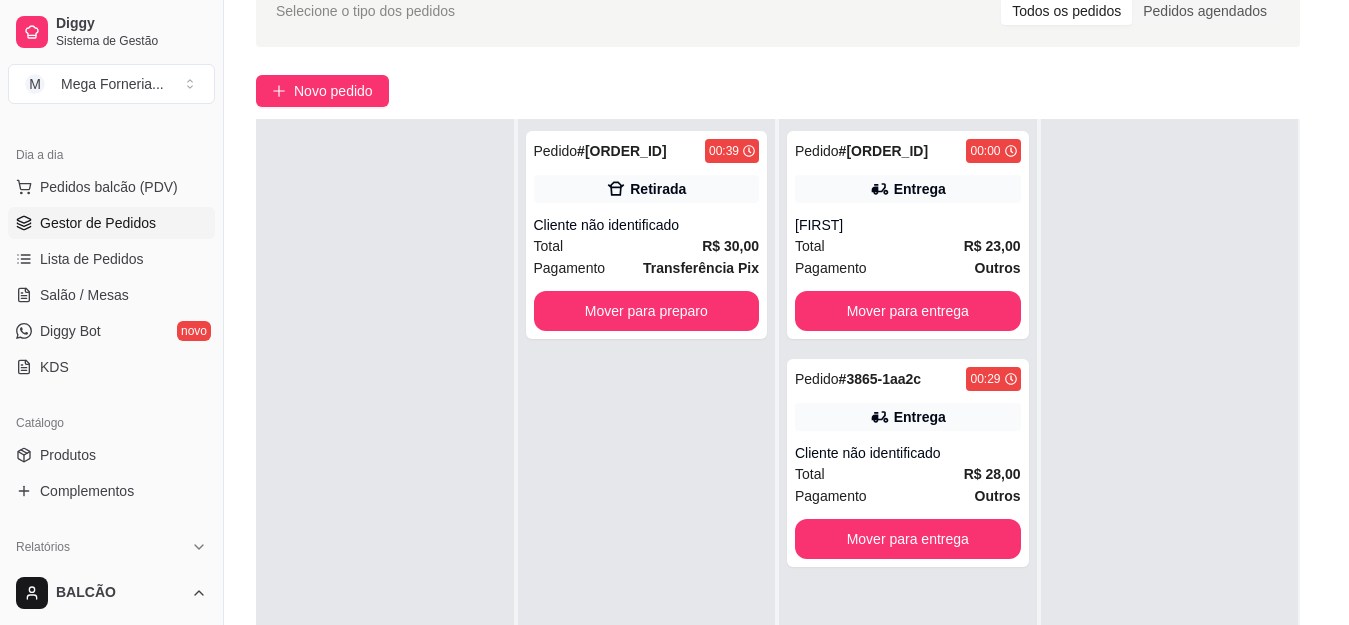 click on "Imprimir" at bounding box center (896, 92) 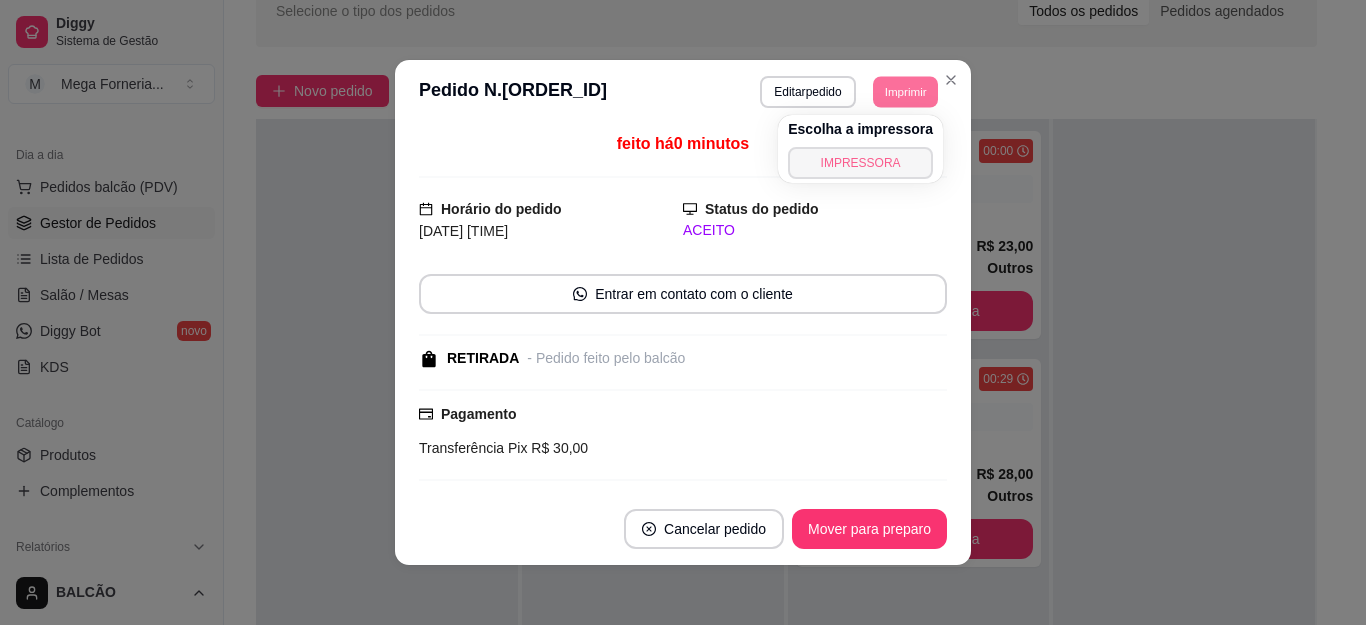 click on "IMPRESSORA" at bounding box center (860, 163) 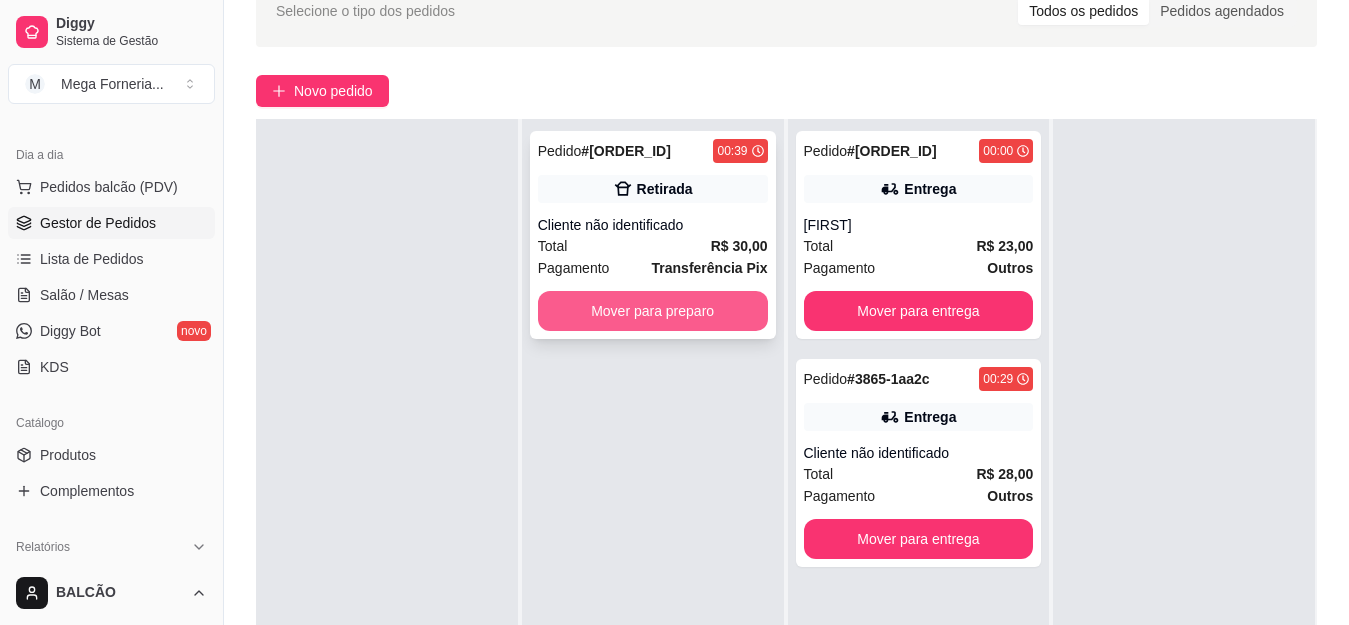 click on "Mover para preparo" at bounding box center [653, 311] 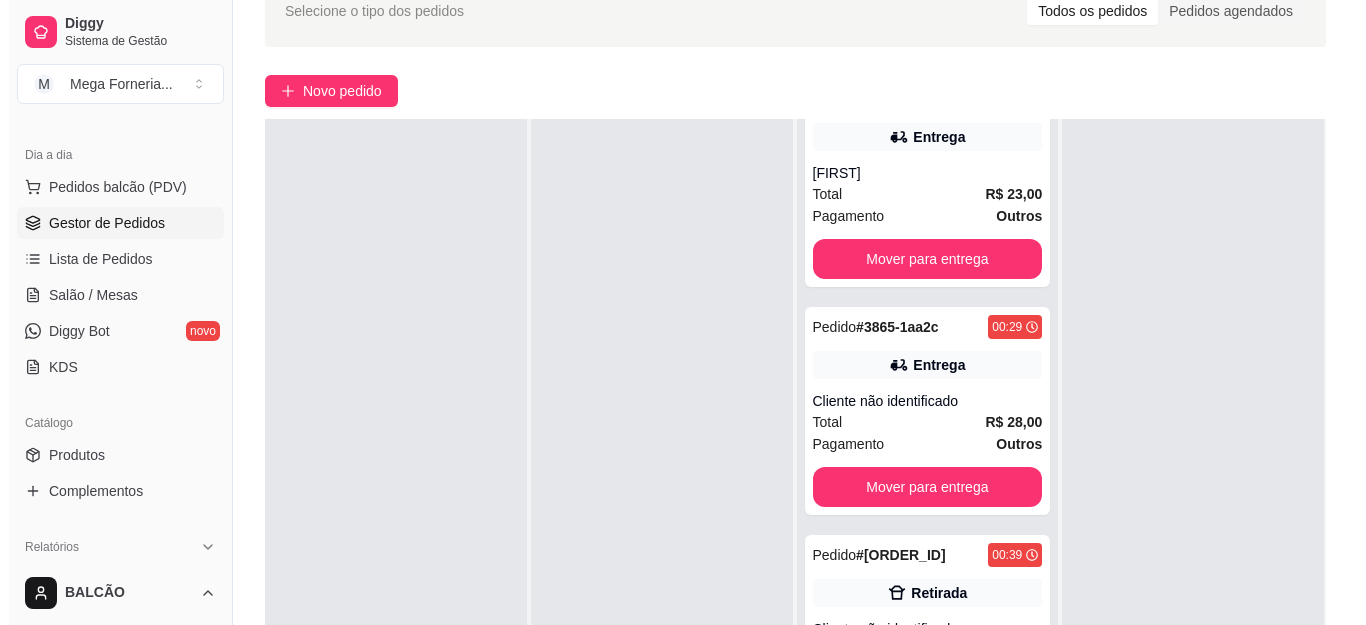 scroll, scrollTop: 79, scrollLeft: 0, axis: vertical 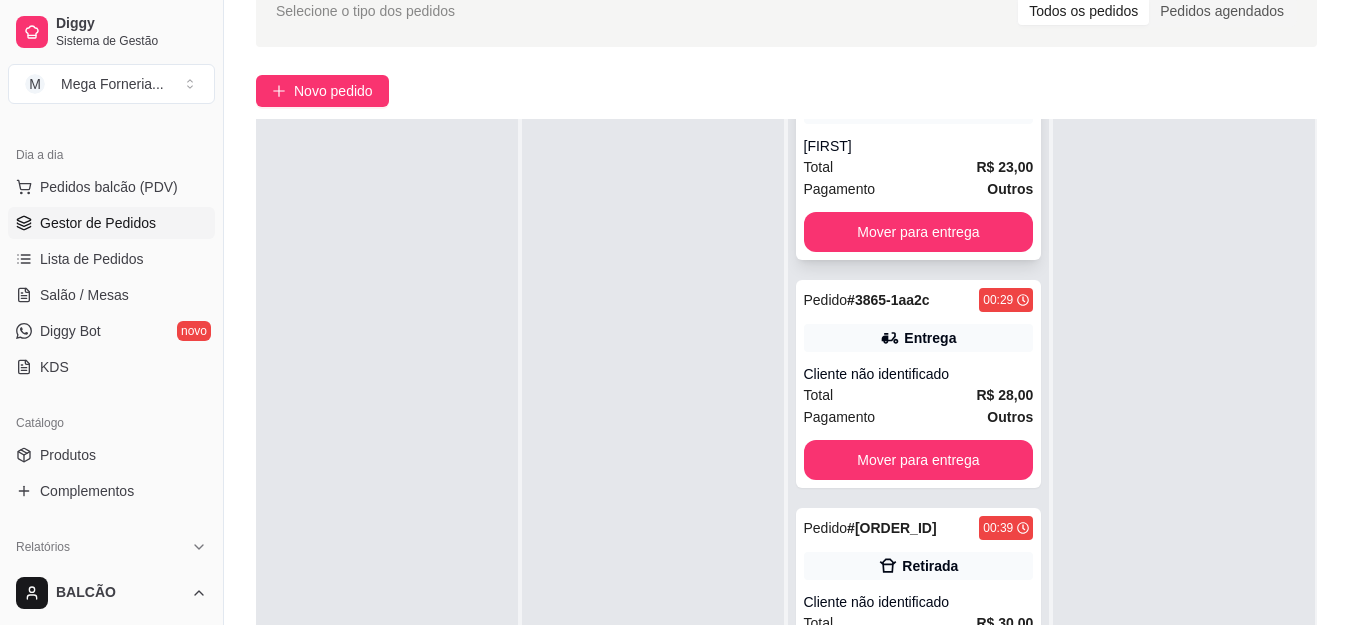 click on "Outros" at bounding box center (1010, 189) 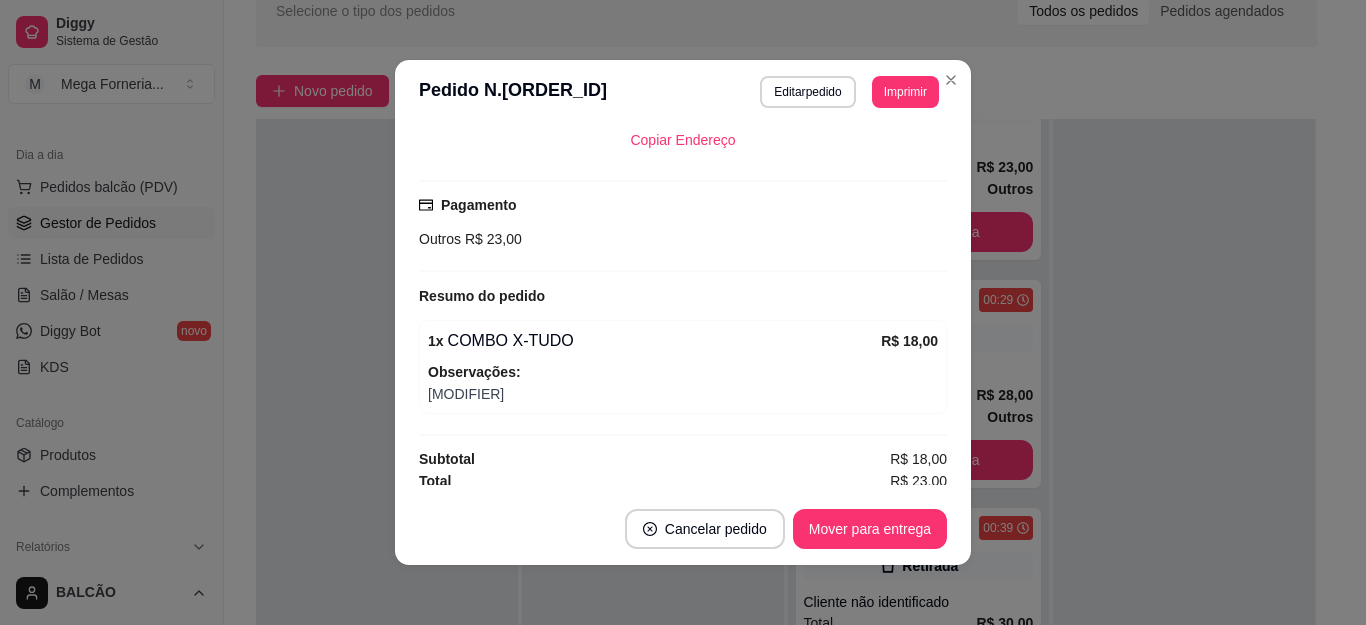 scroll, scrollTop: 416, scrollLeft: 0, axis: vertical 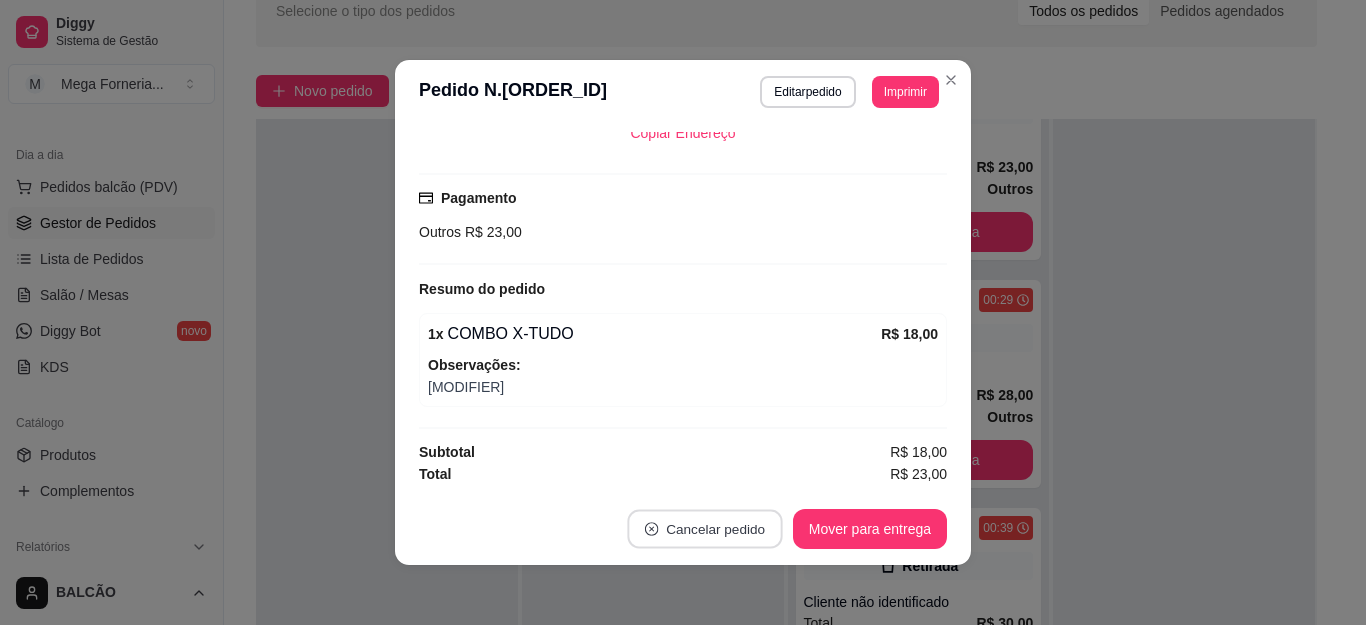 click on "Cancelar pedido" at bounding box center [704, 529] 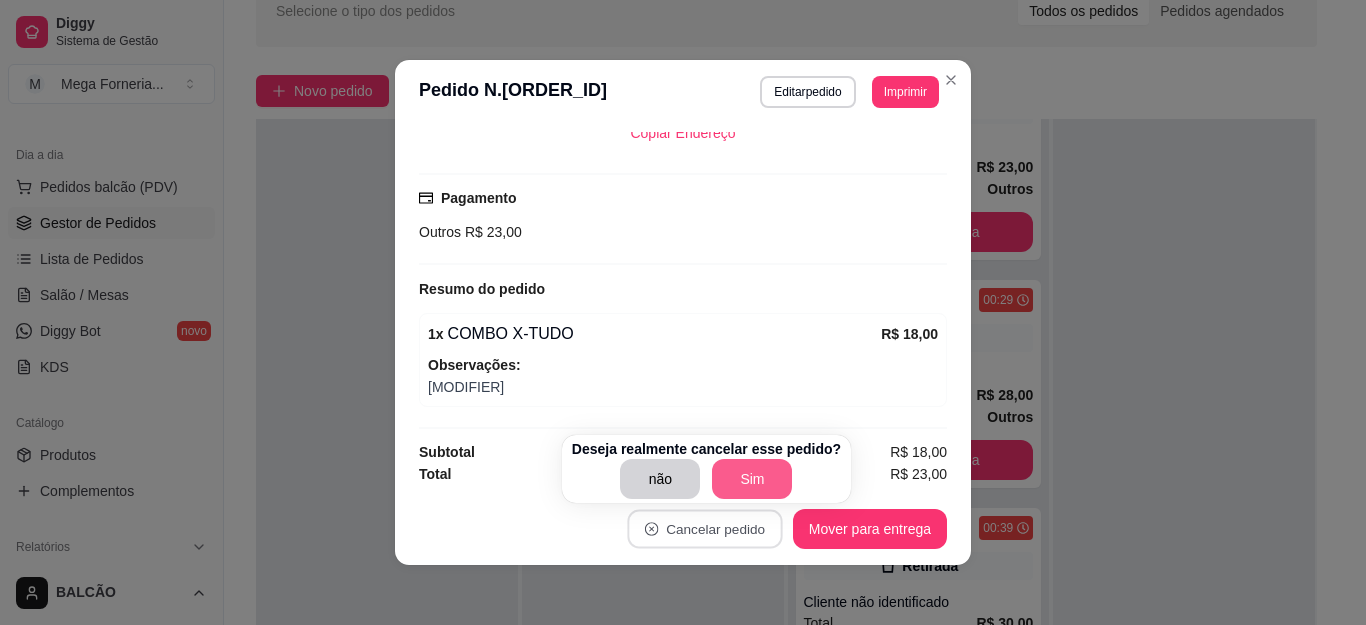 click on "Sim" at bounding box center [752, 479] 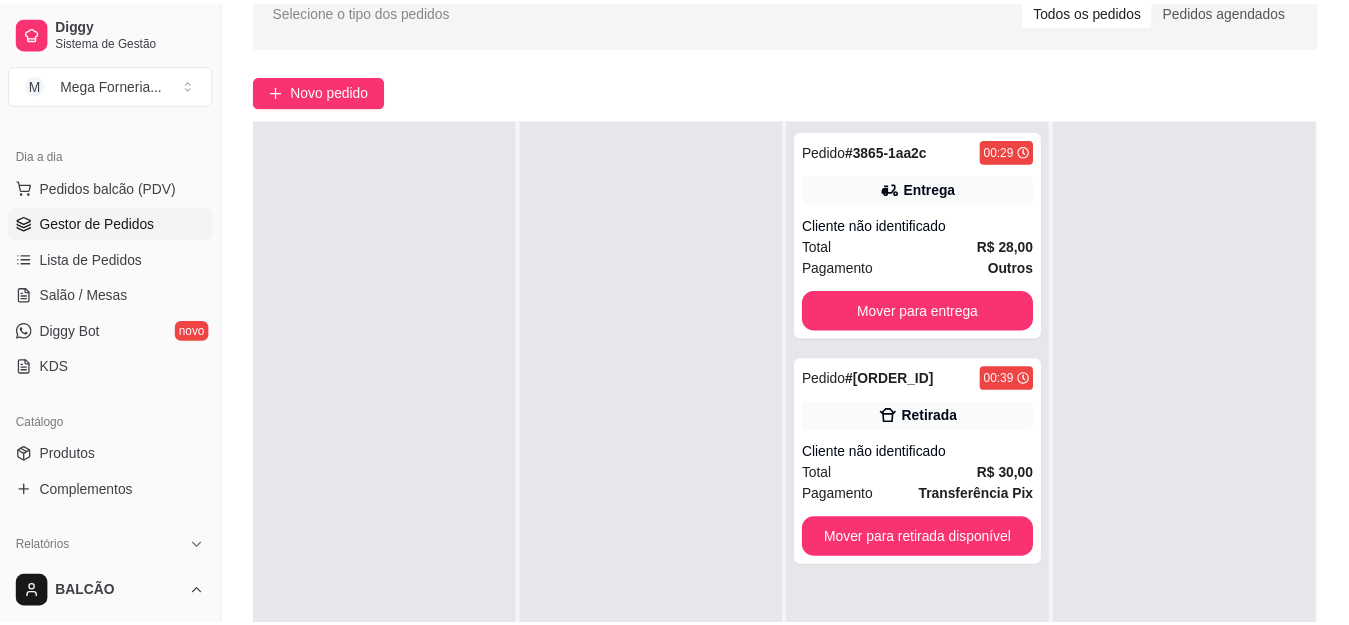 scroll, scrollTop: 0, scrollLeft: 0, axis: both 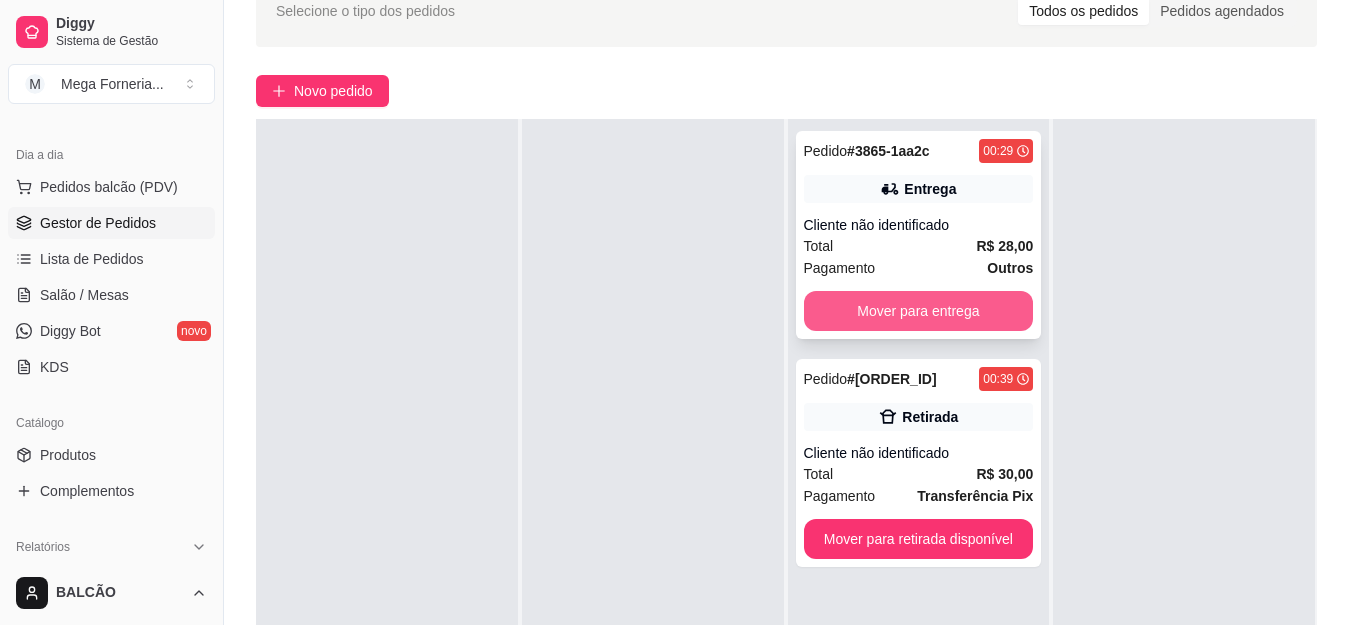 click on "Mover para entrega" at bounding box center [919, 311] 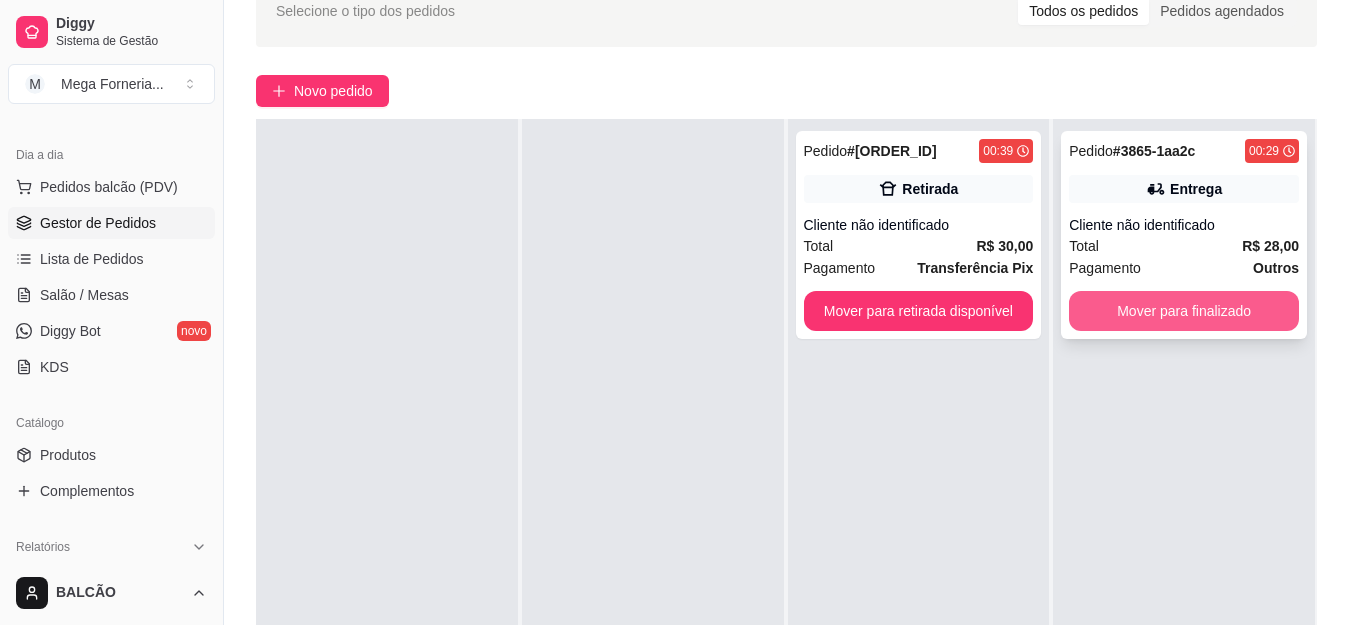click on "Mover para finalizado" at bounding box center [1184, 311] 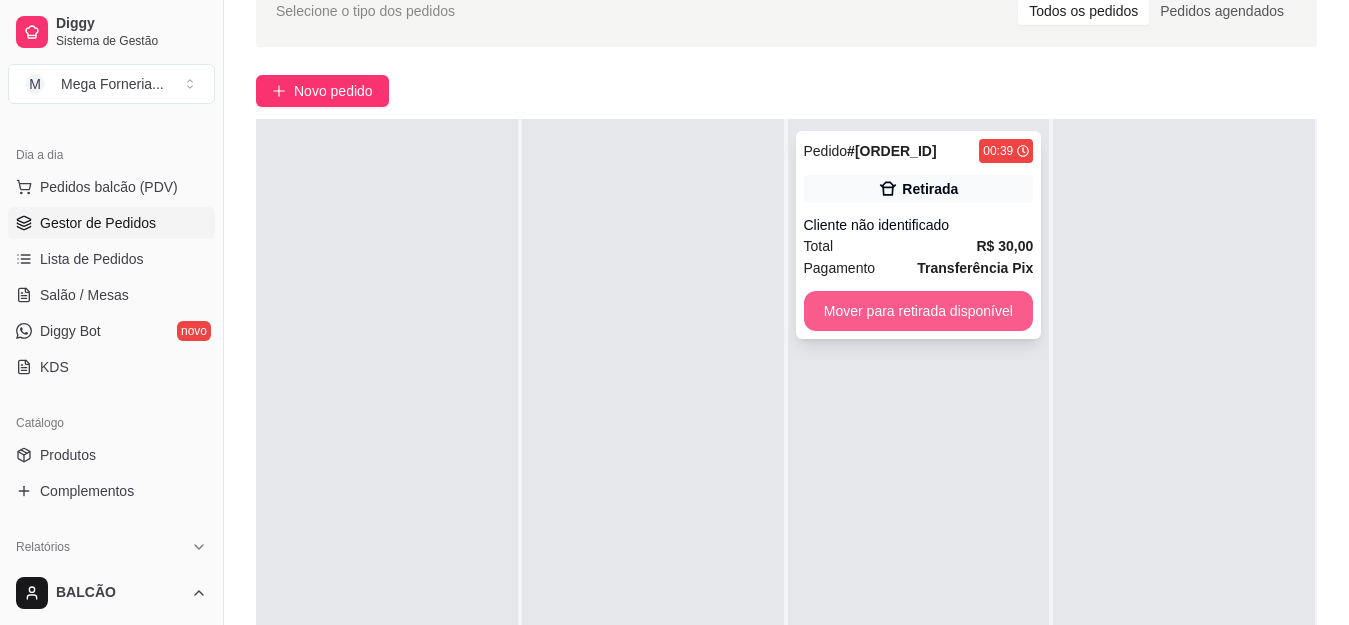 click on "Mover para retirada disponível" at bounding box center (919, 311) 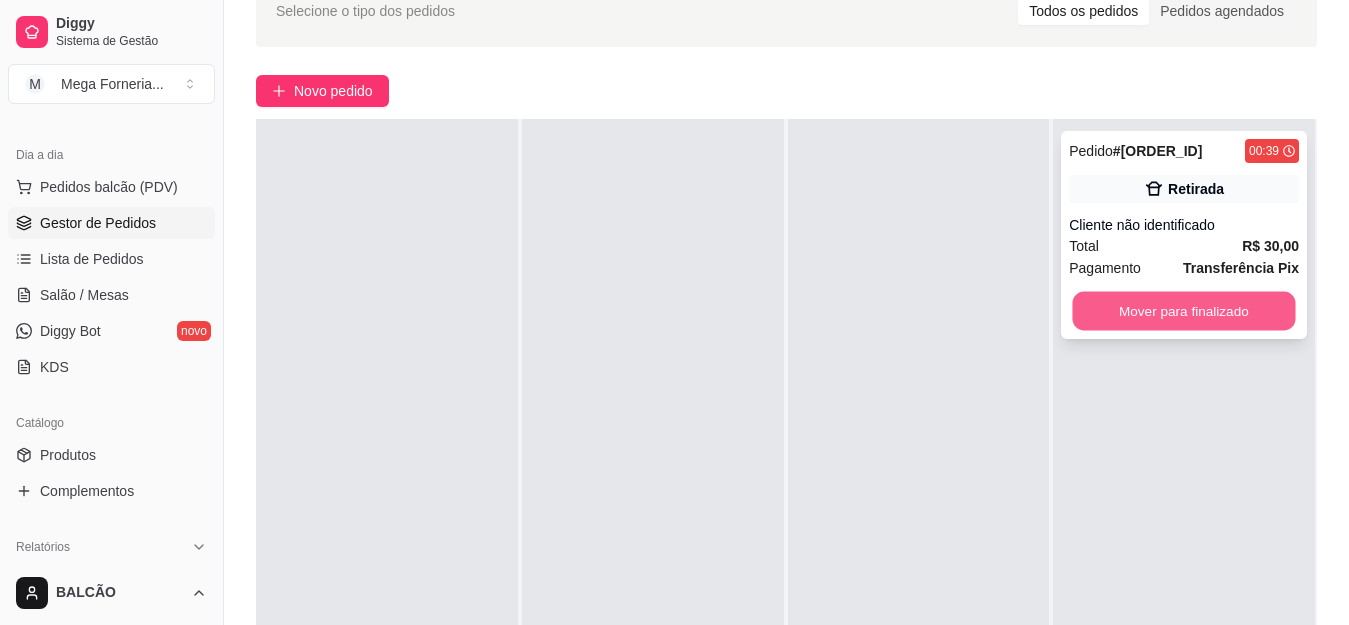 click on "Mover para finalizado" at bounding box center (1184, 311) 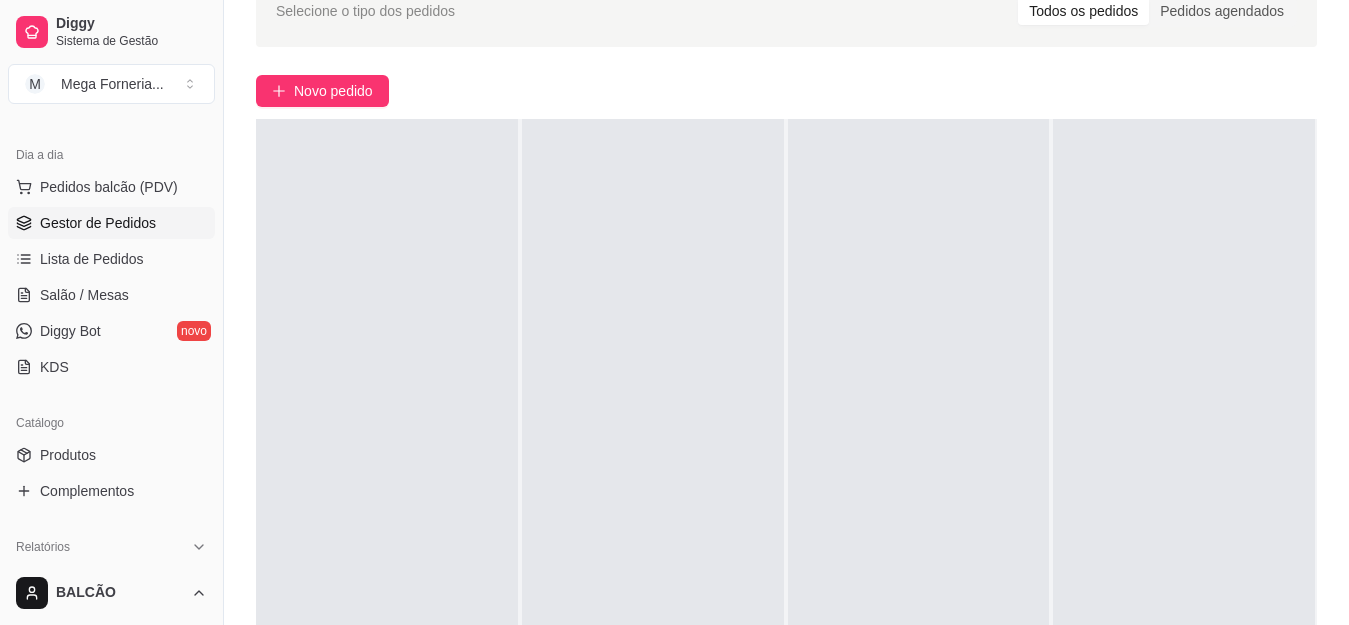 scroll, scrollTop: 0, scrollLeft: 0, axis: both 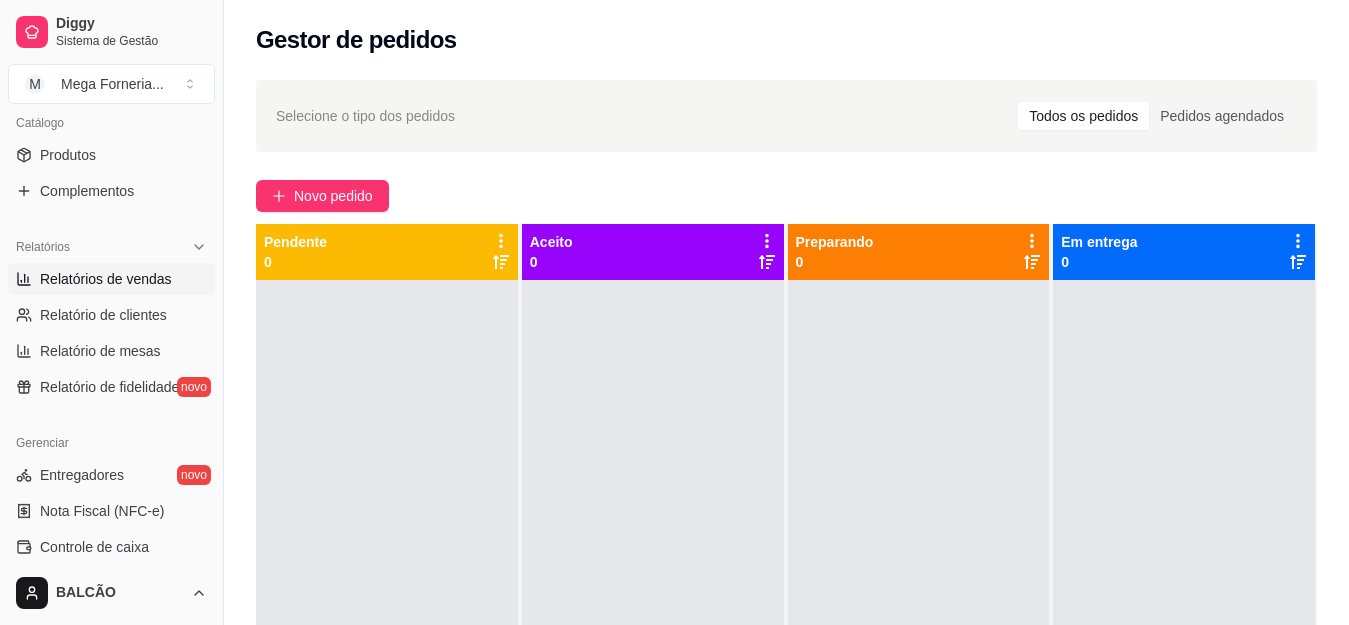click on "Relatórios de vendas" at bounding box center (106, 279) 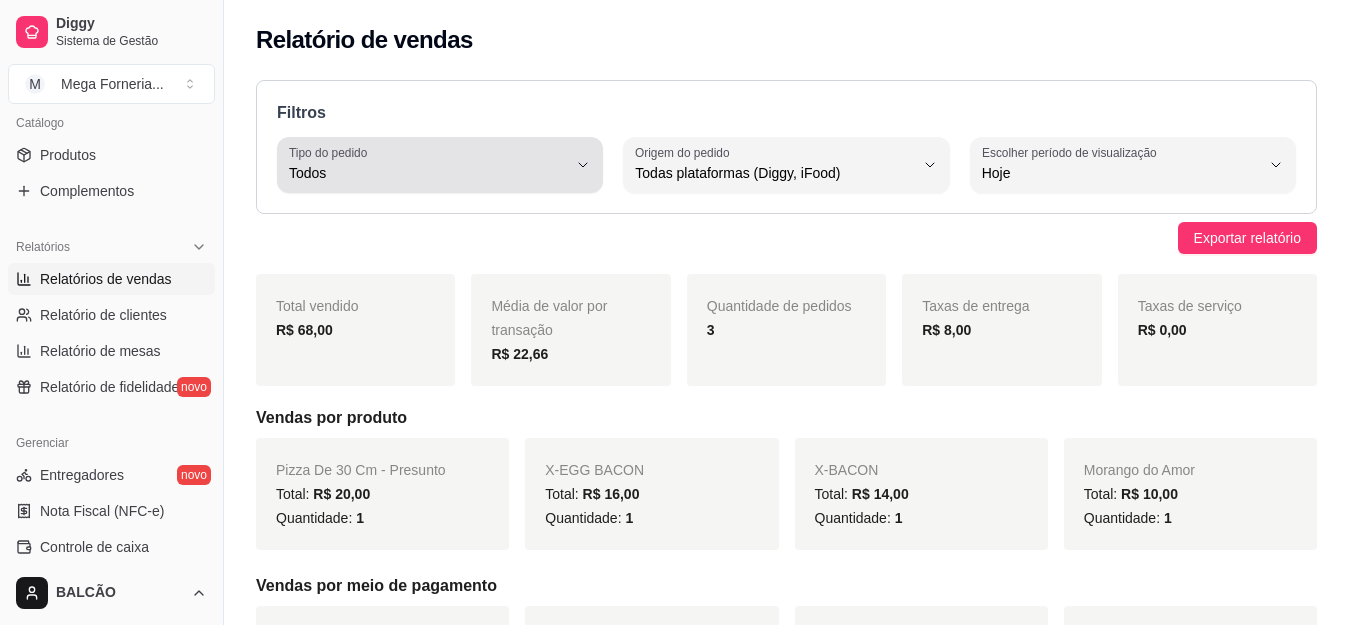 click on "Todos" at bounding box center (428, 165) 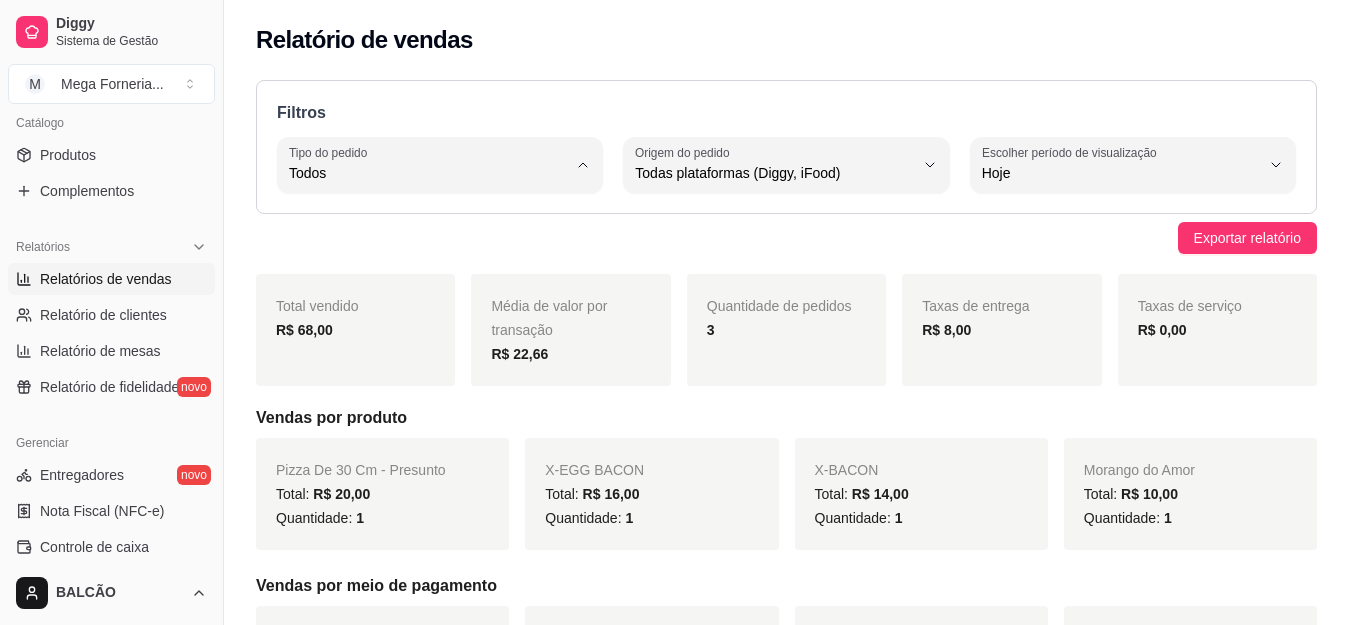 click on "Entrega" at bounding box center (430, 253) 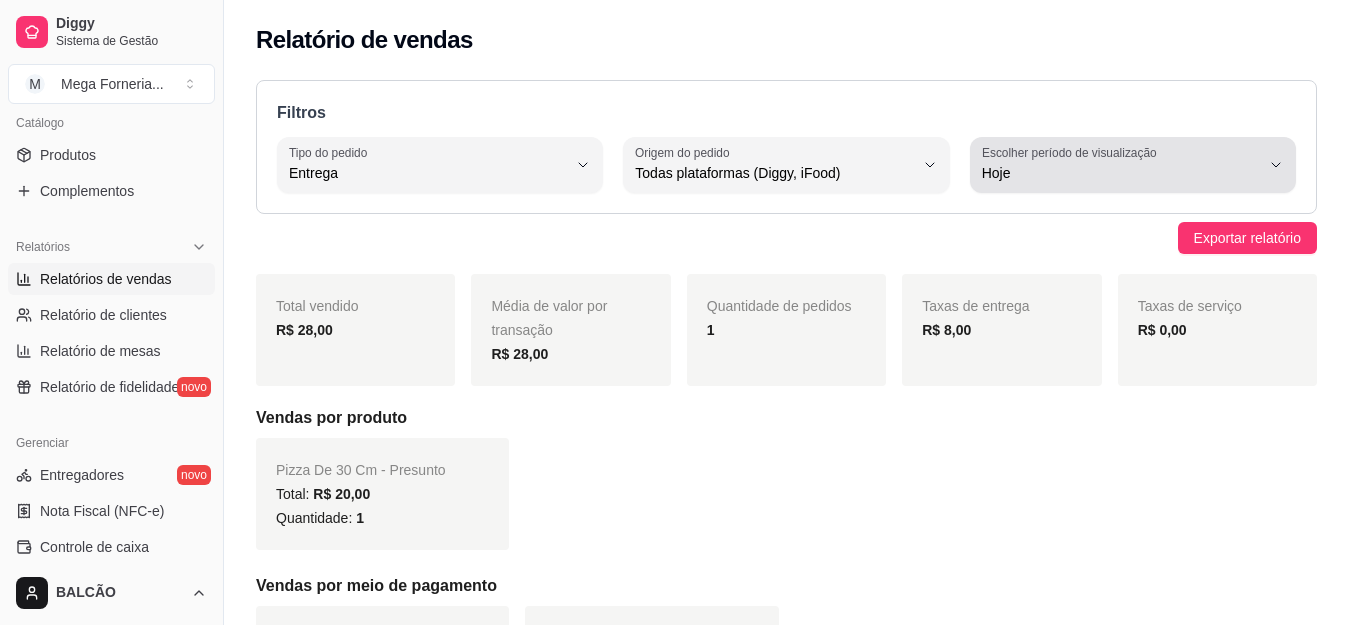 click on "Hoje" at bounding box center (1121, 165) 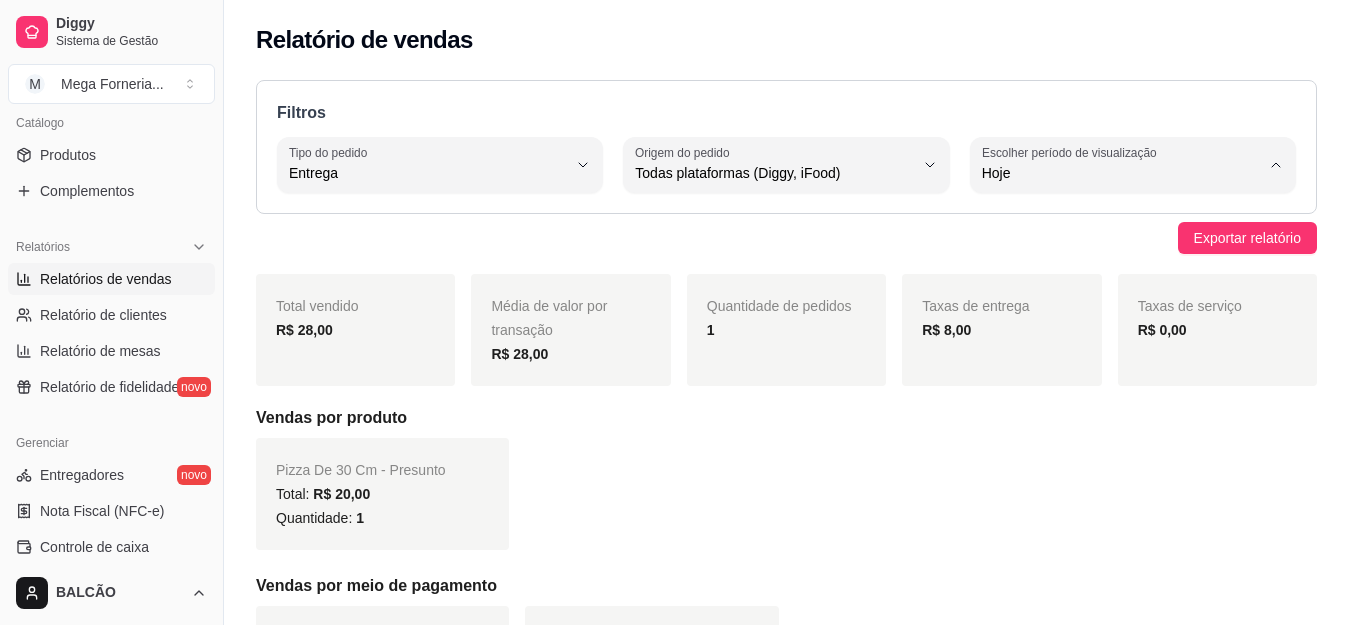 click on "Ontem" at bounding box center (1123, 253) 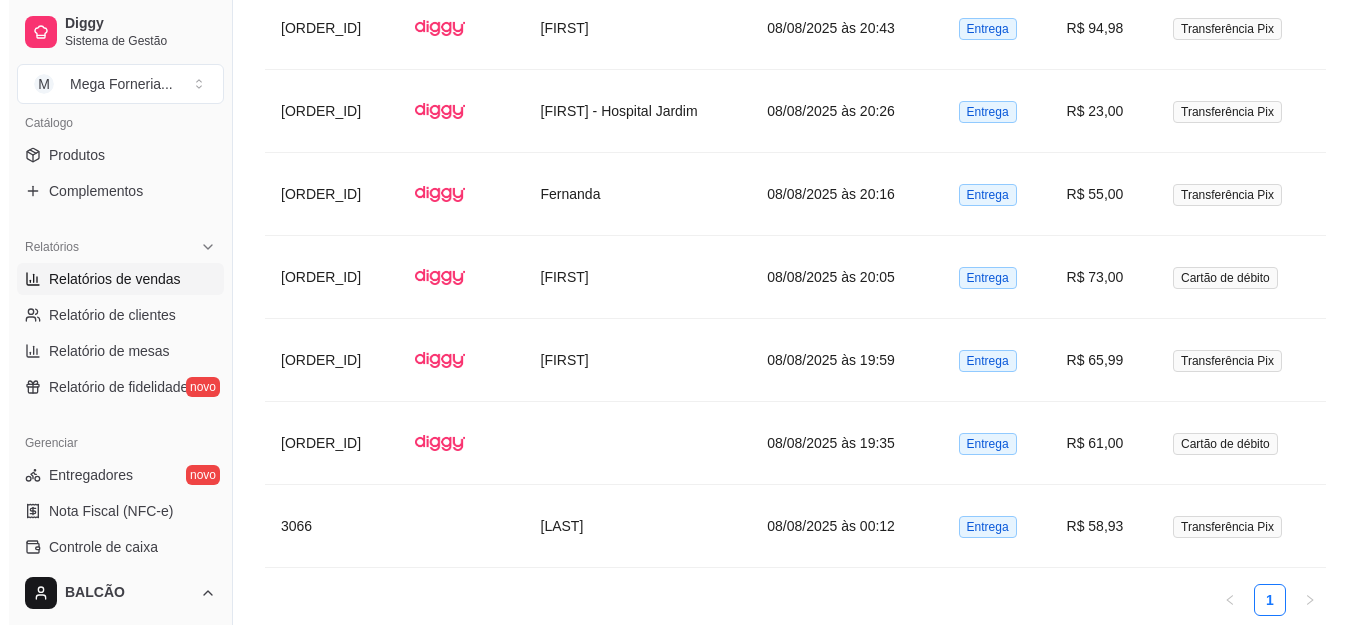 scroll, scrollTop: 2795, scrollLeft: 0, axis: vertical 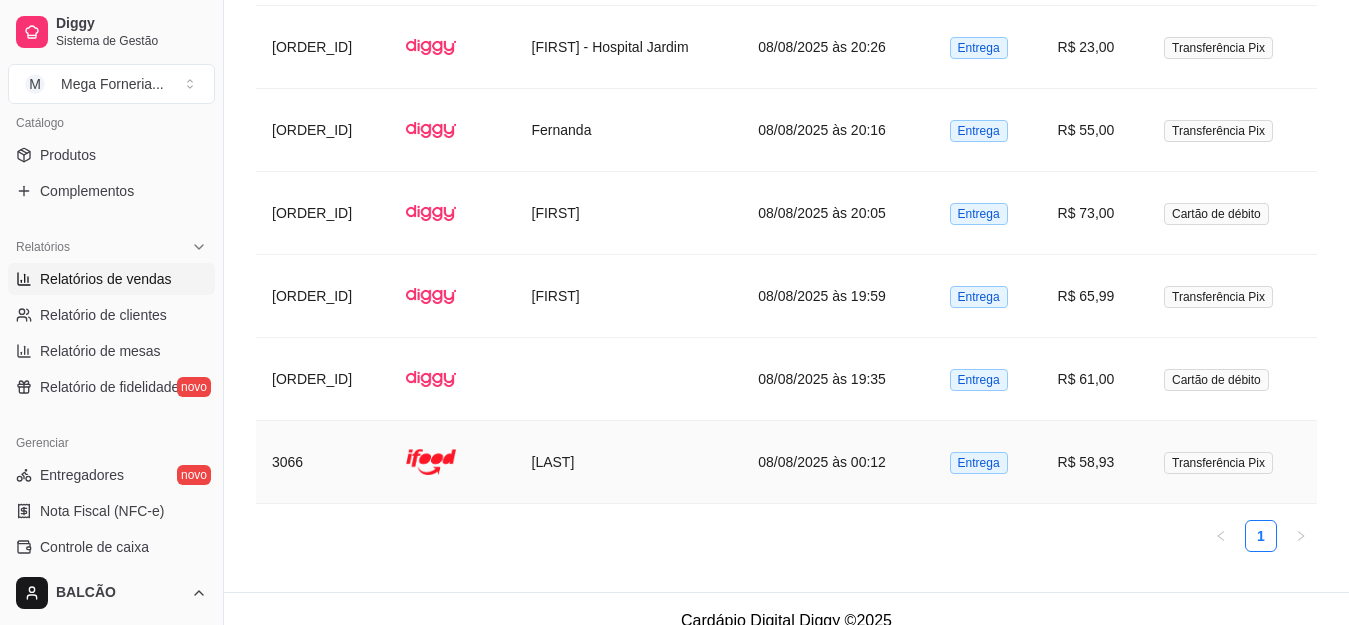 click on "08/08/2025 às 00:12" at bounding box center [837, 462] 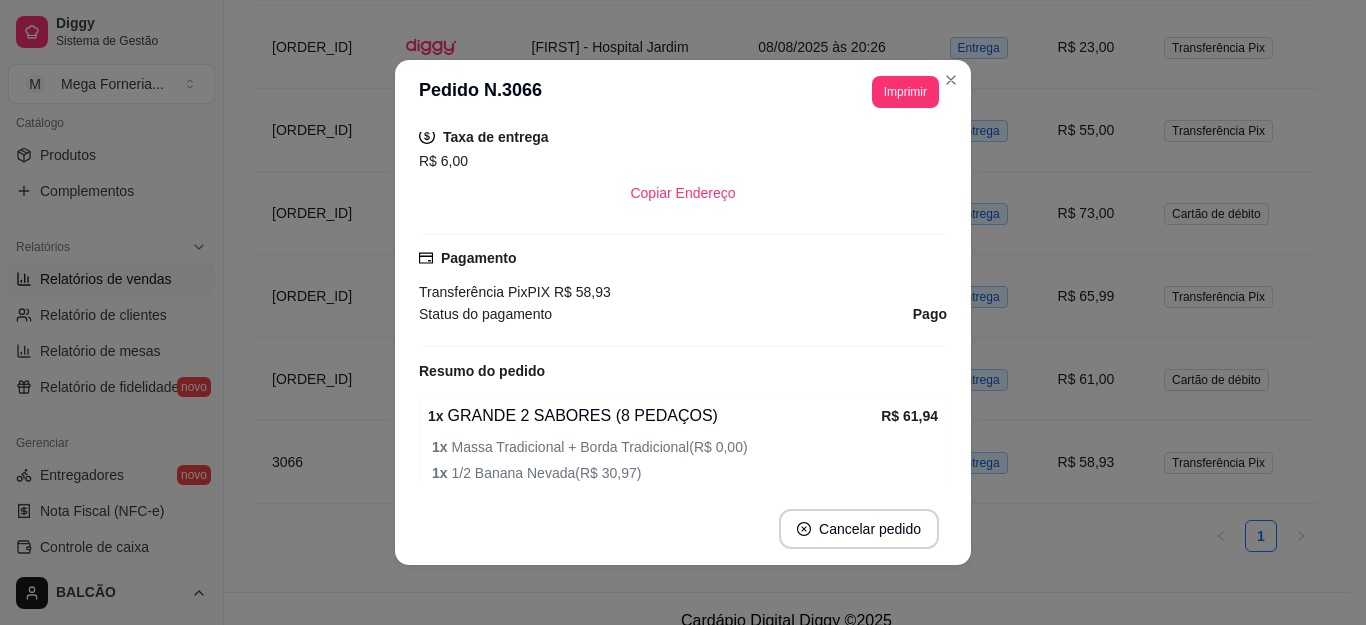 scroll, scrollTop: 400, scrollLeft: 0, axis: vertical 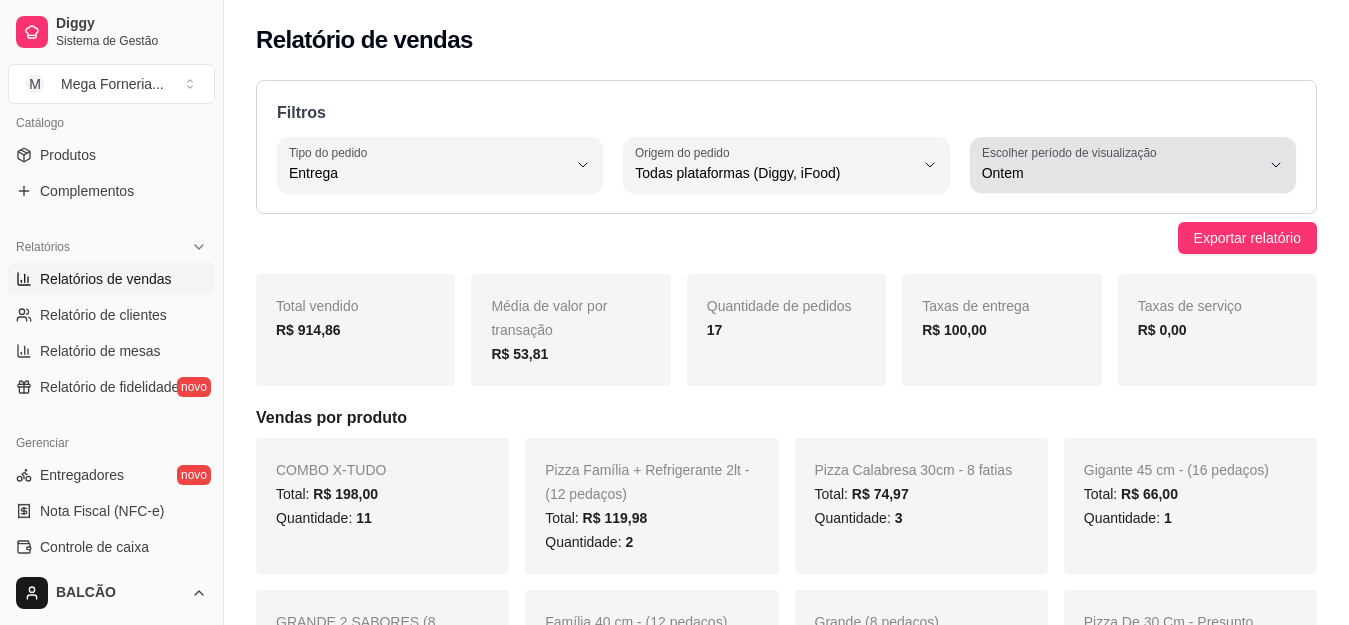 click on "Escolher período de visualização" at bounding box center [1072, 152] 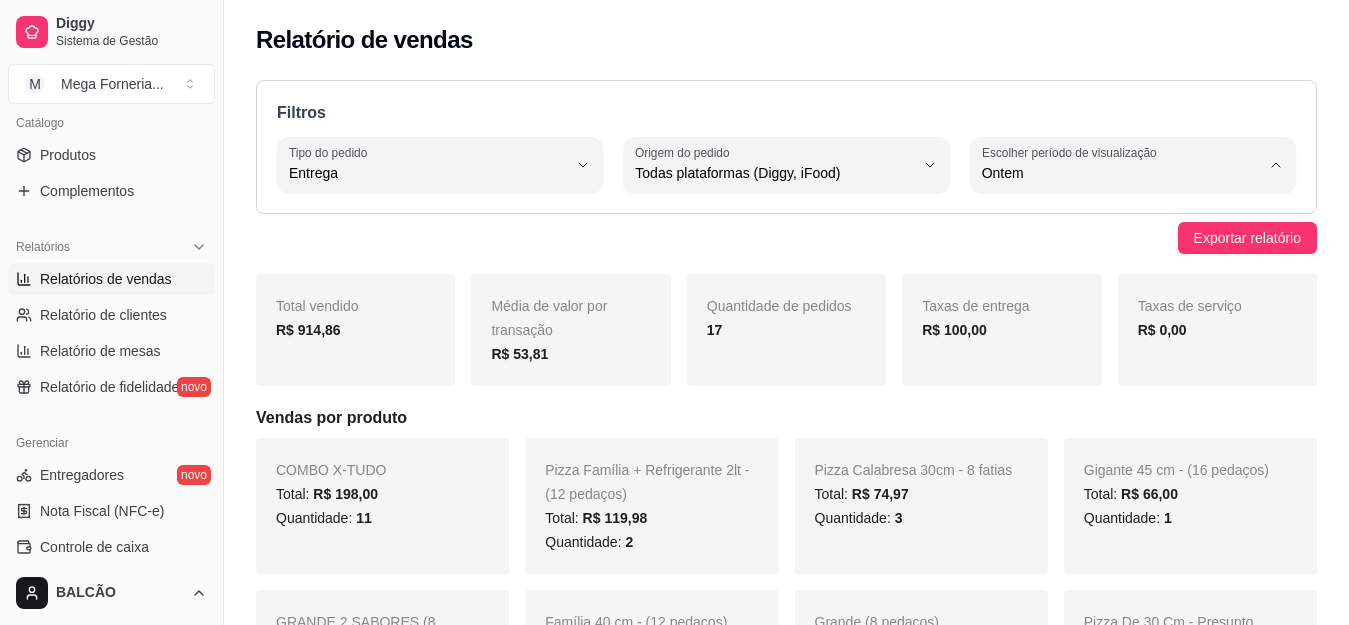 click on "Customizado" at bounding box center [1123, 416] 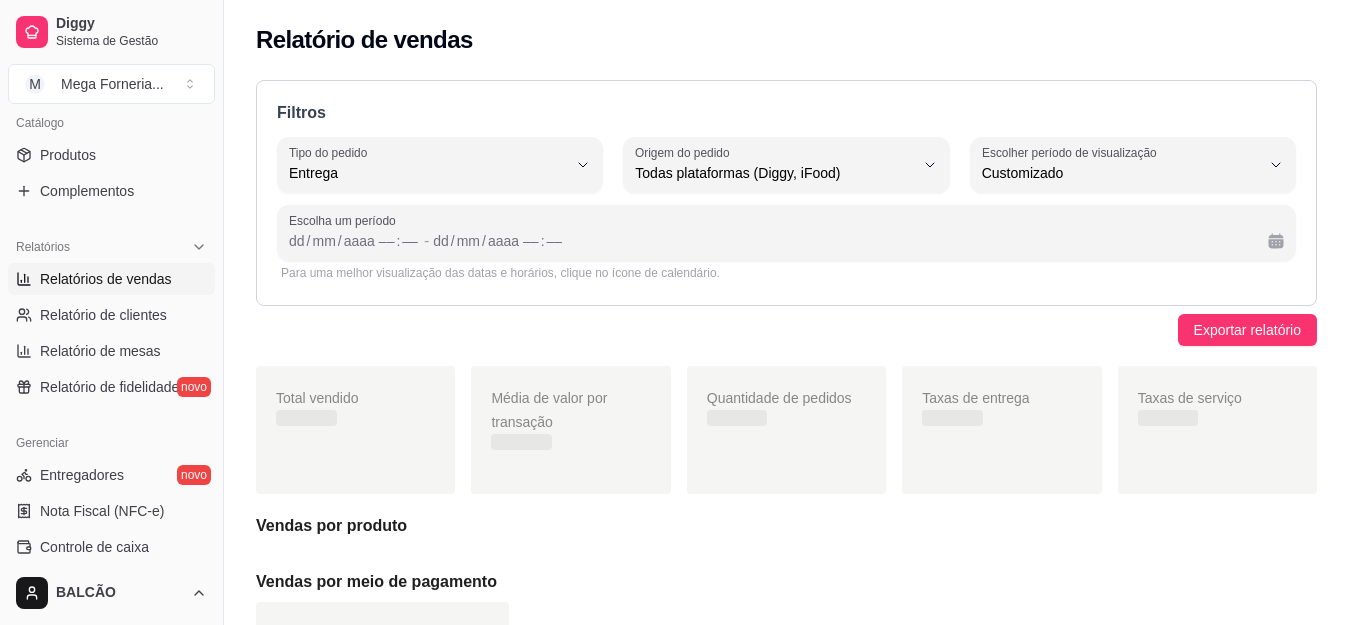 type on "-1" 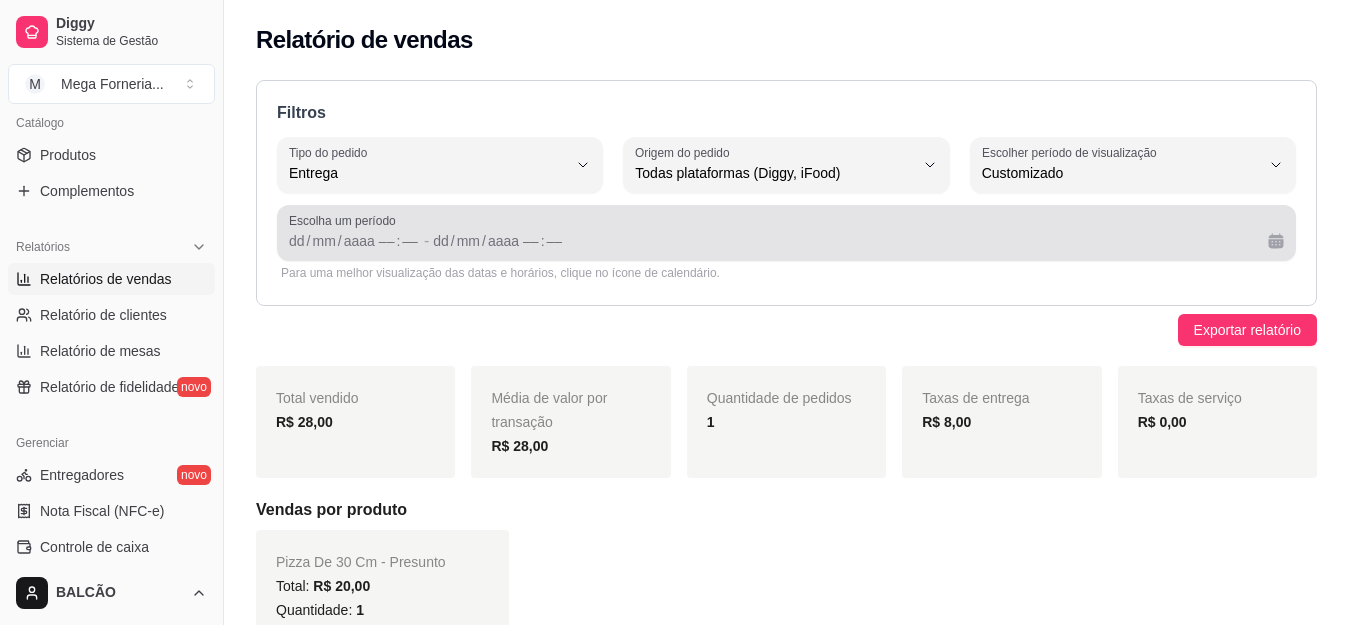 scroll, scrollTop: 19, scrollLeft: 0, axis: vertical 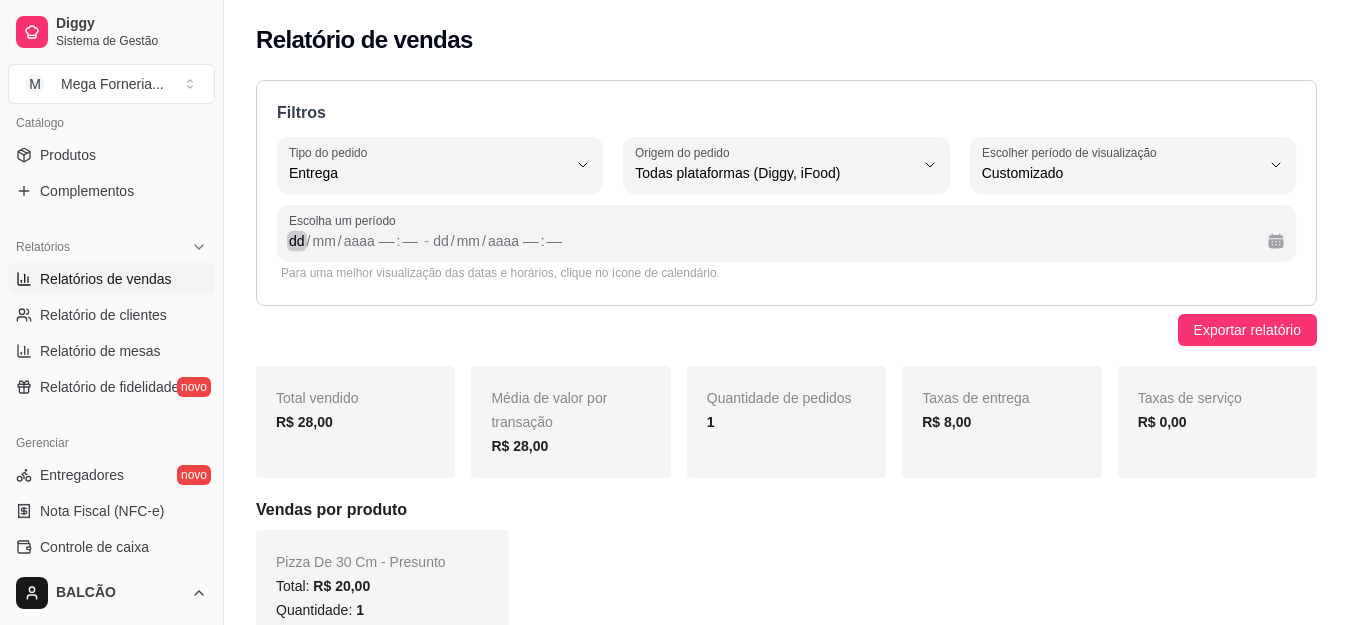 click on "dd" at bounding box center (297, 241) 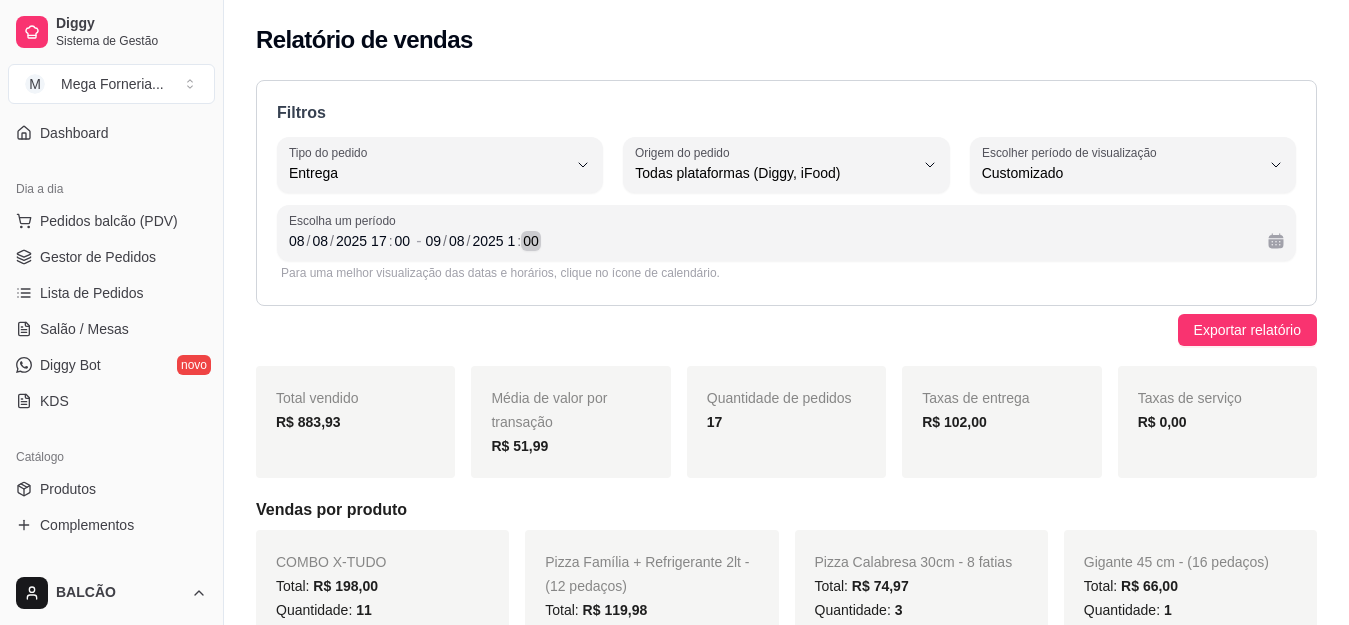 scroll, scrollTop: 0, scrollLeft: 0, axis: both 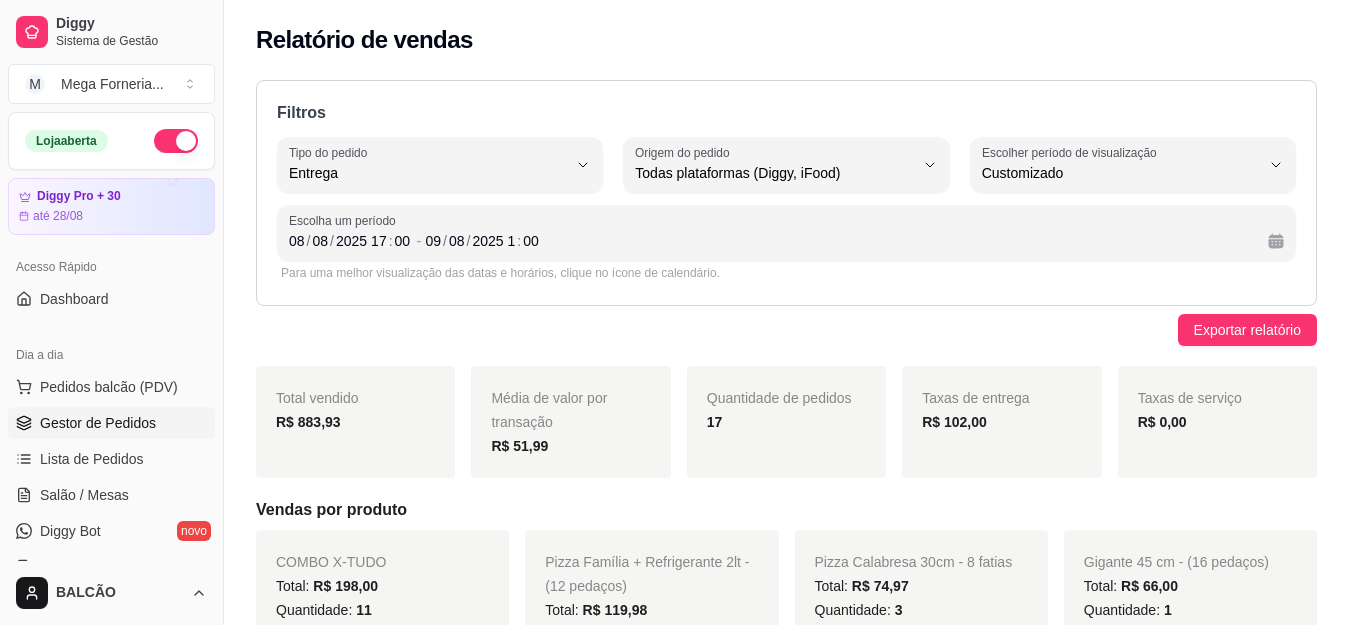 click on "Gestor de Pedidos" at bounding box center (98, 423) 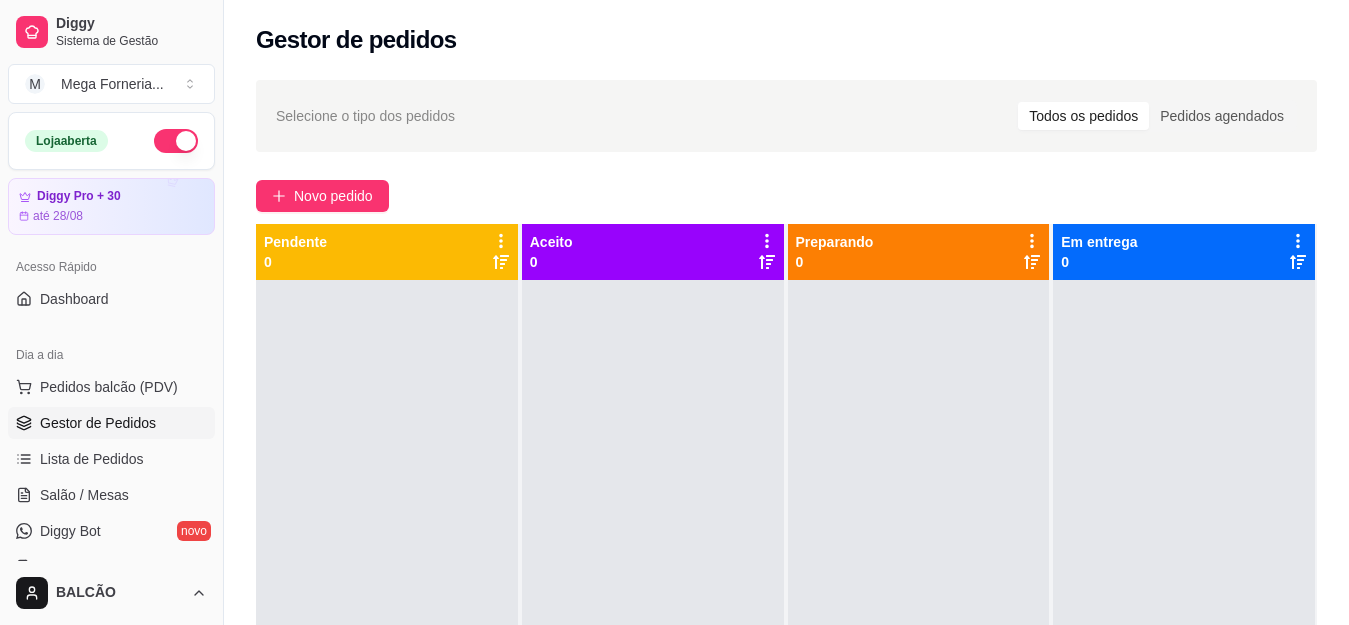 click on "Gestor de Pedidos" at bounding box center [98, 423] 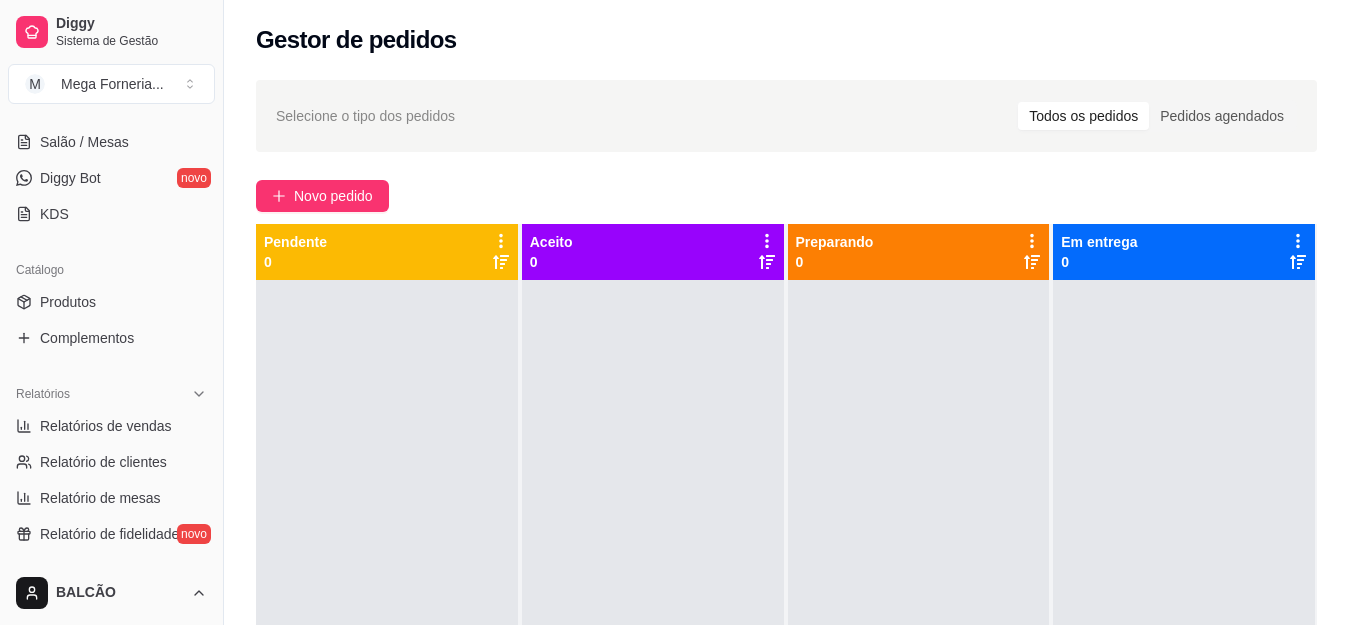 scroll, scrollTop: 500, scrollLeft: 0, axis: vertical 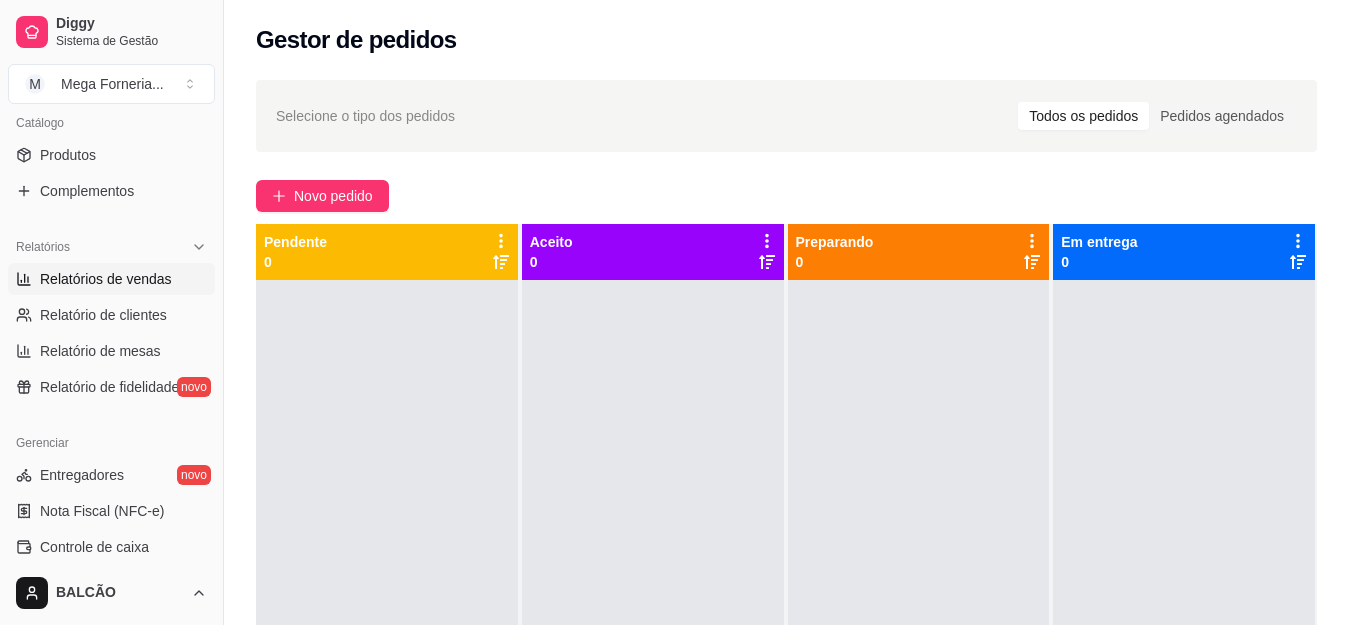 click on "Relatórios de vendas" at bounding box center (106, 279) 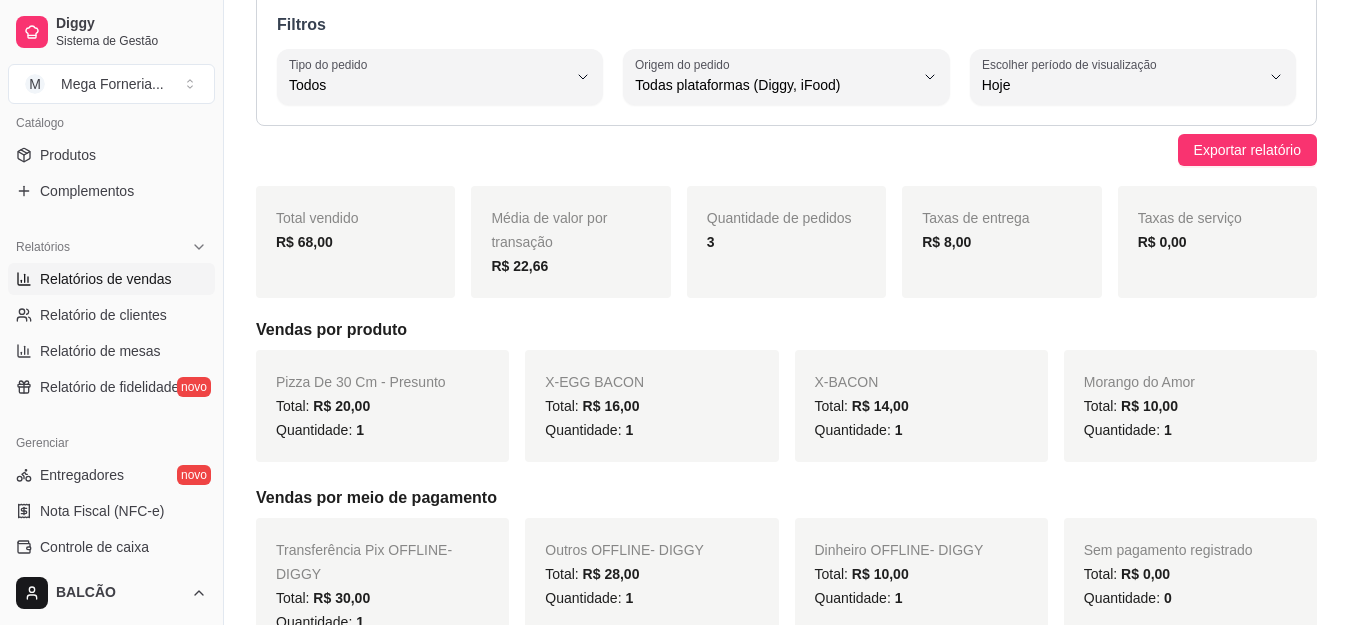 scroll, scrollTop: 66, scrollLeft: 0, axis: vertical 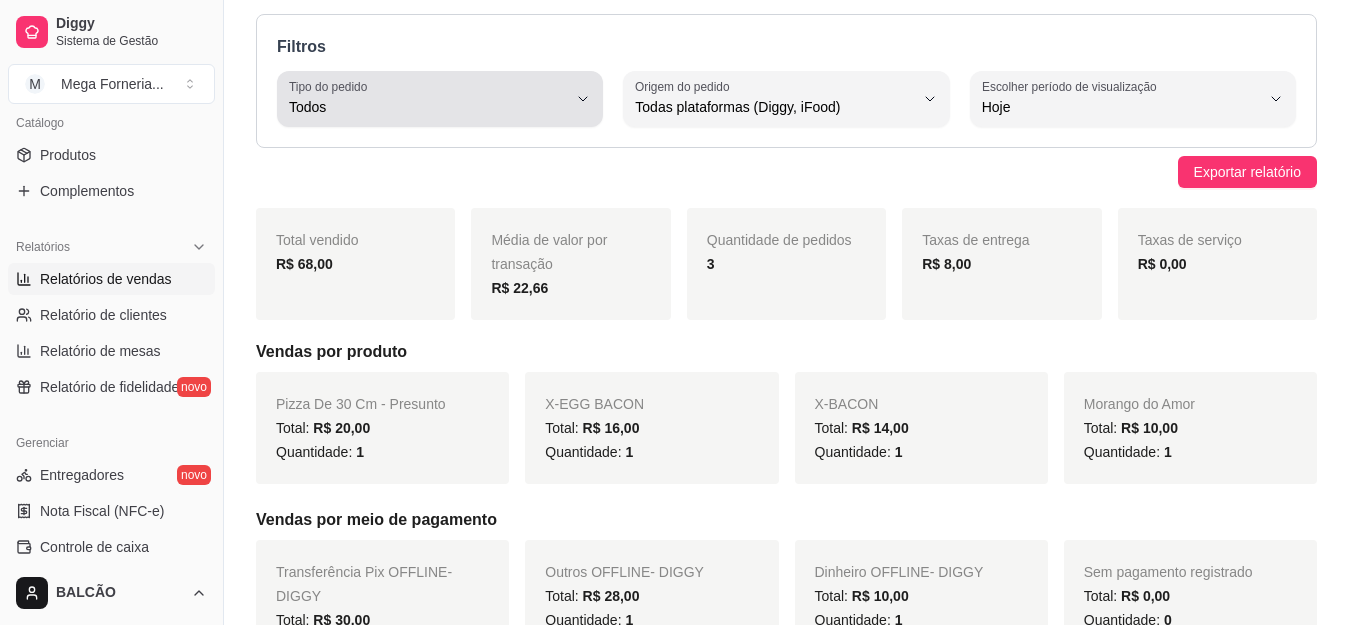 click on "Todos" at bounding box center (428, 107) 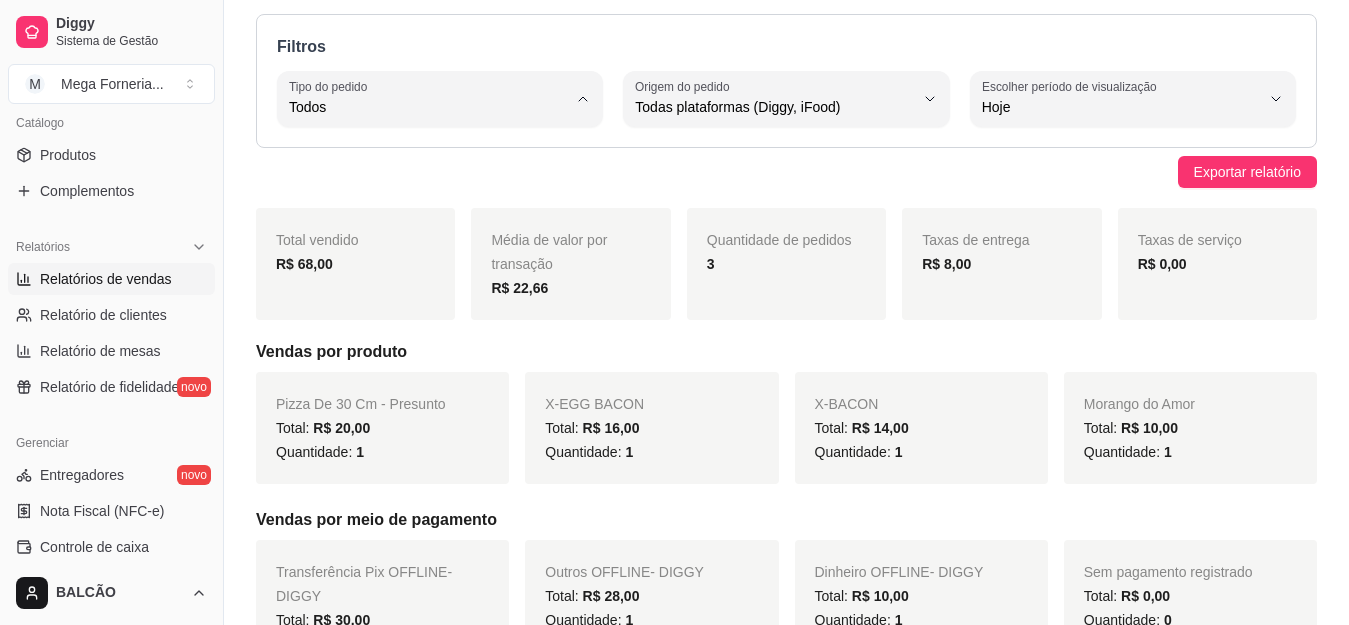 drag, startPoint x: 861, startPoint y: 159, endPoint x: 890, endPoint y: 154, distance: 29.427877 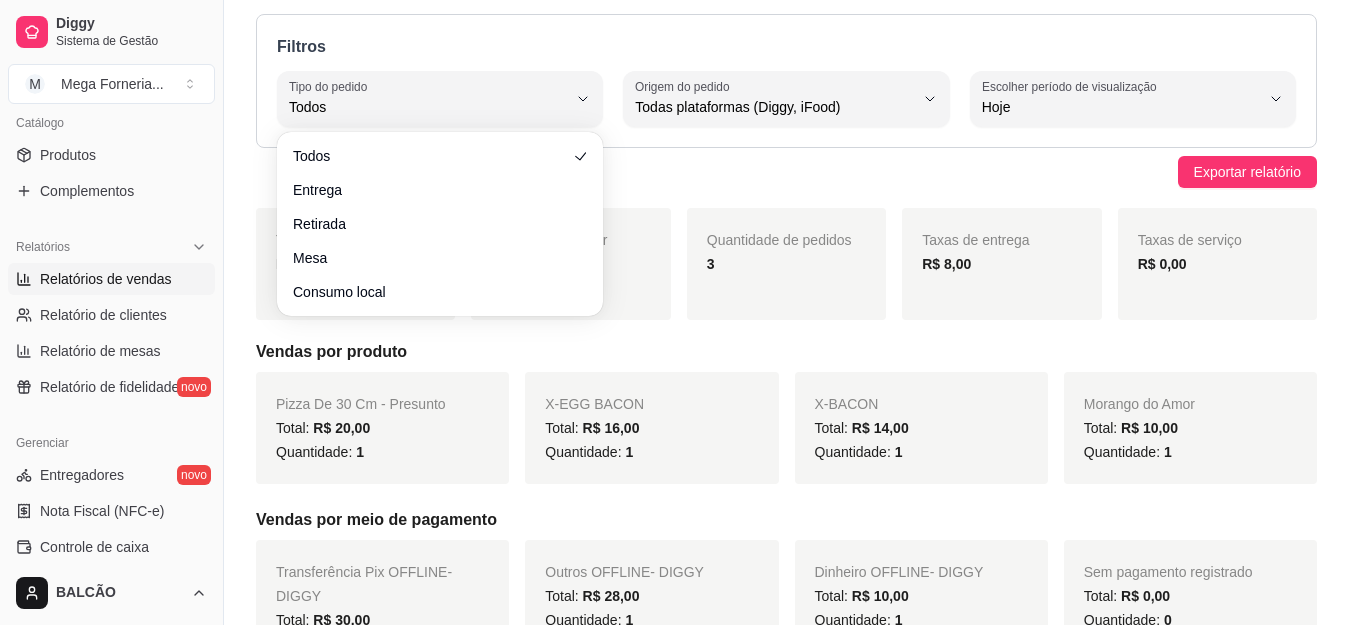 click on "Hoje" at bounding box center [1121, 107] 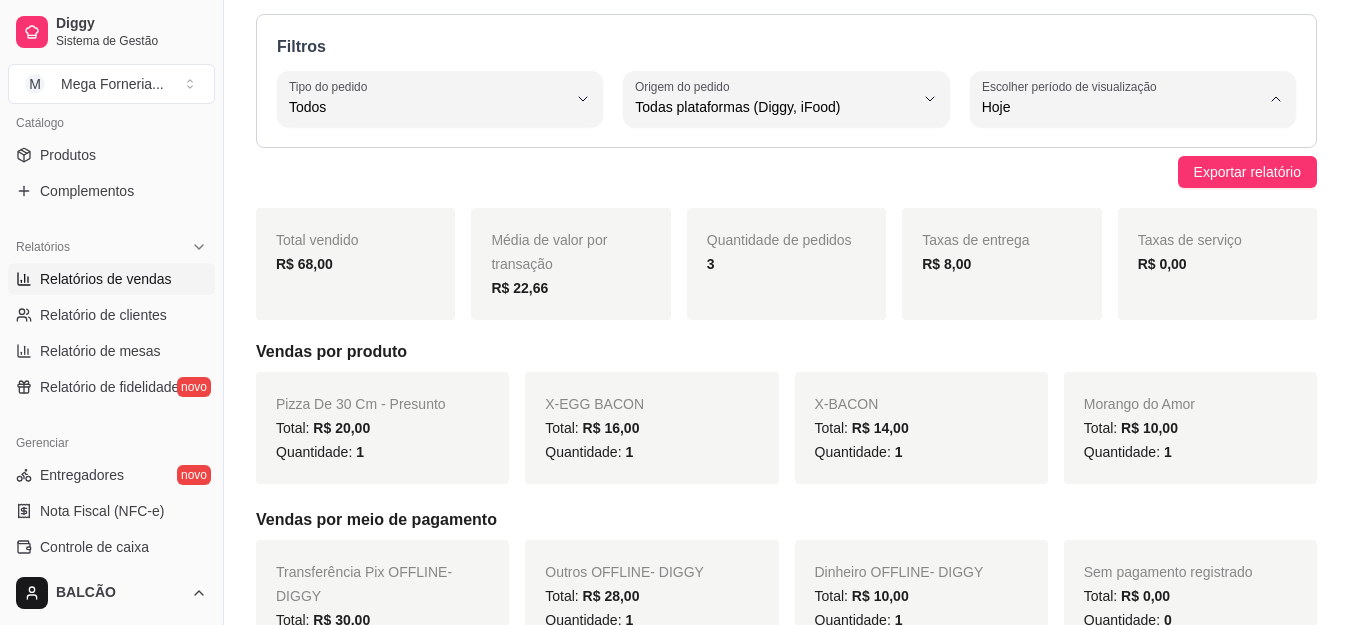 click on "Ontem" at bounding box center (1123, 187) 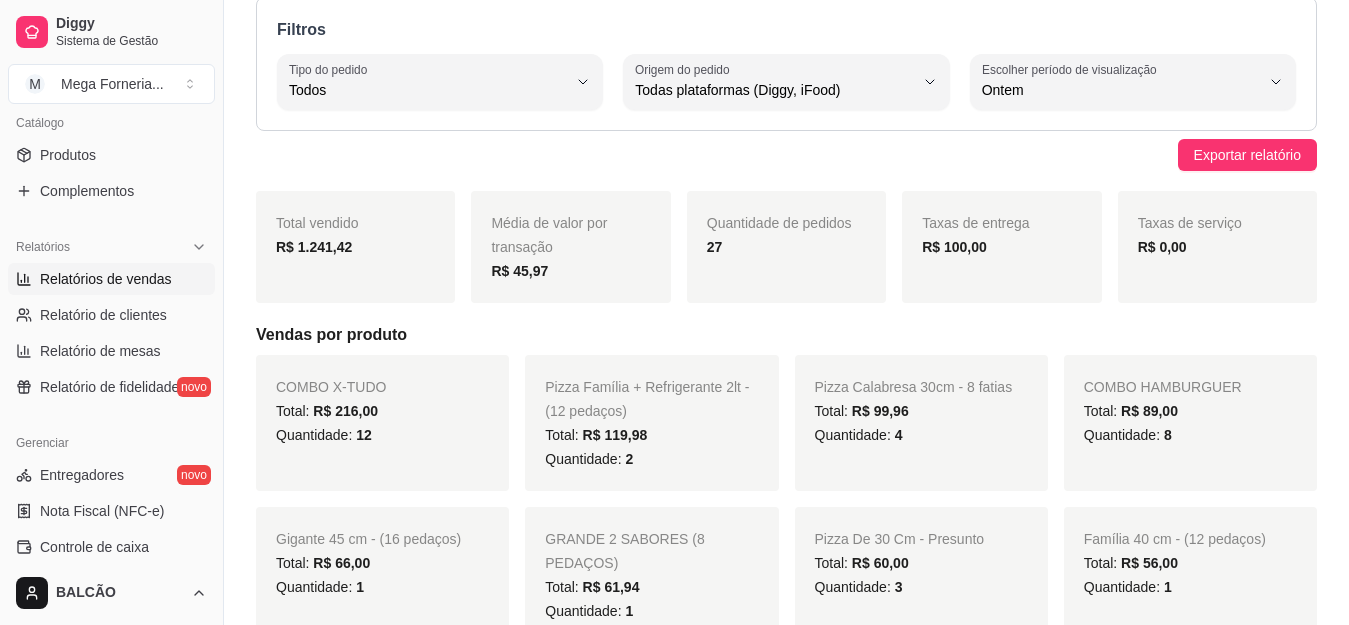 scroll, scrollTop: 0, scrollLeft: 0, axis: both 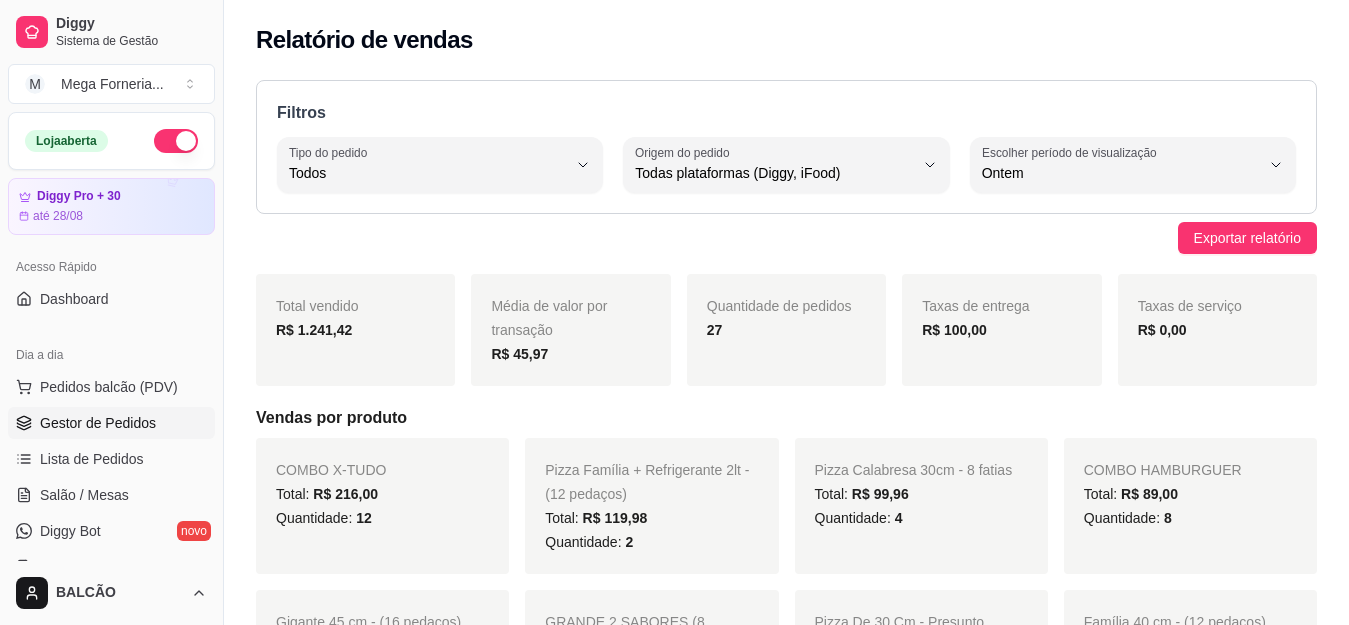 click on "Gestor de Pedidos" at bounding box center (111, 423) 